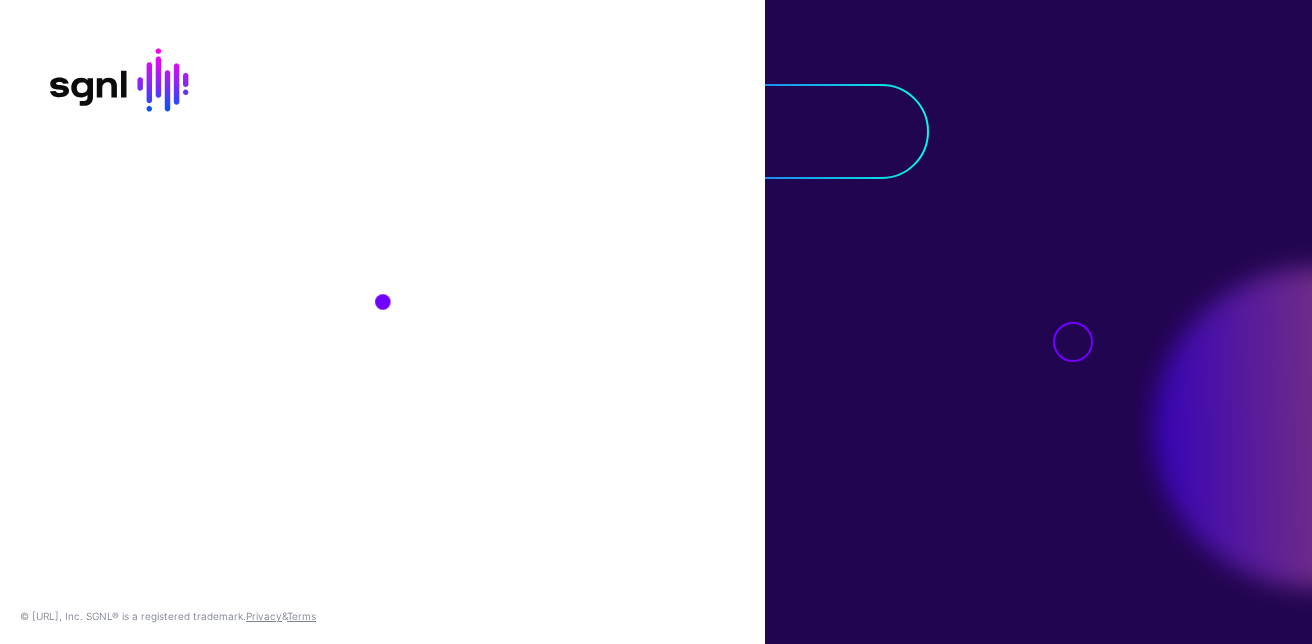 scroll, scrollTop: 0, scrollLeft: 0, axis: both 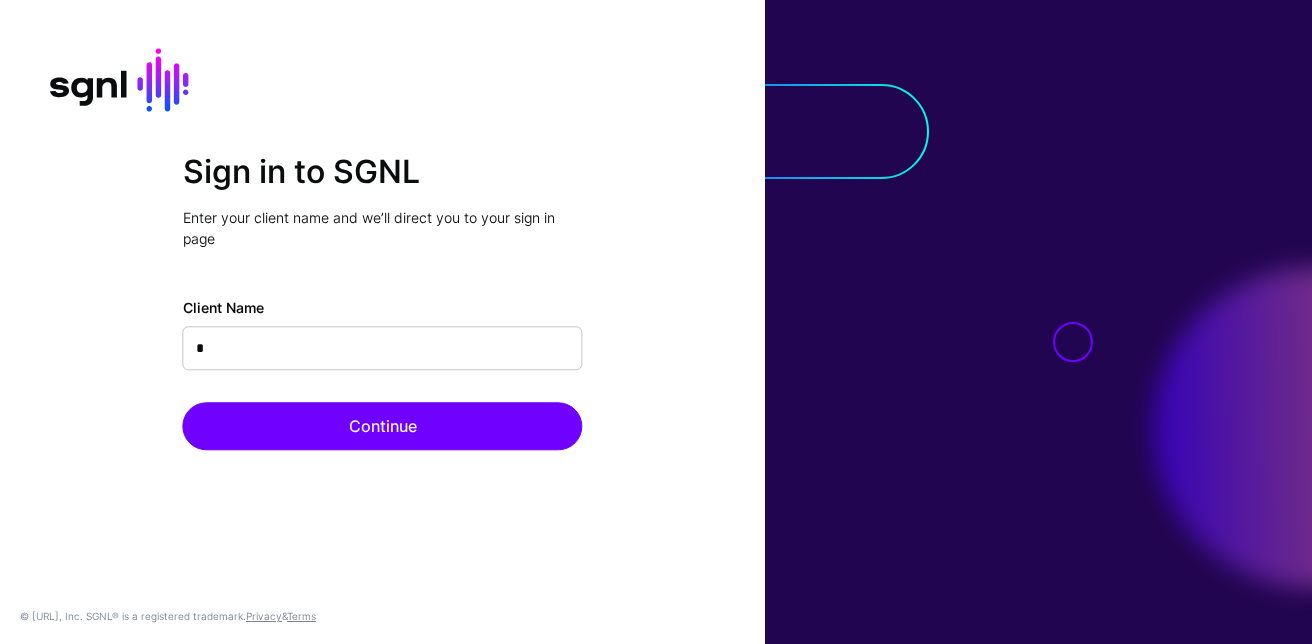 type on "**********" 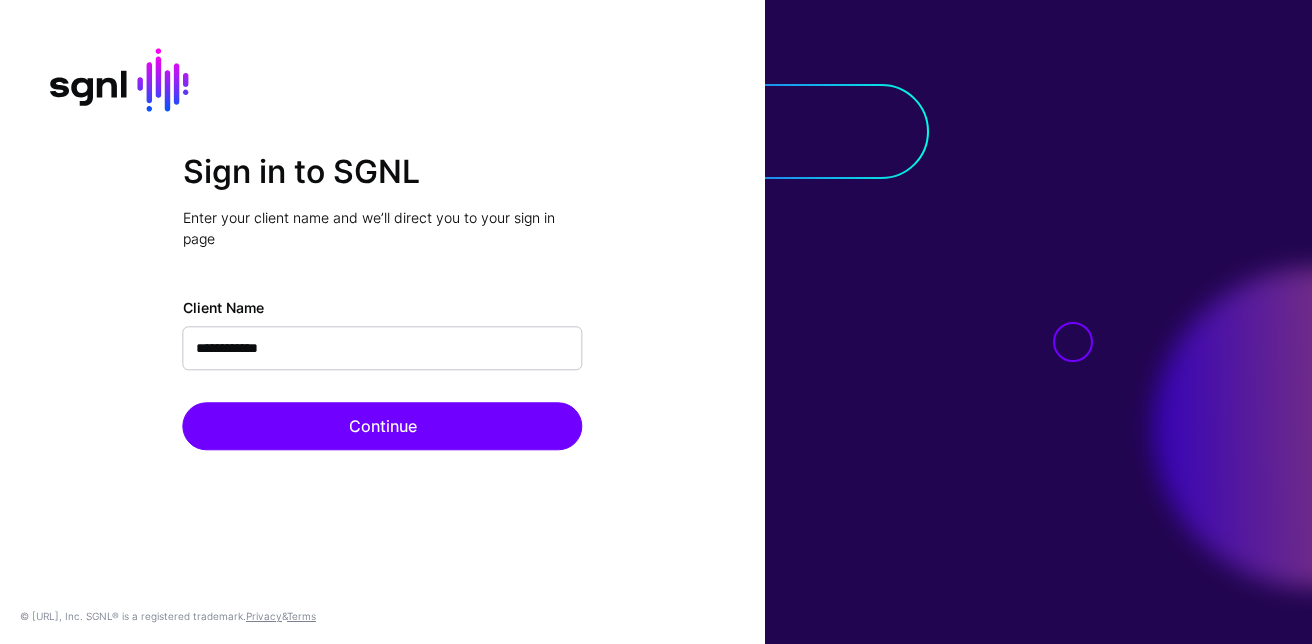 click on "Continue" 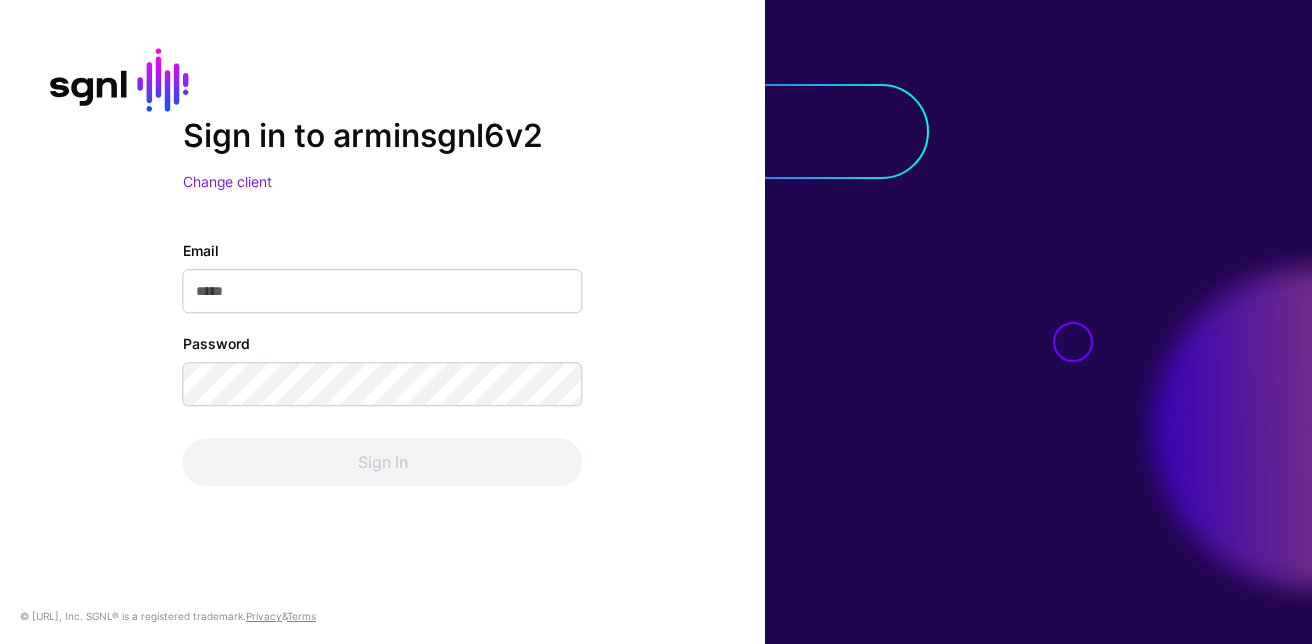 click on "Email" 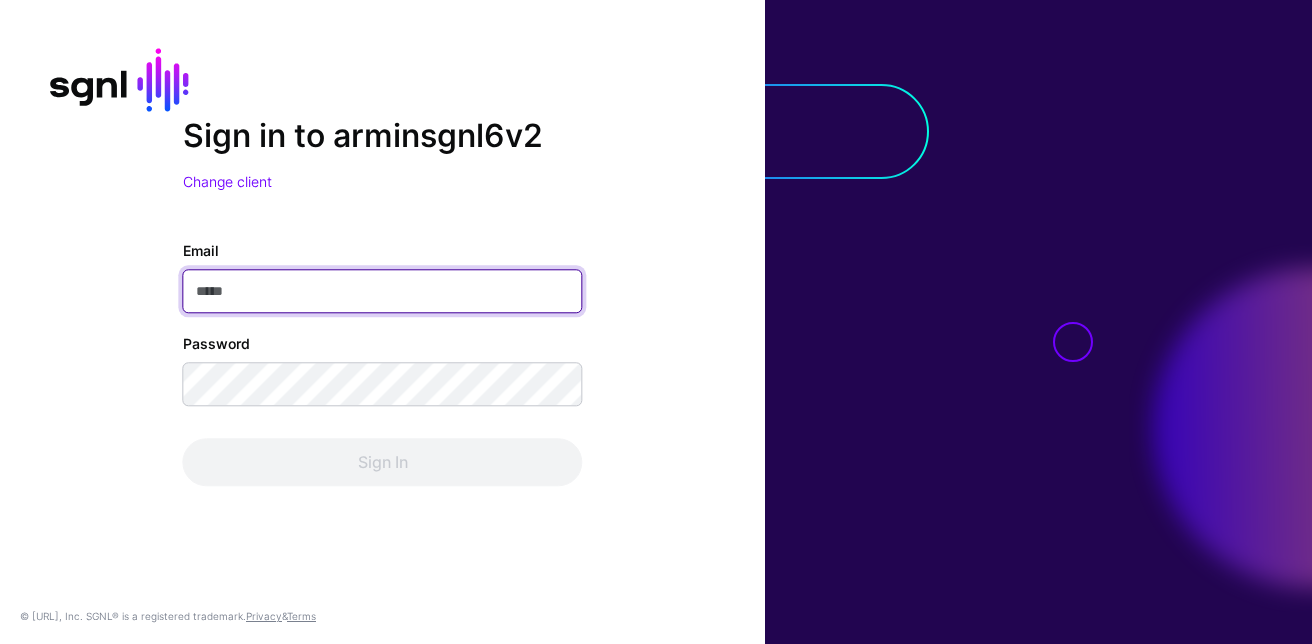 click on "Email" at bounding box center [383, 292] 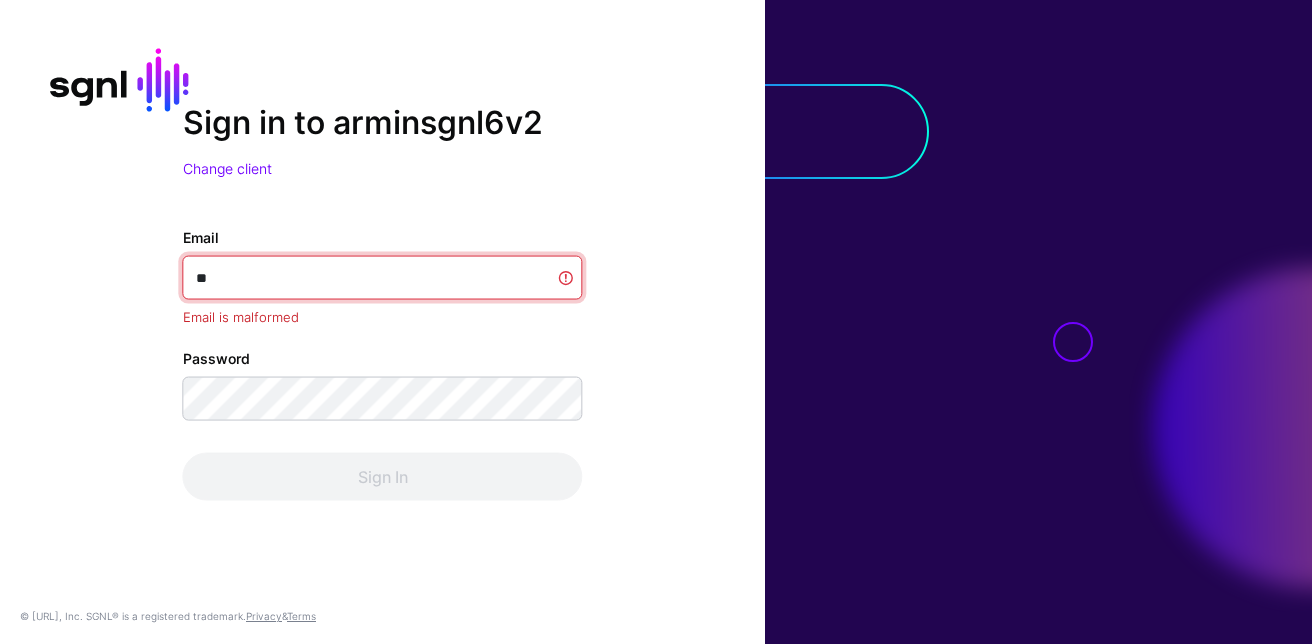 type on "**********" 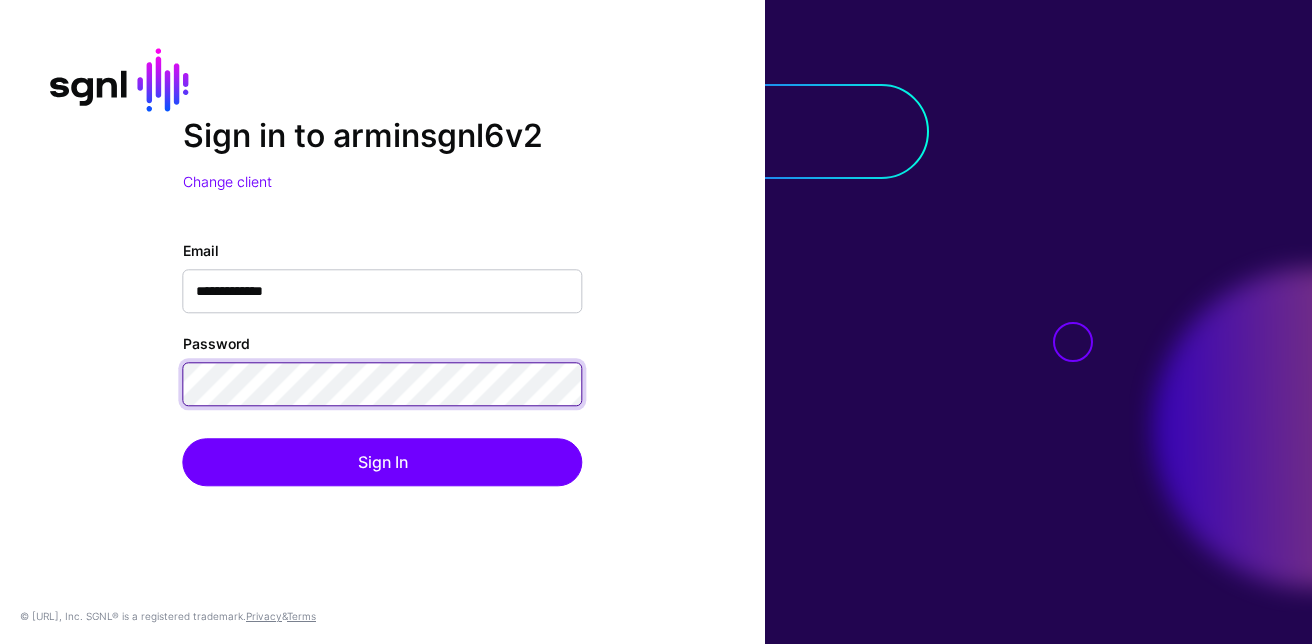 click on "Sign In" 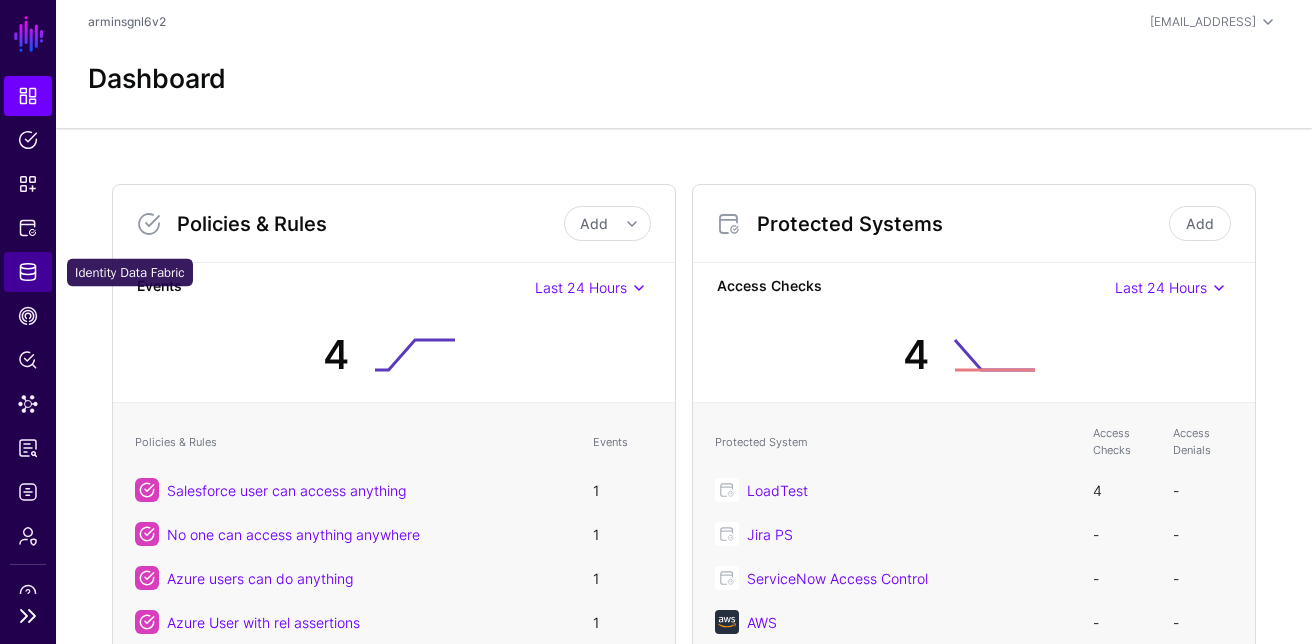 click on "Identity Data Fabric" 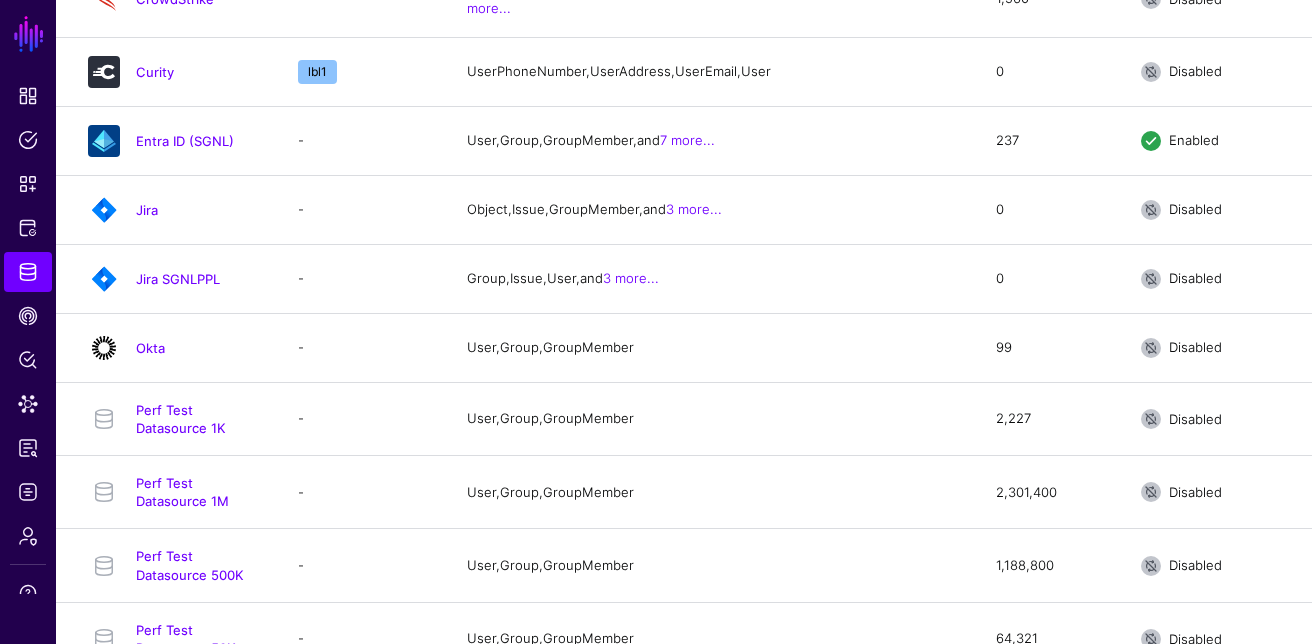 scroll, scrollTop: 745, scrollLeft: 0, axis: vertical 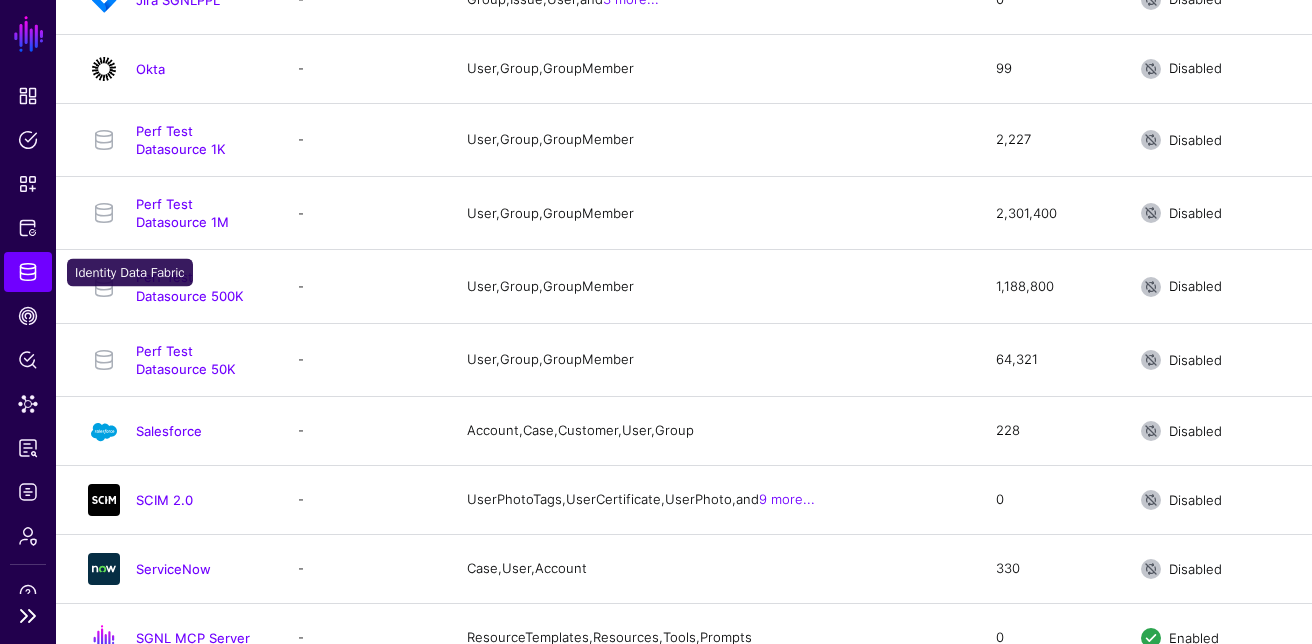 click on "Identity Data Fabric" 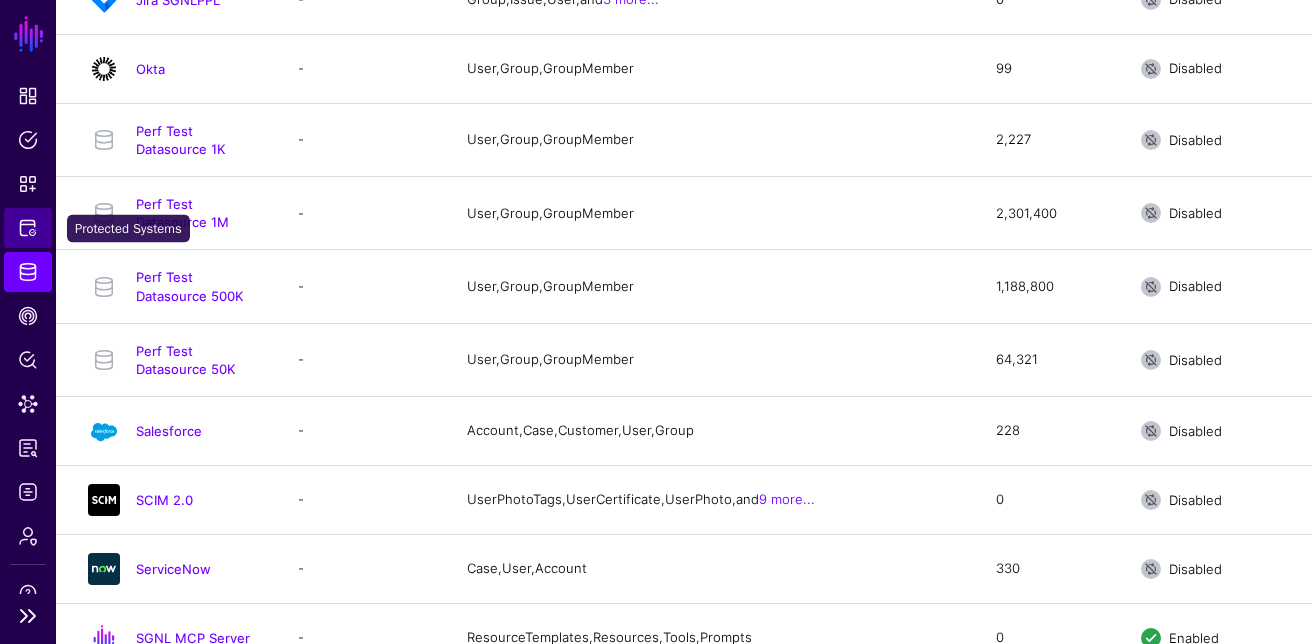 click on "Protected Systems" 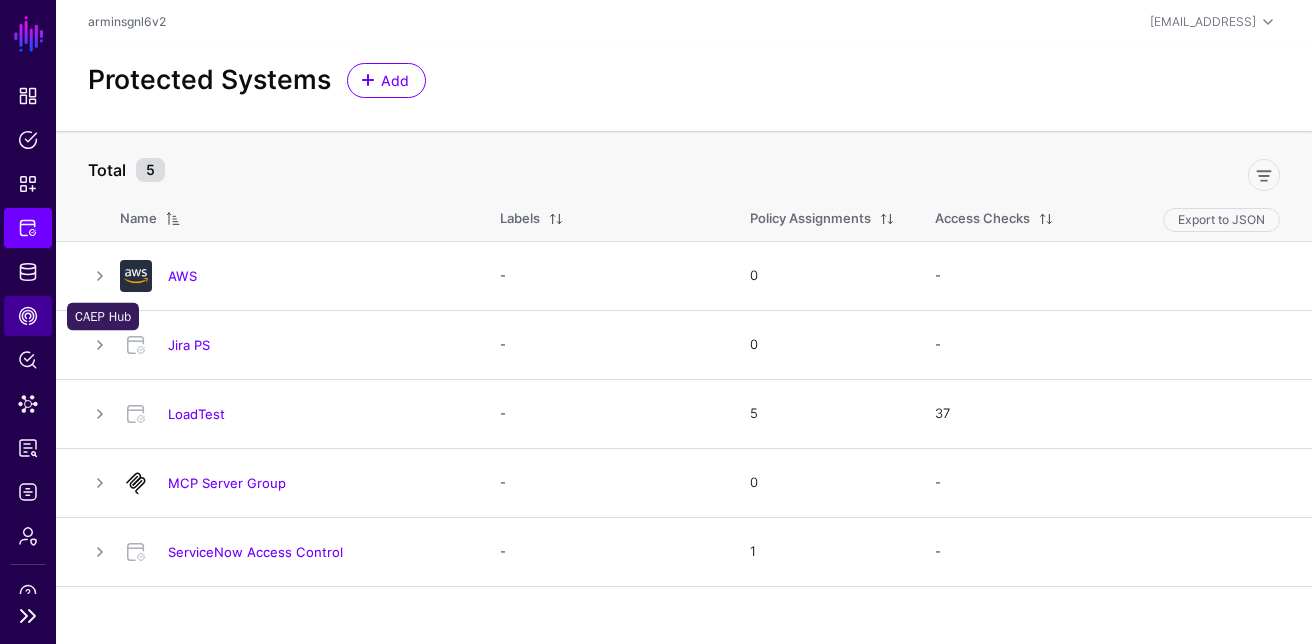 click on "CAEP Hub" 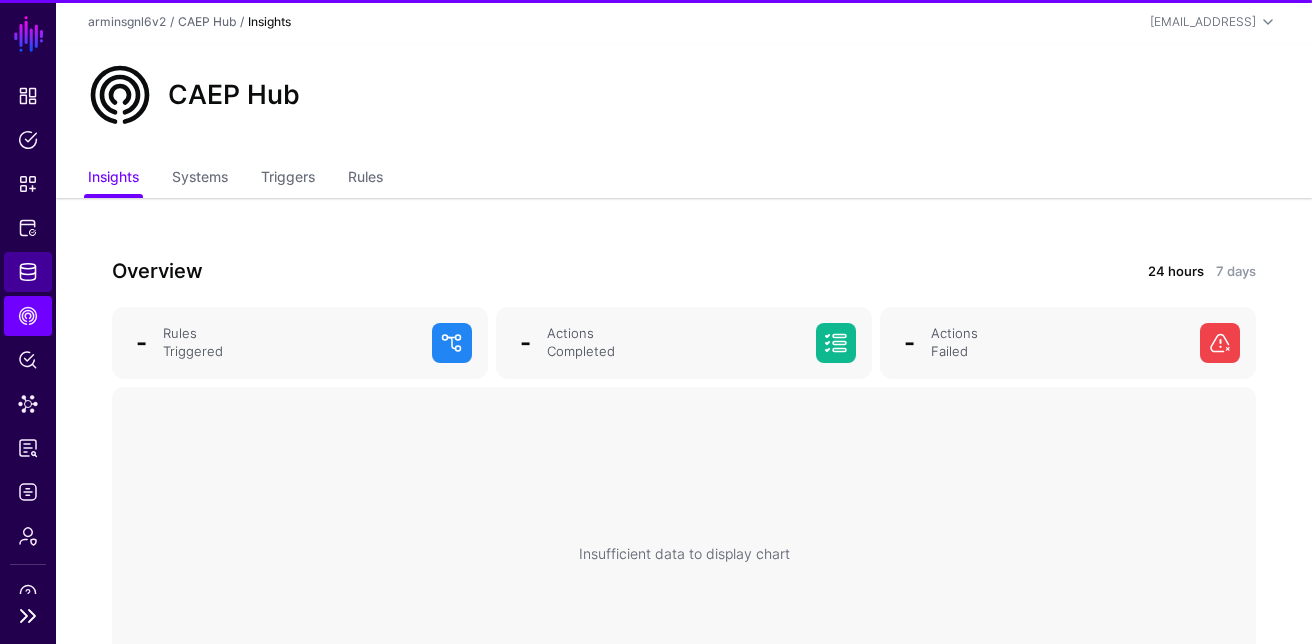 click on "Identity Data Fabric" 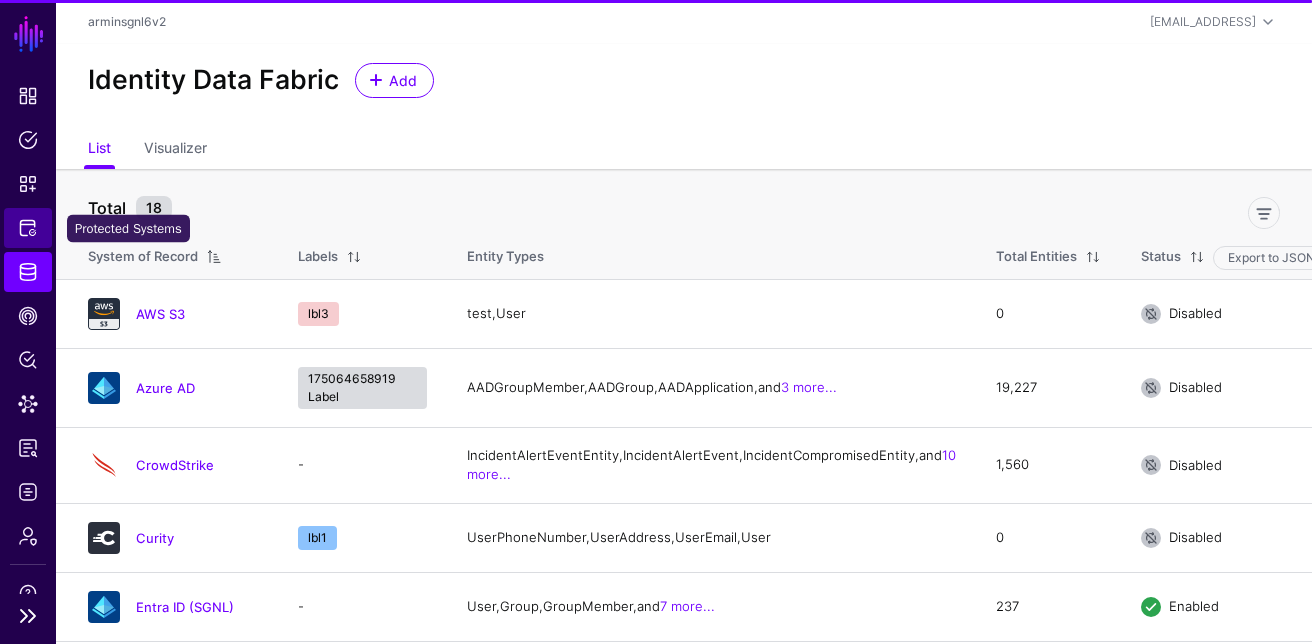 click on "Protected Systems" 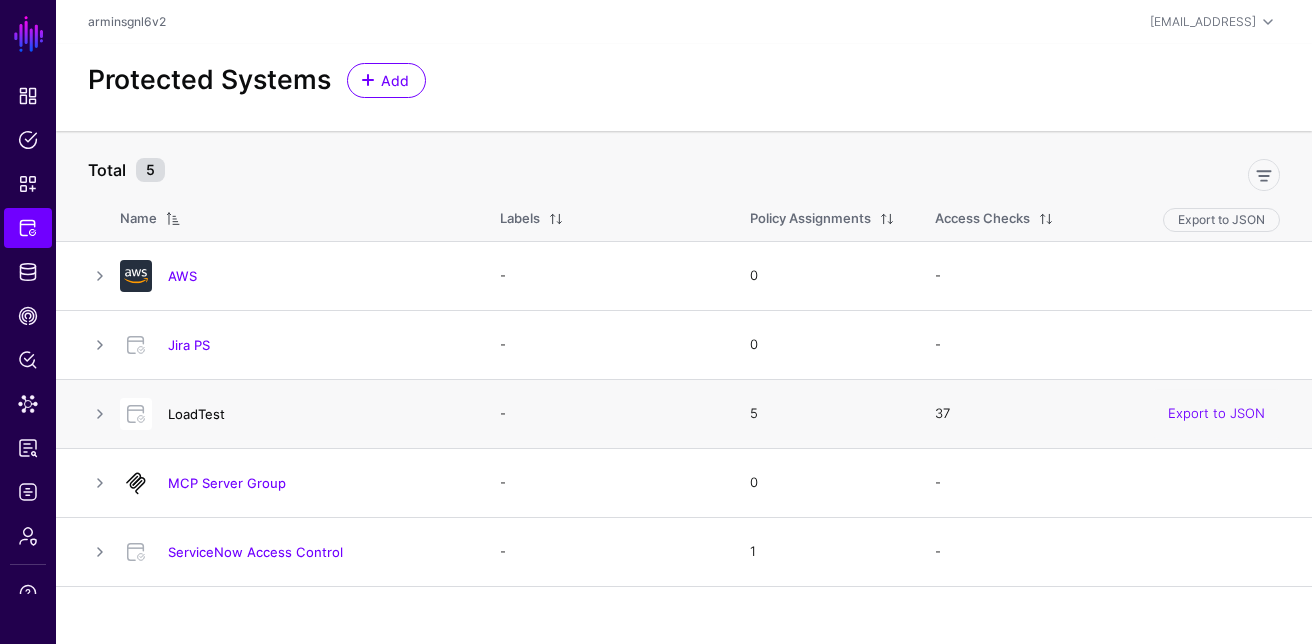 click on "LoadTest" 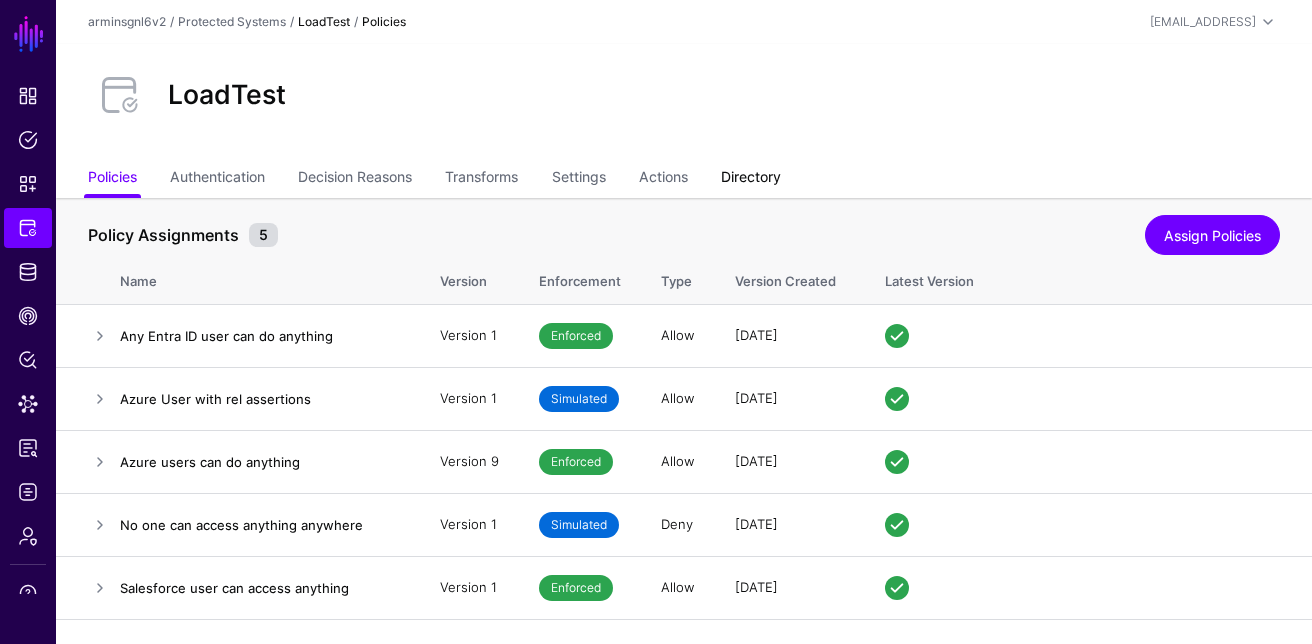 click on "Directory" 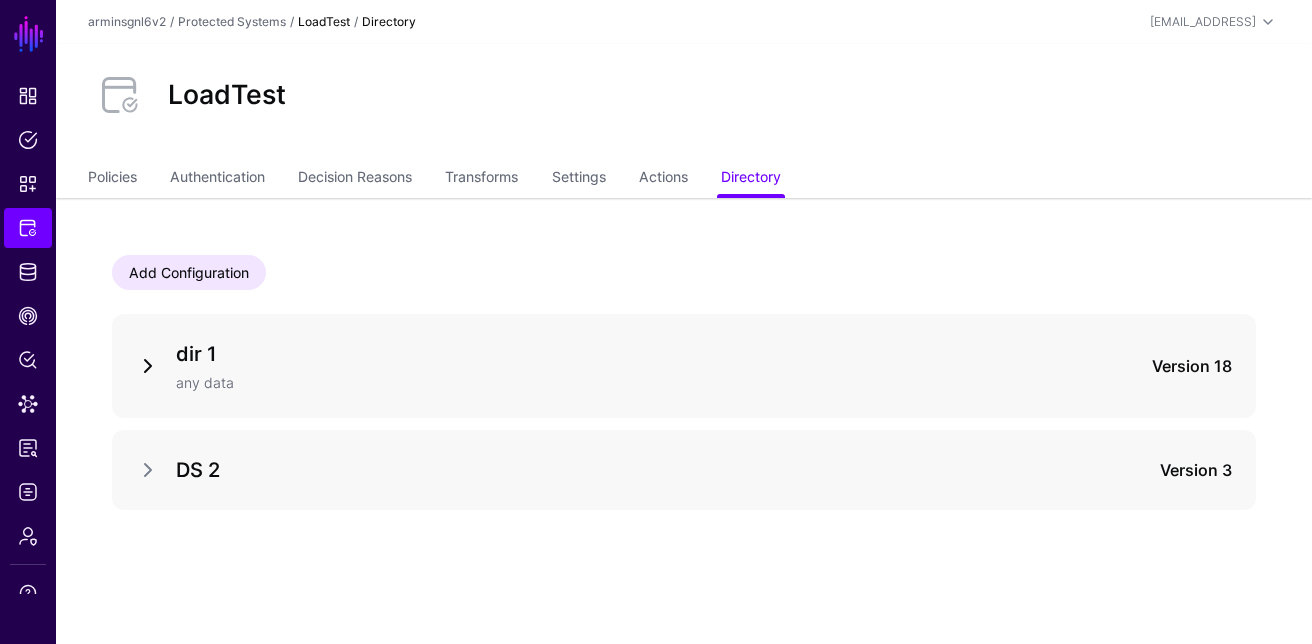 click at bounding box center (148, 366) 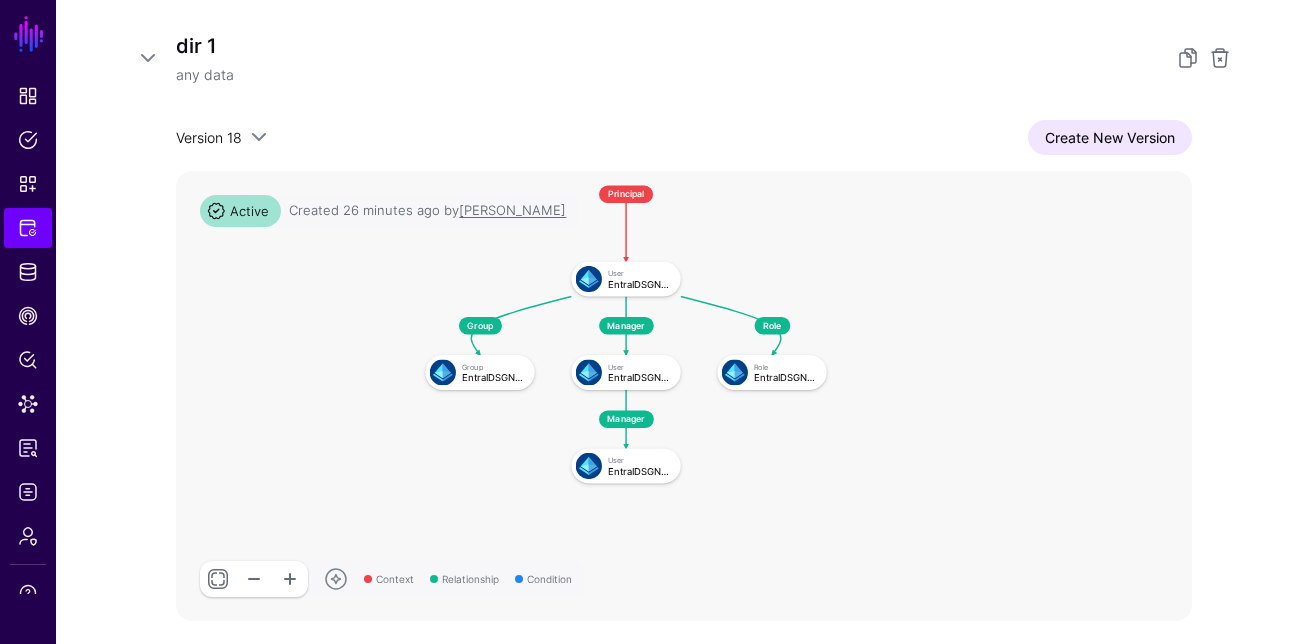scroll, scrollTop: 338, scrollLeft: 0, axis: vertical 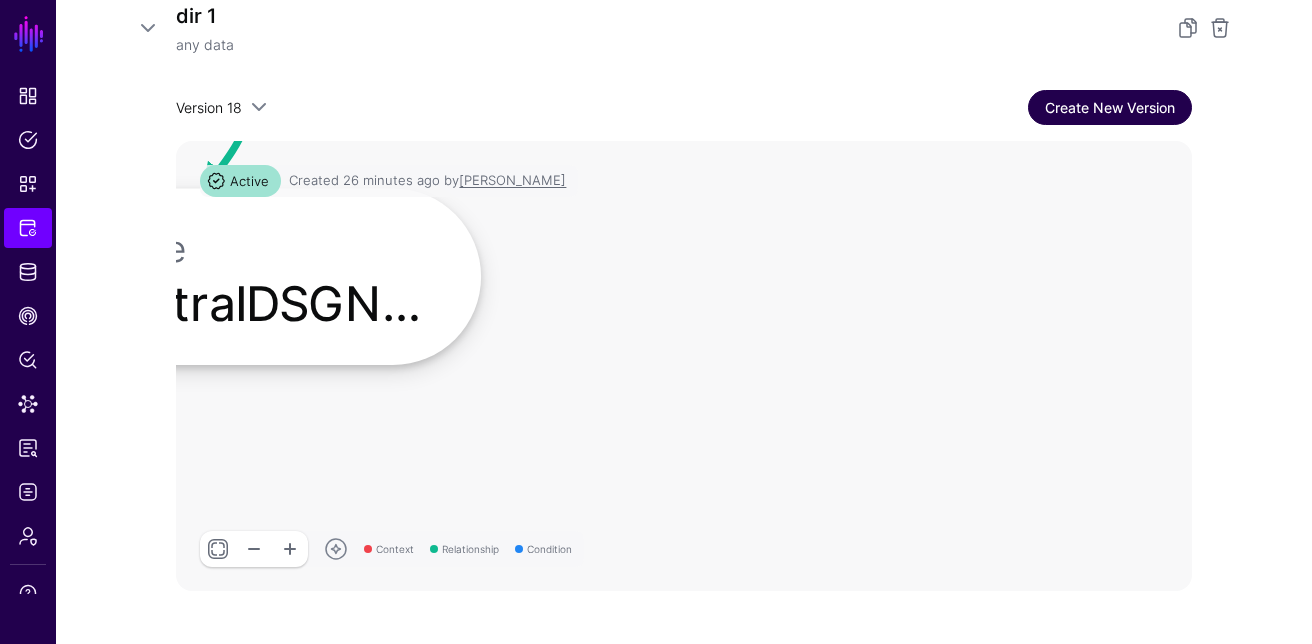 click on "Create New Version" at bounding box center (1110, 107) 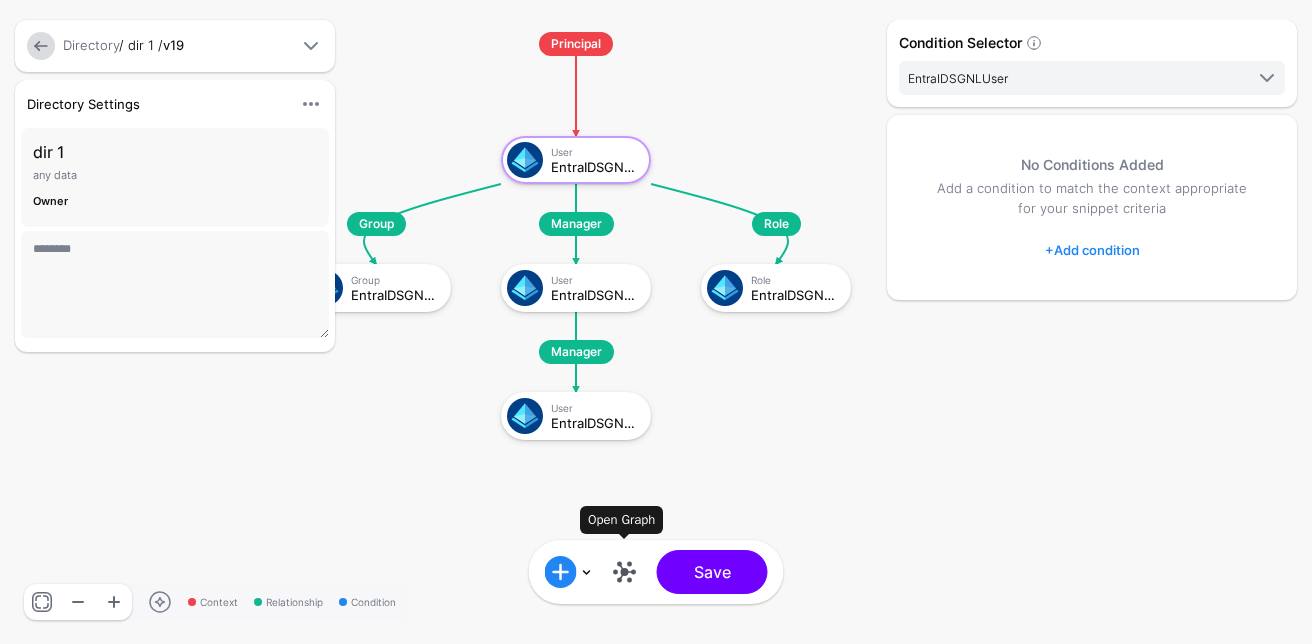 click at bounding box center (625, 572) 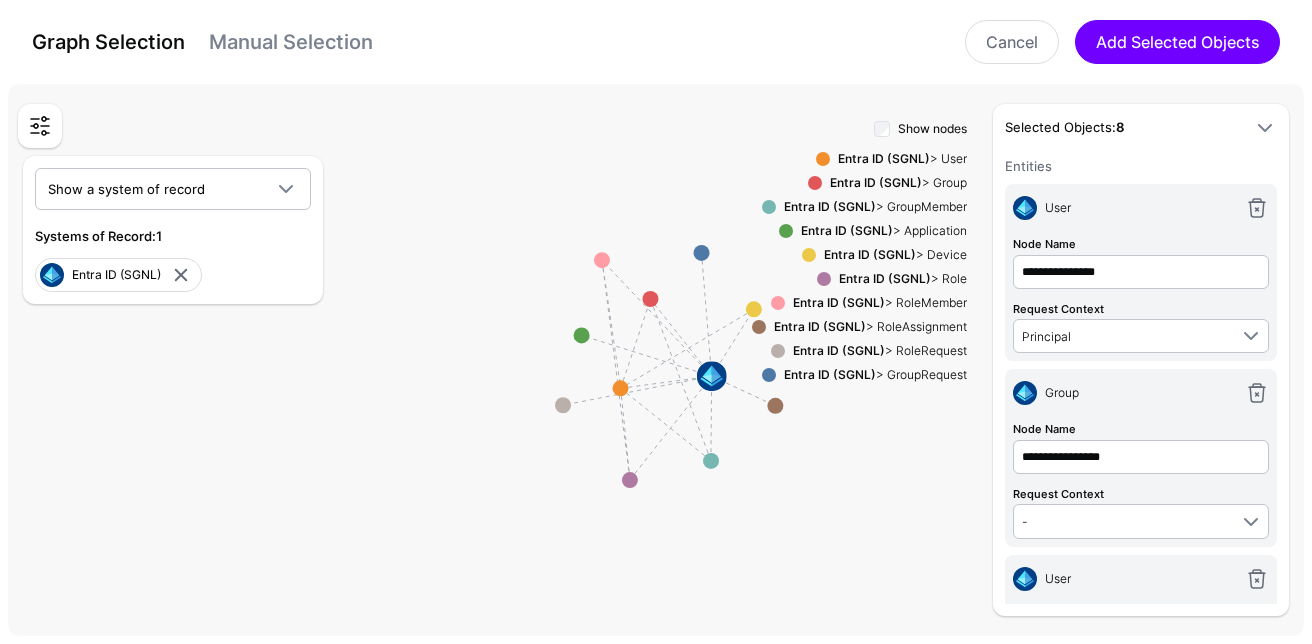 drag, startPoint x: 826, startPoint y: 477, endPoint x: 689, endPoint y: 438, distance: 142.44298 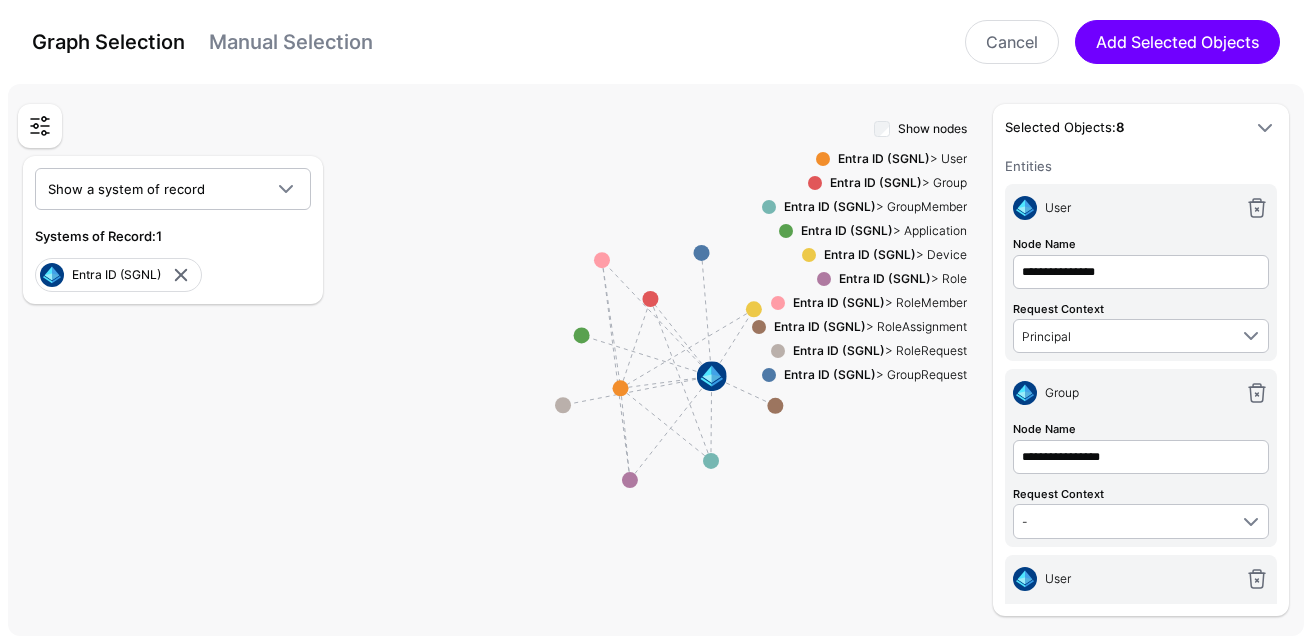 click on "Entities Select entities in the SGNL Graph that will form part of your Policy Snippet. Entity Node Name Type  (Optional)  Entra ID (SGNL)  User Entra ID (SGNL)  User   Group   GroupMember   Application   Device   Role   RoleMember   RoleAssignment   RoleRequest   GroupRequest  CrowdStrike  IncidentAlertEventEntity   IncidentAlertEvent   IncidentCompromisedEntity   EndpointAccountActiveDirectory   EndpointRiskFactor   UserAccountActiveDirectory   UserRiskFactor   User   Endpoint   Incident   Device   Detection   Endpoint Incident  AWS S3  User  SGNL MCP Server  ResourceTemplates   Resources   Tools   Prompts  SGNL MCP Server  Tools   ResourceTemplates   Prompts   Resources  Okta  User   Group   GroupMember  Test Entity Push Datasource  Emails   Users  SCIM 2.0  UserPhotoTags   UserCertificate   UserPhoto   UserRole   UserEntitlement   UserIMS   UserPhoneNumber   UserAddress   UserEmail   GroupMember   User   Group  Curity  UserPhoneNumber   UserAddress   UserEmail   User  Perf Test Datasource 500K  User  Jira" at bounding box center (656, 360) 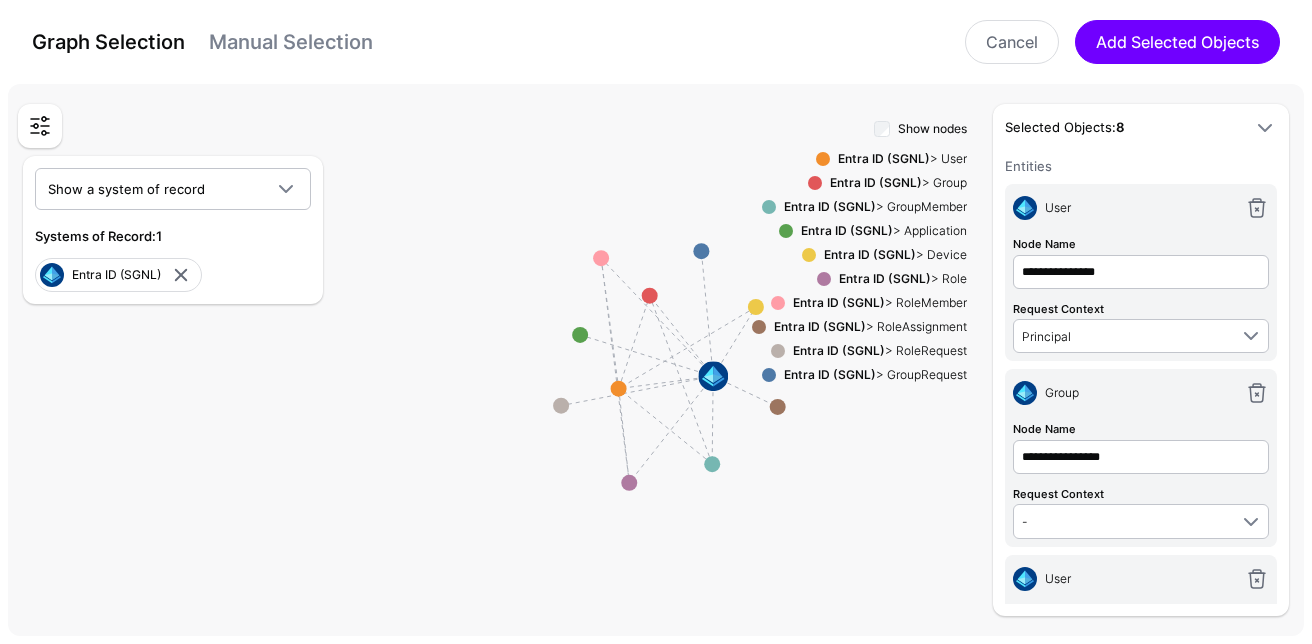 click on "Show nodes Entra ID (SGNL)  > User  Entra ID (SGNL)  > Group  Entra ID (SGNL)  > GroupMember  Entra ID (SGNL)  > Application  Entra ID (SGNL)  > Device  Entra ID (SGNL)  > Role  Entra ID (SGNL)  > RoleMember  Entra ID (SGNL)  > RoleAssignment  Entra ID (SGNL)  > RoleRequest  Entra ID (SGNL)  > GroupRequest" at bounding box center (859, 366) 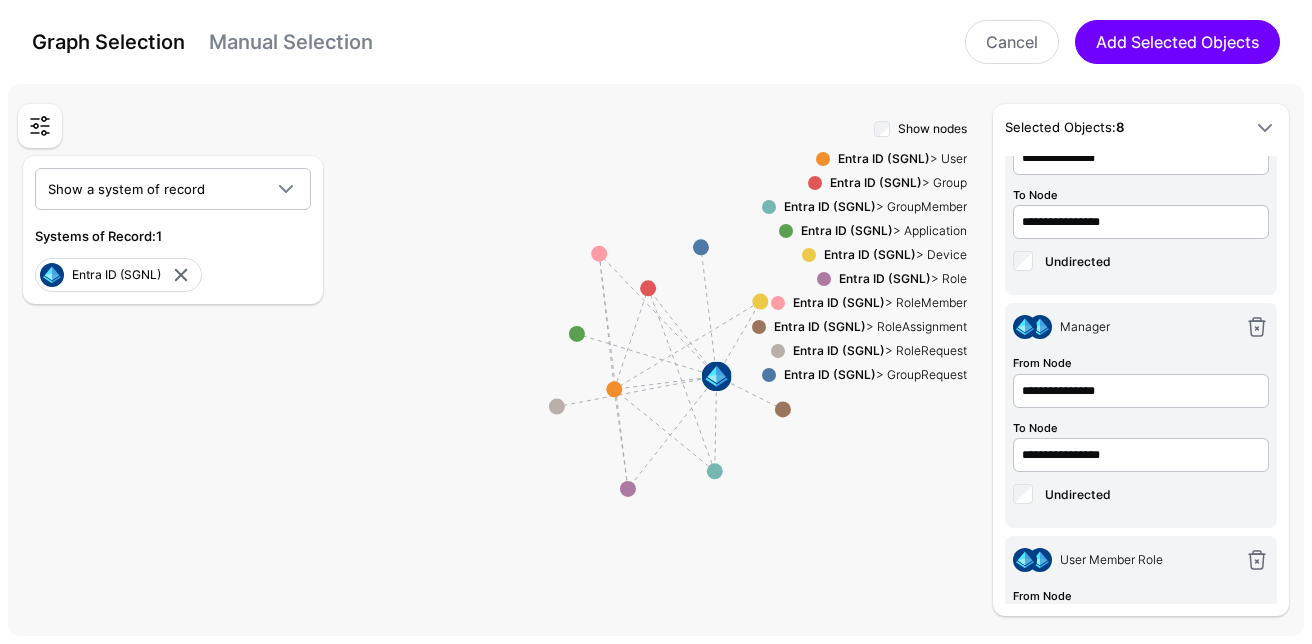 scroll, scrollTop: 1224, scrollLeft: 0, axis: vertical 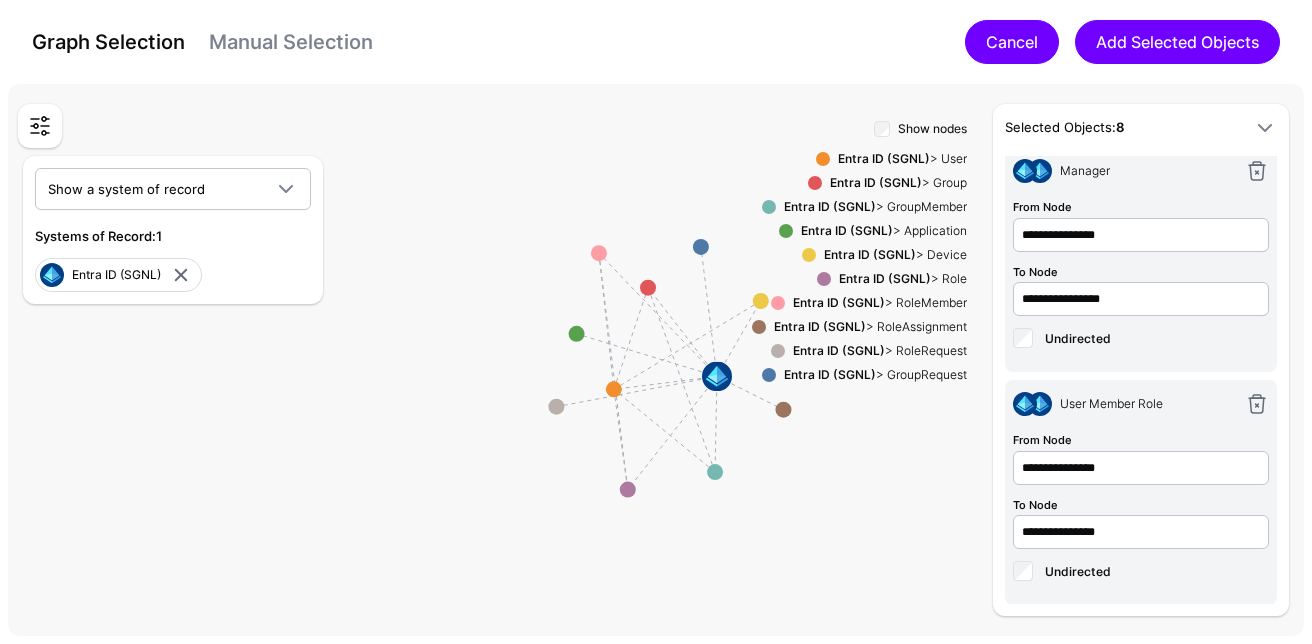 click on "Cancel" at bounding box center (1012, 42) 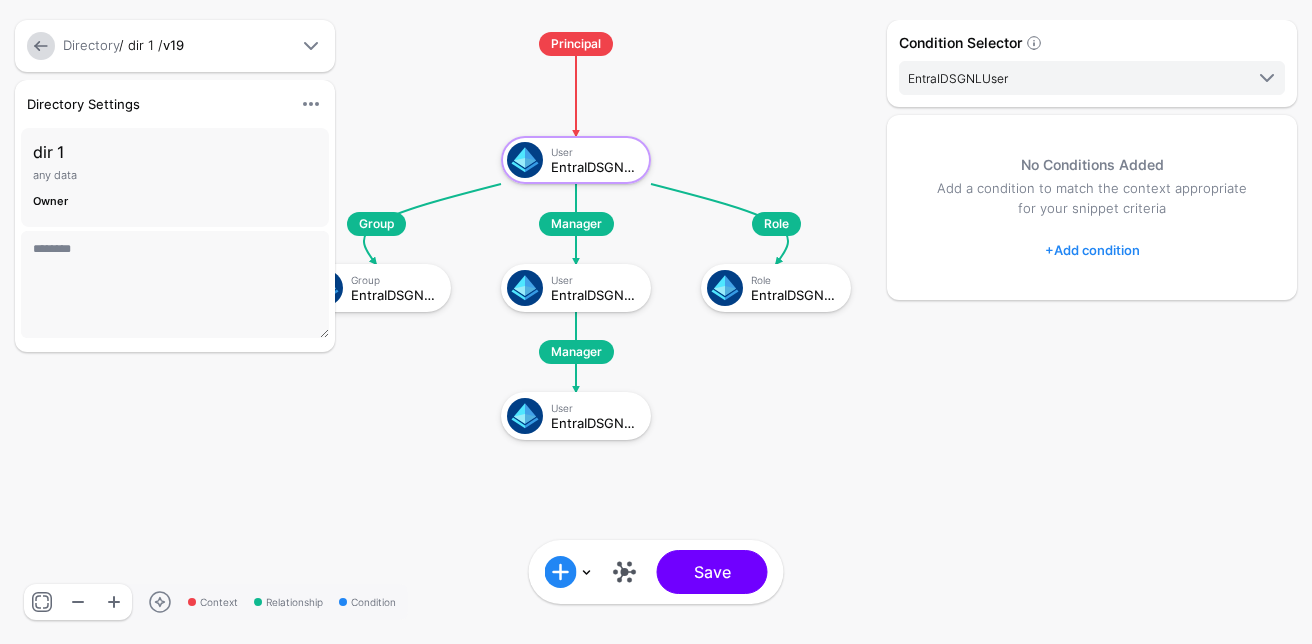 click on "Add Condition Graph Condition Add Condition Group Save" at bounding box center [656, 572] 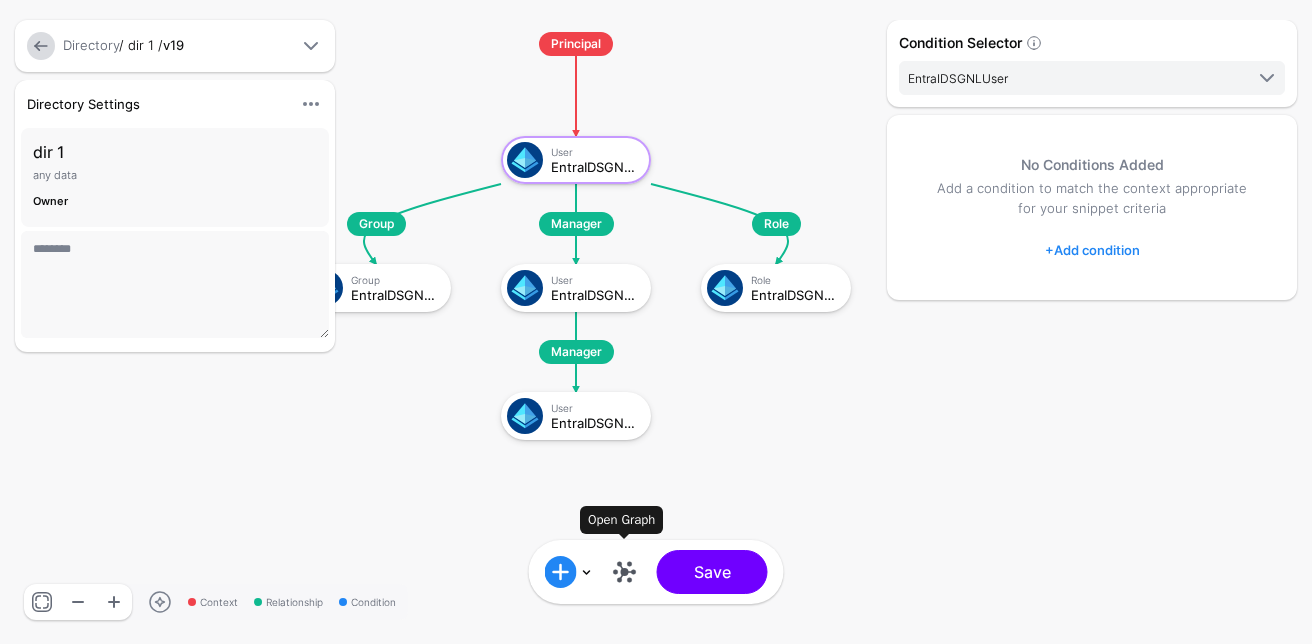 click at bounding box center (625, 572) 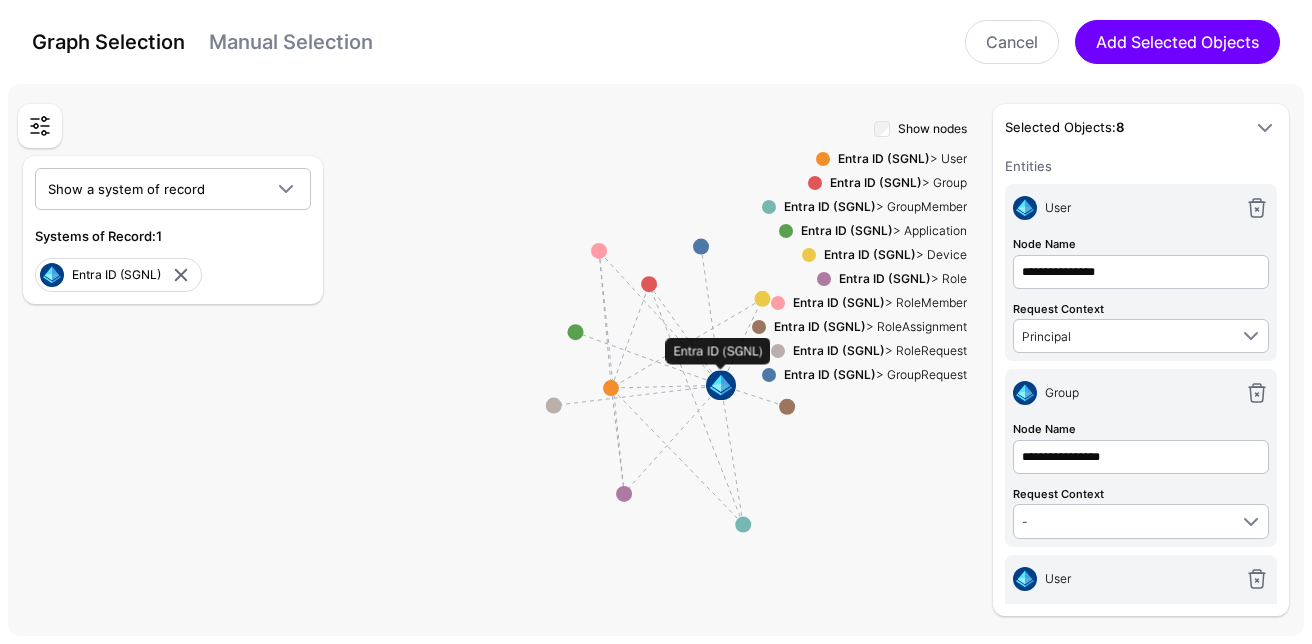 drag, startPoint x: 717, startPoint y: 385, endPoint x: 724, endPoint y: 394, distance: 11.401754 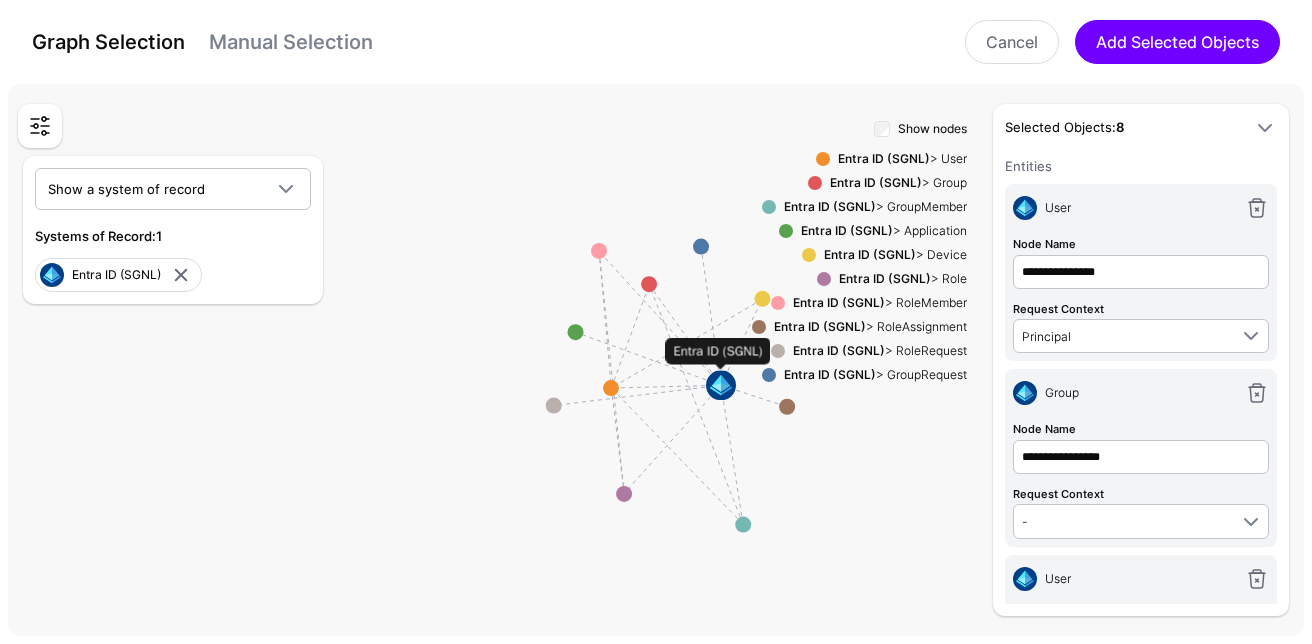 click 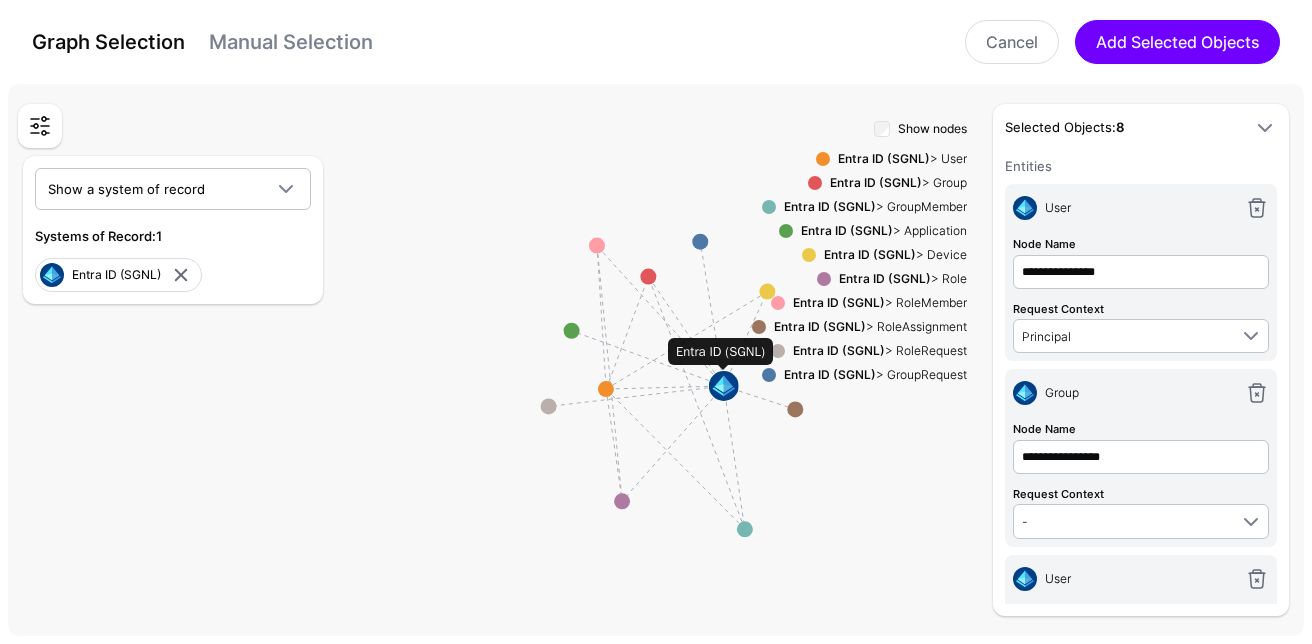 drag, startPoint x: 724, startPoint y: 394, endPoint x: 724, endPoint y: 413, distance: 19 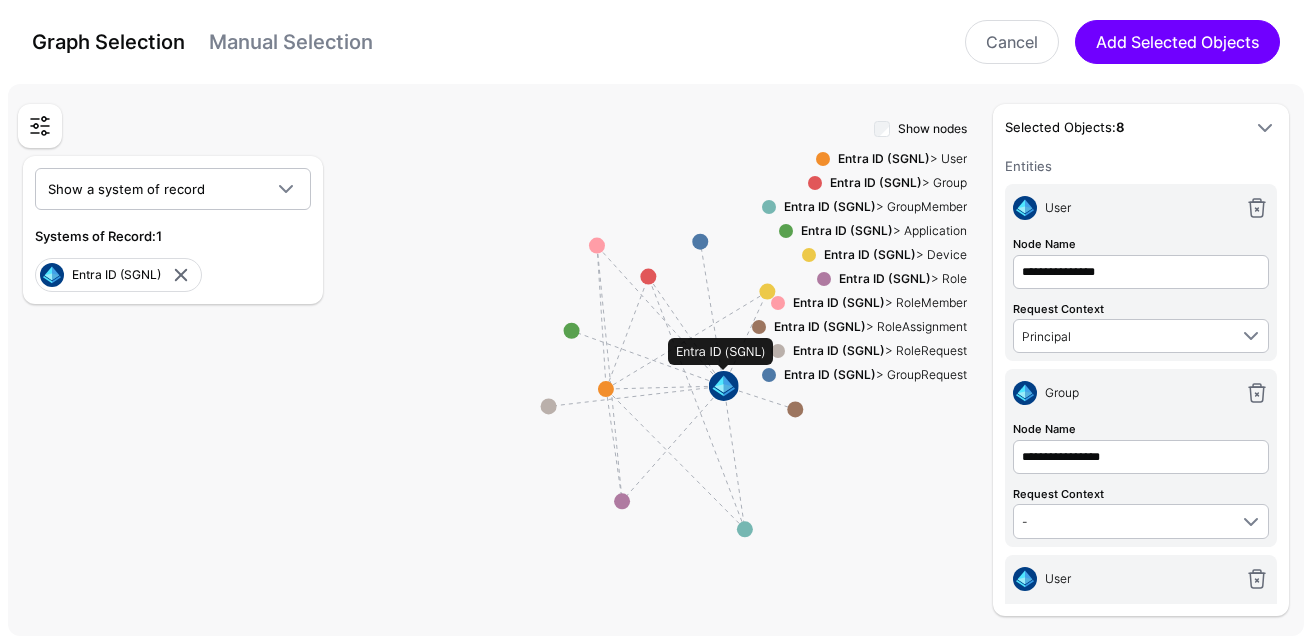 click 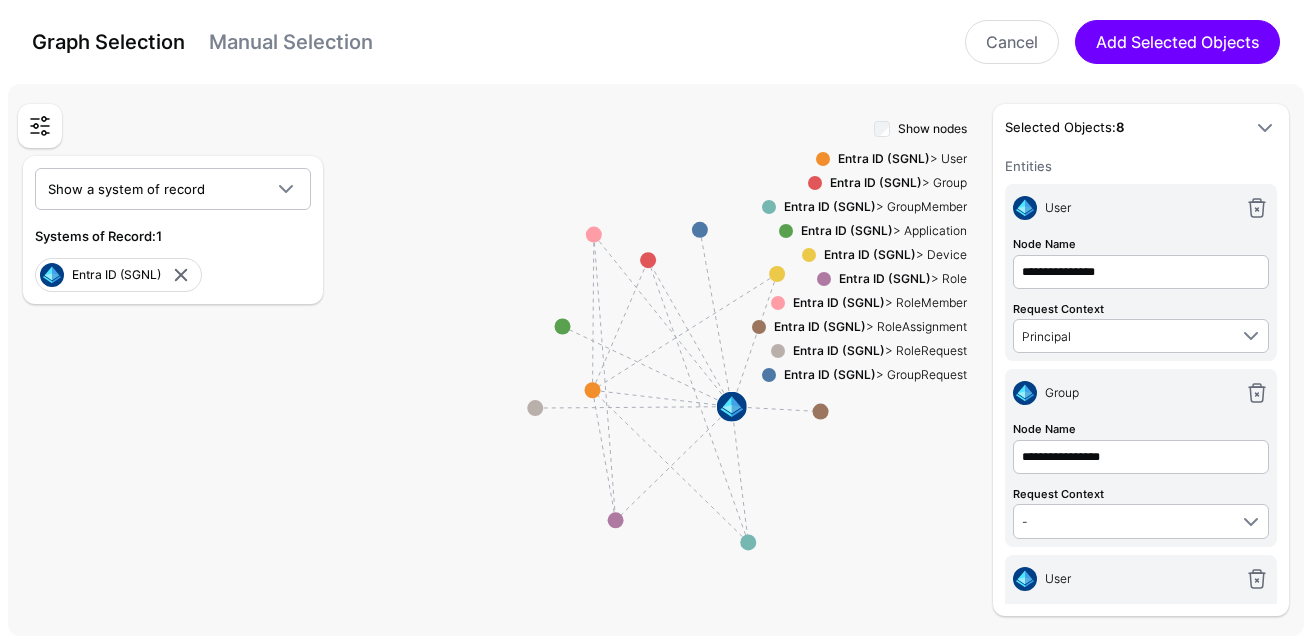 click on "Entra ID (SGNL)" at bounding box center [884, 158] 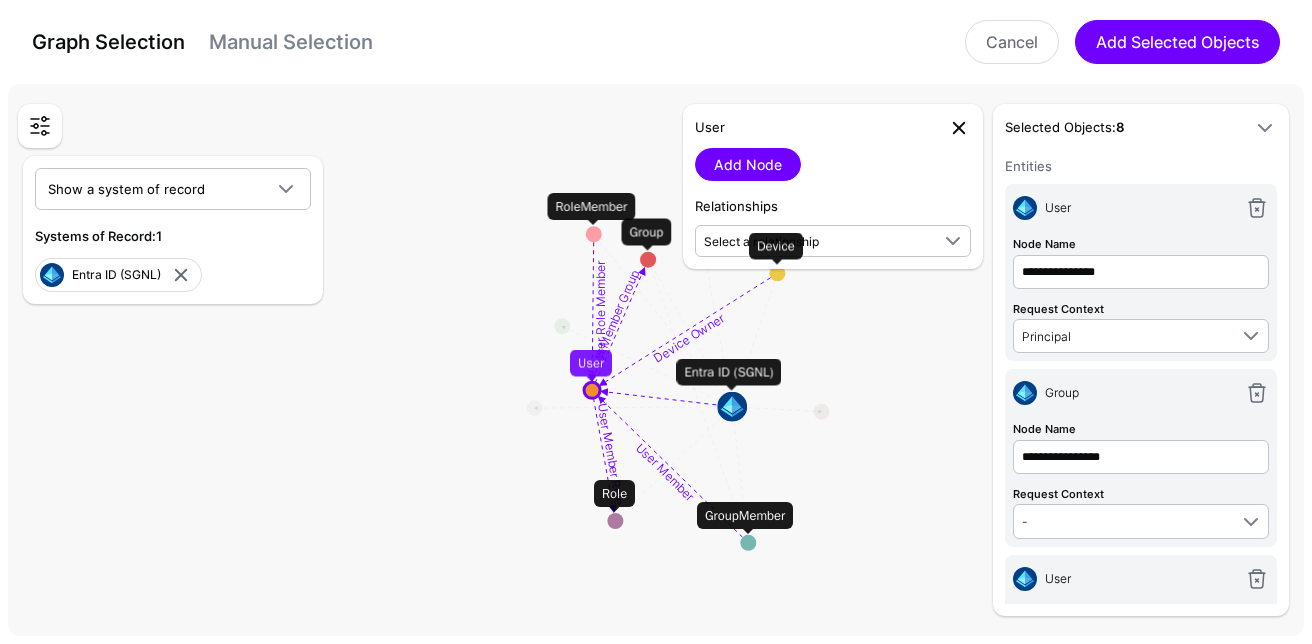 click at bounding box center [959, 128] 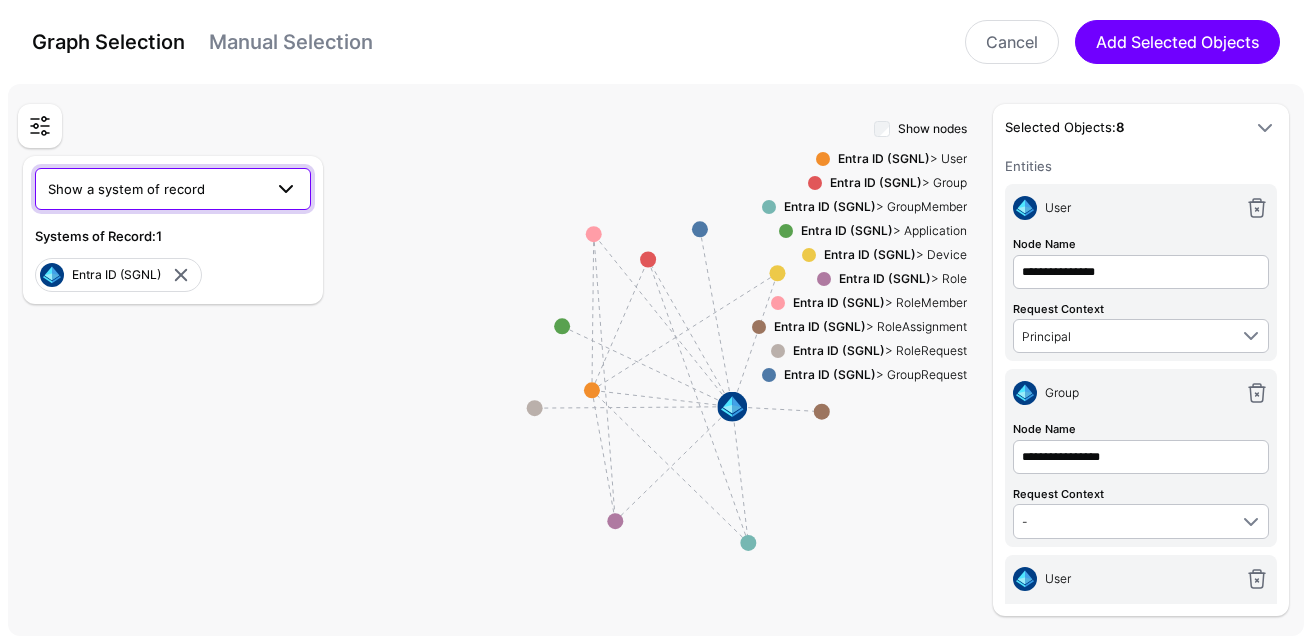click on "Show a system of record" at bounding box center [173, 189] 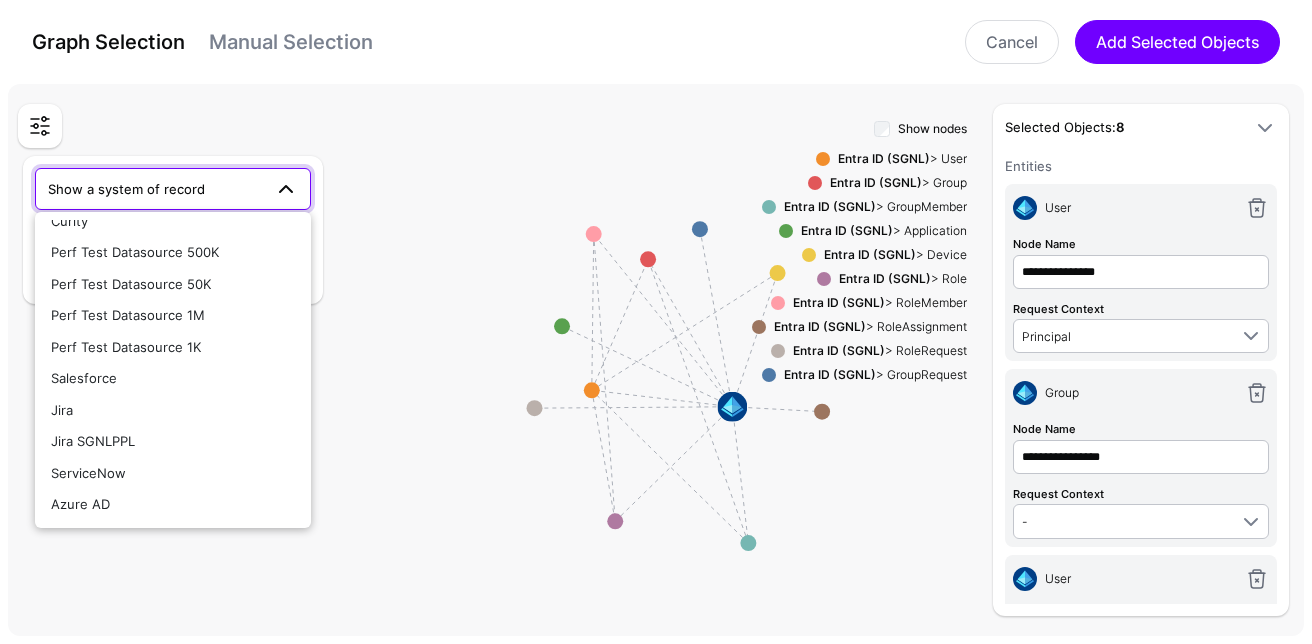 scroll, scrollTop: 0, scrollLeft: 0, axis: both 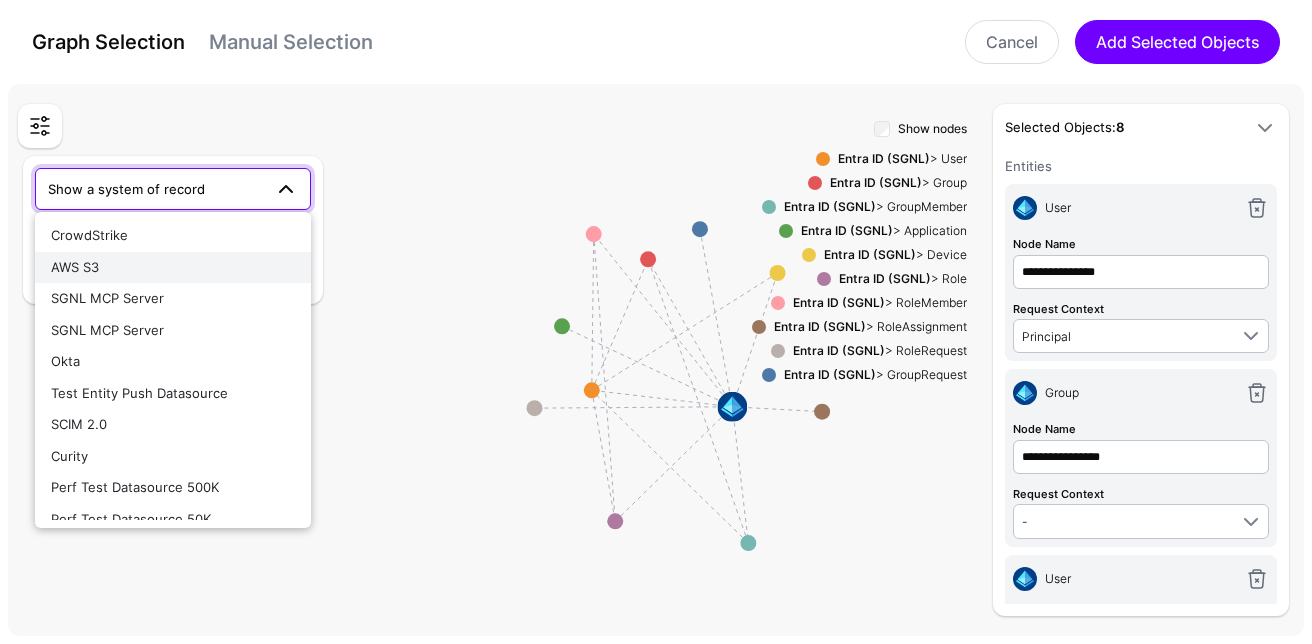 click on "AWS S3" at bounding box center [173, 268] 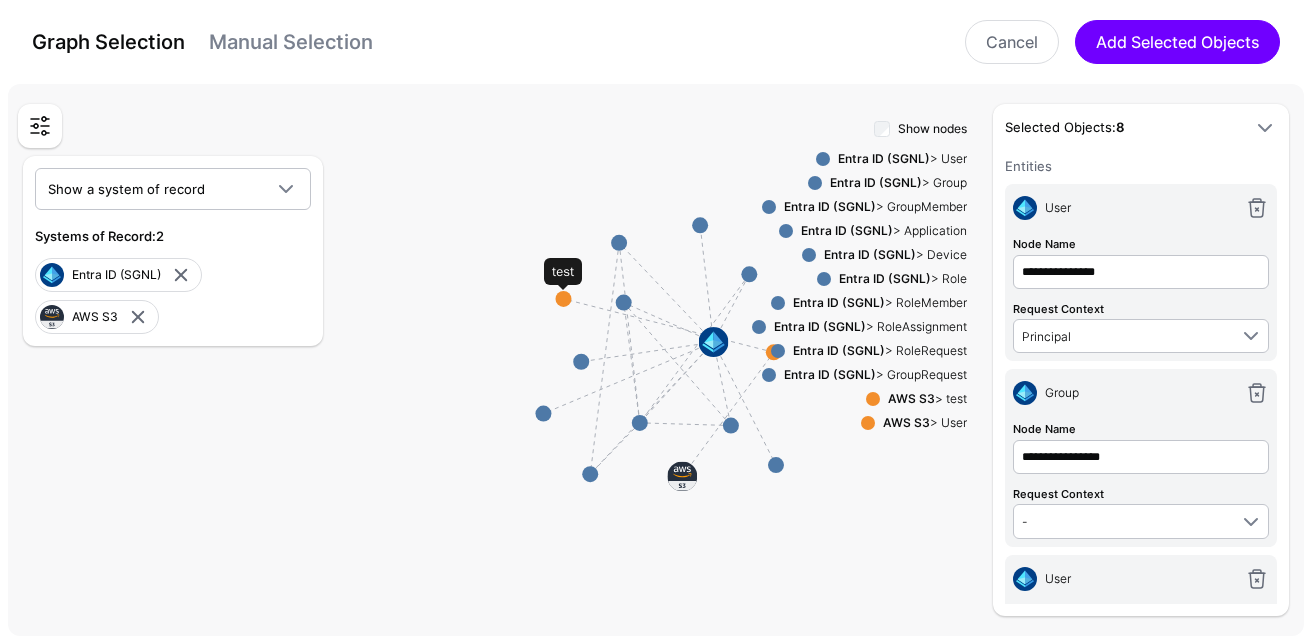 click 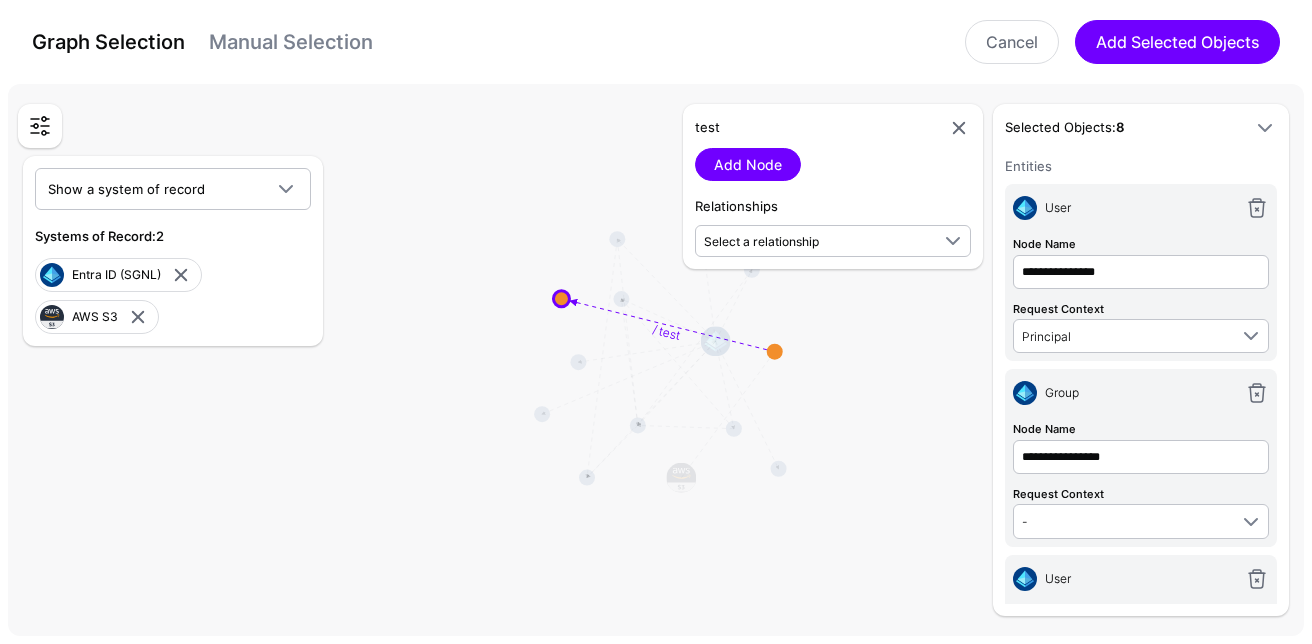 click 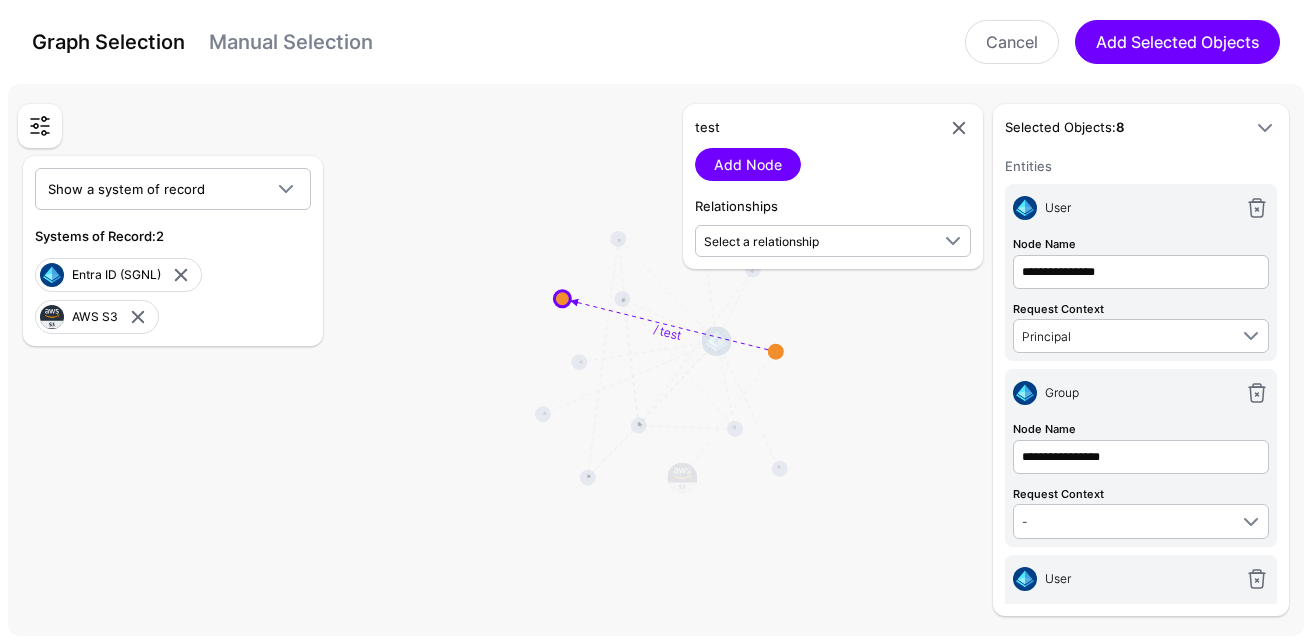 click 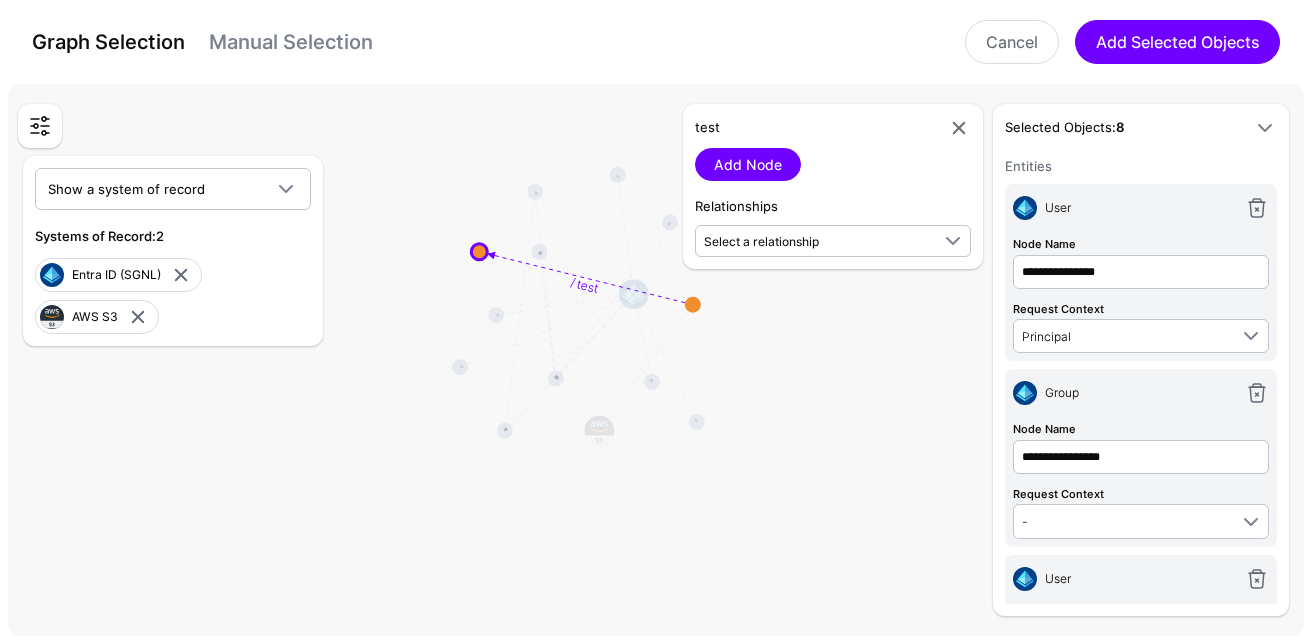 drag, startPoint x: 843, startPoint y: 424, endPoint x: 758, endPoint y: 376, distance: 97.6166 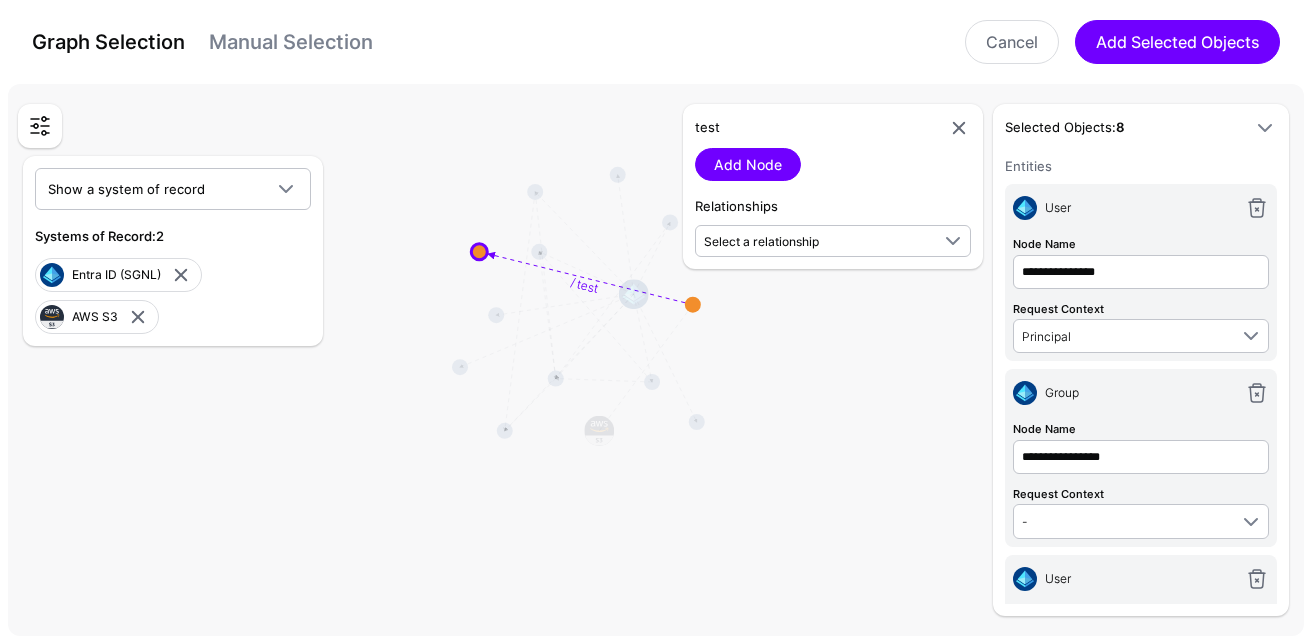 click 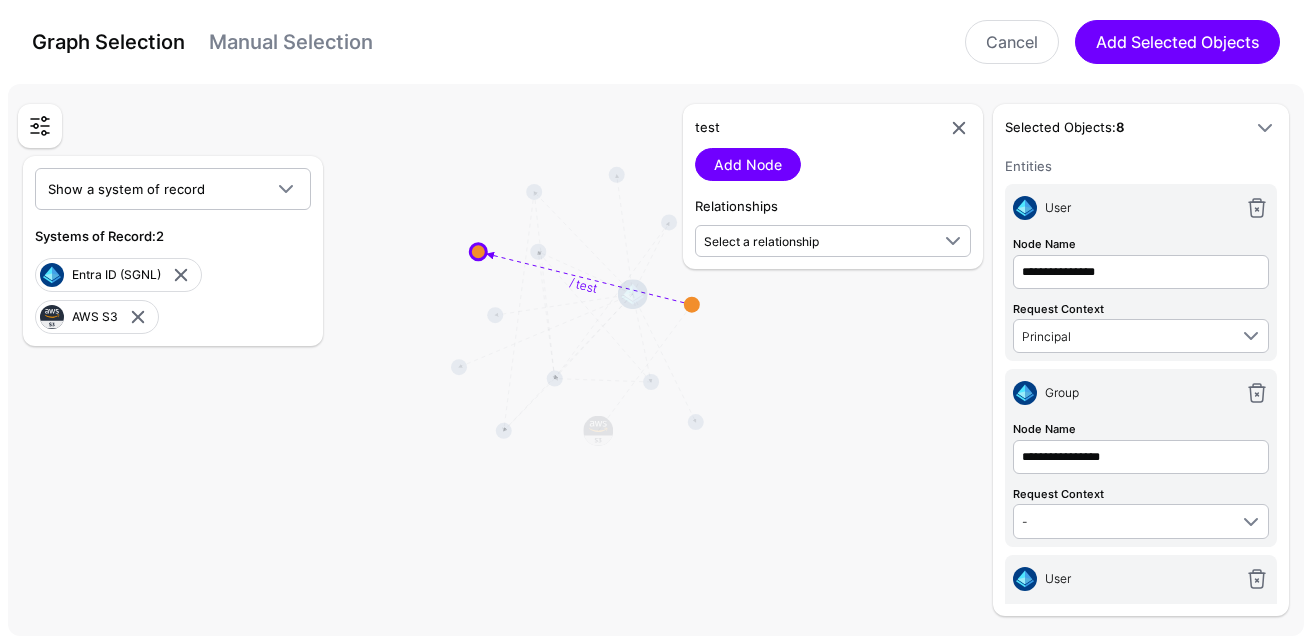 click 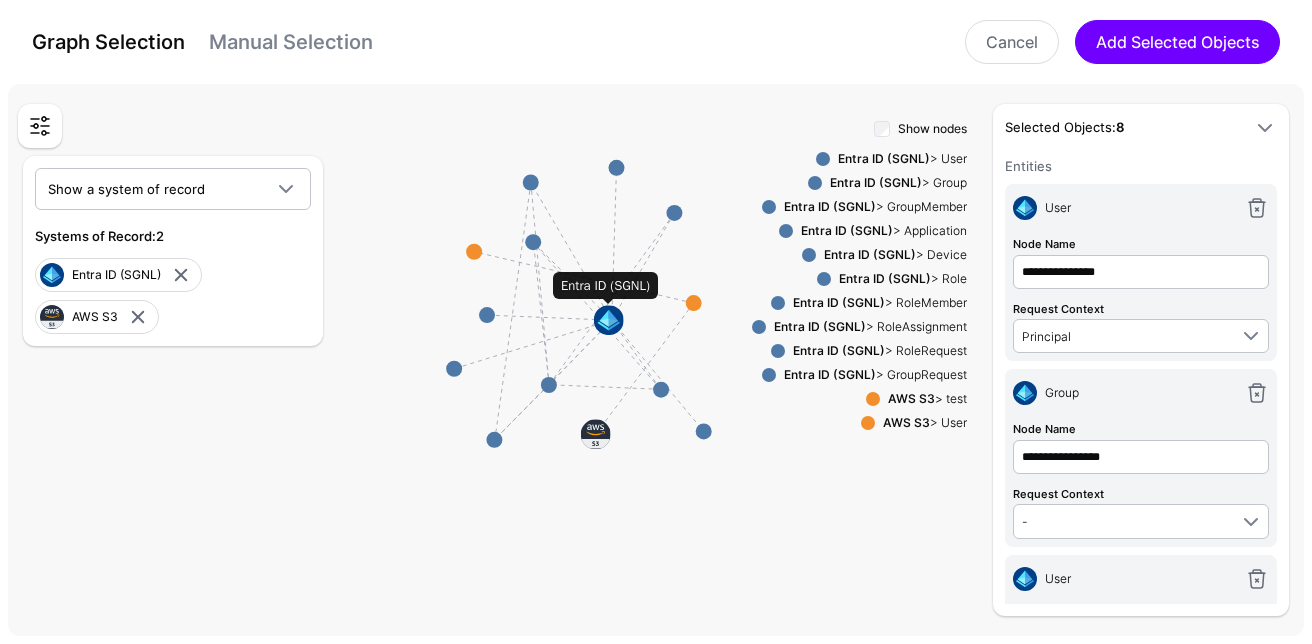 drag, startPoint x: 634, startPoint y: 301, endPoint x: 609, endPoint y: 322, distance: 32.649654 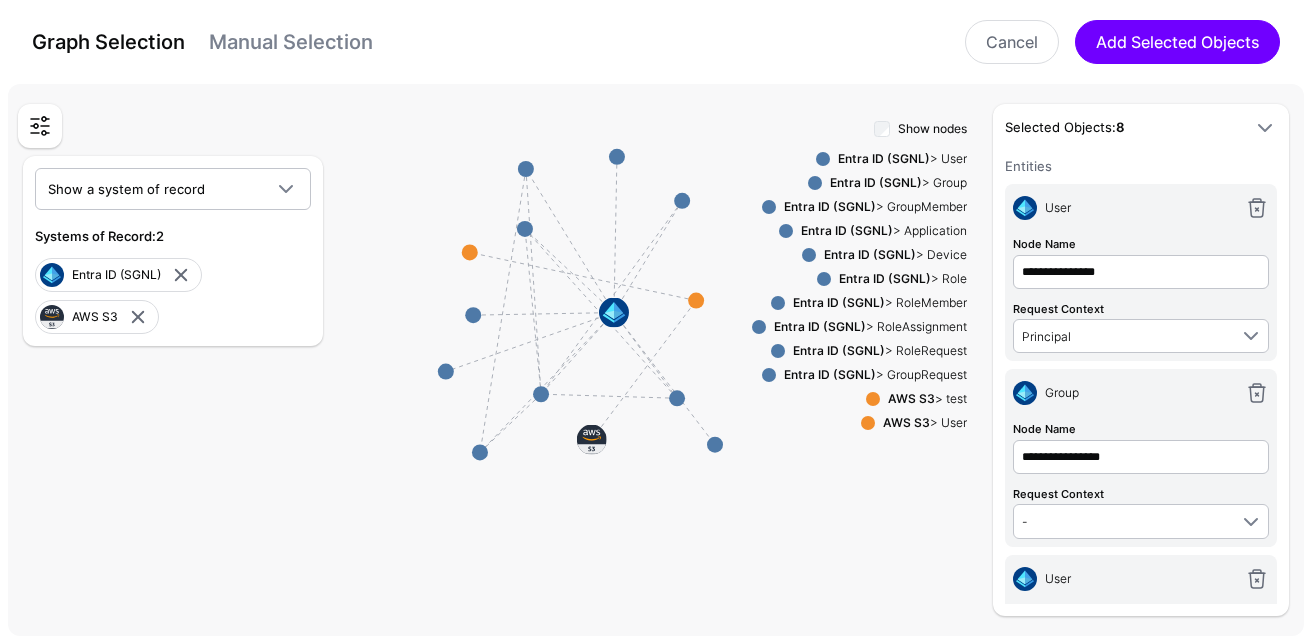 click on "Entra ID (SGNL)" at bounding box center [847, 230] 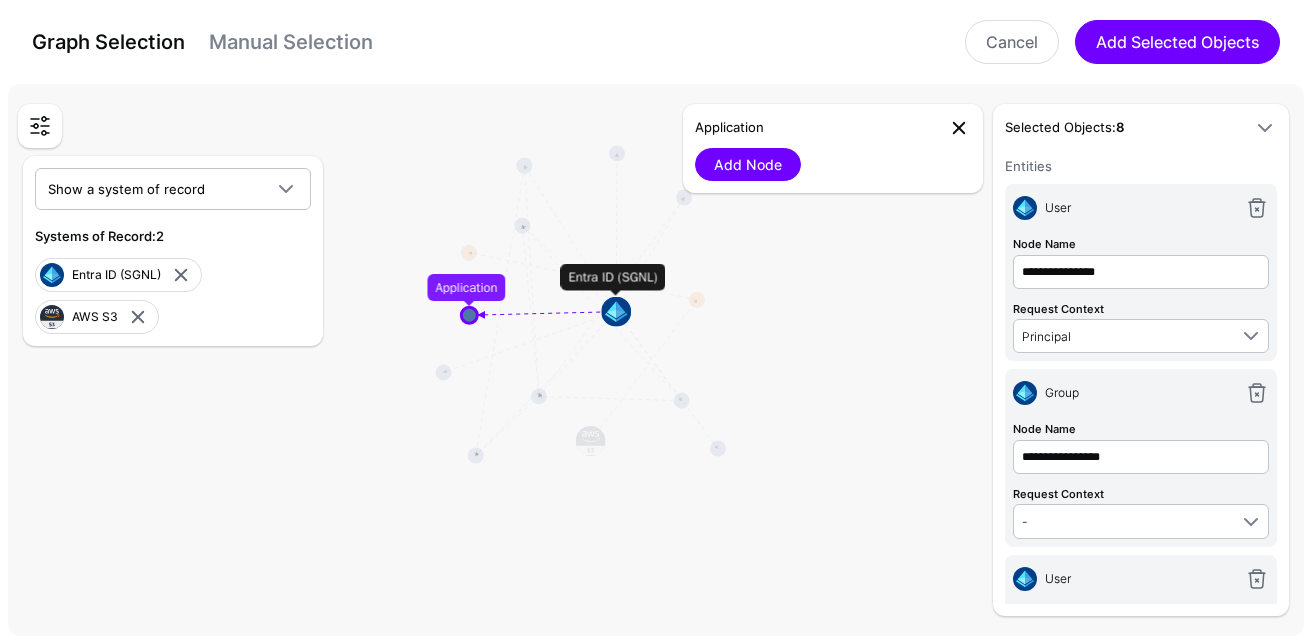 click at bounding box center [959, 128] 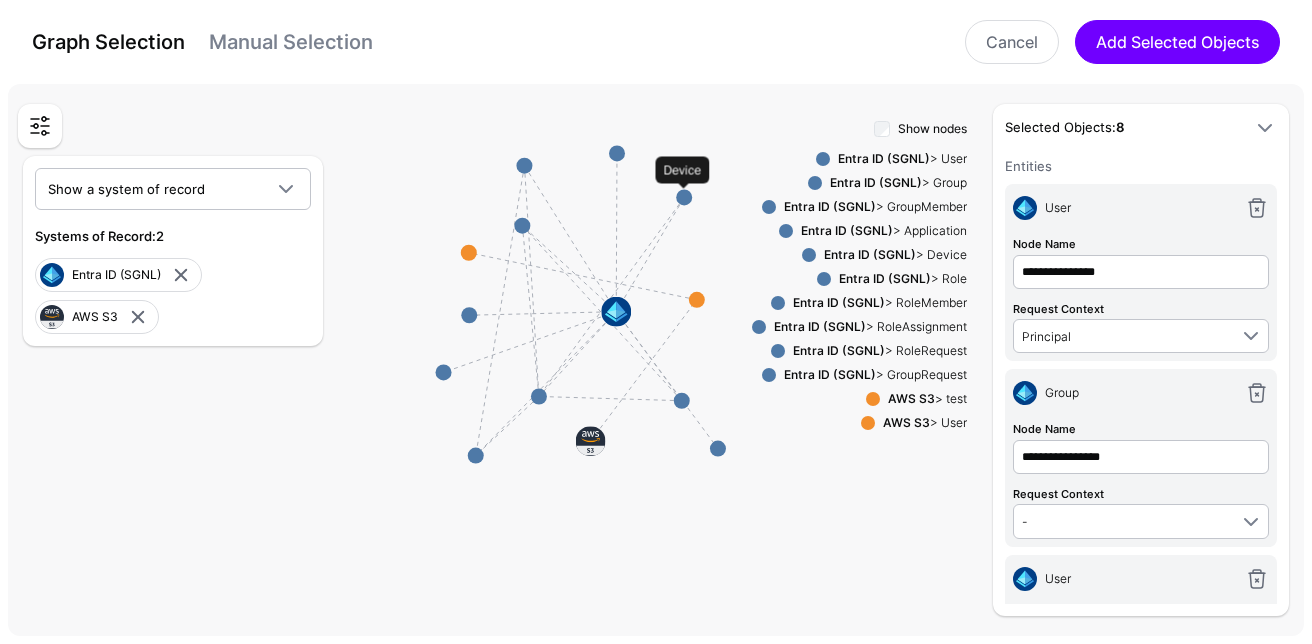 click 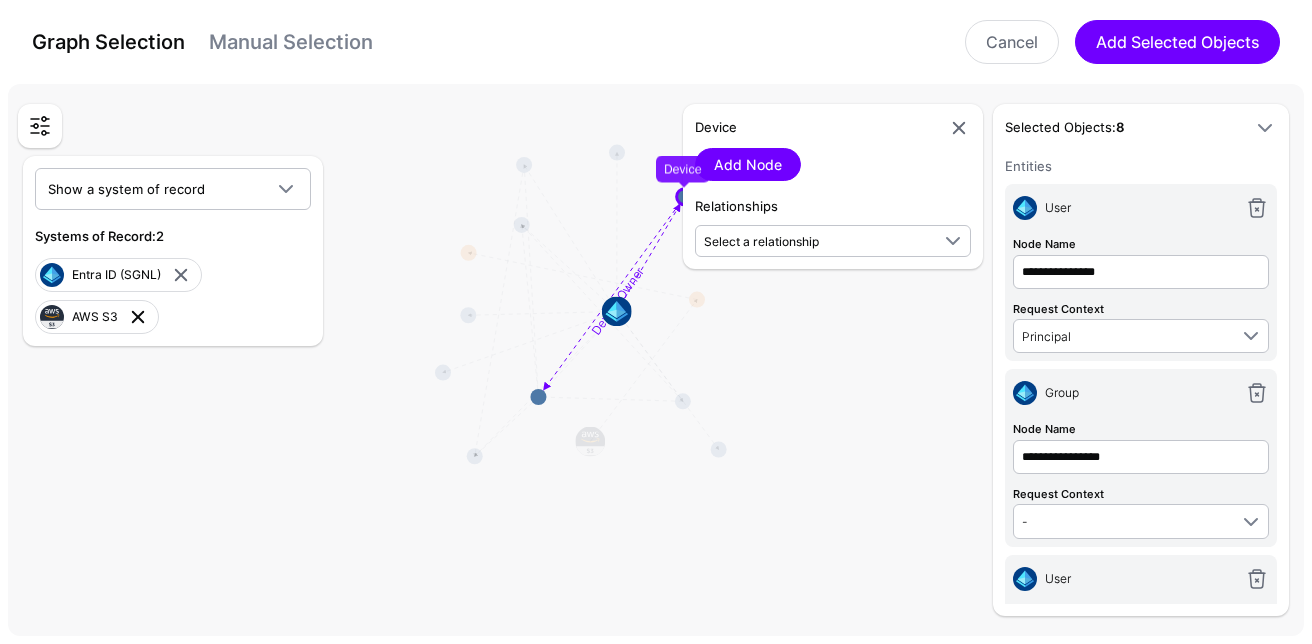 click at bounding box center (138, 317) 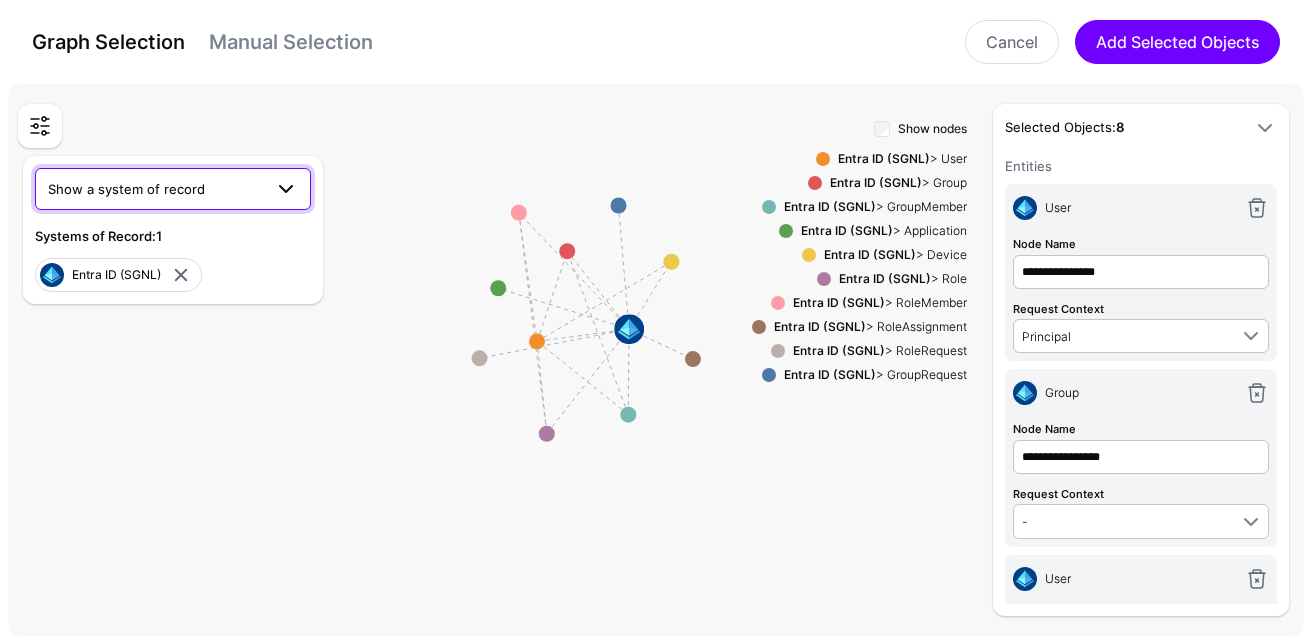 click on "Show a system of record" at bounding box center (155, 189) 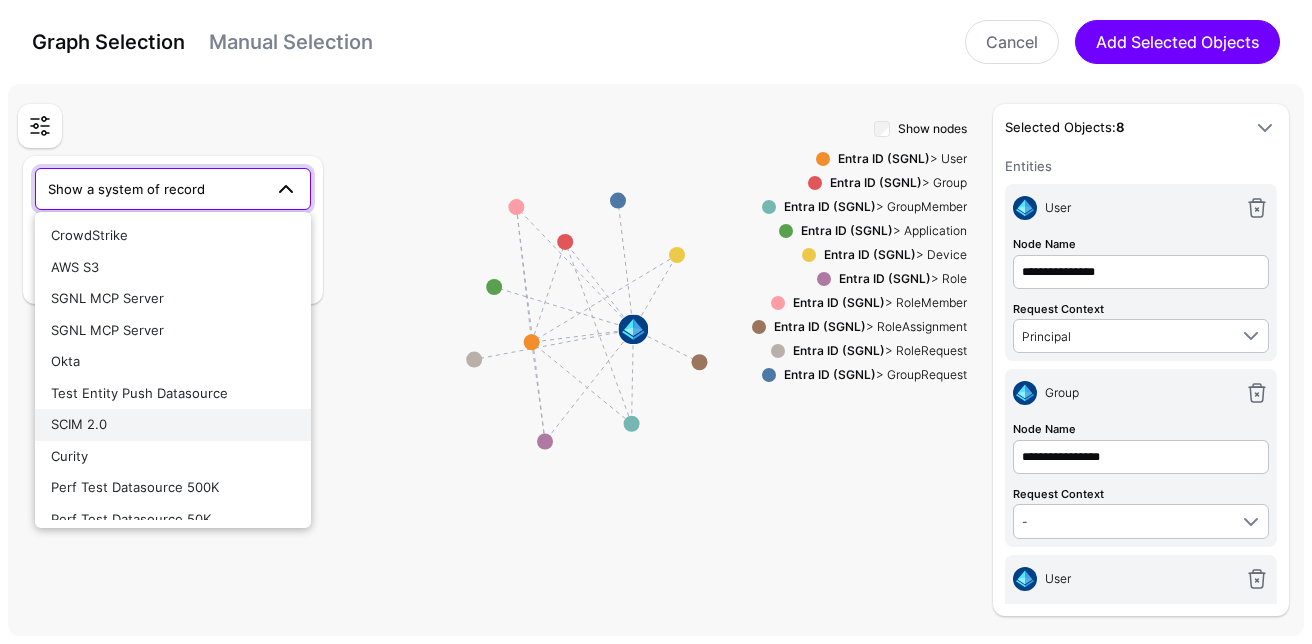 scroll, scrollTop: 235, scrollLeft: 0, axis: vertical 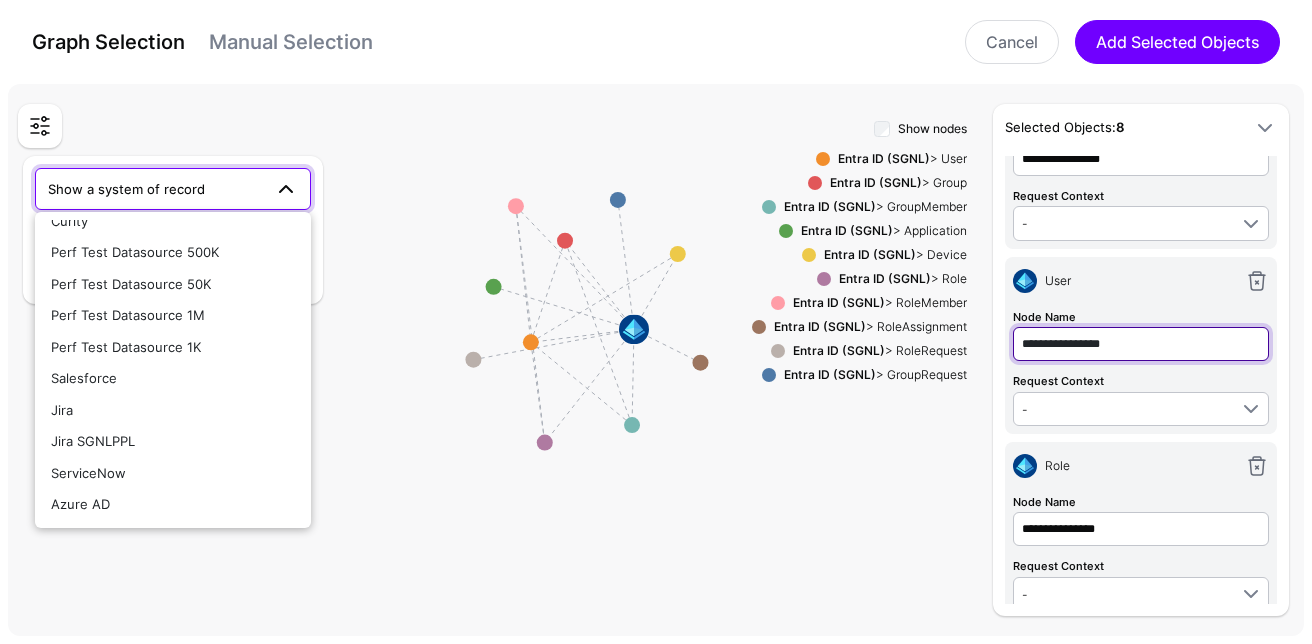 click on "**********" at bounding box center [1141, -26] 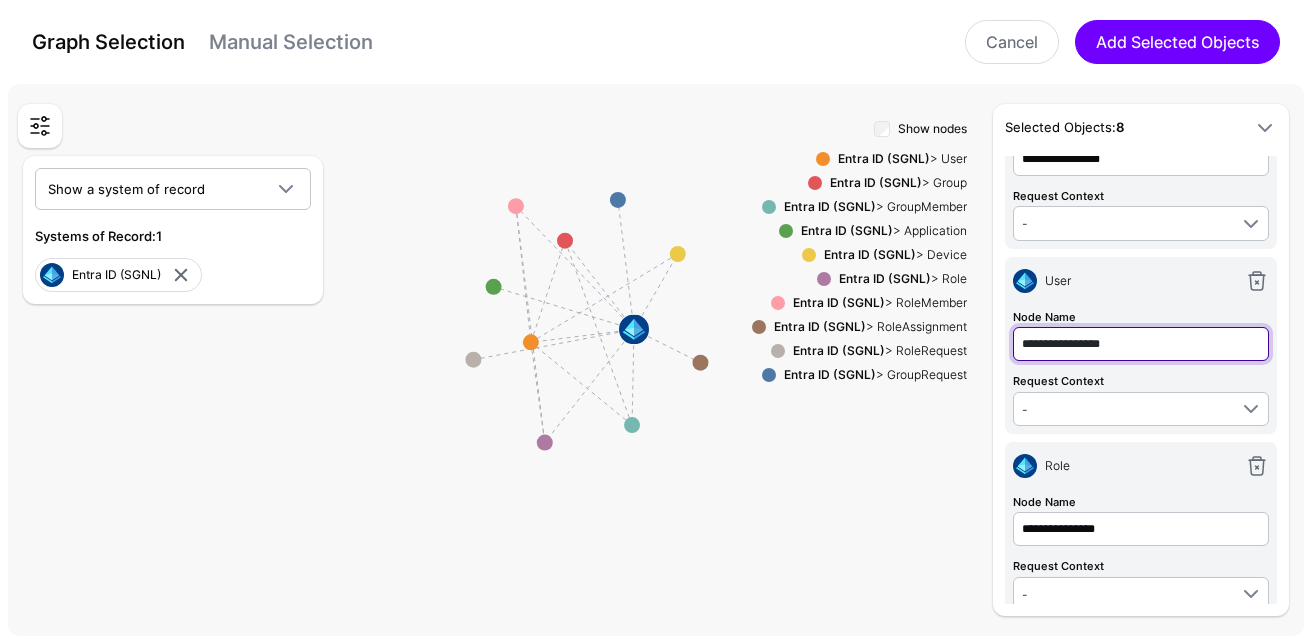 click on "**********" at bounding box center (1141, -26) 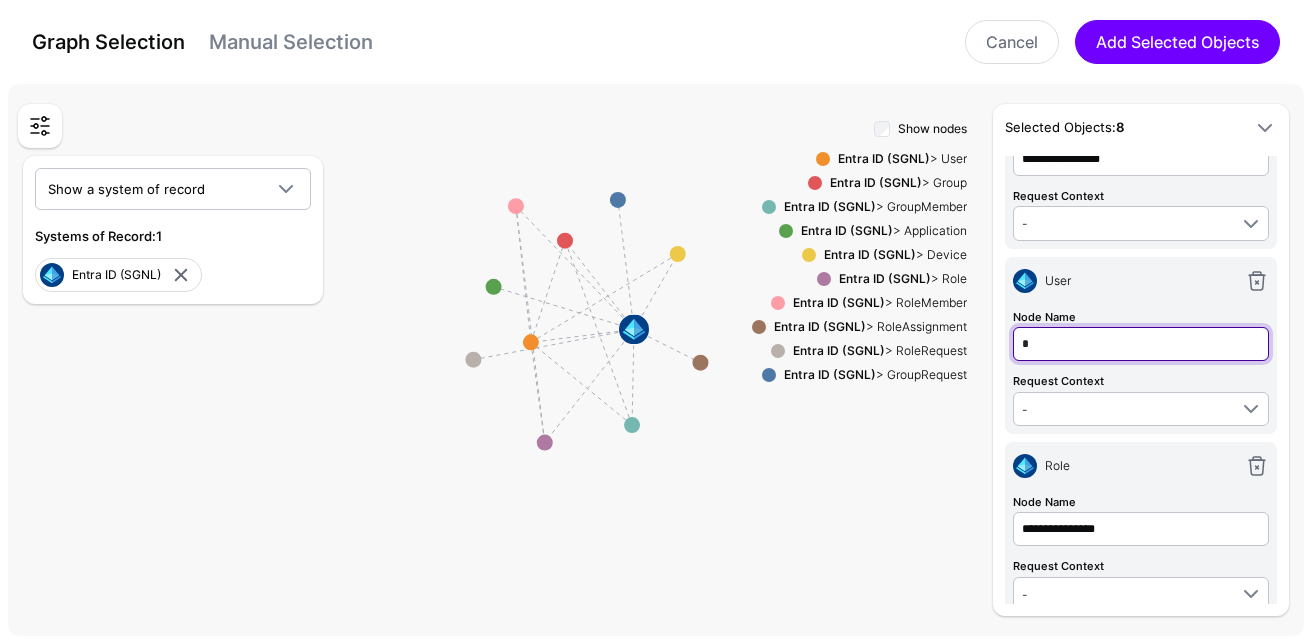 type on "**" 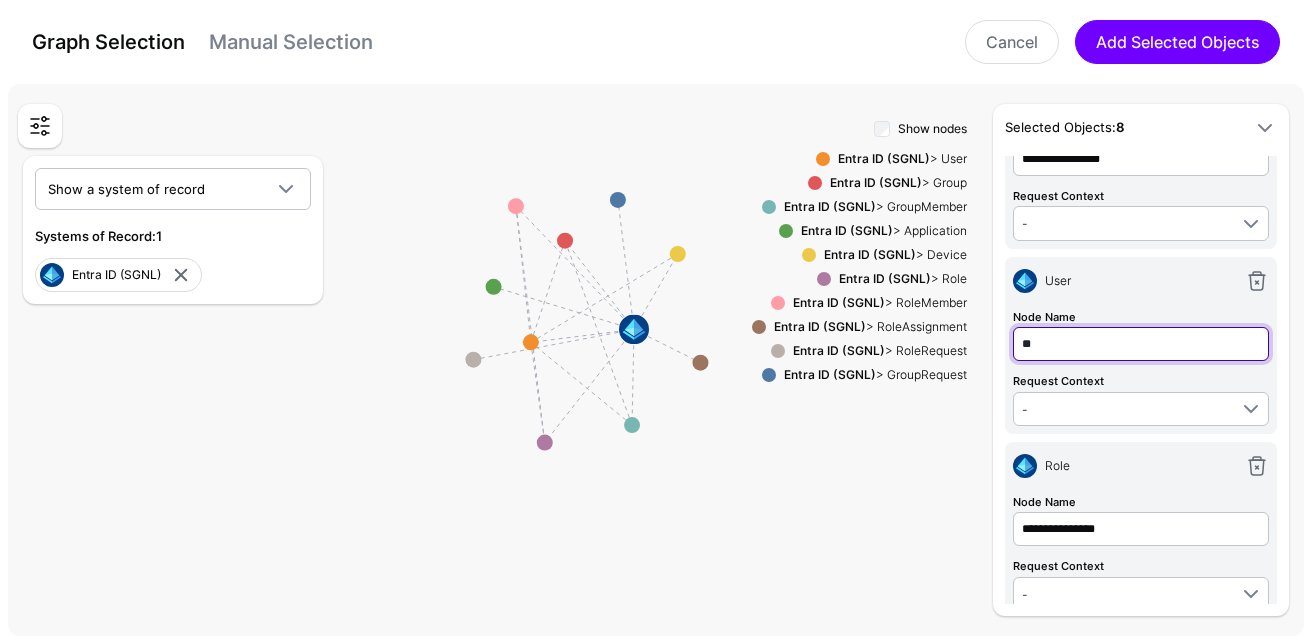 type on "***" 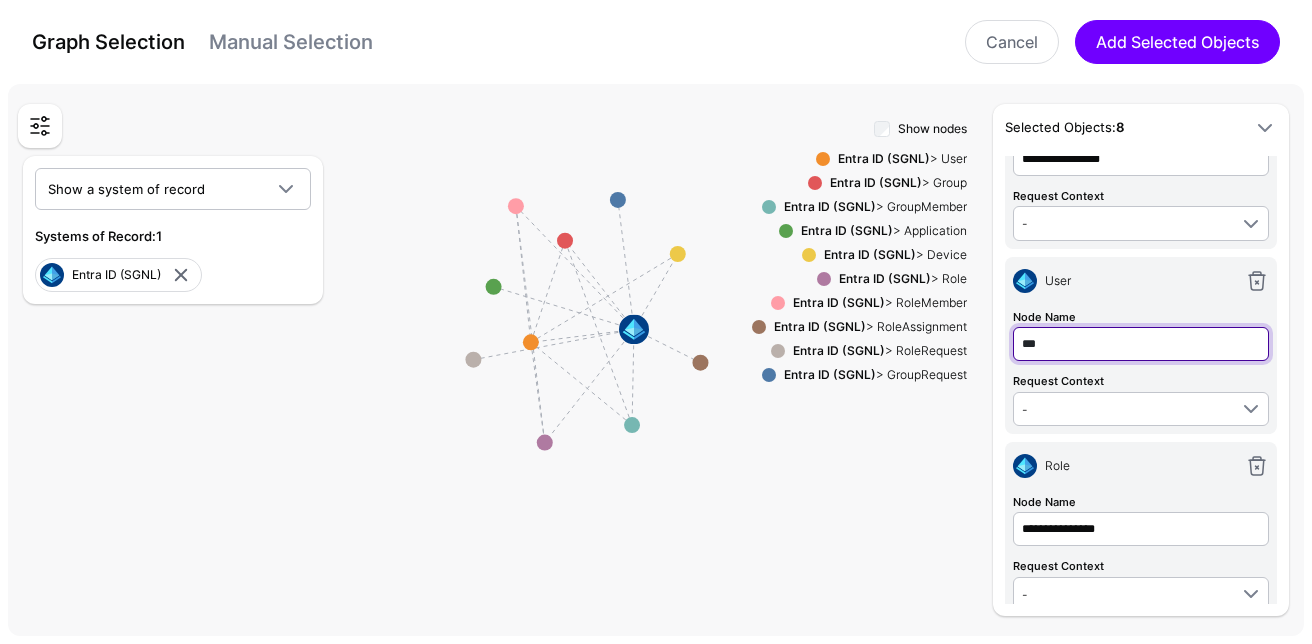 type on "****" 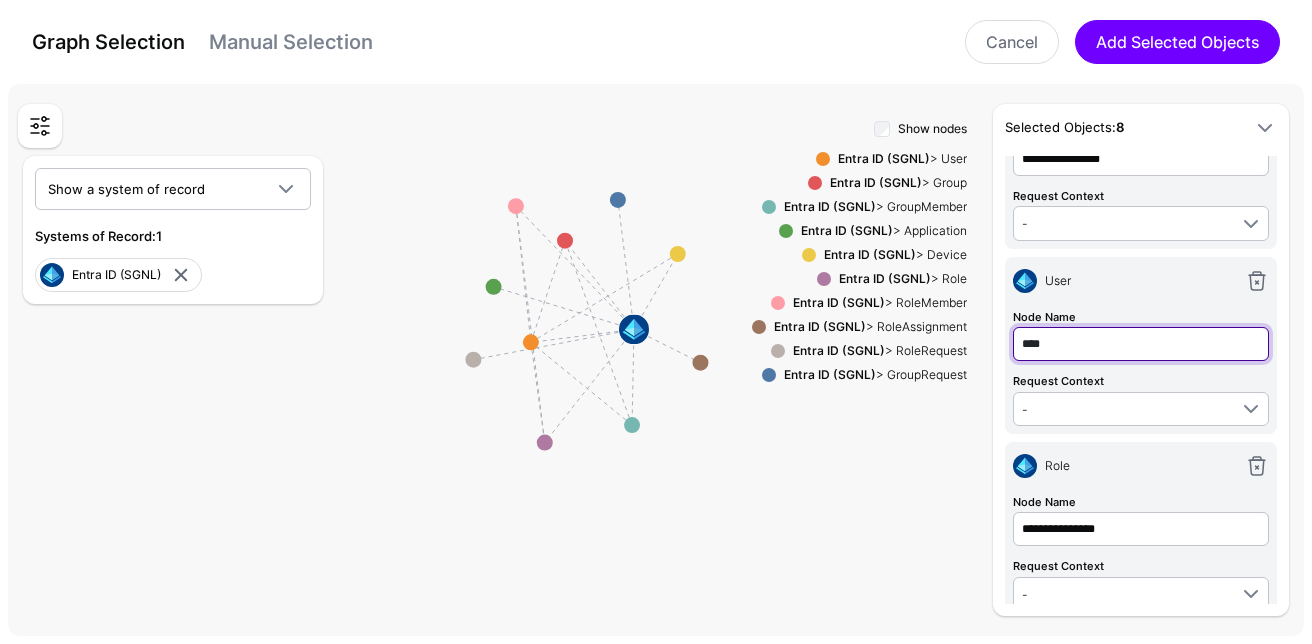 type on "*****" 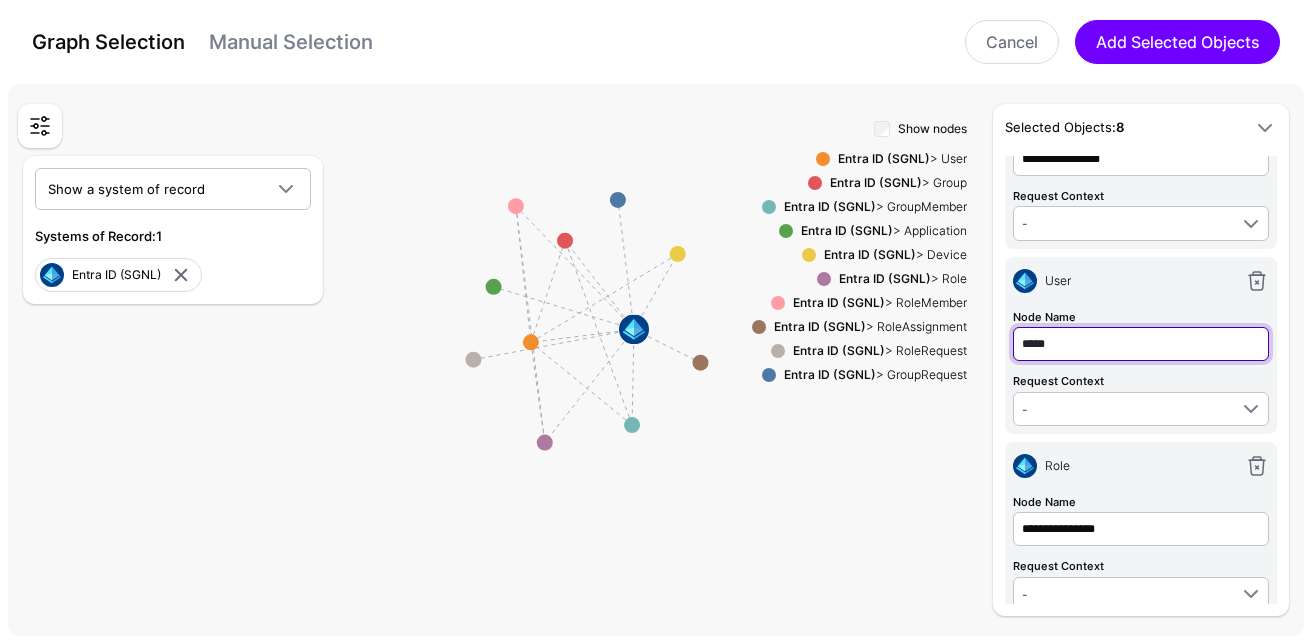 type on "******" 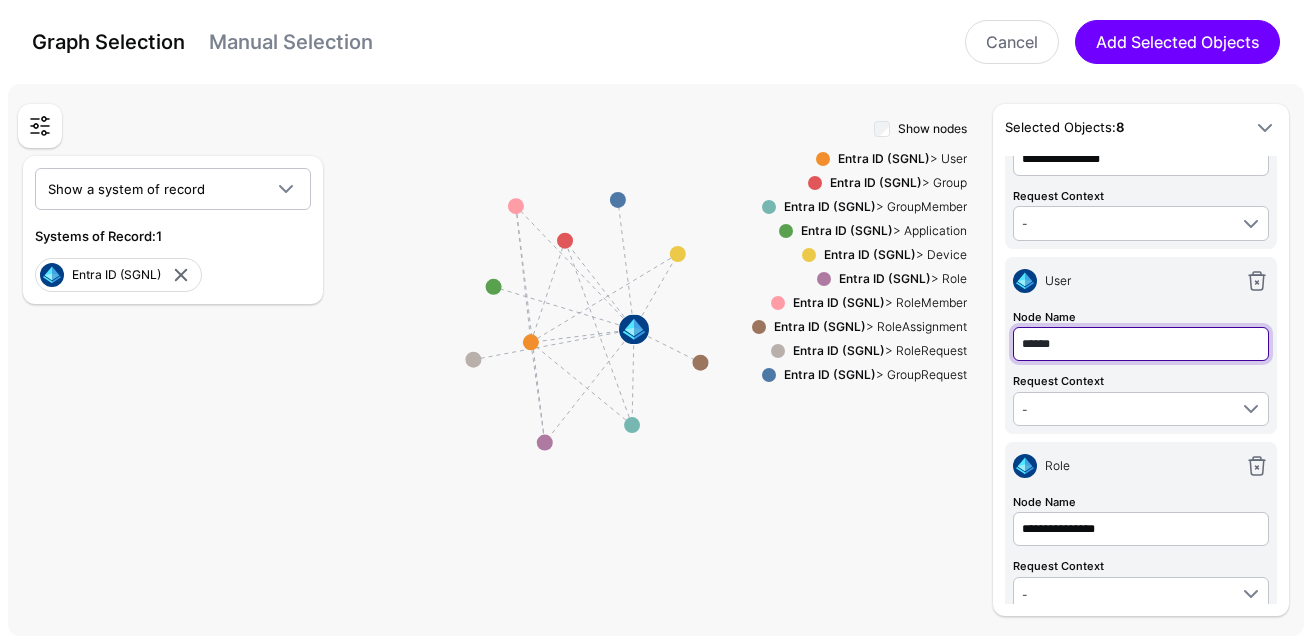 type on "*******" 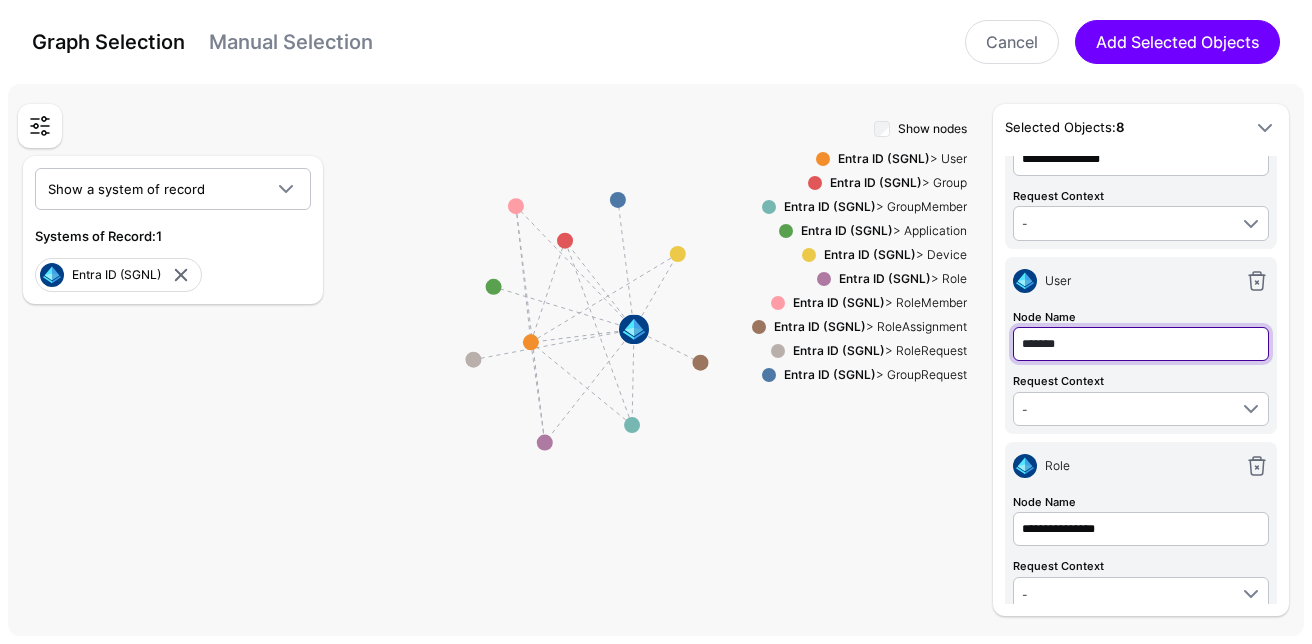 type on "*******" 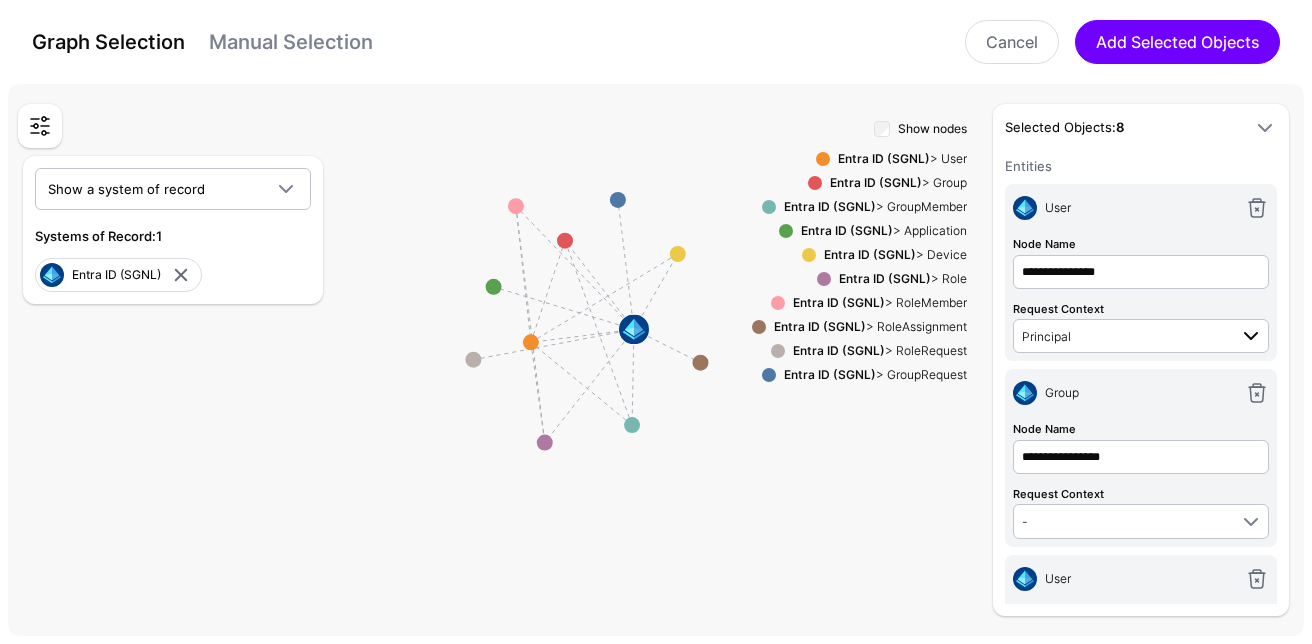 scroll, scrollTop: 22, scrollLeft: 0, axis: vertical 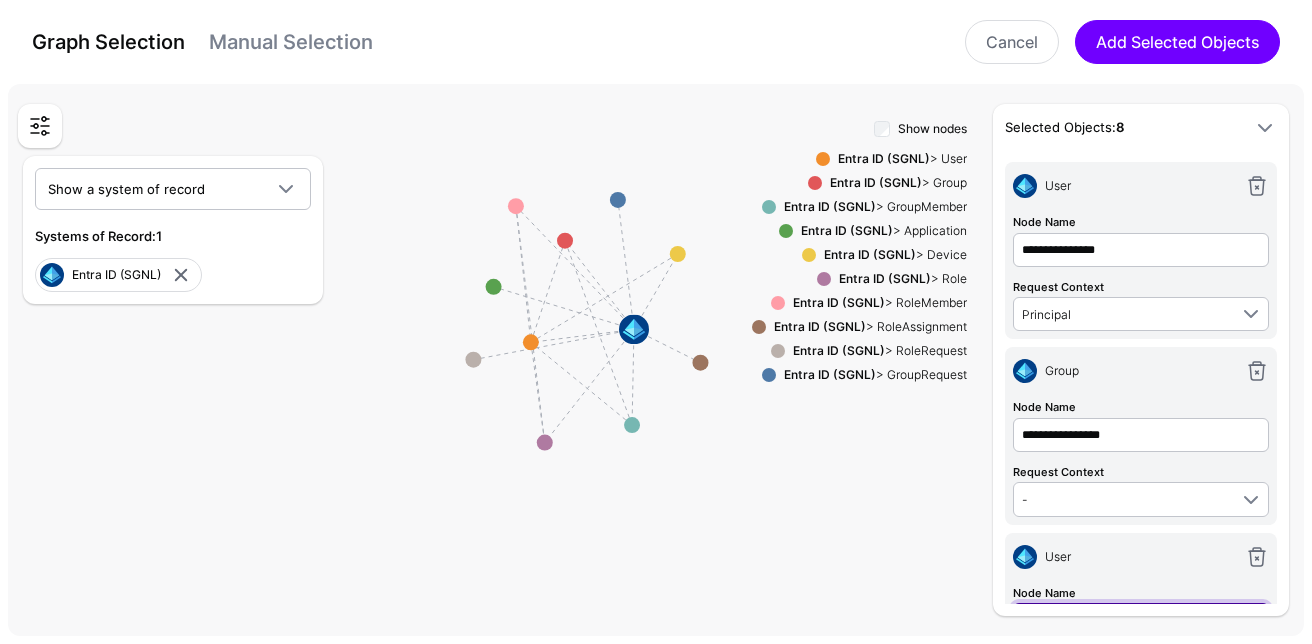 type on "********" 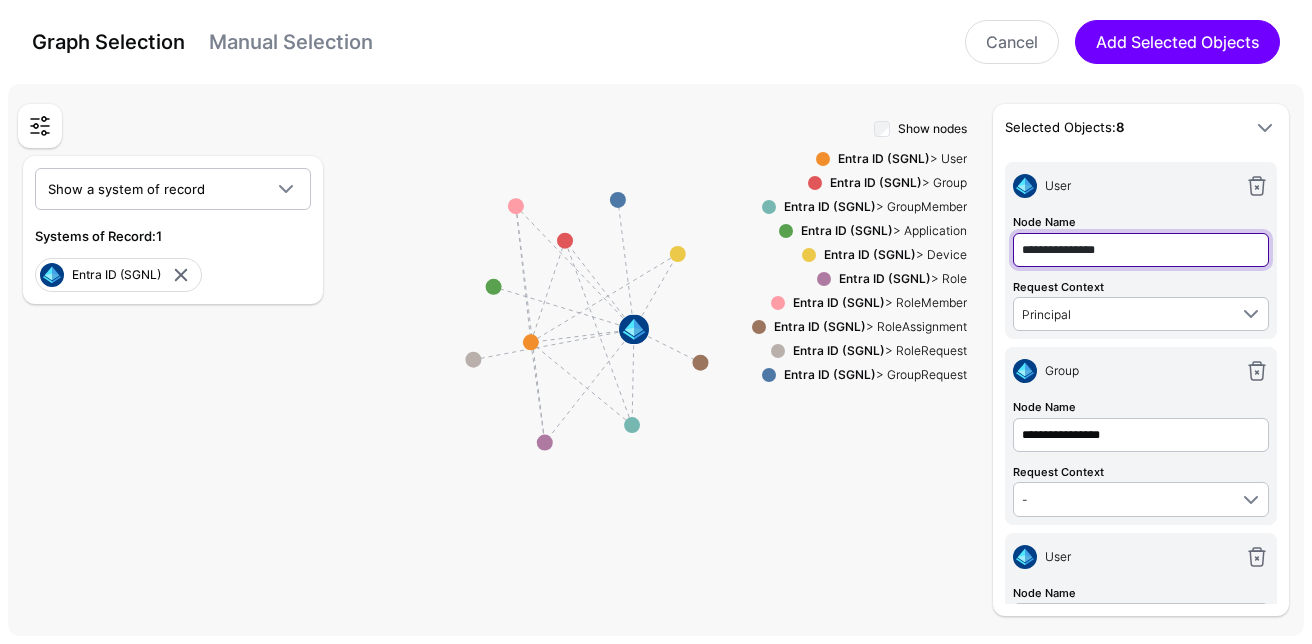 click on "**********" at bounding box center [1141, 250] 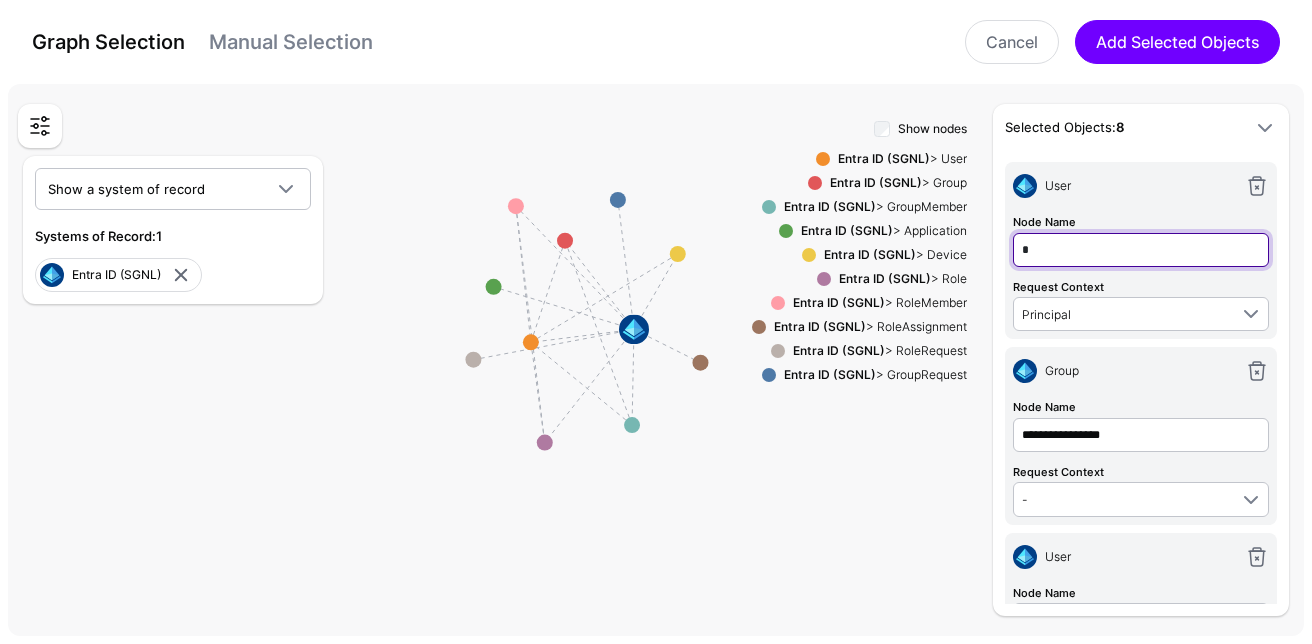 type on "**" 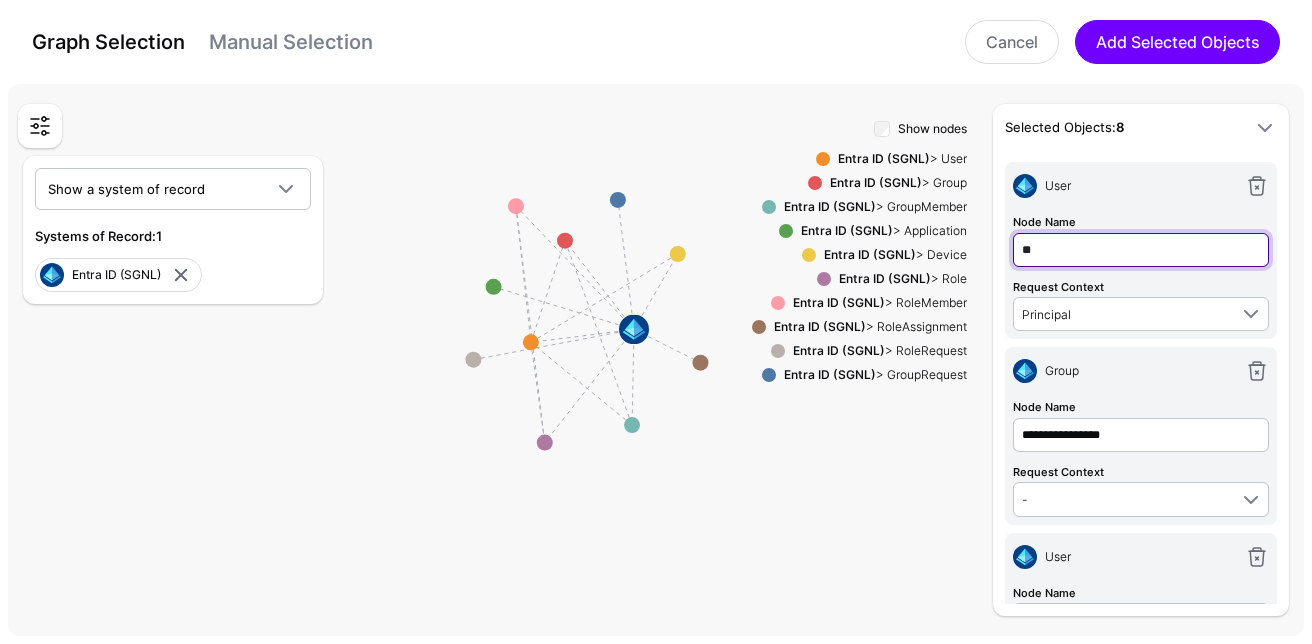 type on "***" 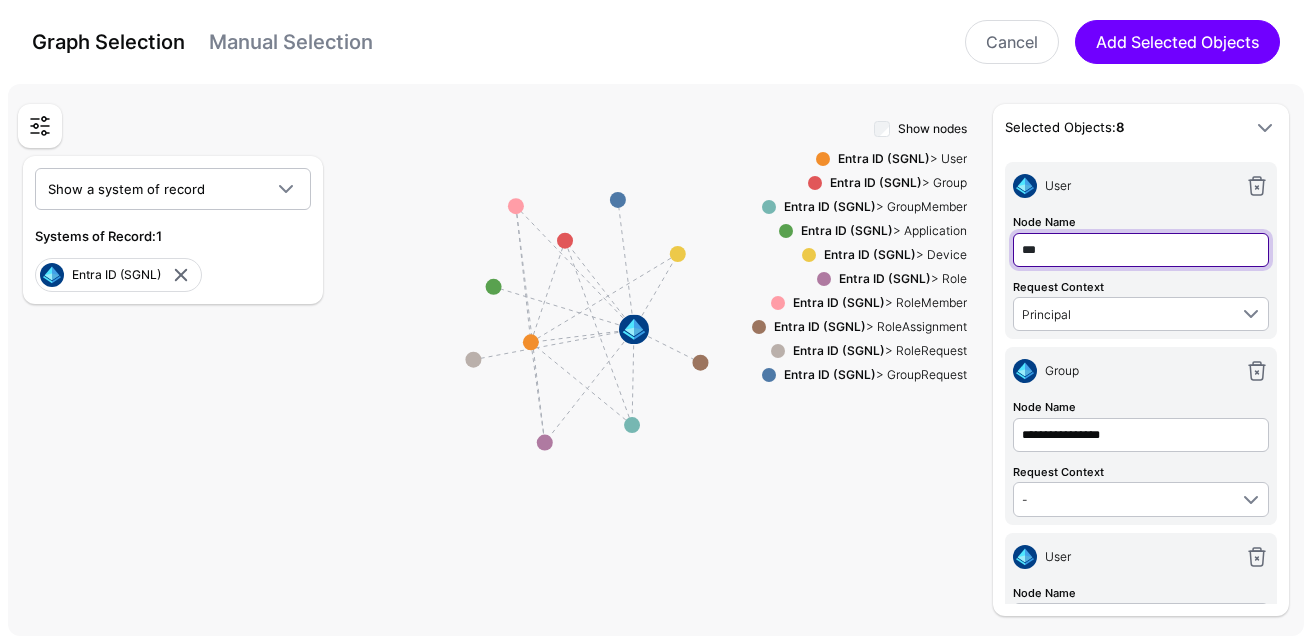 type on "****" 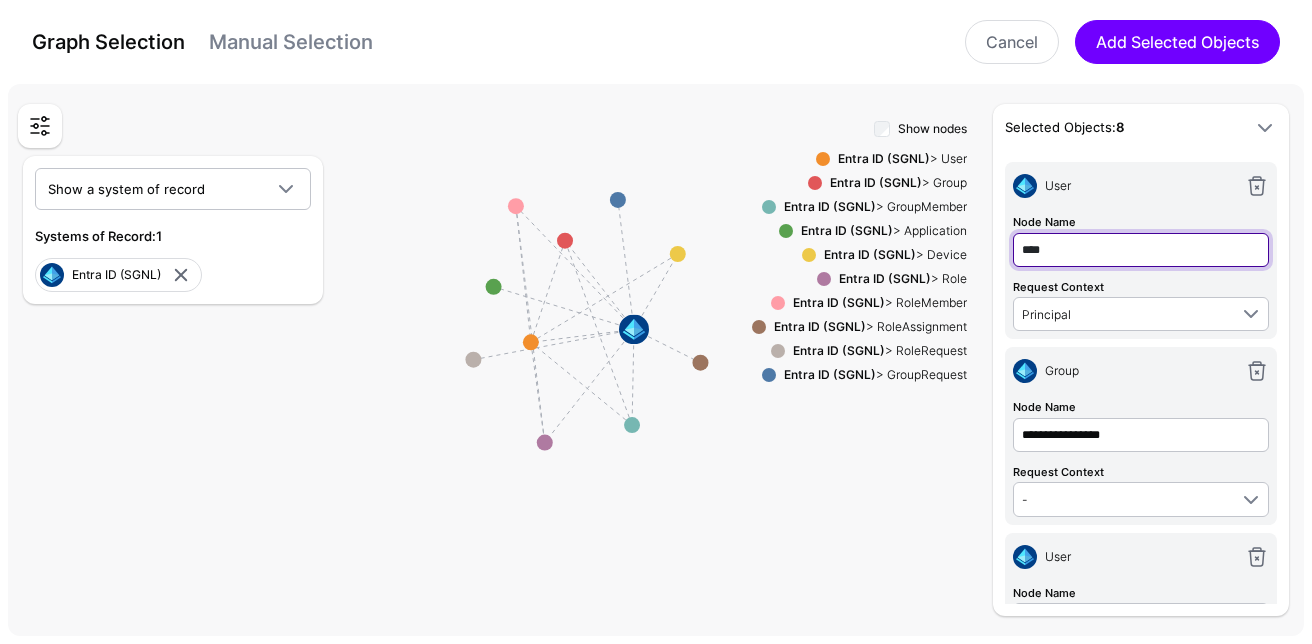 type on "*****" 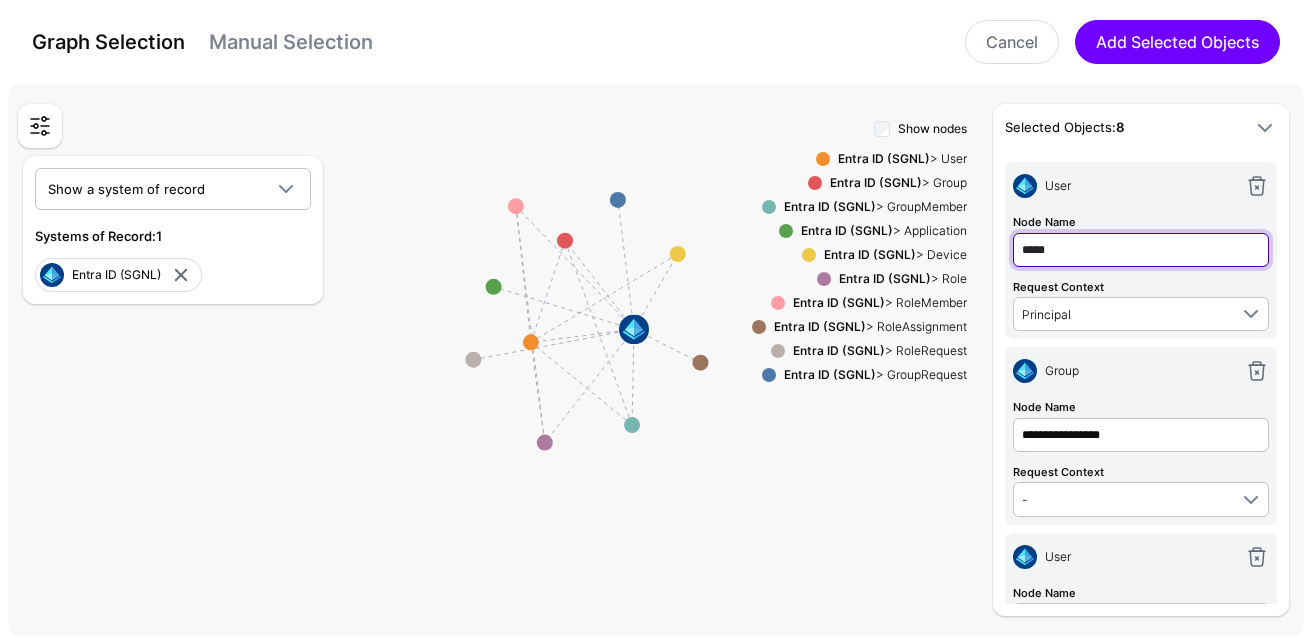 type on "******" 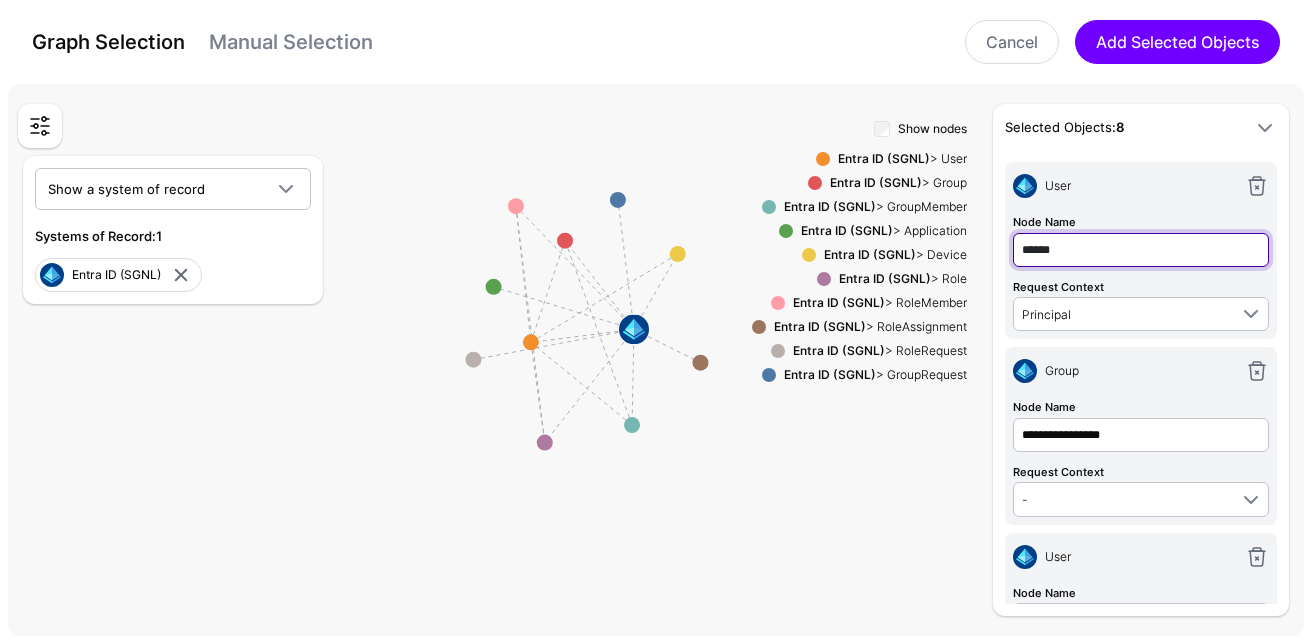 type on "*******" 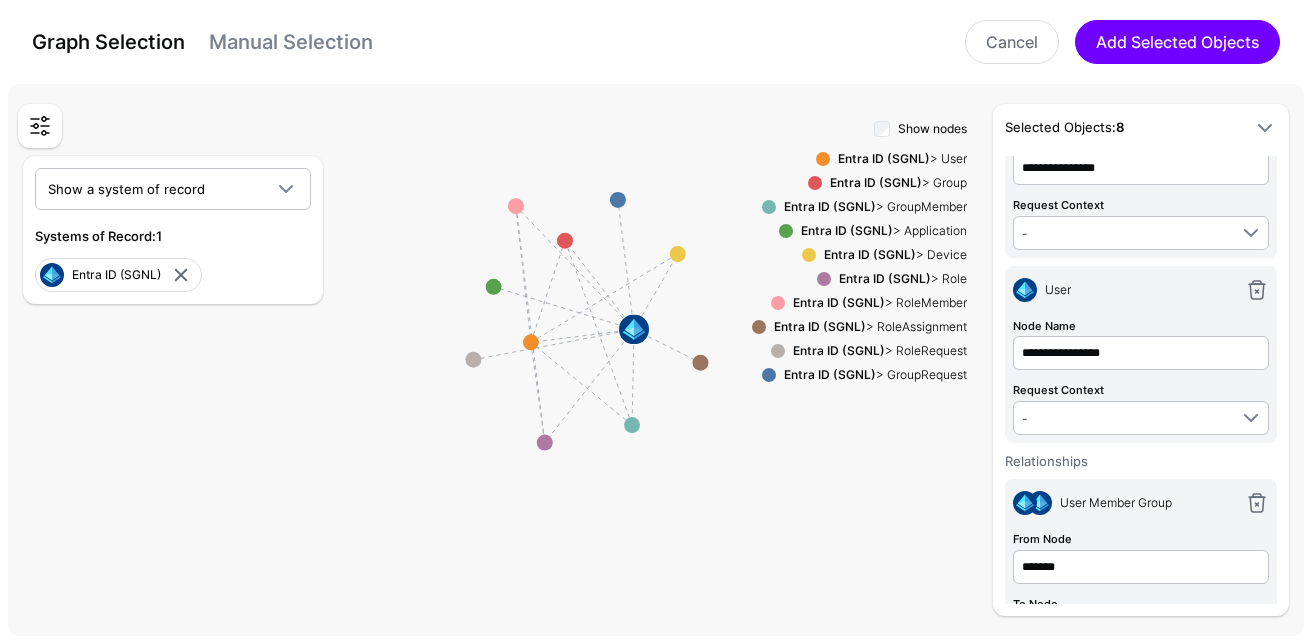 scroll, scrollTop: 1224, scrollLeft: 0, axis: vertical 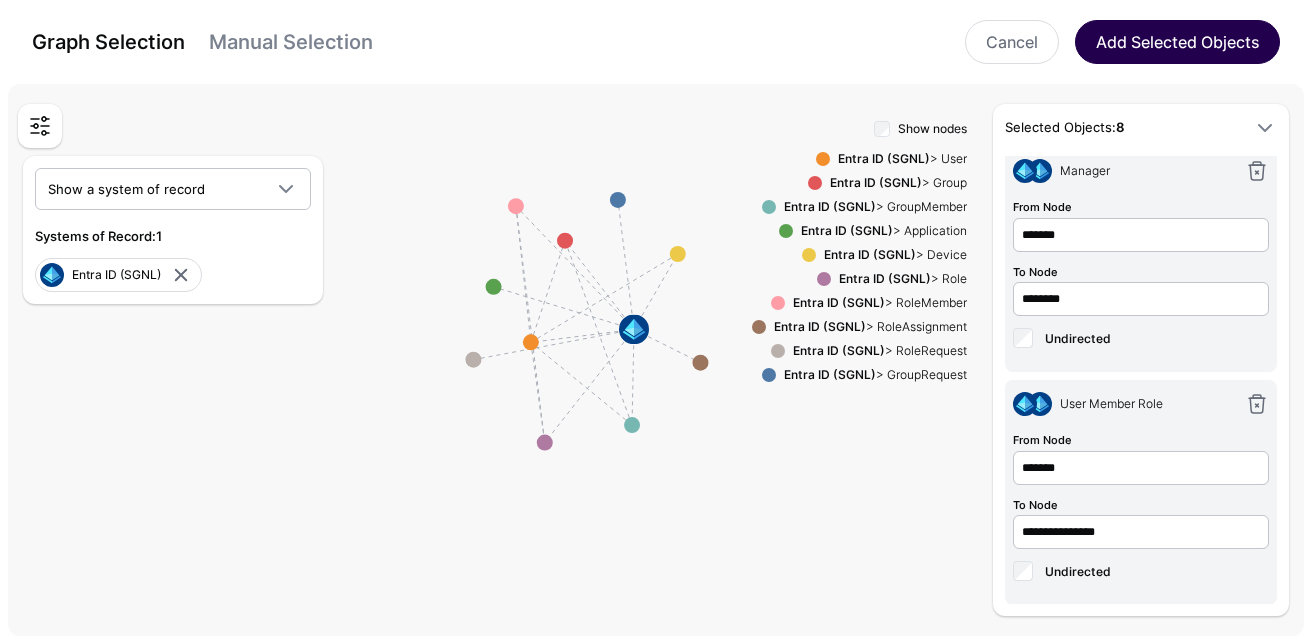 type on "*******" 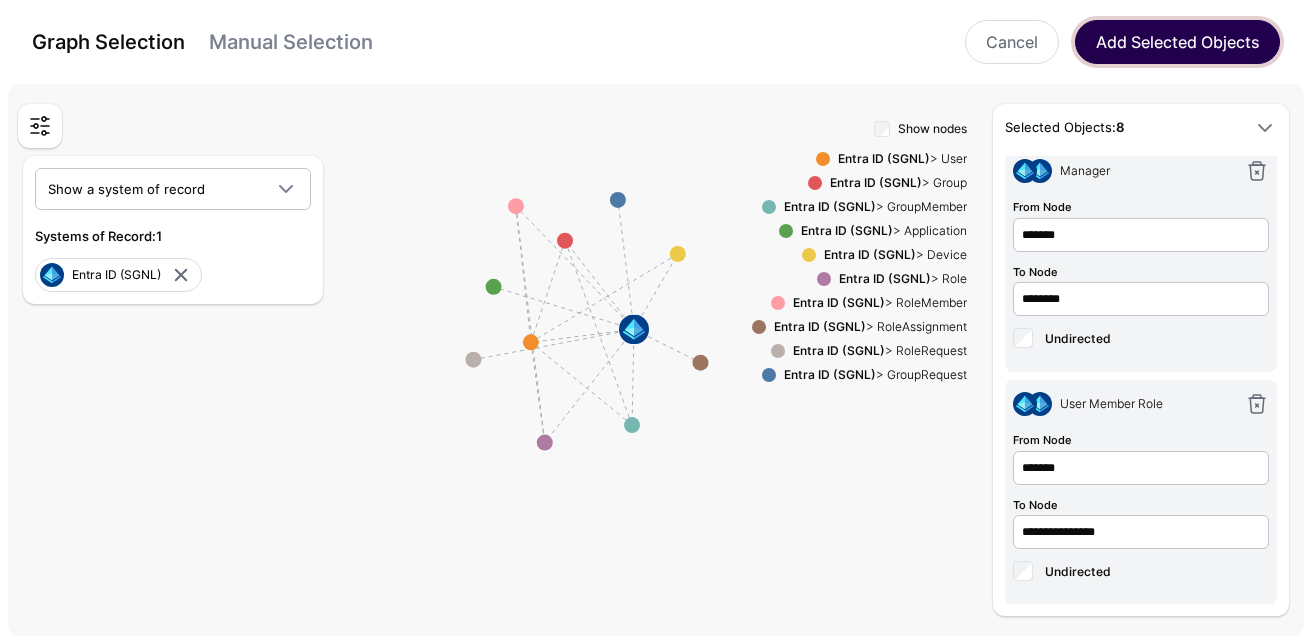 click on "Add Selected Objects" at bounding box center [1177, 42] 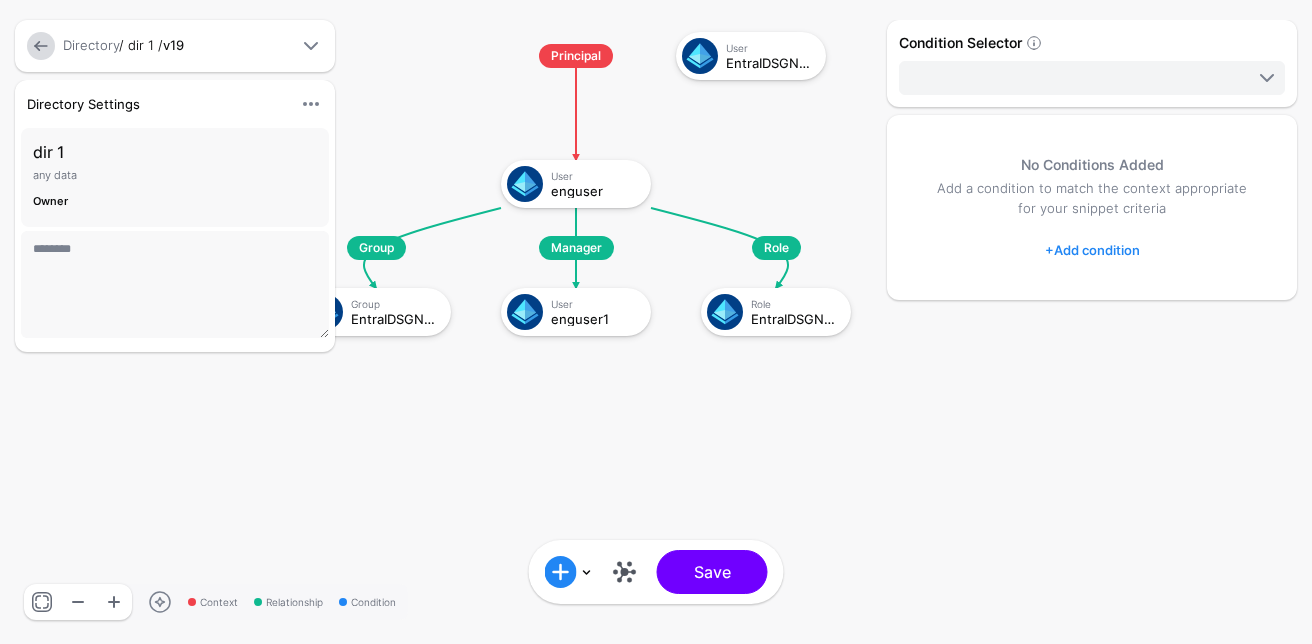 scroll, scrollTop: 2144, scrollLeft: 0, axis: vertical 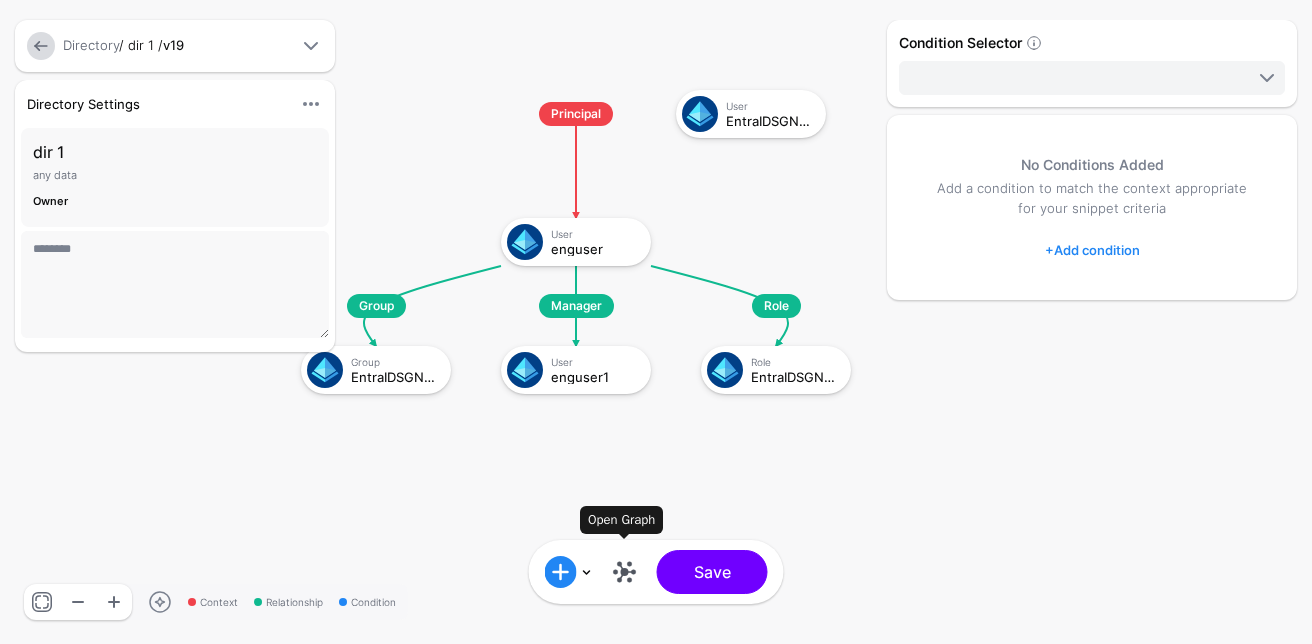 click at bounding box center [625, 572] 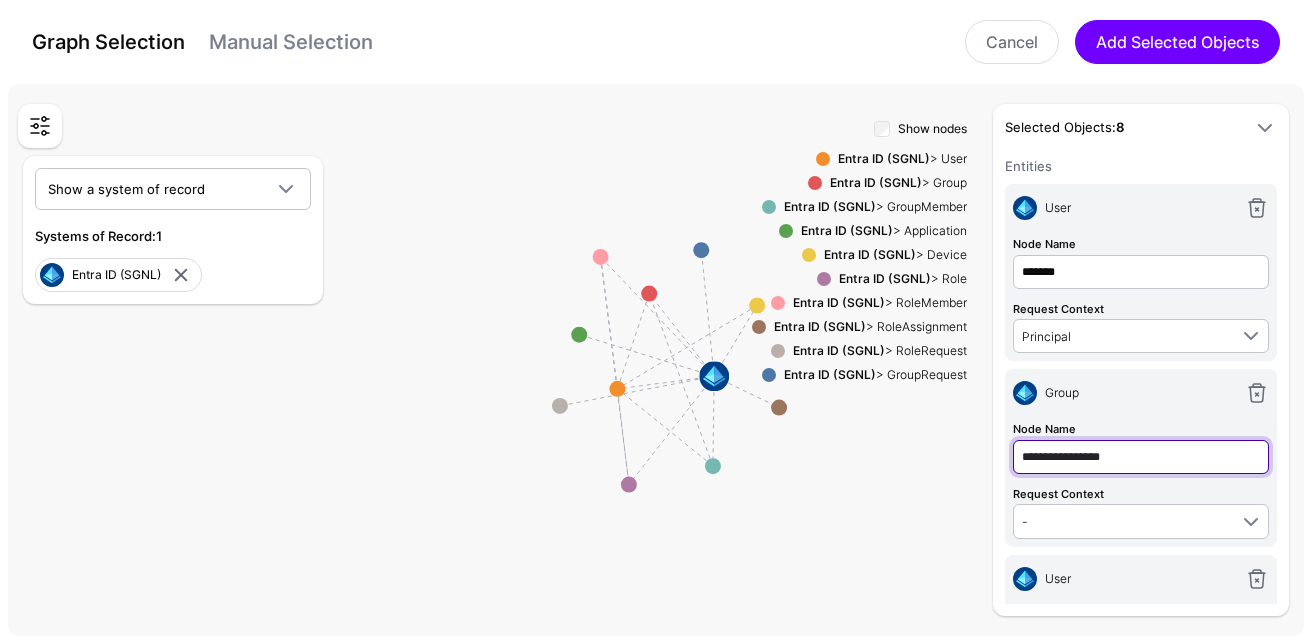 click on "**********" at bounding box center [1141, 272] 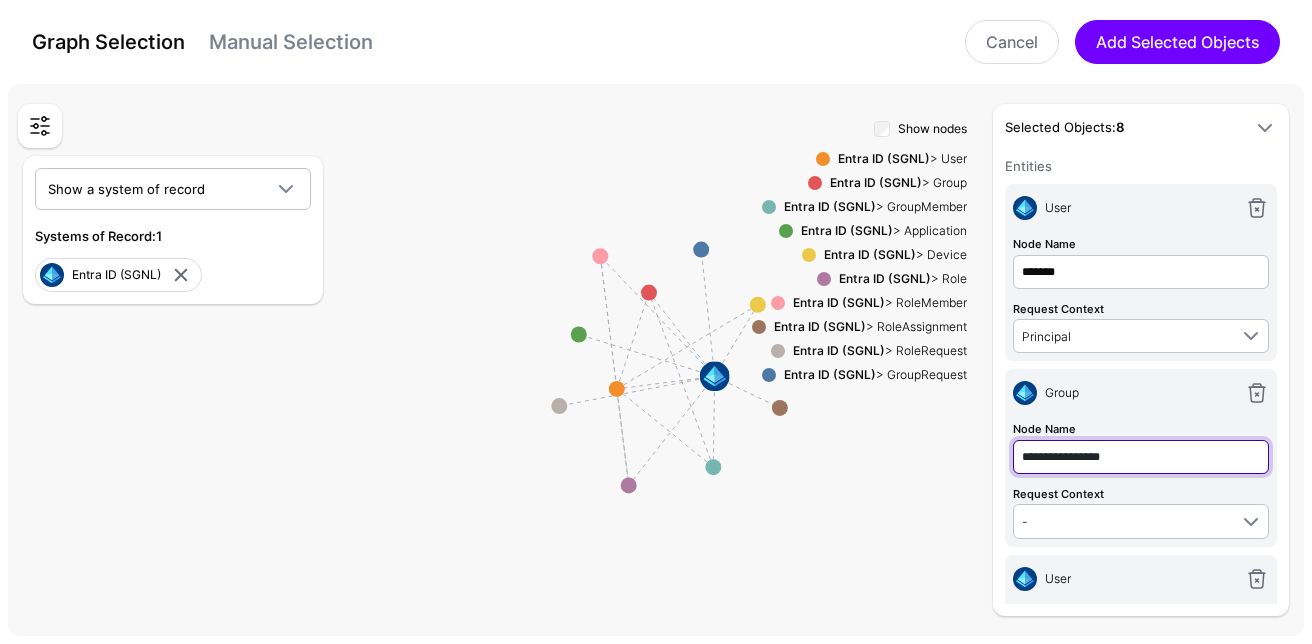 type on "*" 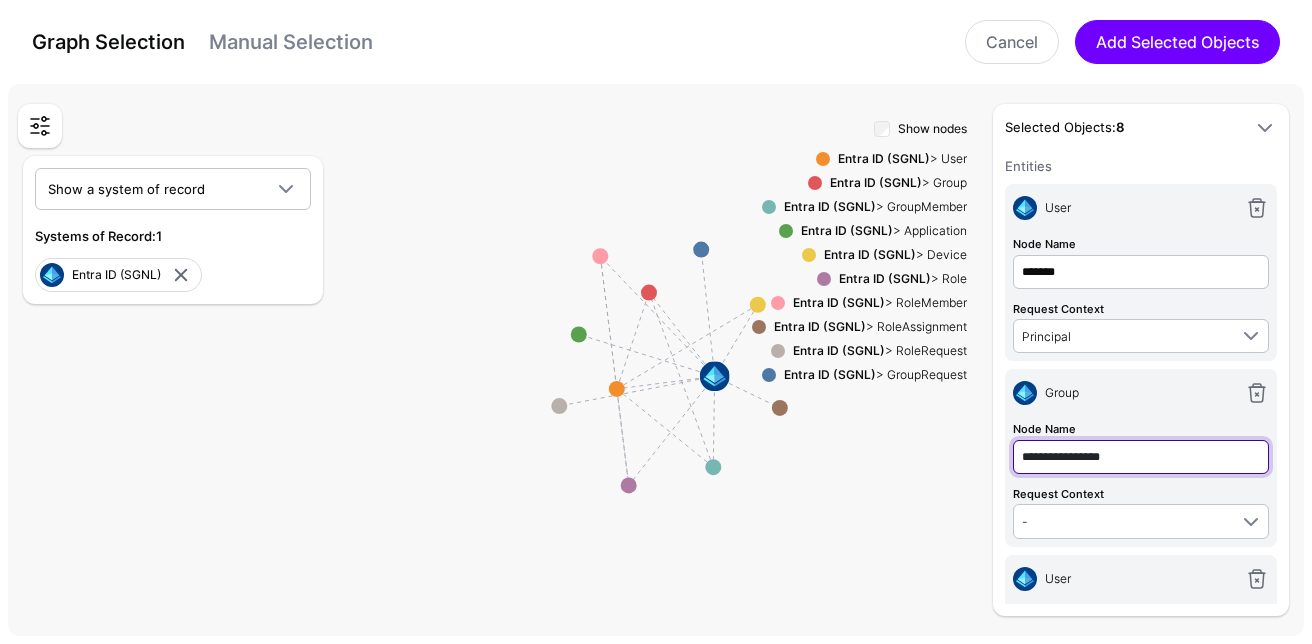 type on "*" 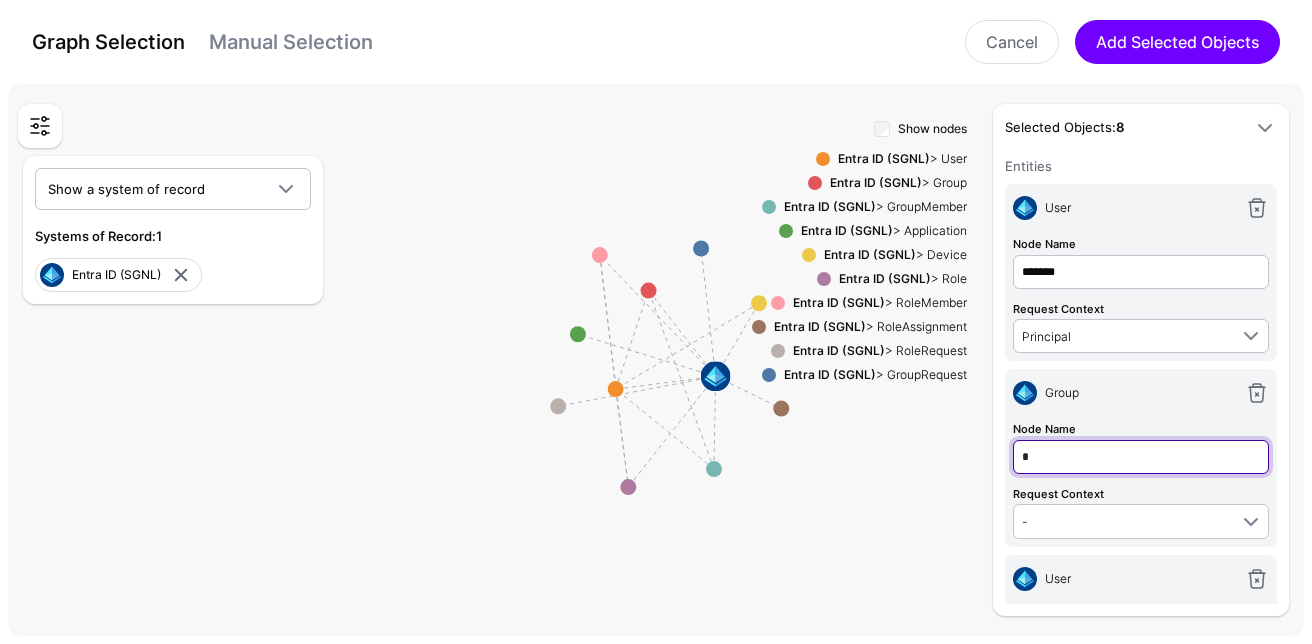 type on "**" 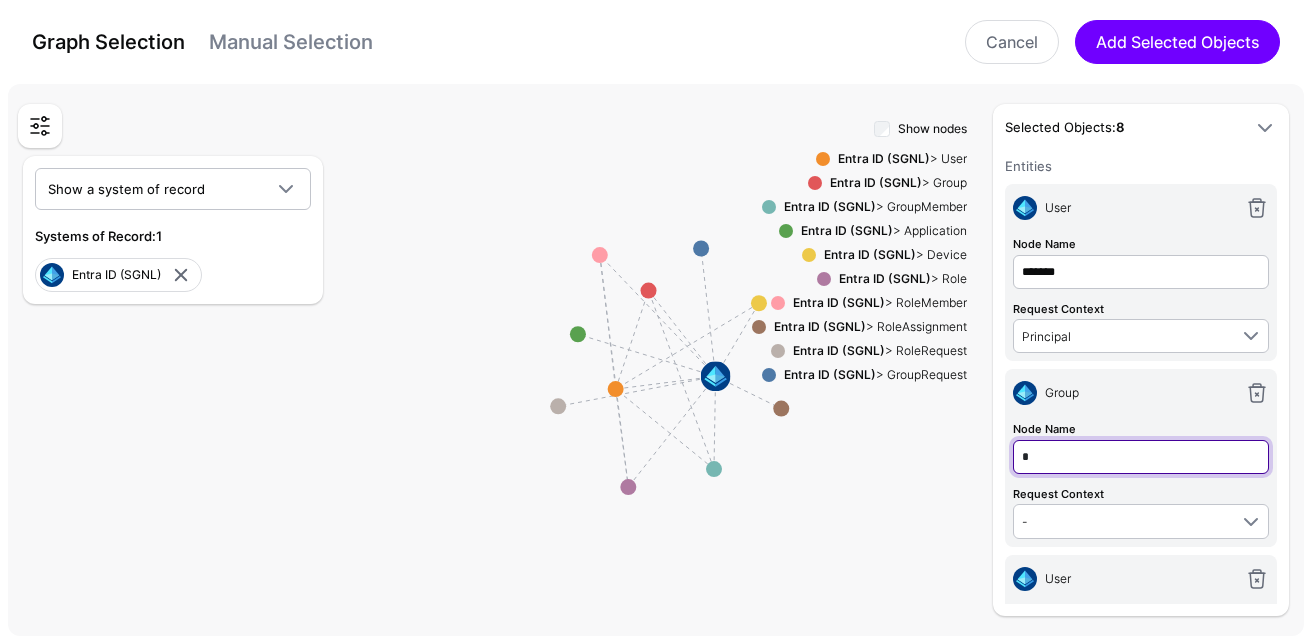 type on "**" 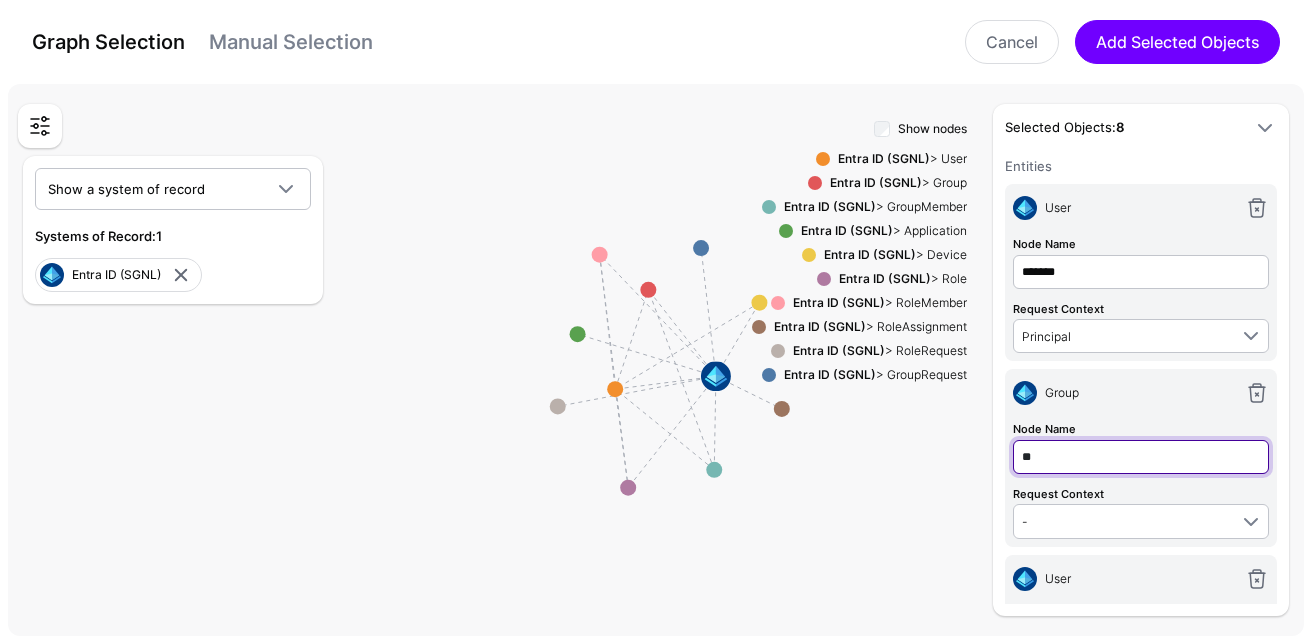 type on "*" 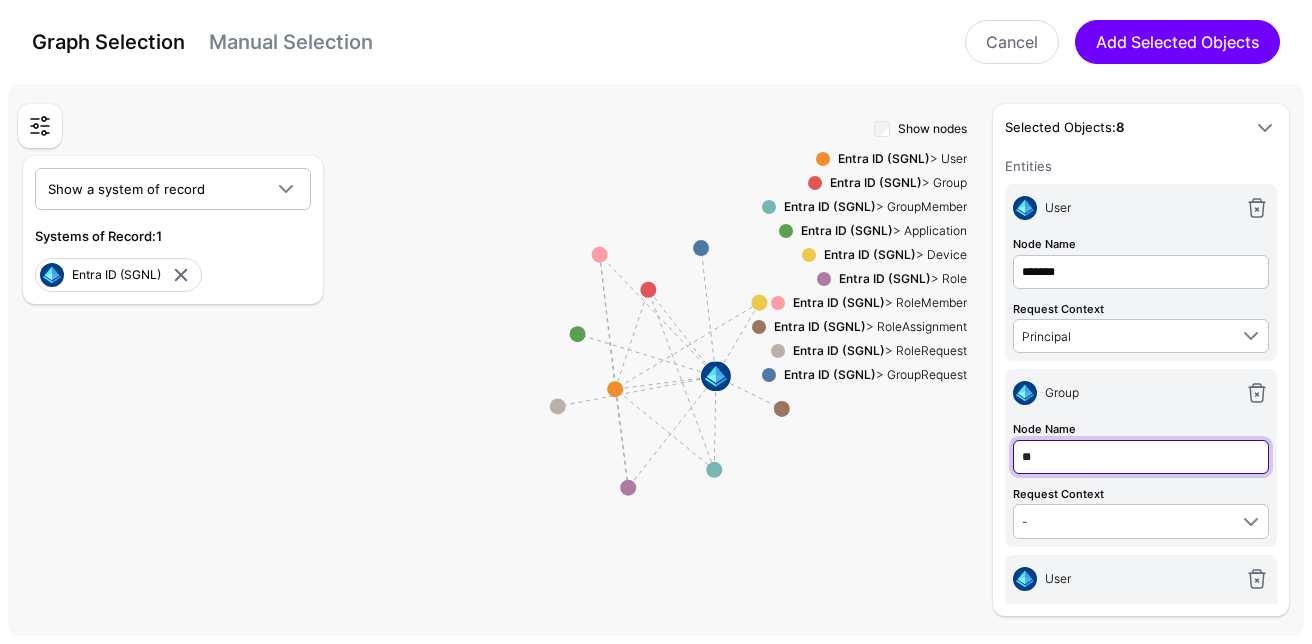 type on "*" 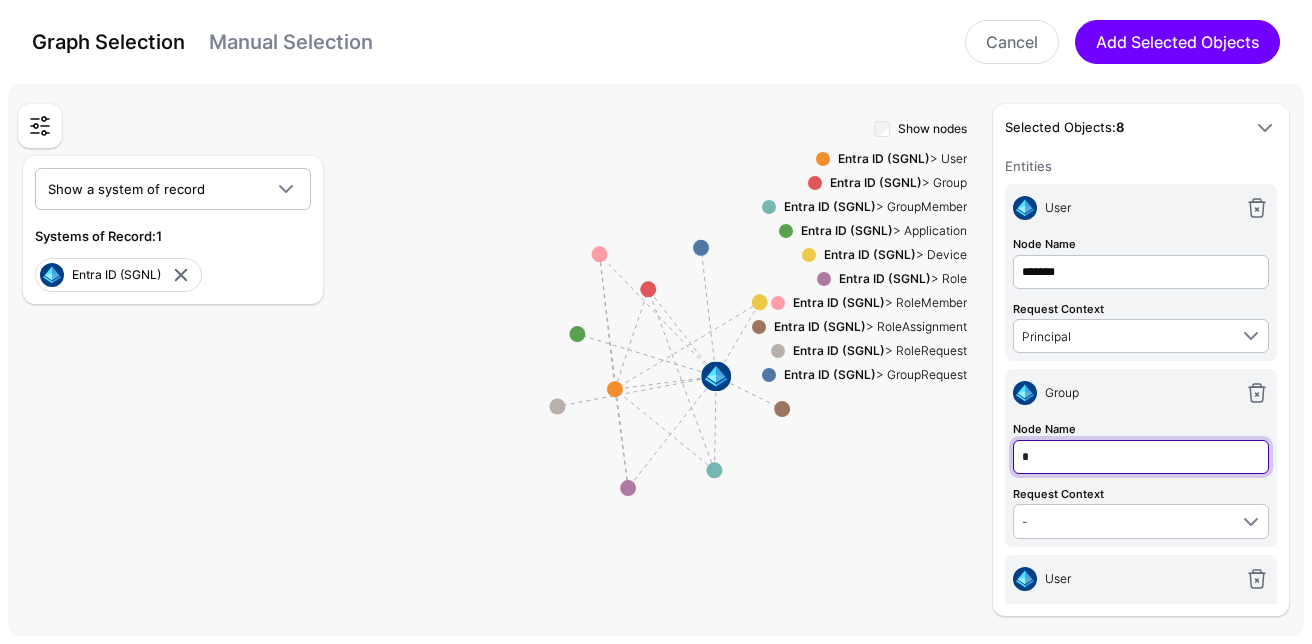 type on "**" 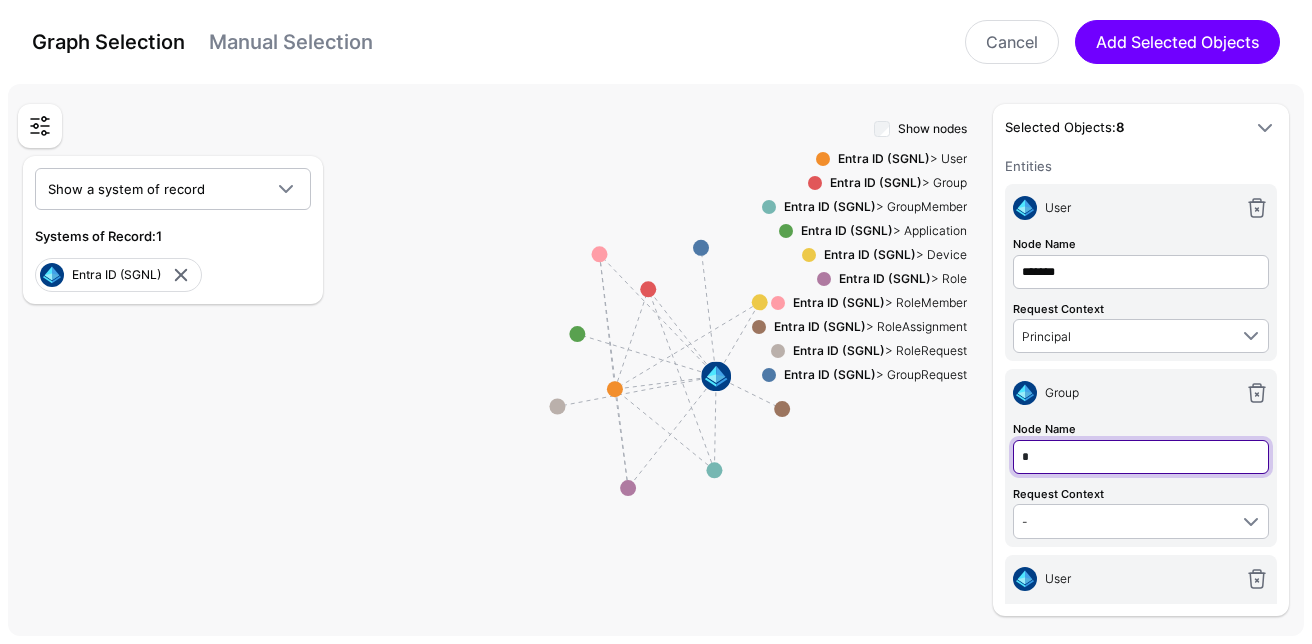 type on "**" 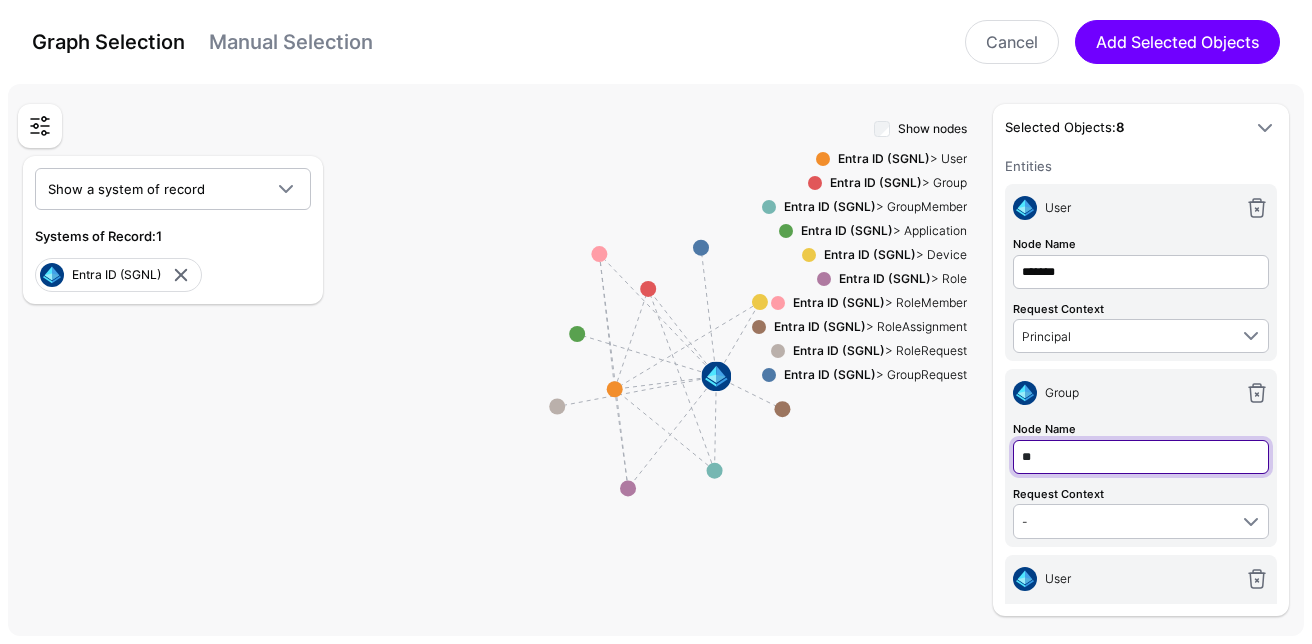 type on "***" 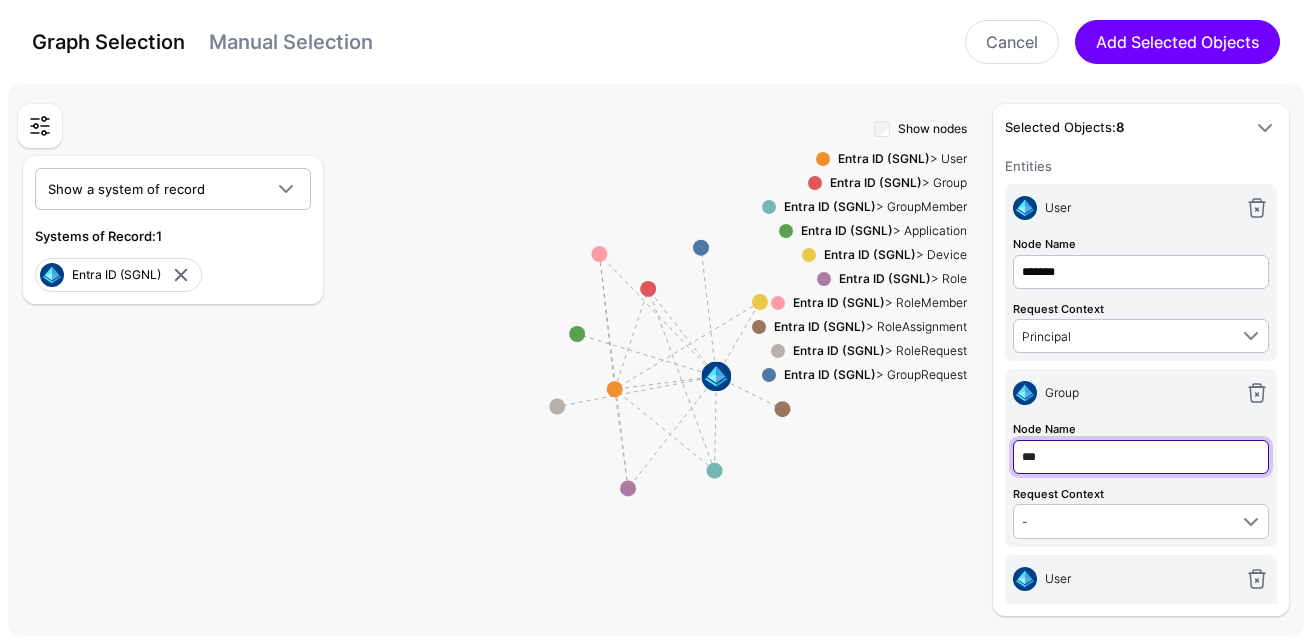 type on "****" 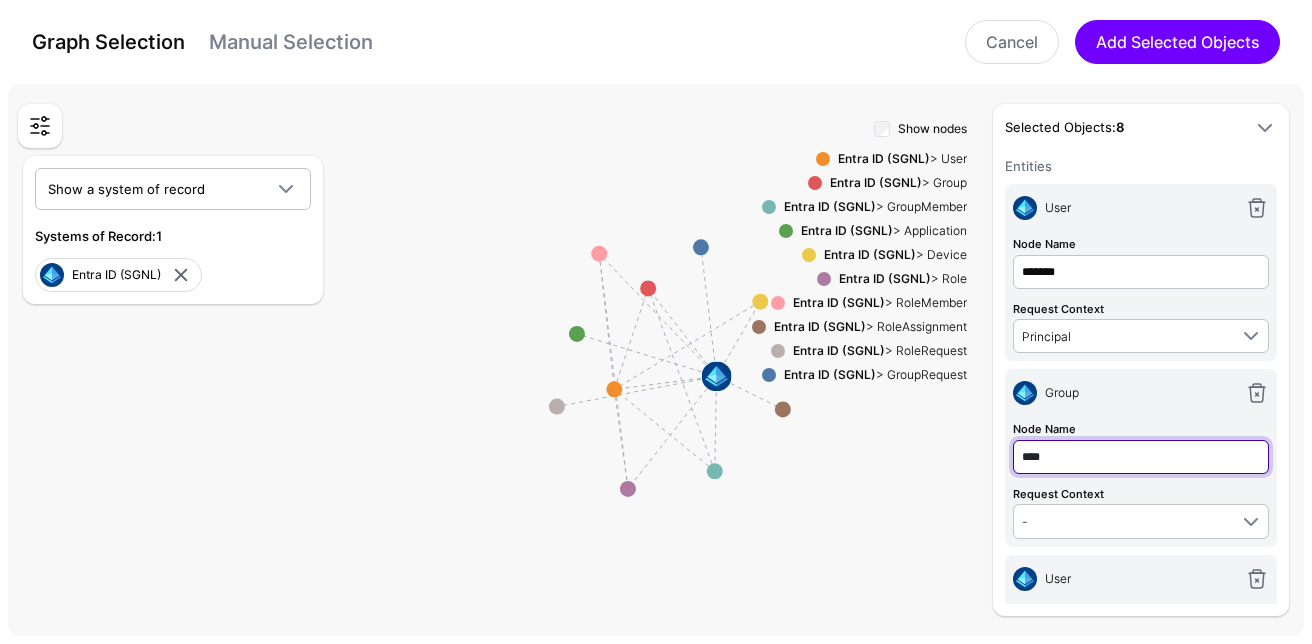 type on "*****" 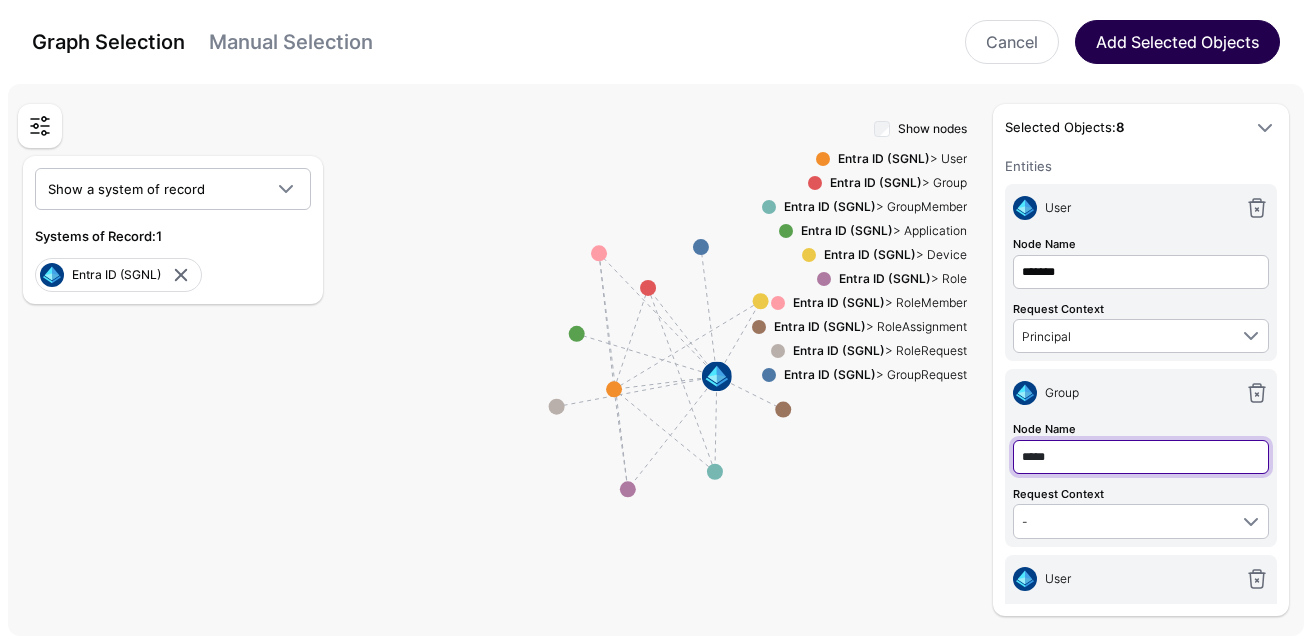 type on "*****" 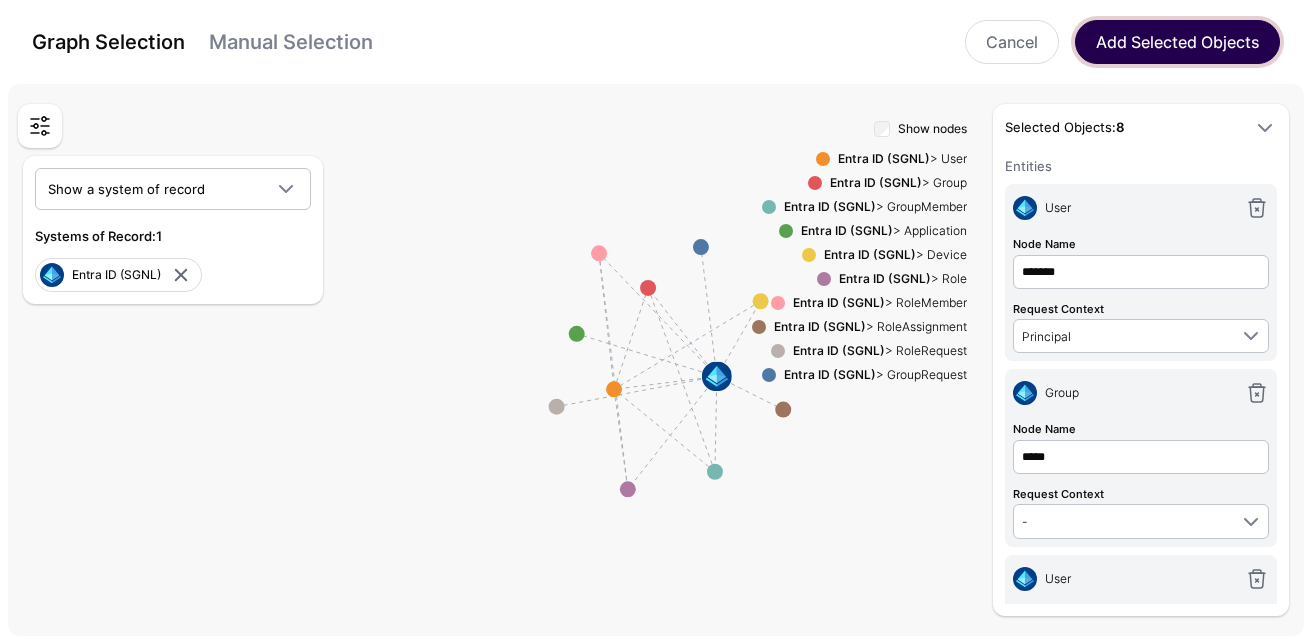 click on "Add Selected Objects" at bounding box center (1177, 42) 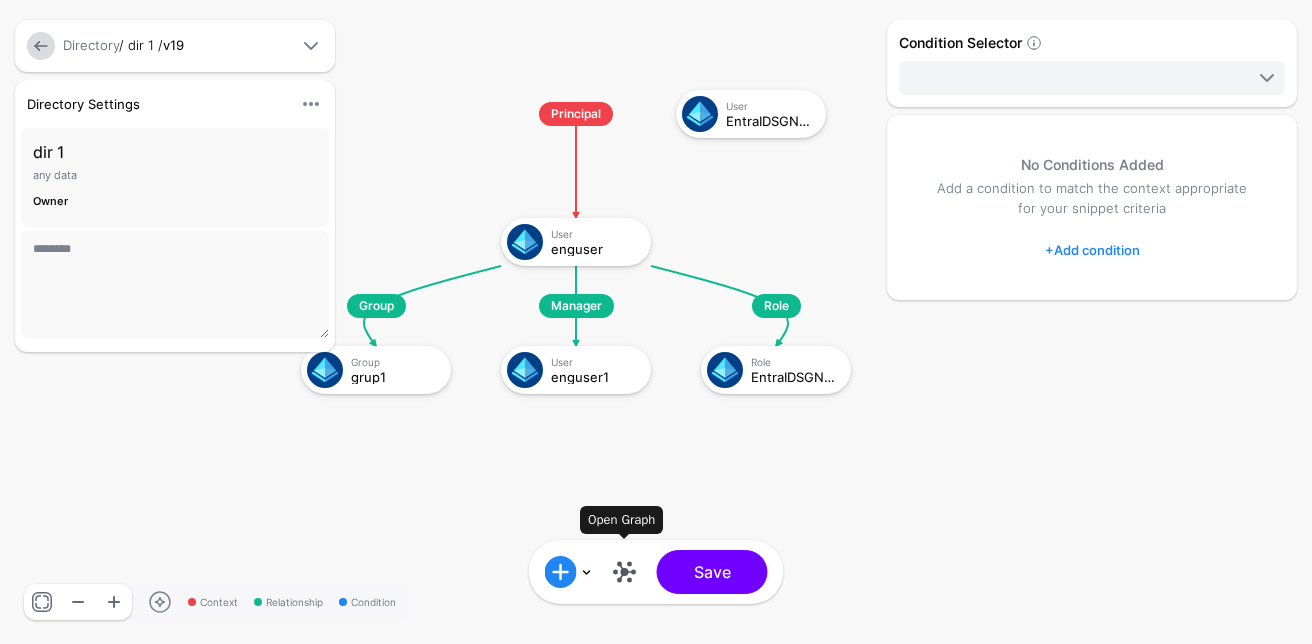 click at bounding box center (625, 572) 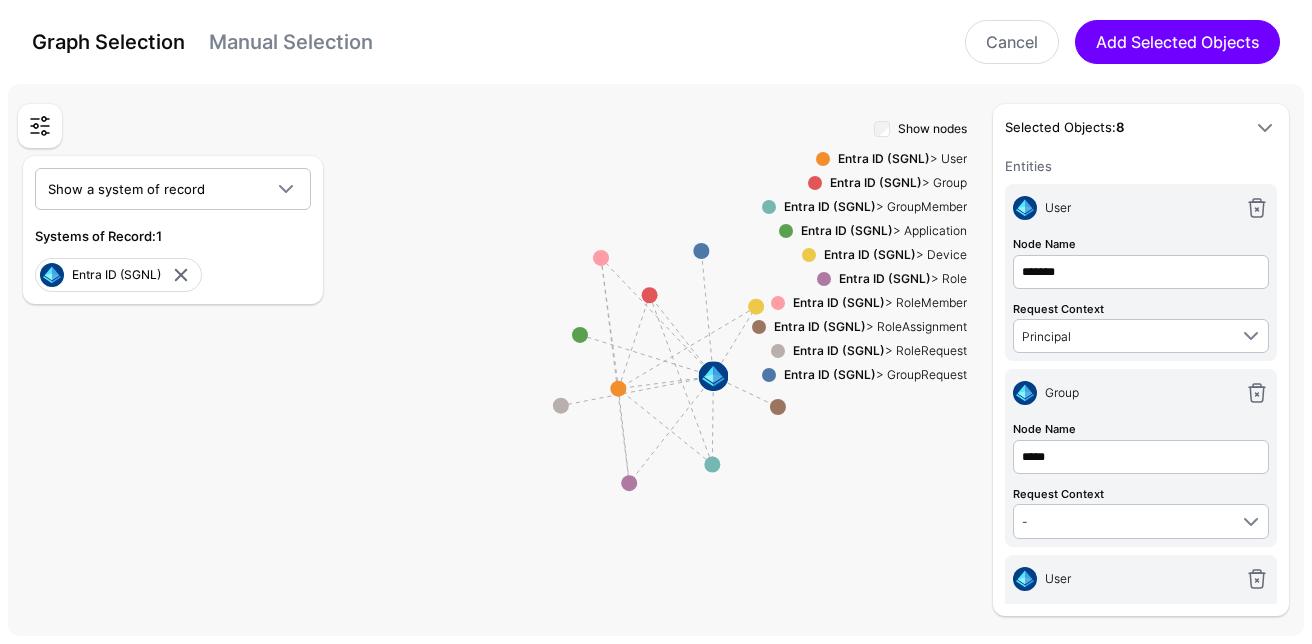 scroll, scrollTop: 1224, scrollLeft: 0, axis: vertical 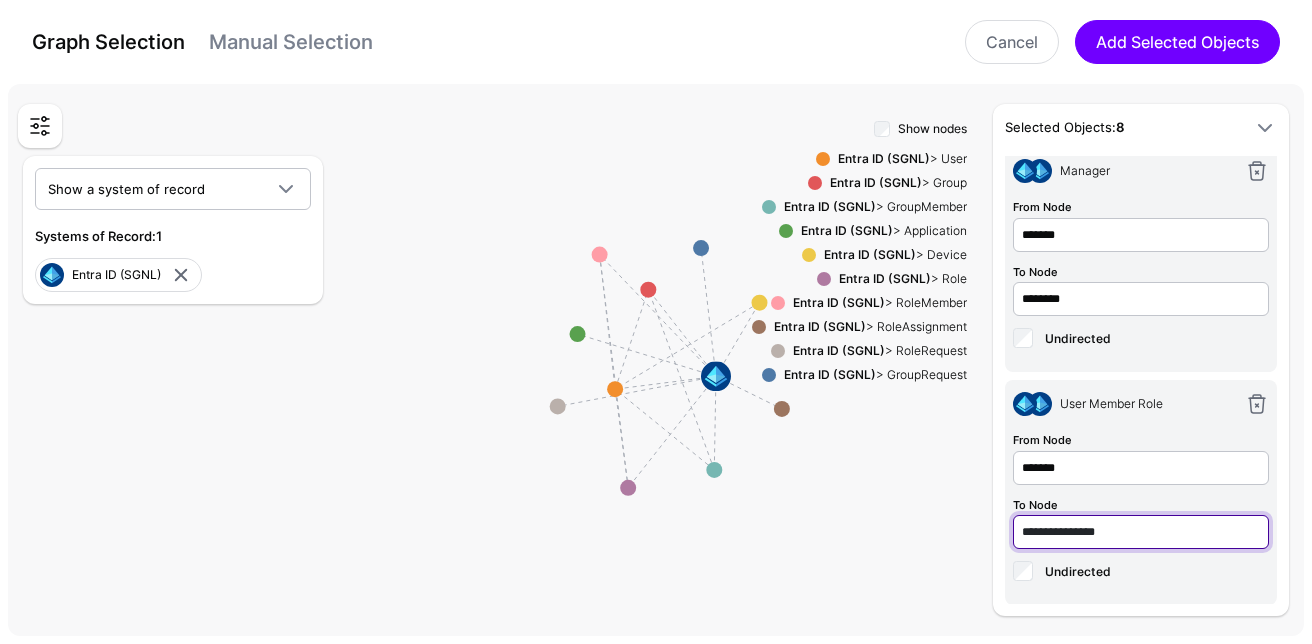 click on "**********" at bounding box center (1141, 66) 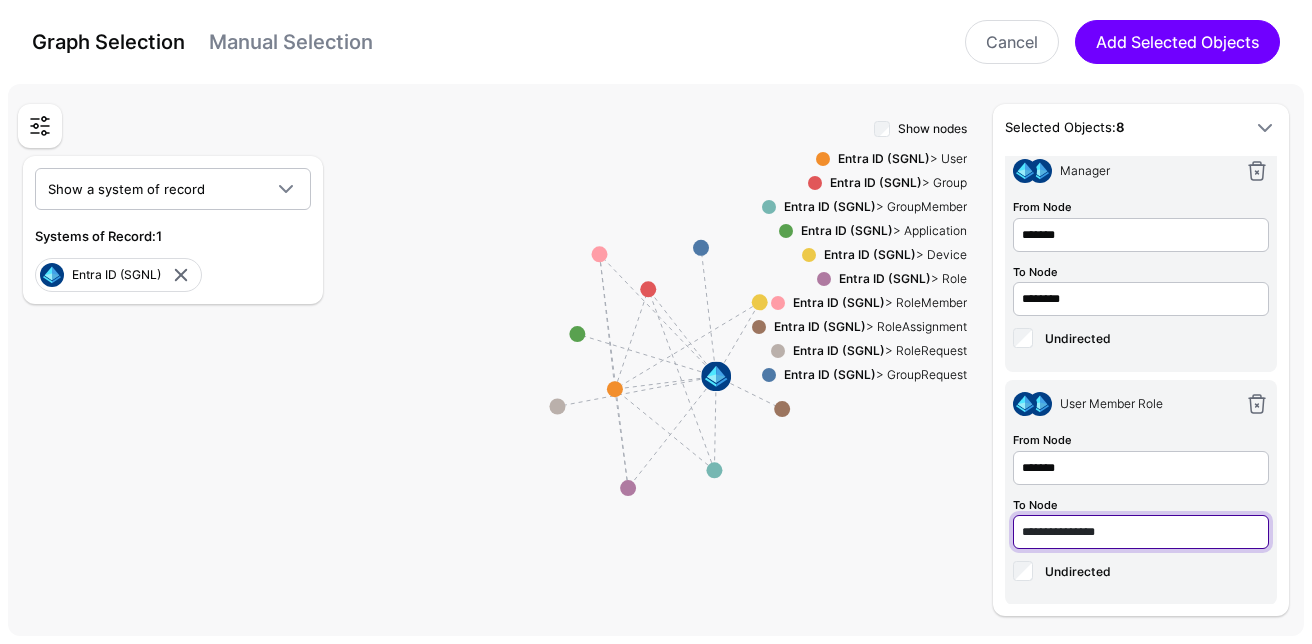 click on "**********" at bounding box center (1141, 66) 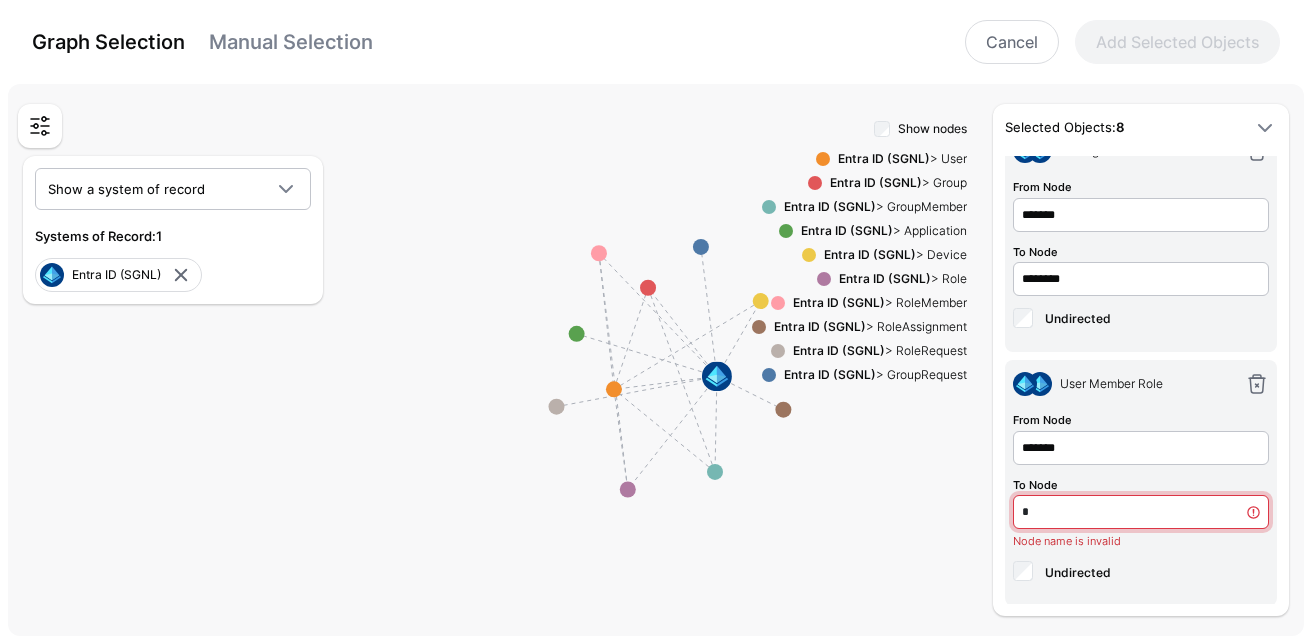 type on "**********" 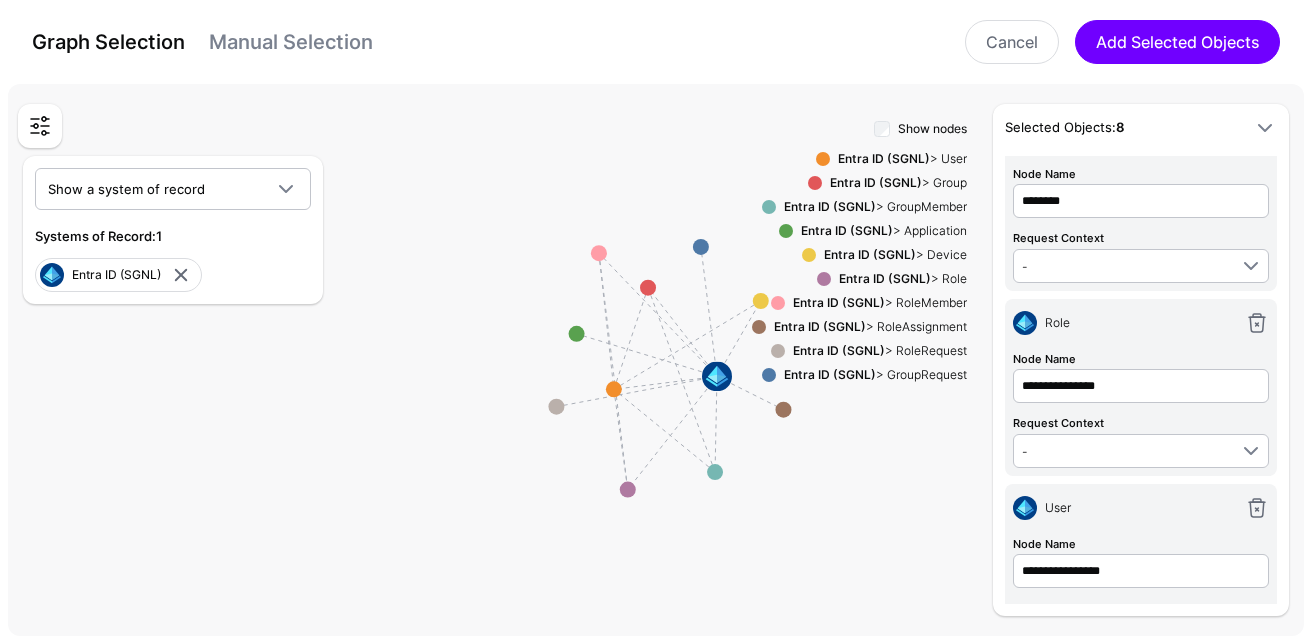 scroll, scrollTop: 445, scrollLeft: 0, axis: vertical 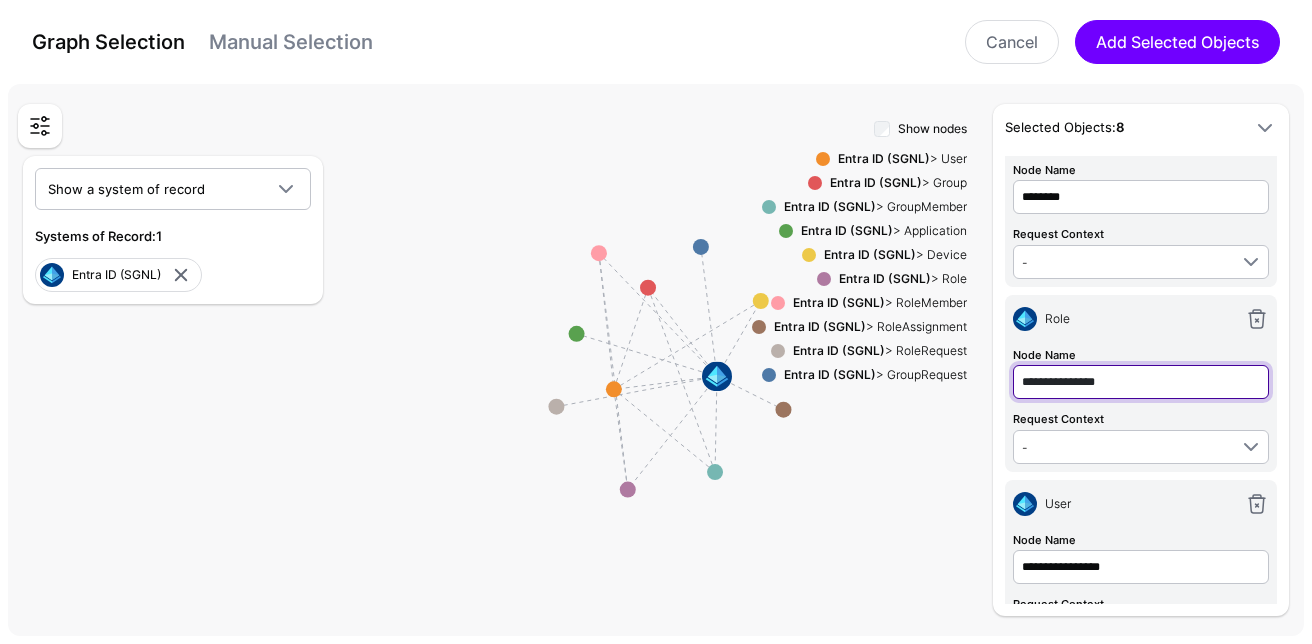 click on "**********" at bounding box center [1141, -173] 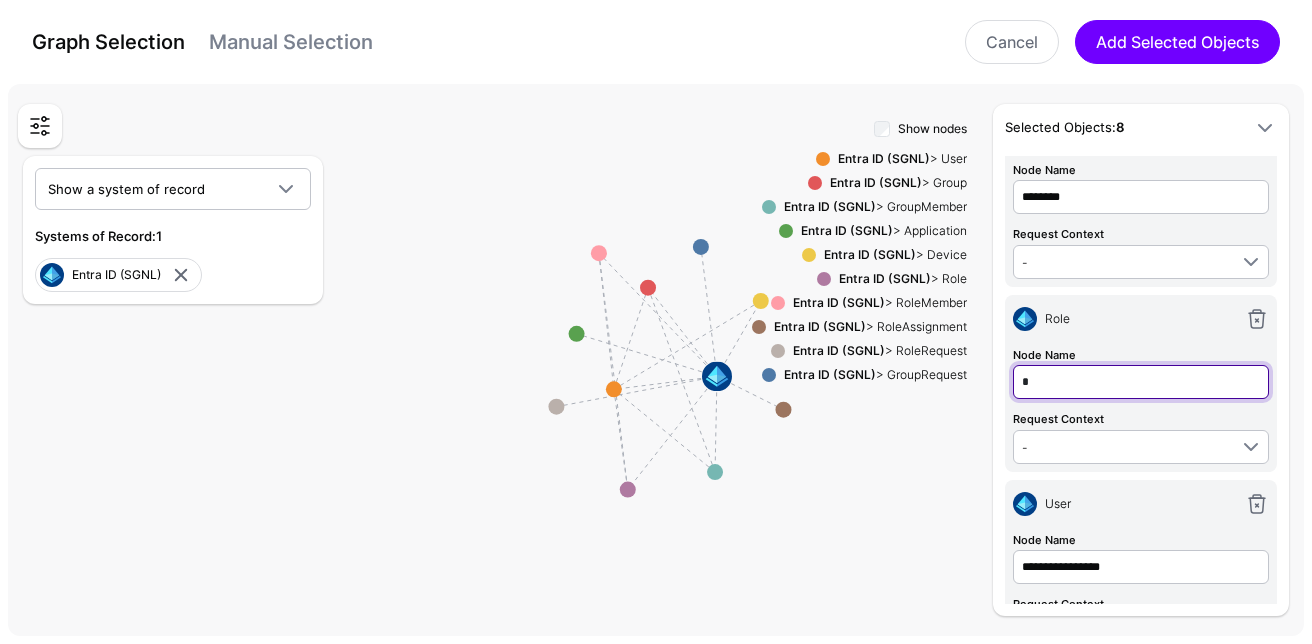 type on "**" 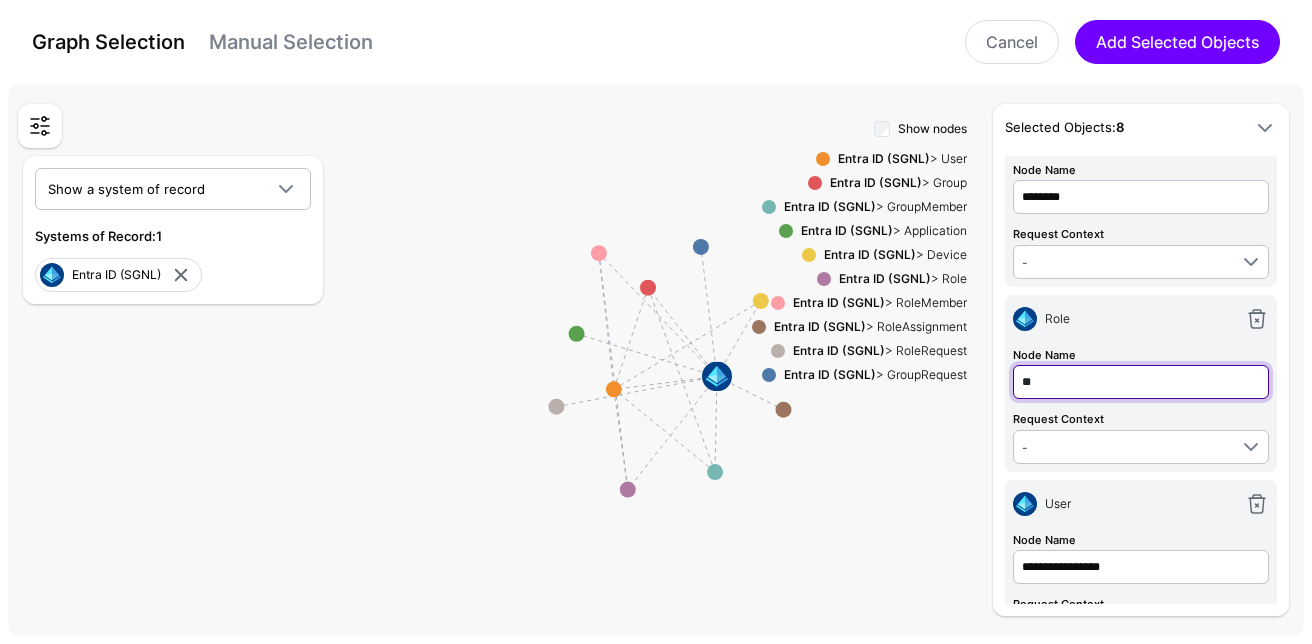 type on "***" 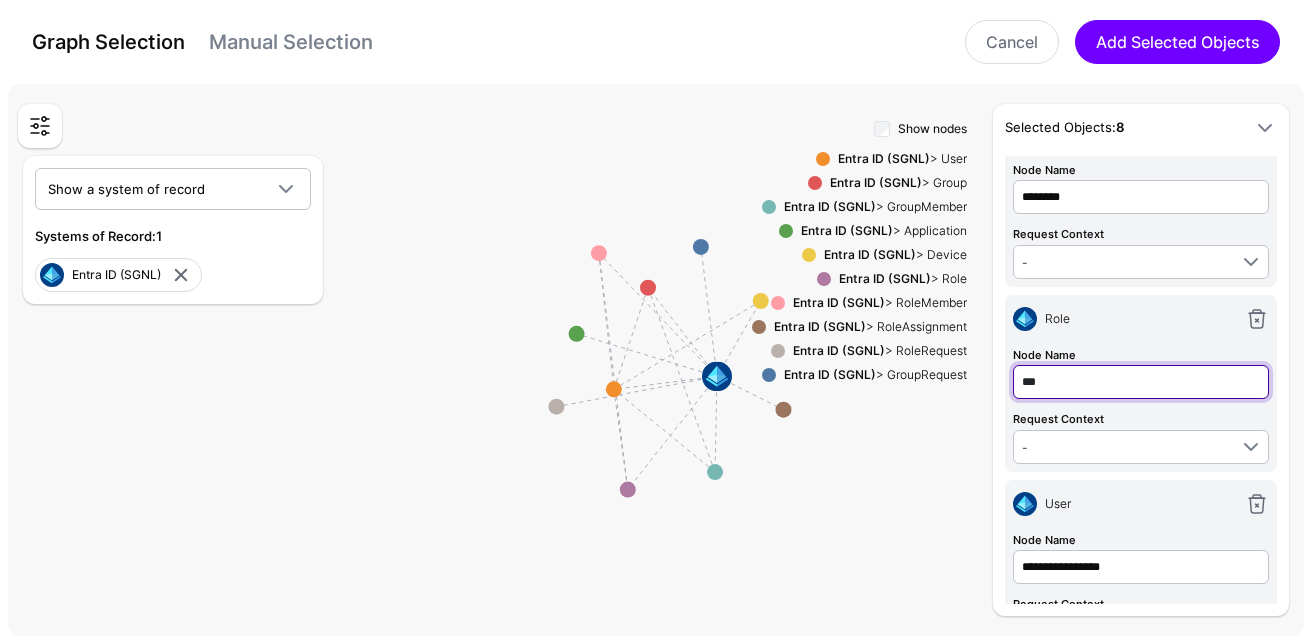 type on "****" 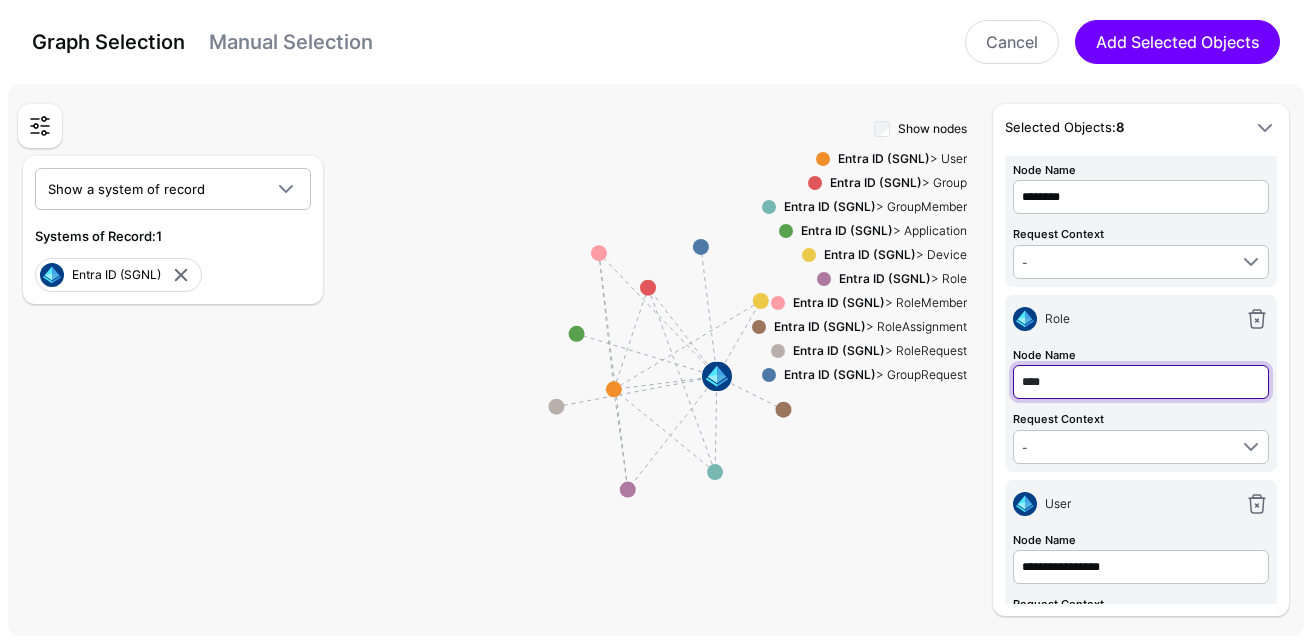 type on "***" 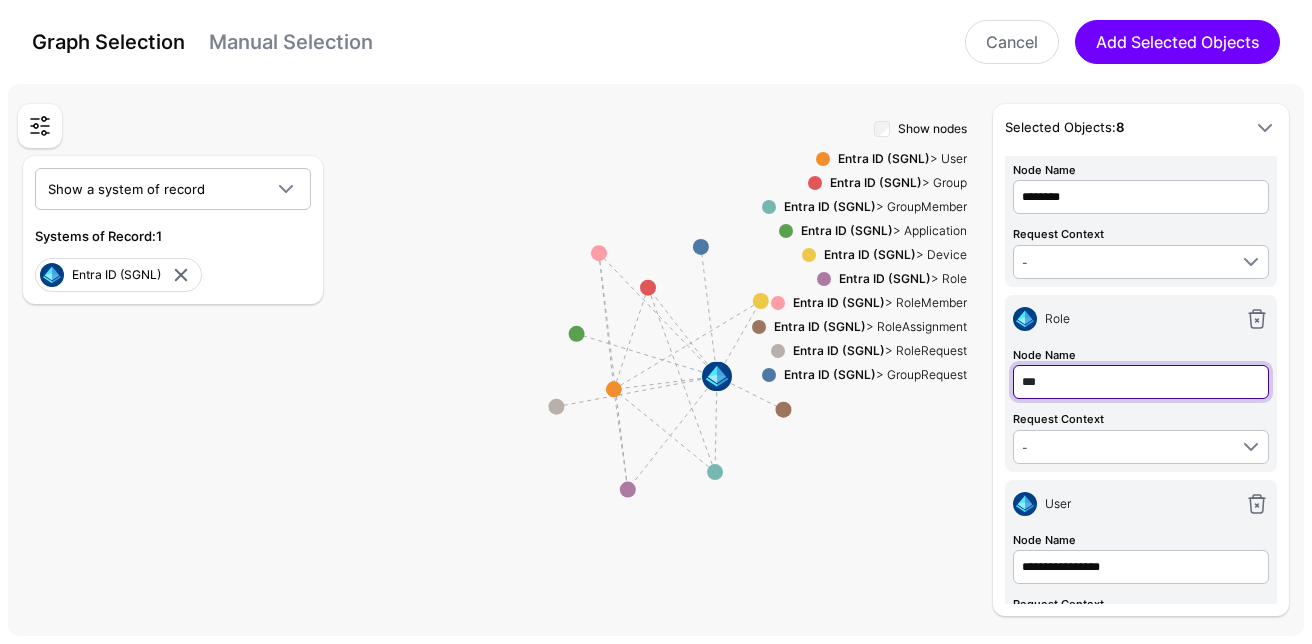 type on "**" 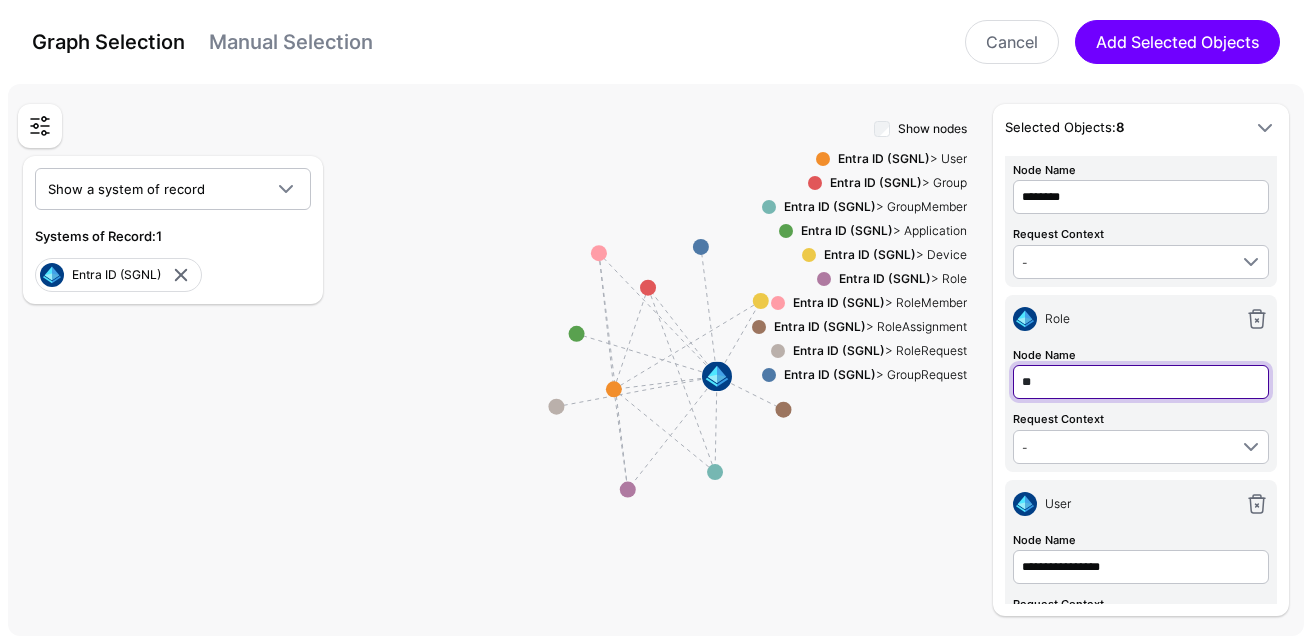 type on "*" 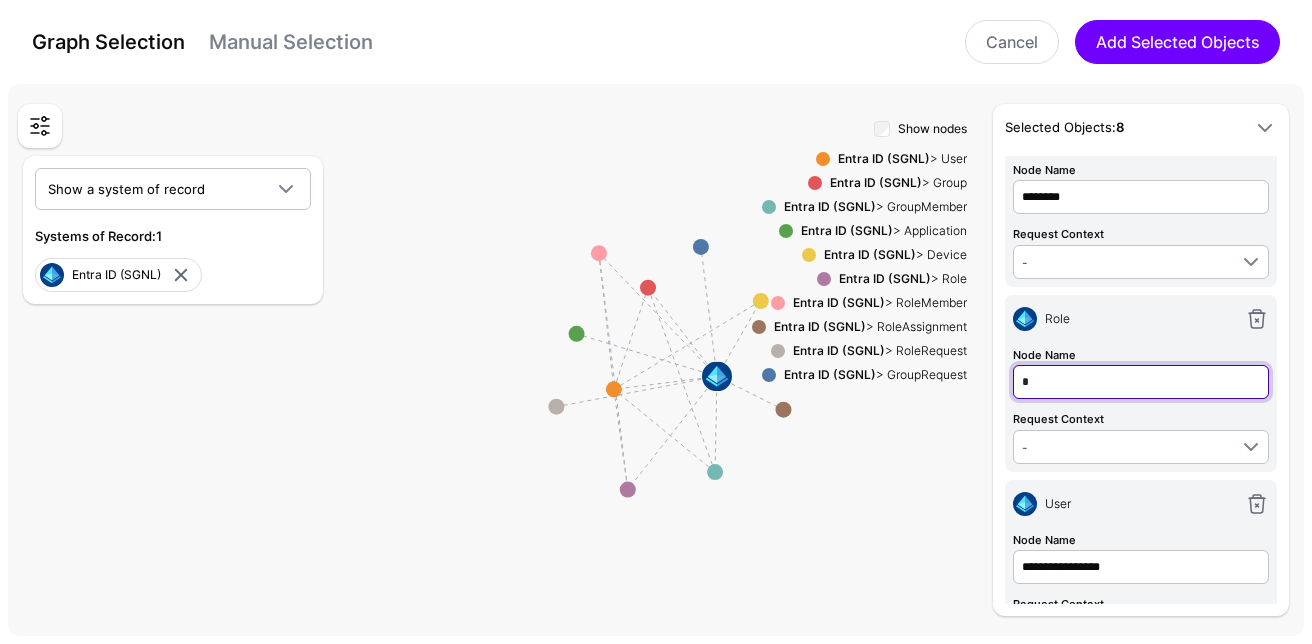 type 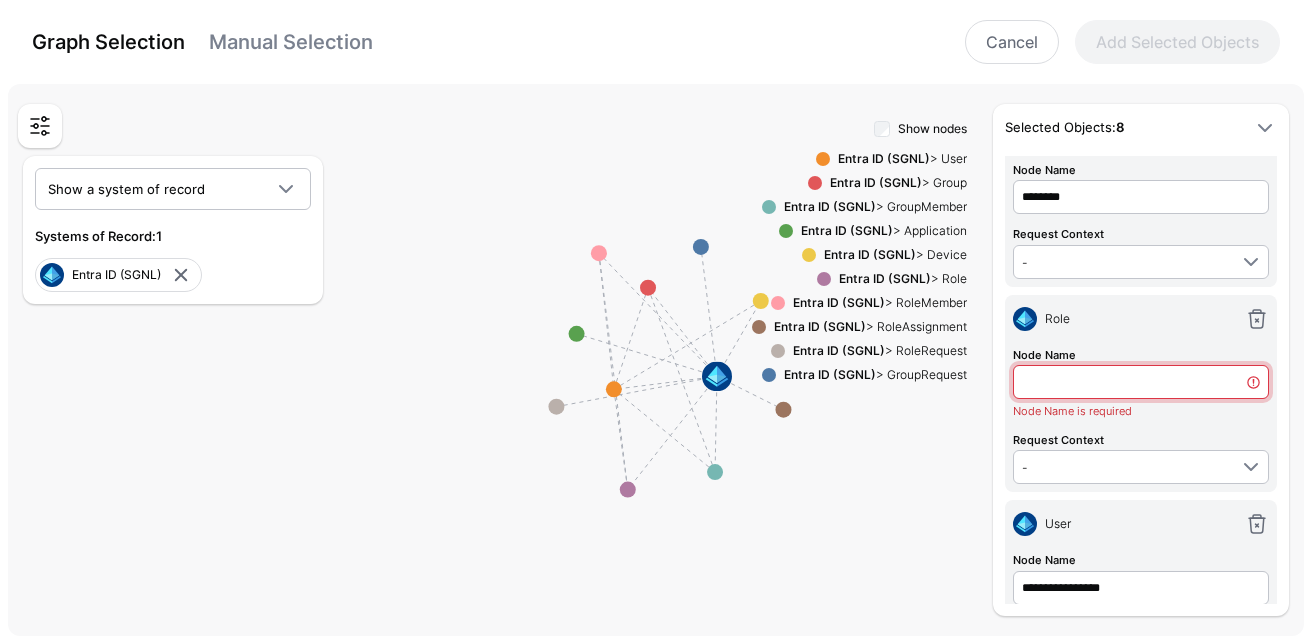 type on "*" 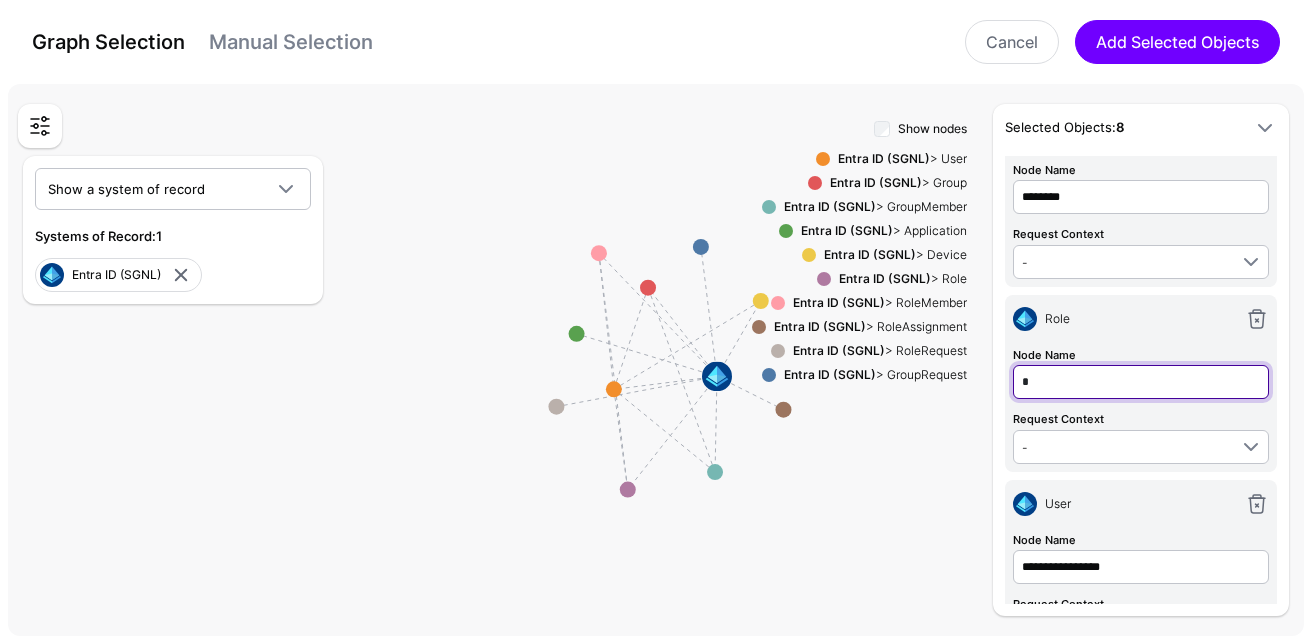 type 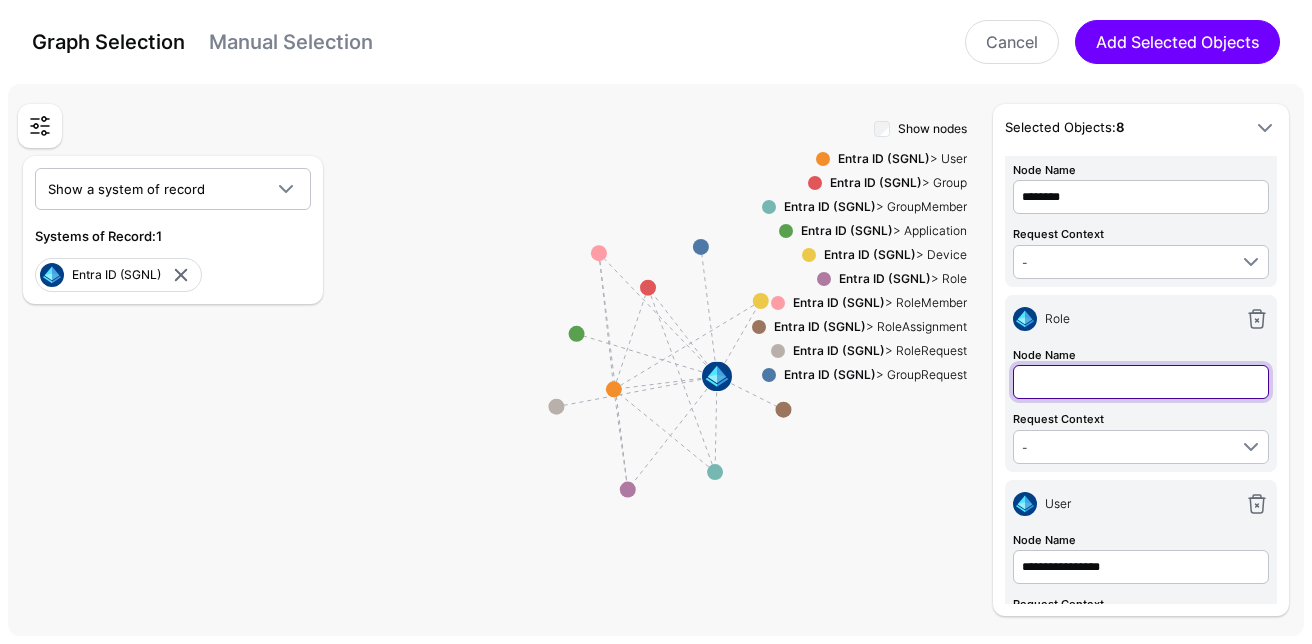 type on "*" 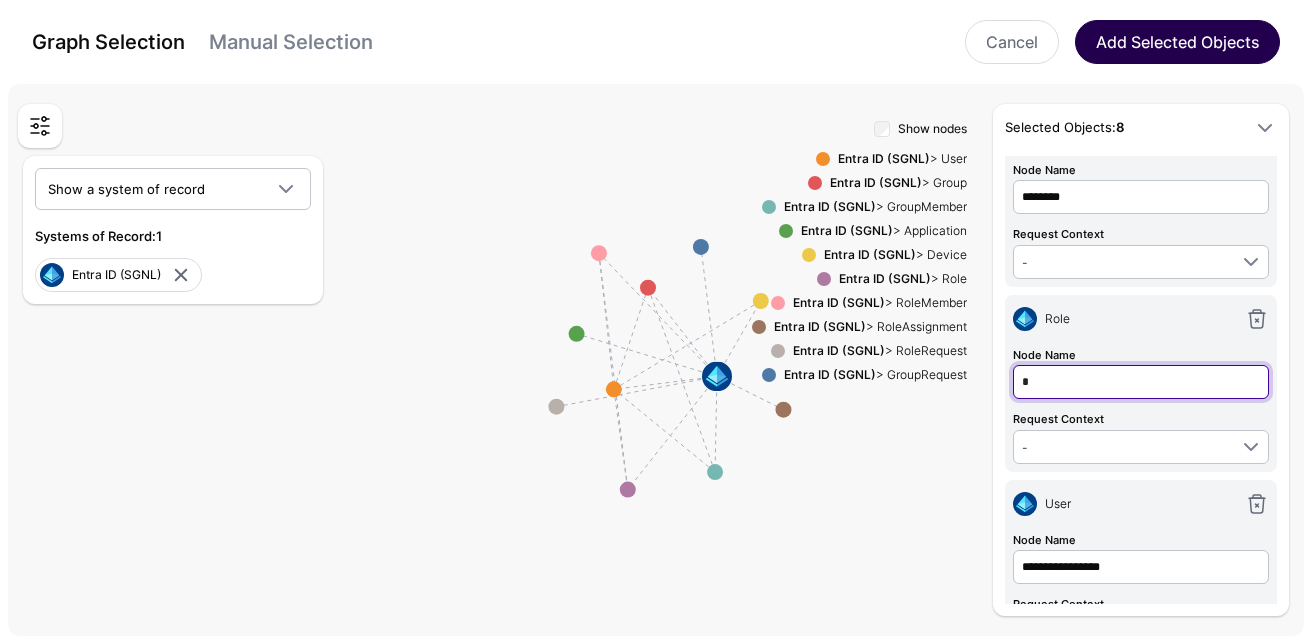 type on "*" 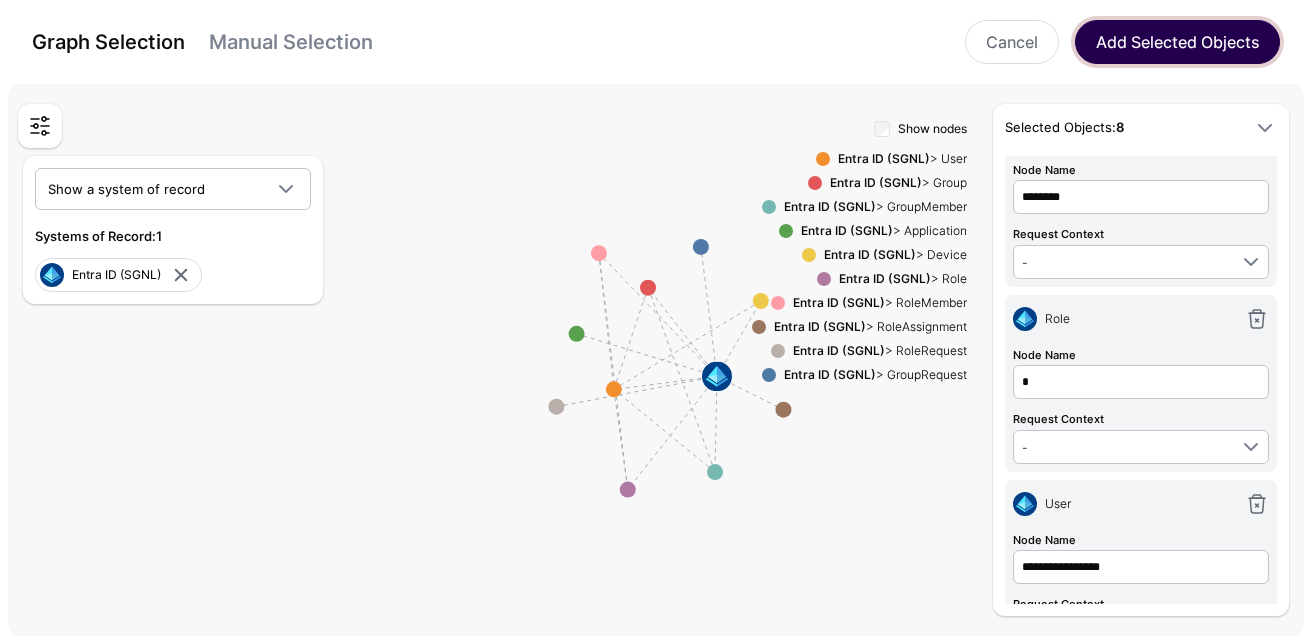 click on "Add Selected Objects" at bounding box center (1177, 42) 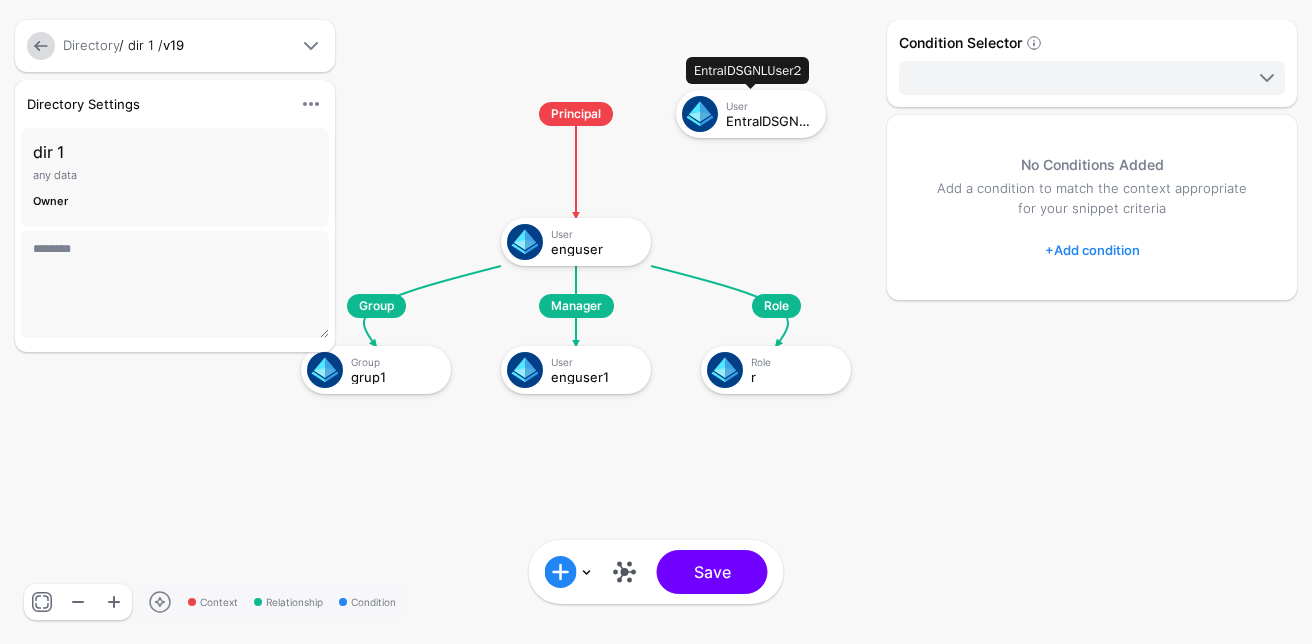 click on "User" 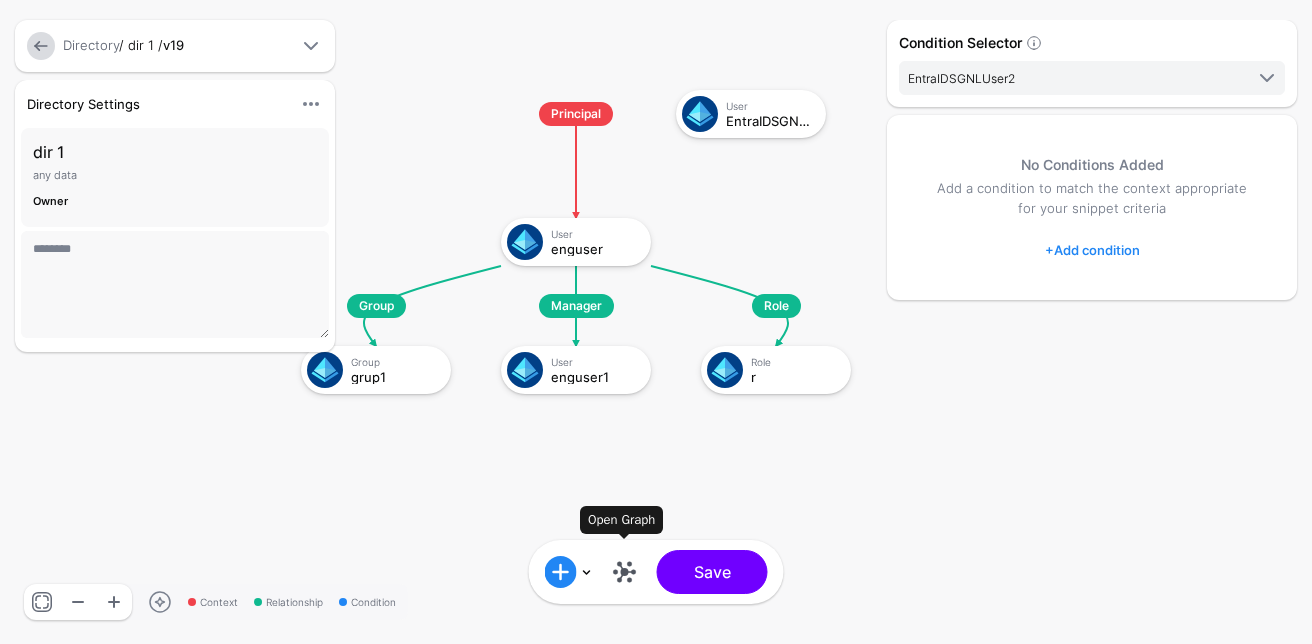click at bounding box center [625, 572] 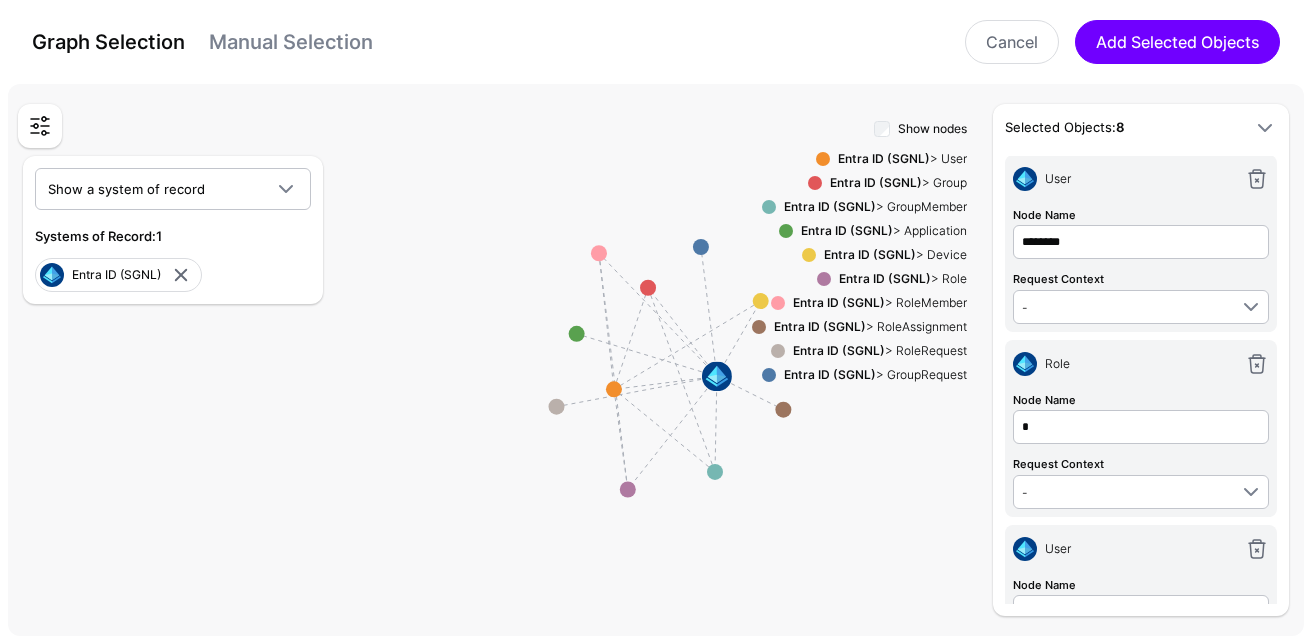 scroll, scrollTop: 0, scrollLeft: 0, axis: both 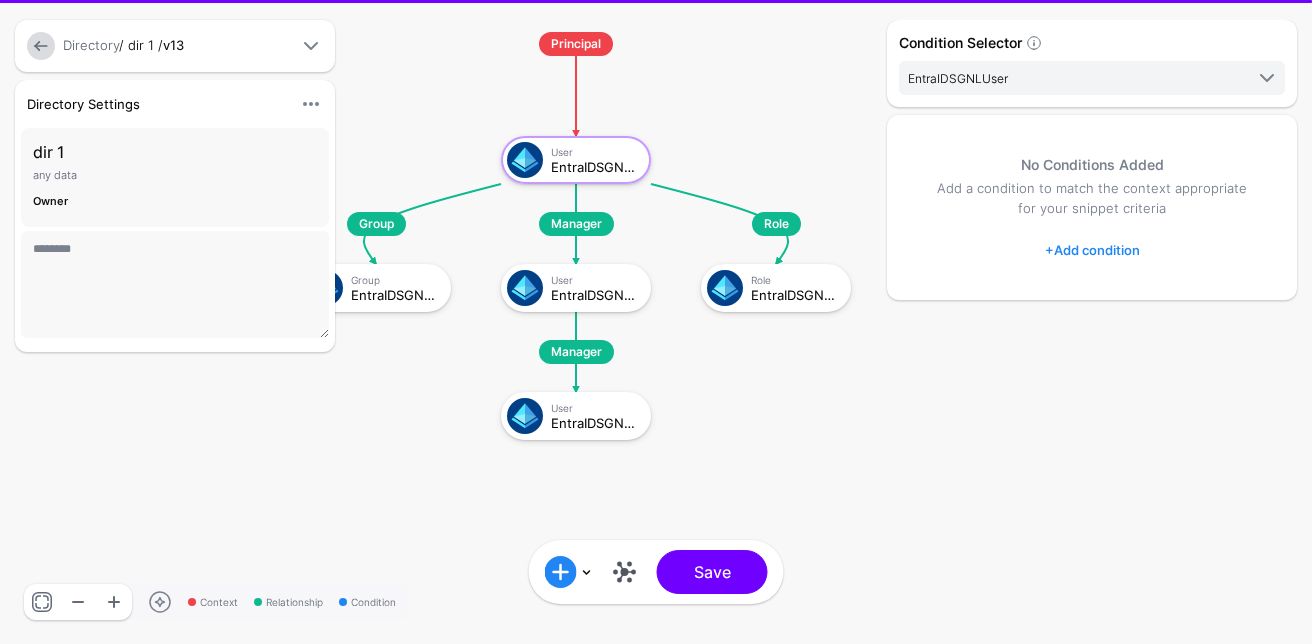 click at bounding box center [625, 572] 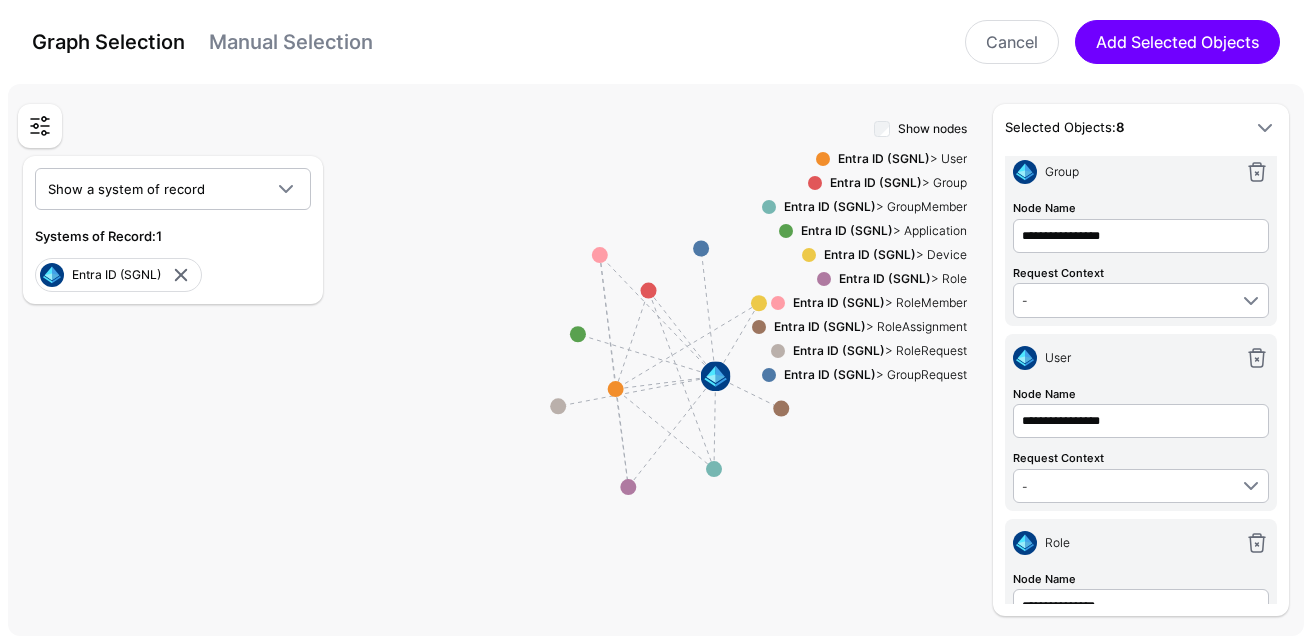 scroll, scrollTop: 250, scrollLeft: 0, axis: vertical 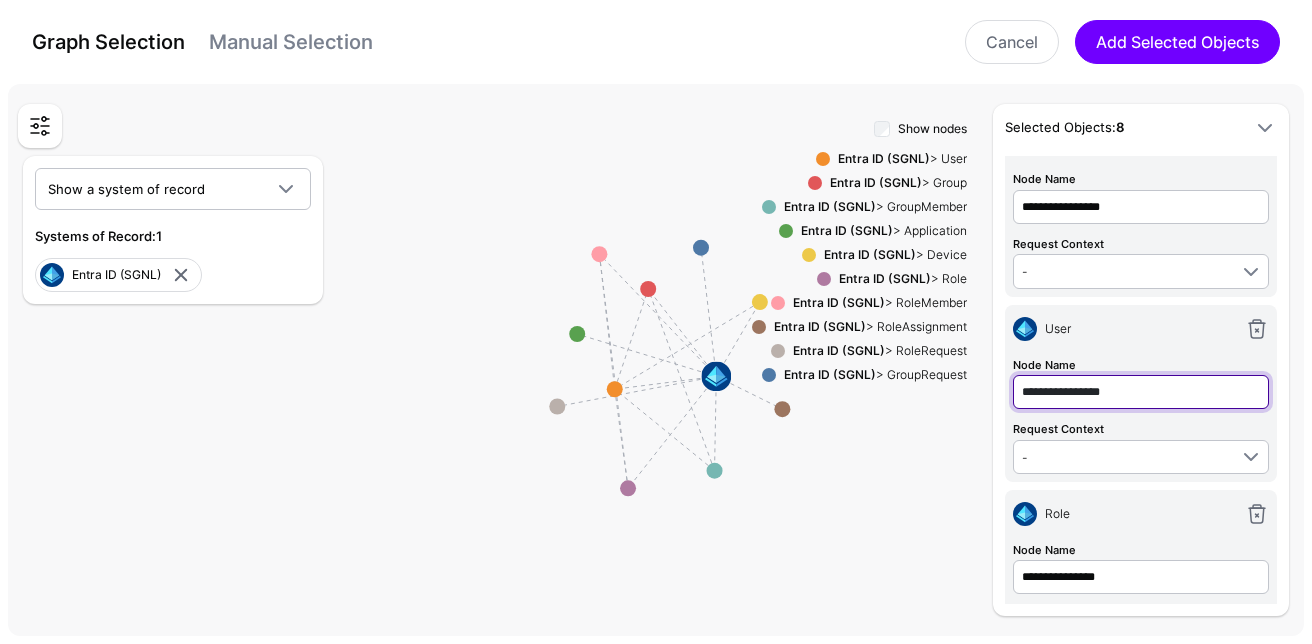 click on "**********" at bounding box center [1141, 22] 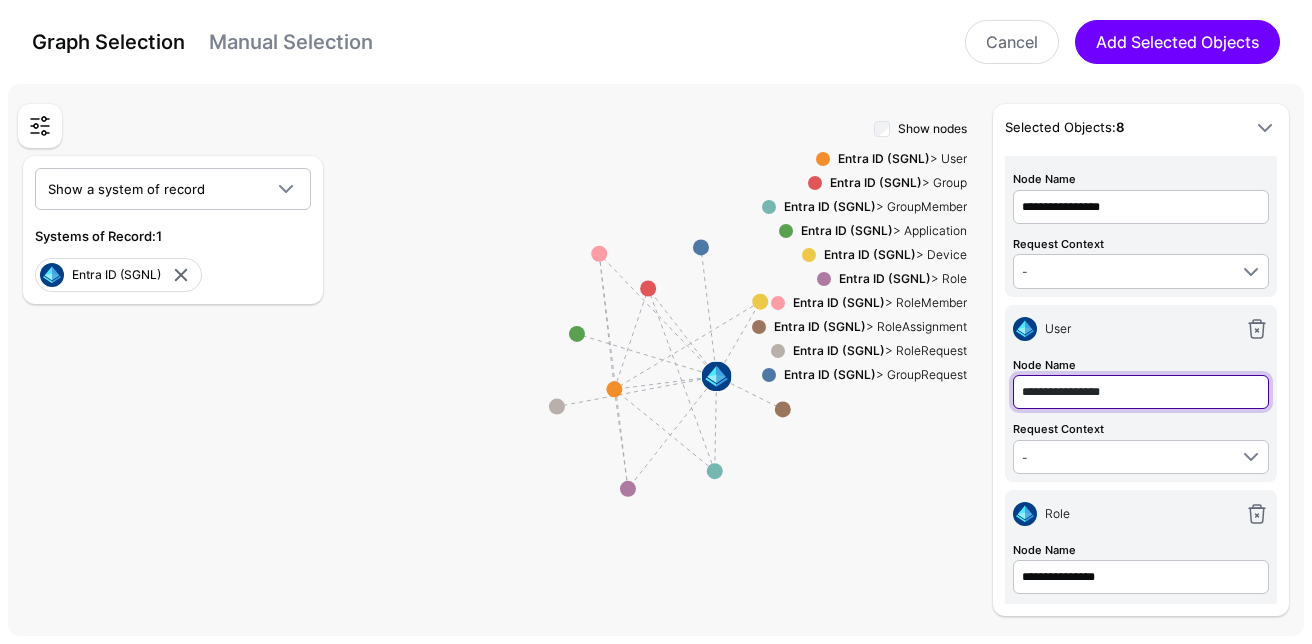 type on "*" 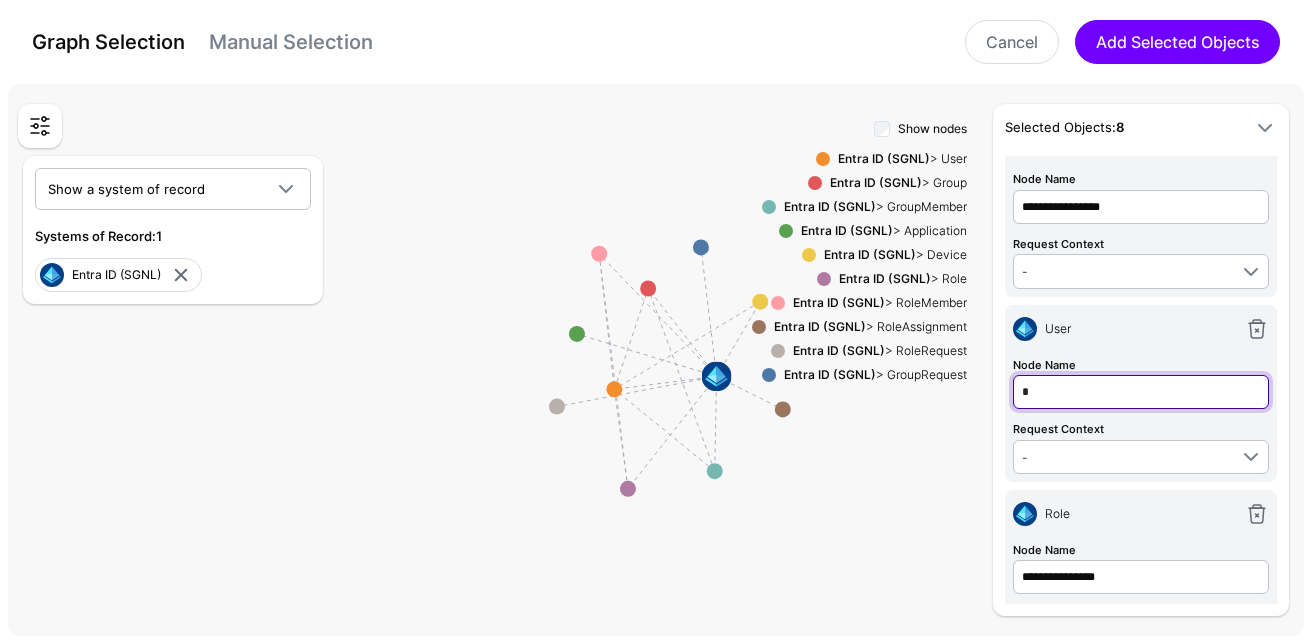type on "*" 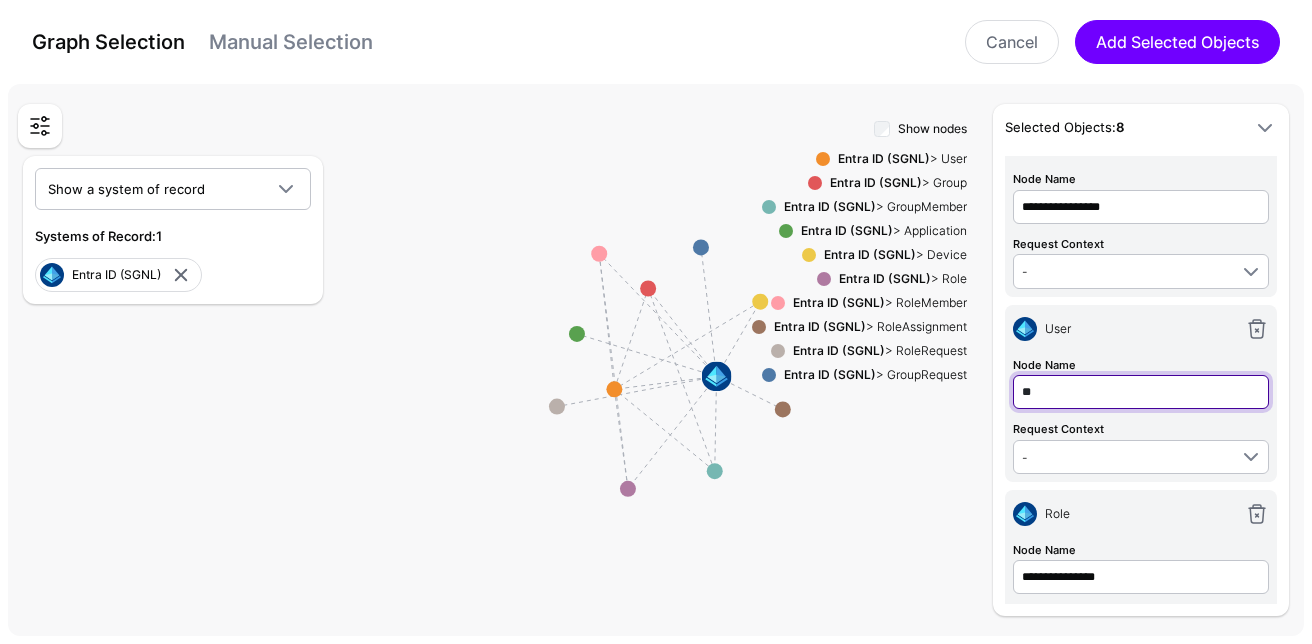 type on "**" 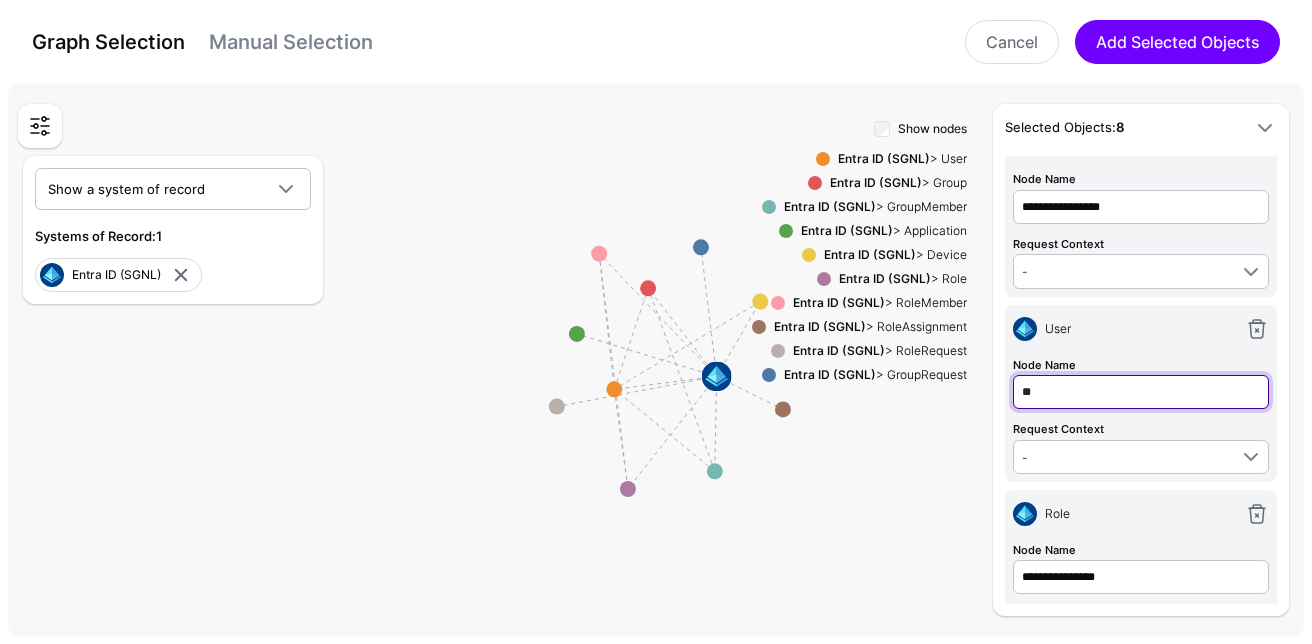 type on "***" 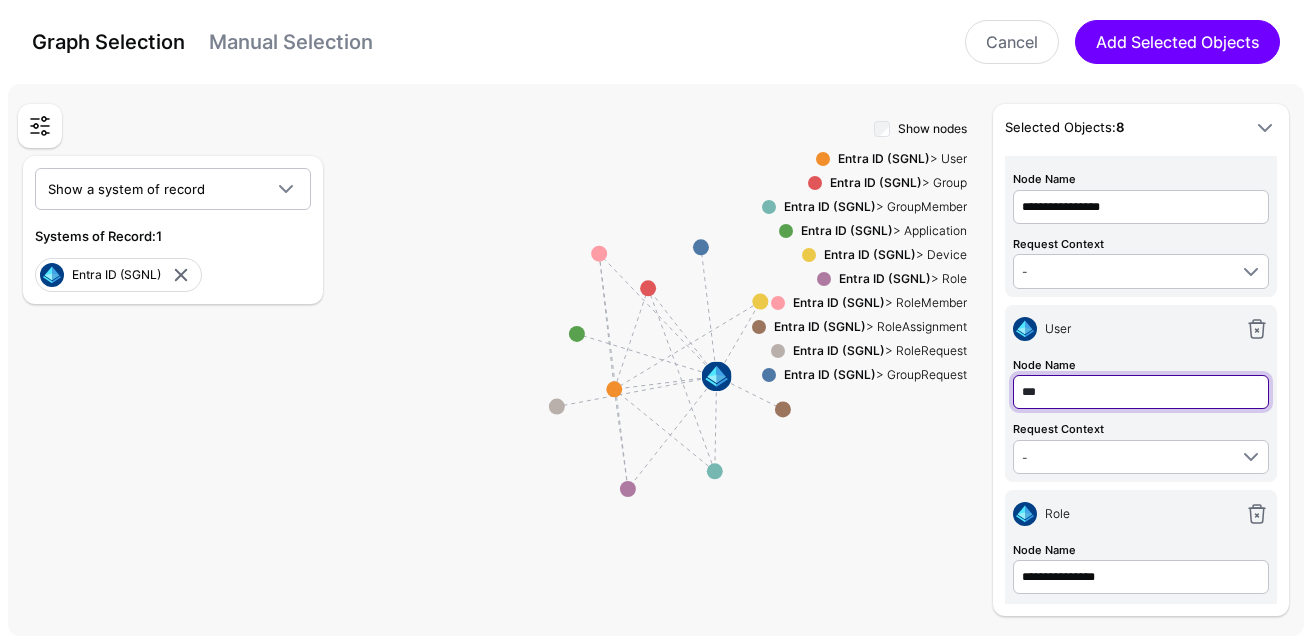 type on "****" 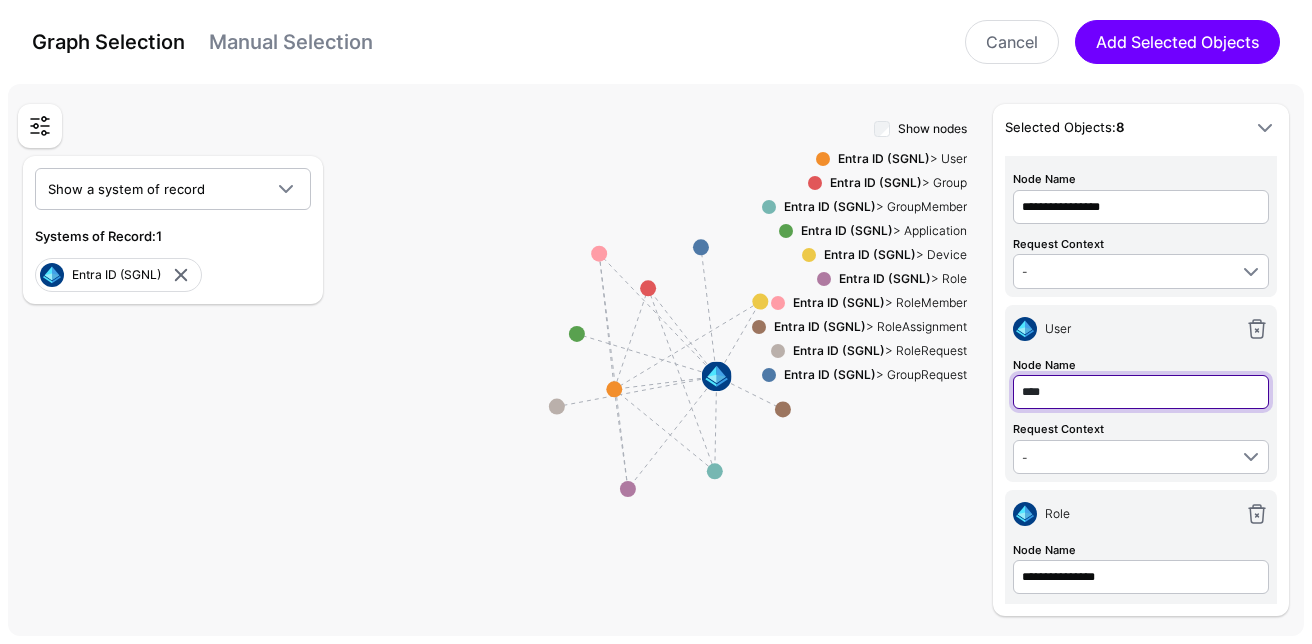 type on "*****" 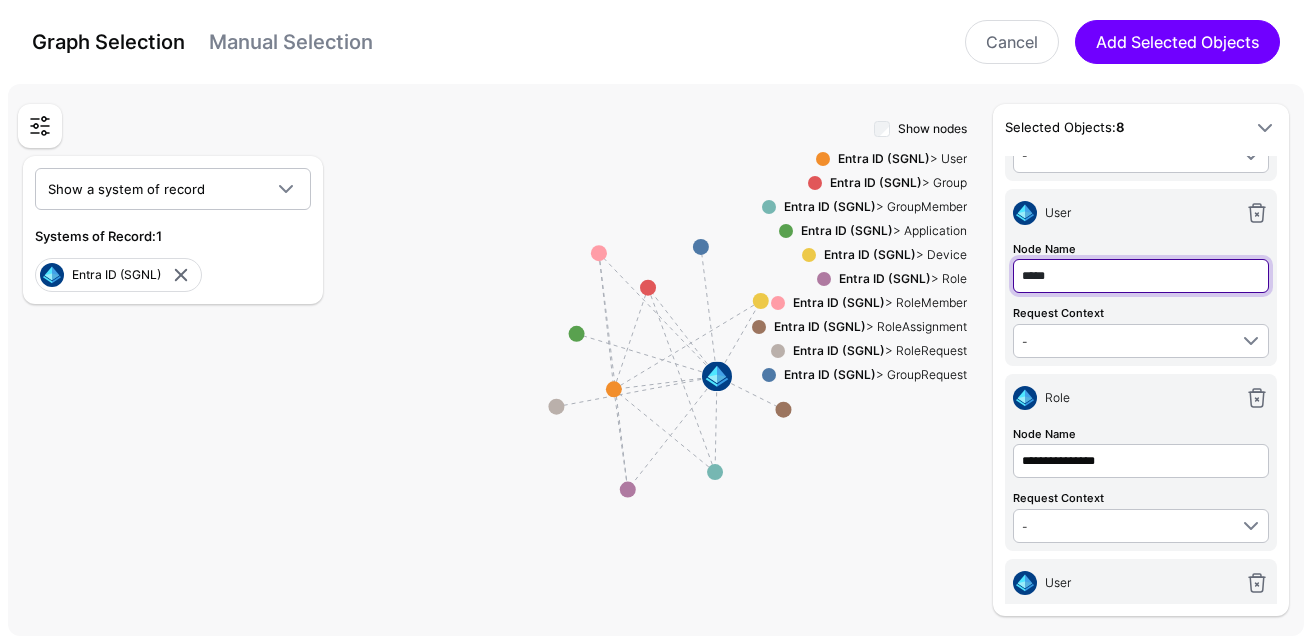 scroll, scrollTop: 368, scrollLeft: 0, axis: vertical 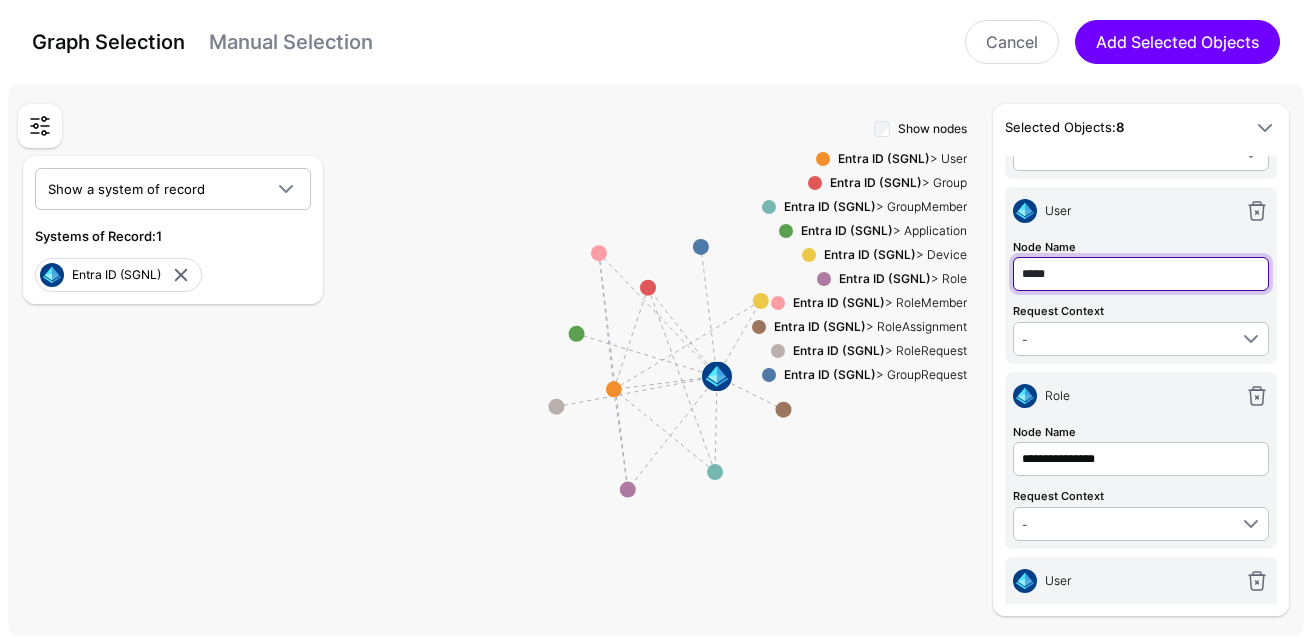 type on "*****" 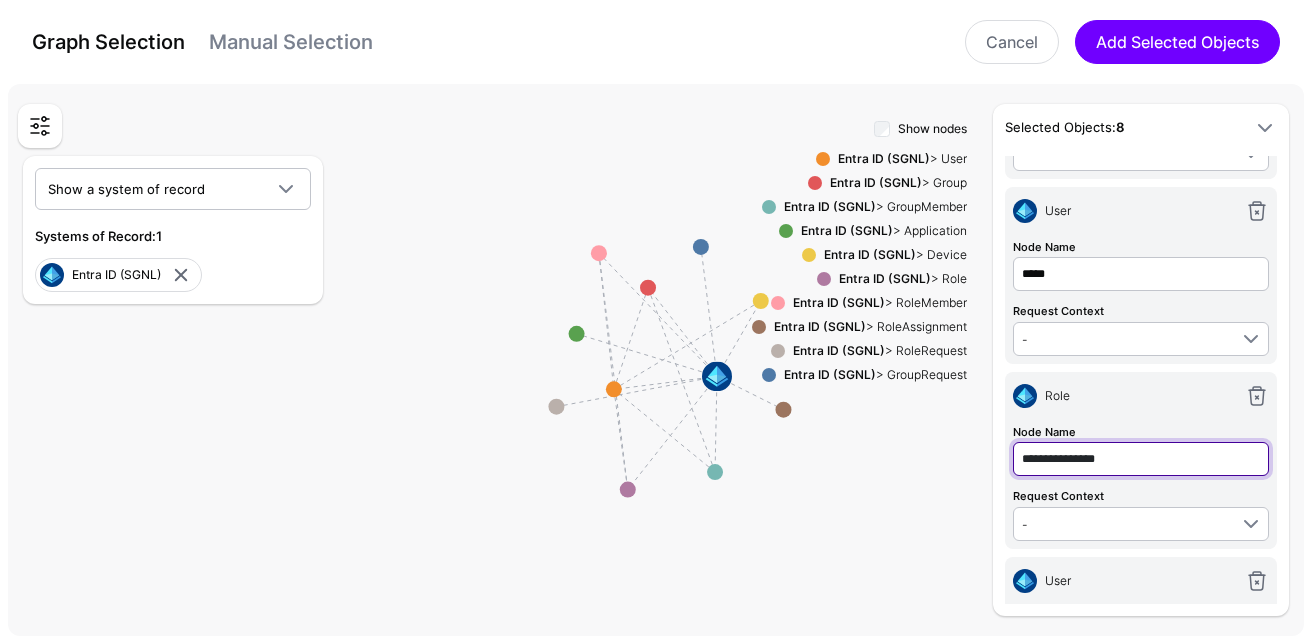 click on "**********" at bounding box center (1141, -96) 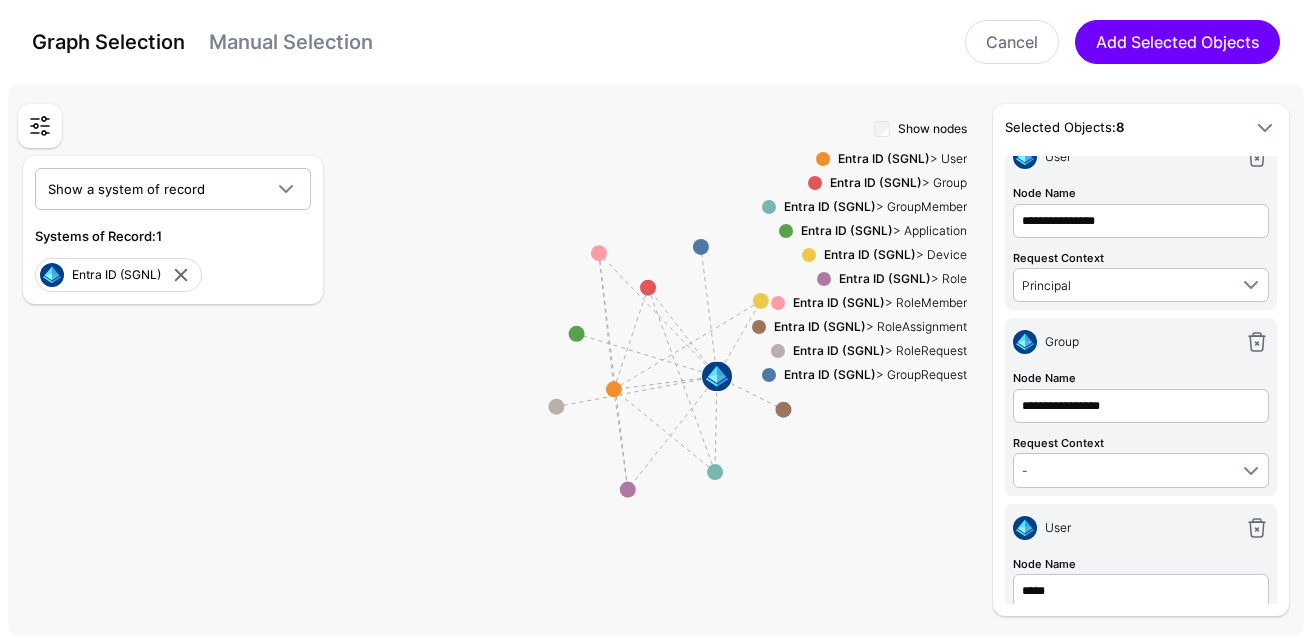 scroll, scrollTop: 50, scrollLeft: 0, axis: vertical 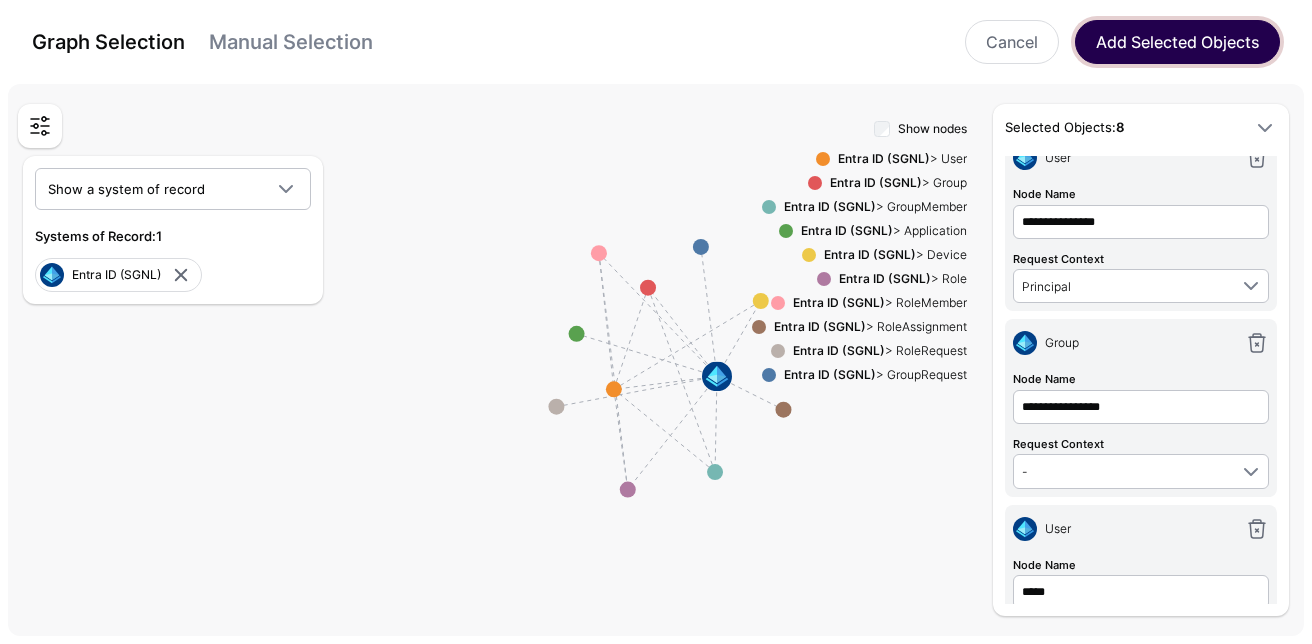 click on "Add Selected Objects" at bounding box center [1177, 42] 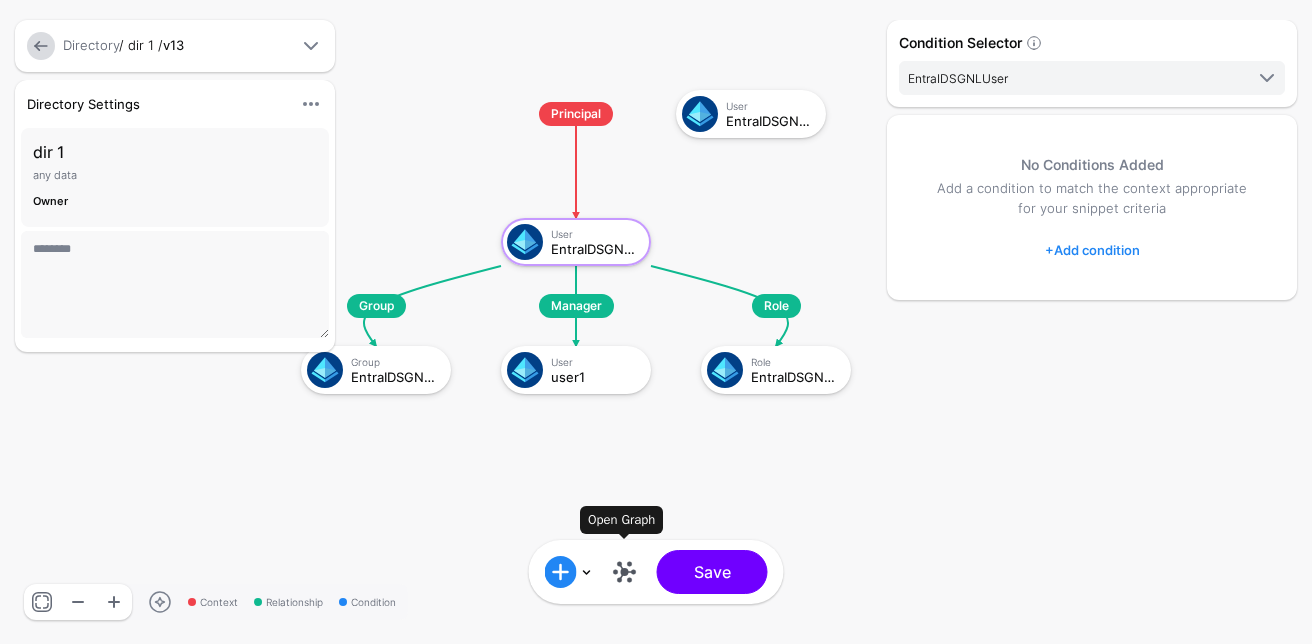 click at bounding box center (625, 572) 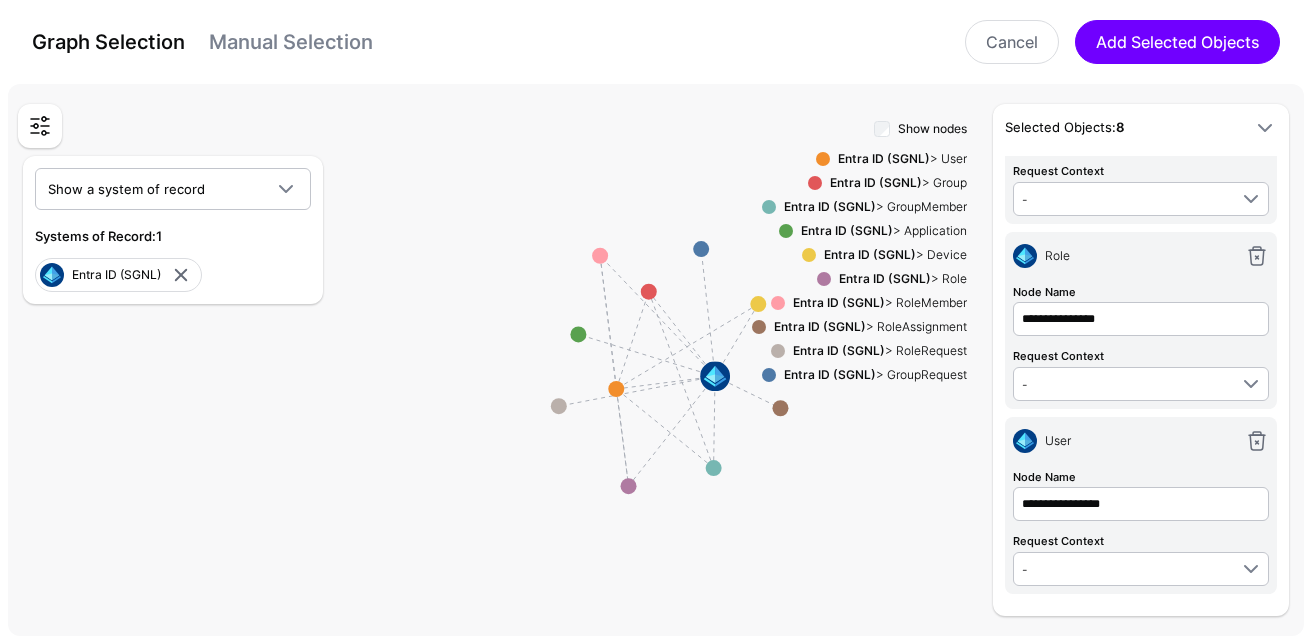 scroll, scrollTop: 511, scrollLeft: 0, axis: vertical 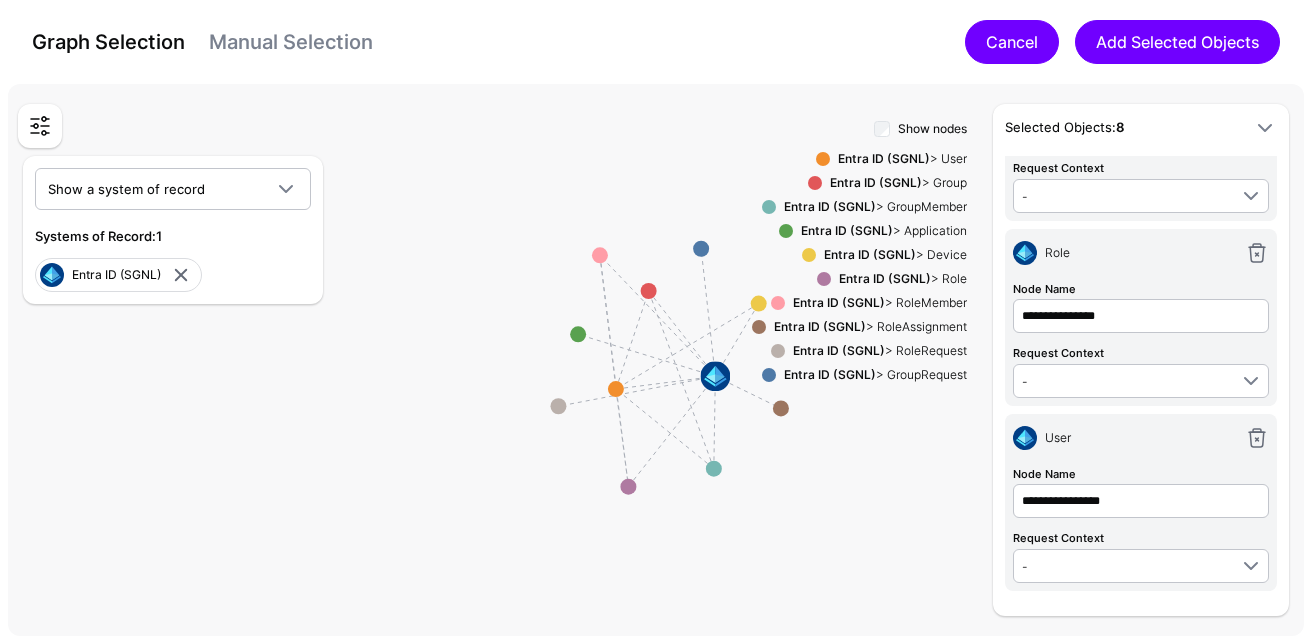 click on "Cancel" at bounding box center [1012, 42] 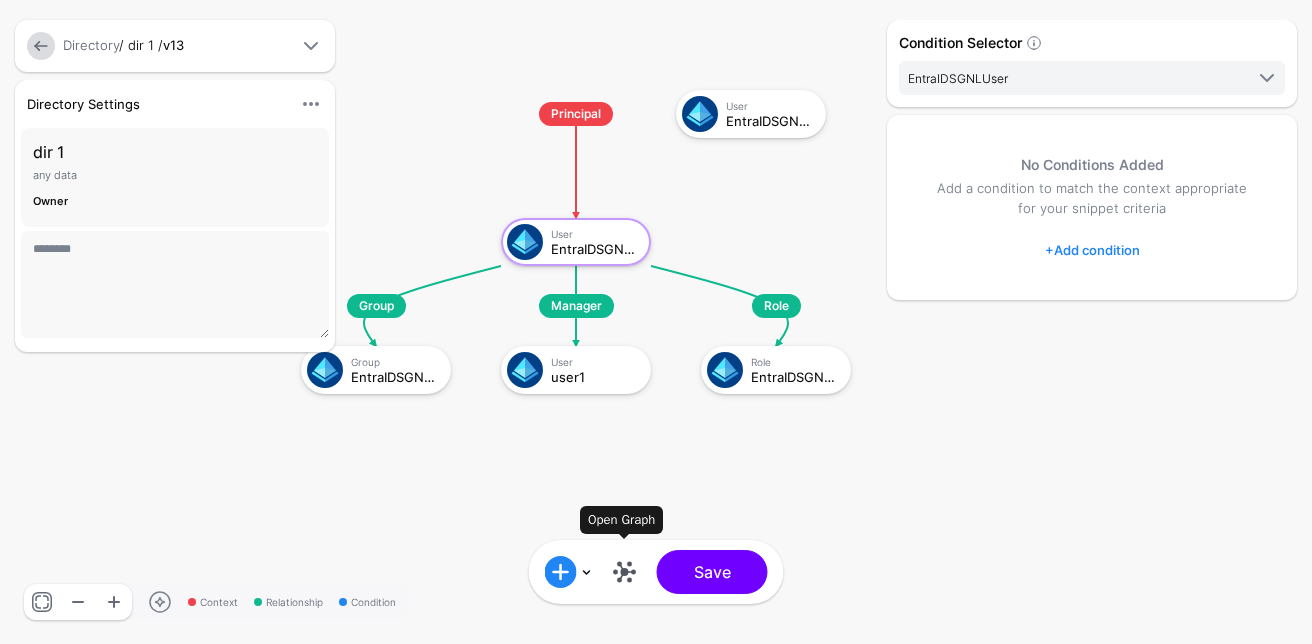 click at bounding box center [625, 572] 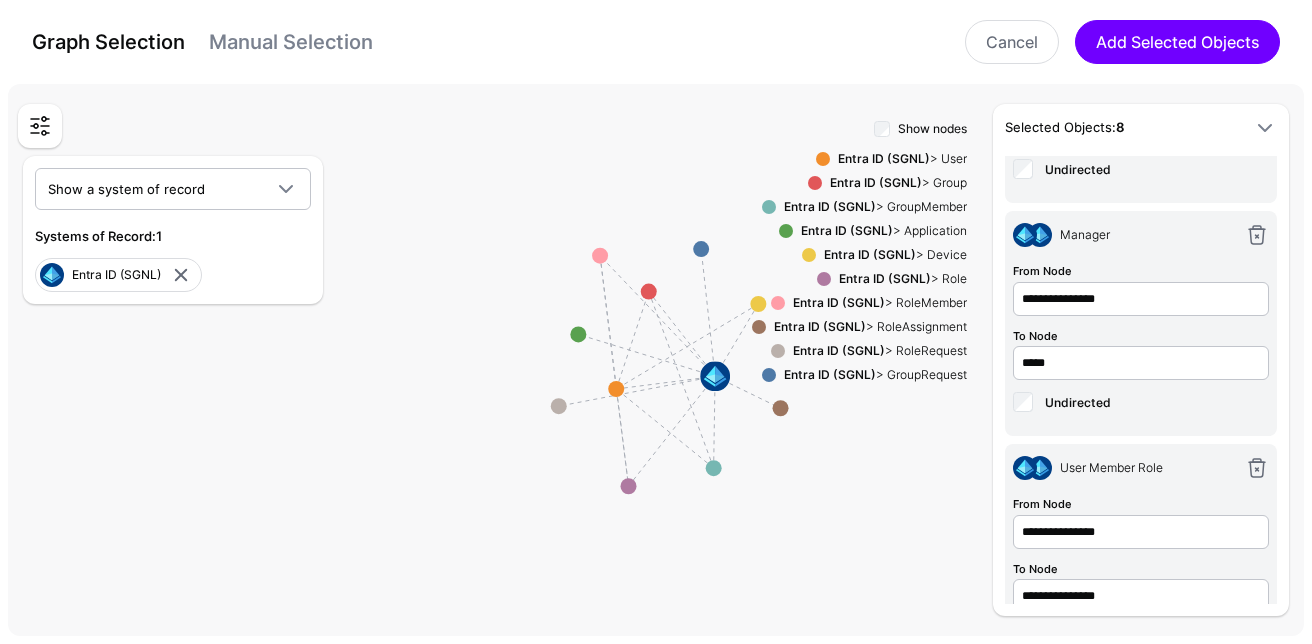 scroll, scrollTop: 1162, scrollLeft: 0, axis: vertical 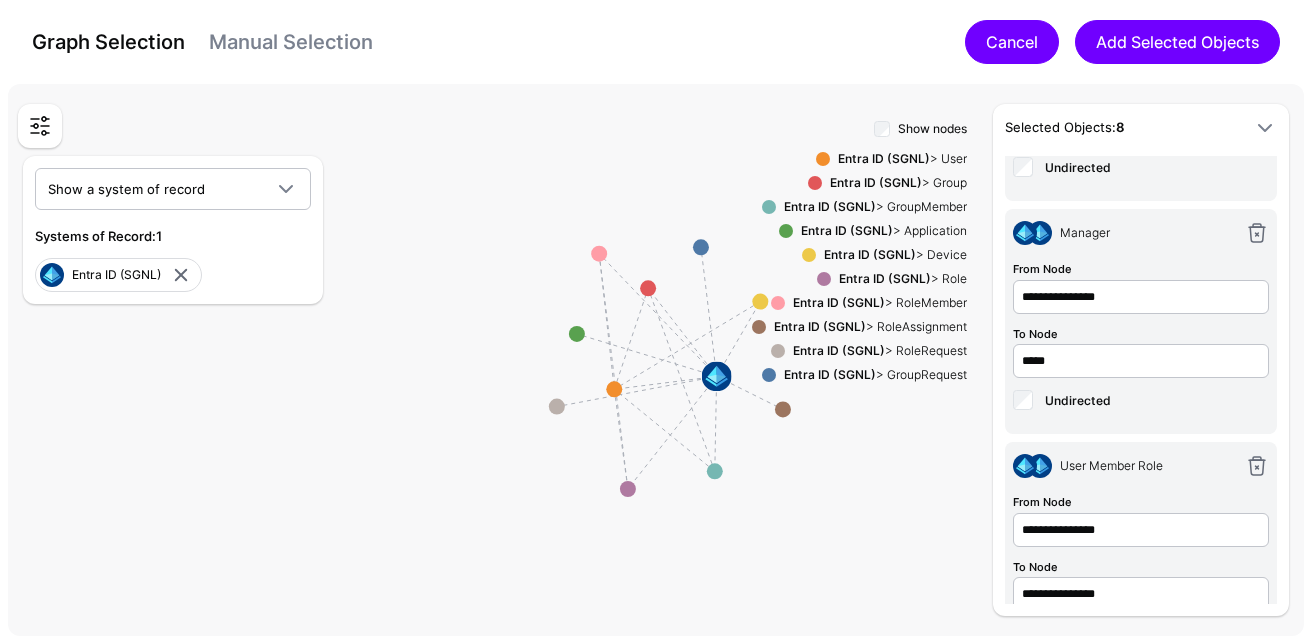 click on "Cancel" at bounding box center (1012, 42) 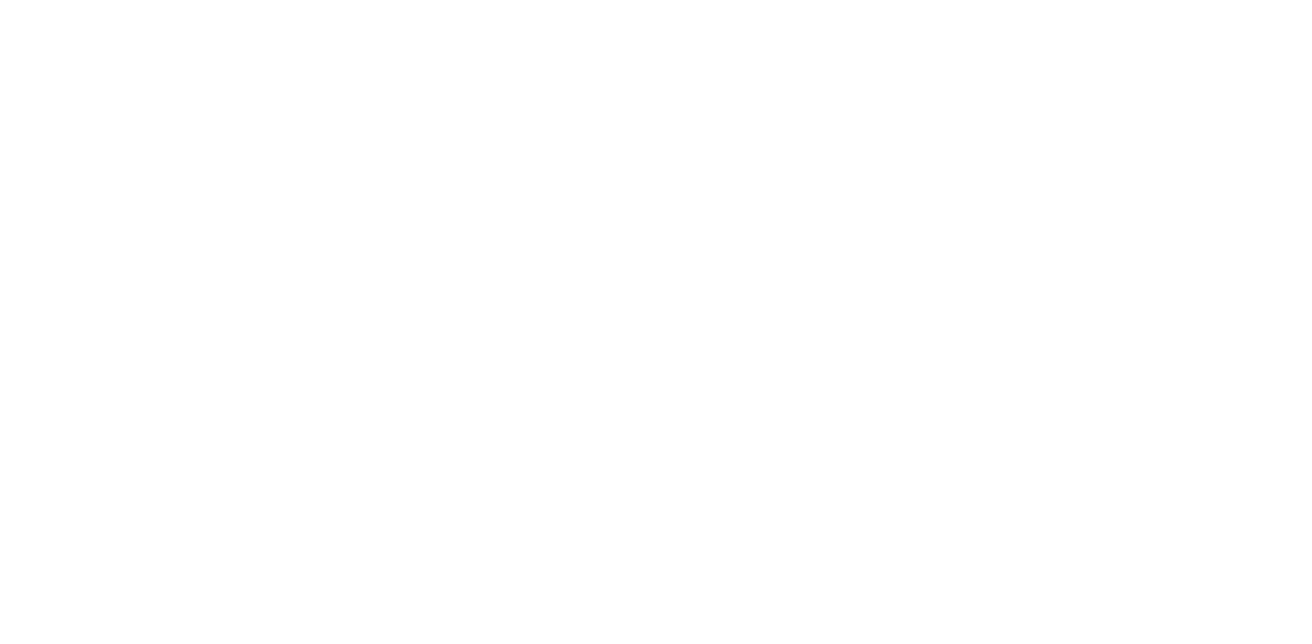 scroll, scrollTop: 0, scrollLeft: 0, axis: both 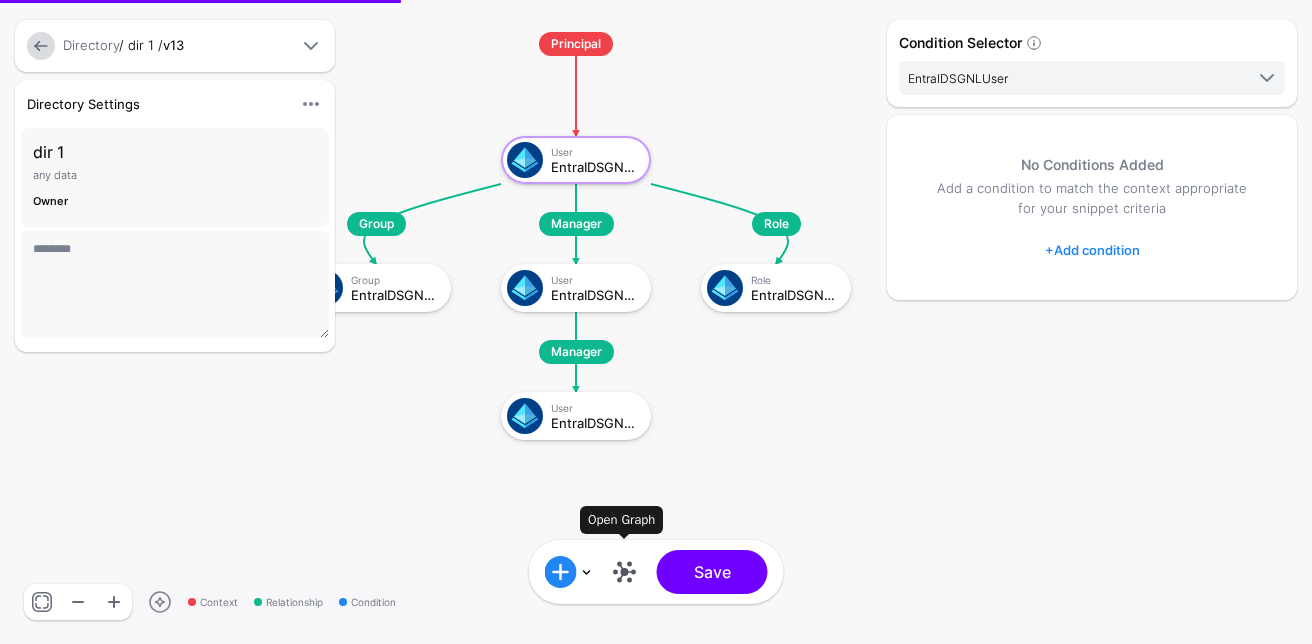 click at bounding box center [625, 572] 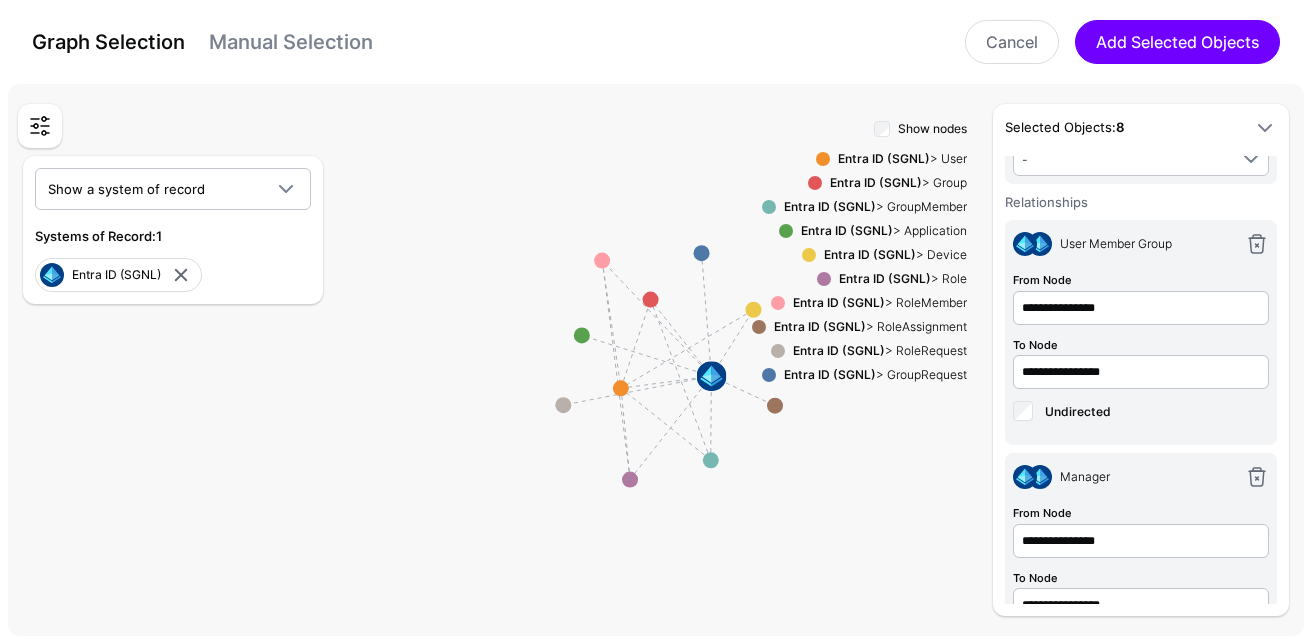scroll, scrollTop: 1224, scrollLeft: 0, axis: vertical 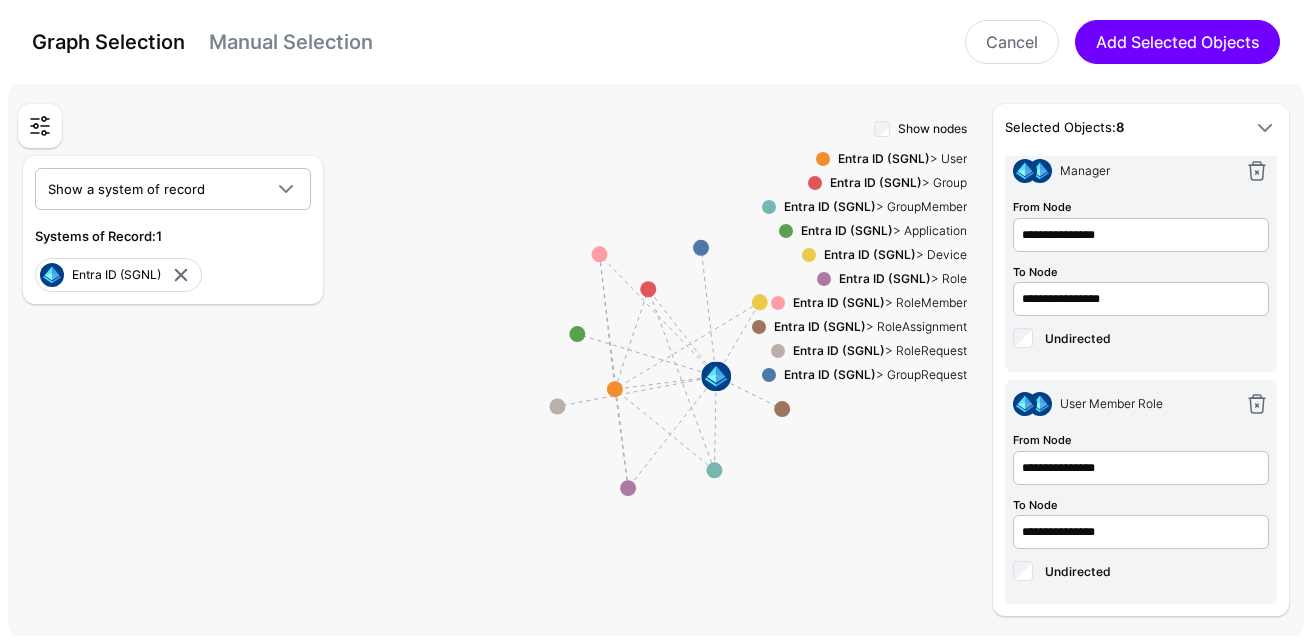 click on "Graph Selection Manual Selection Cancel Add Selected Objects" at bounding box center (656, 42) 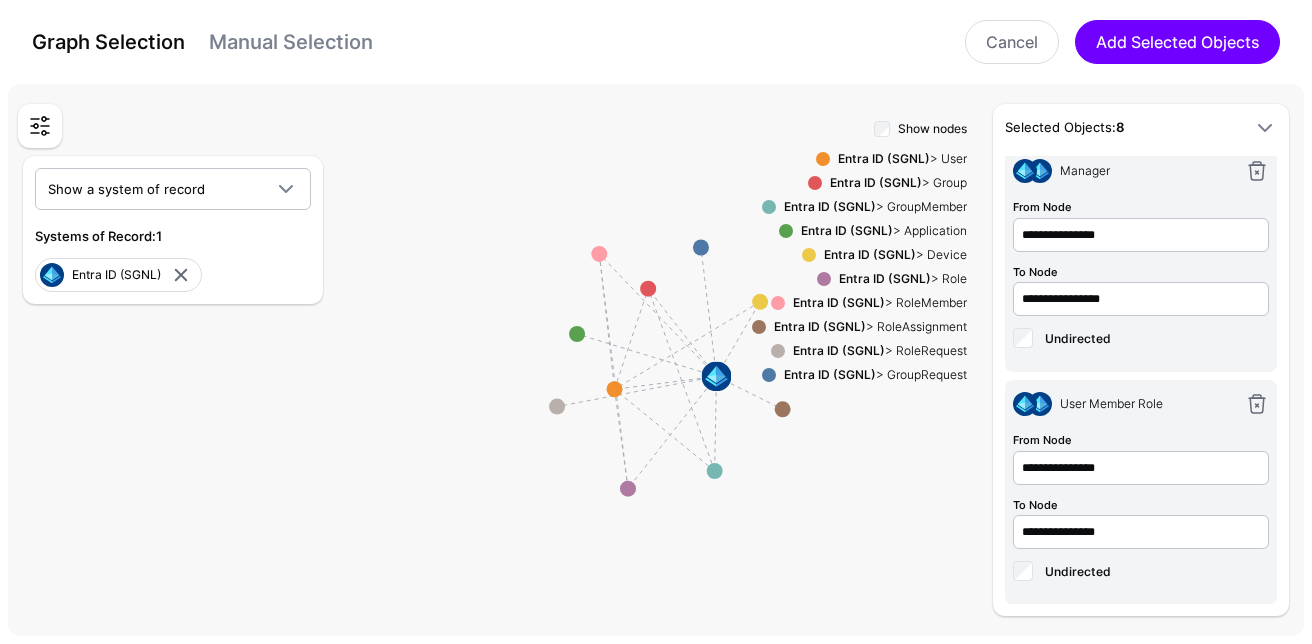 click on "Manual Selection" at bounding box center (291, 42) 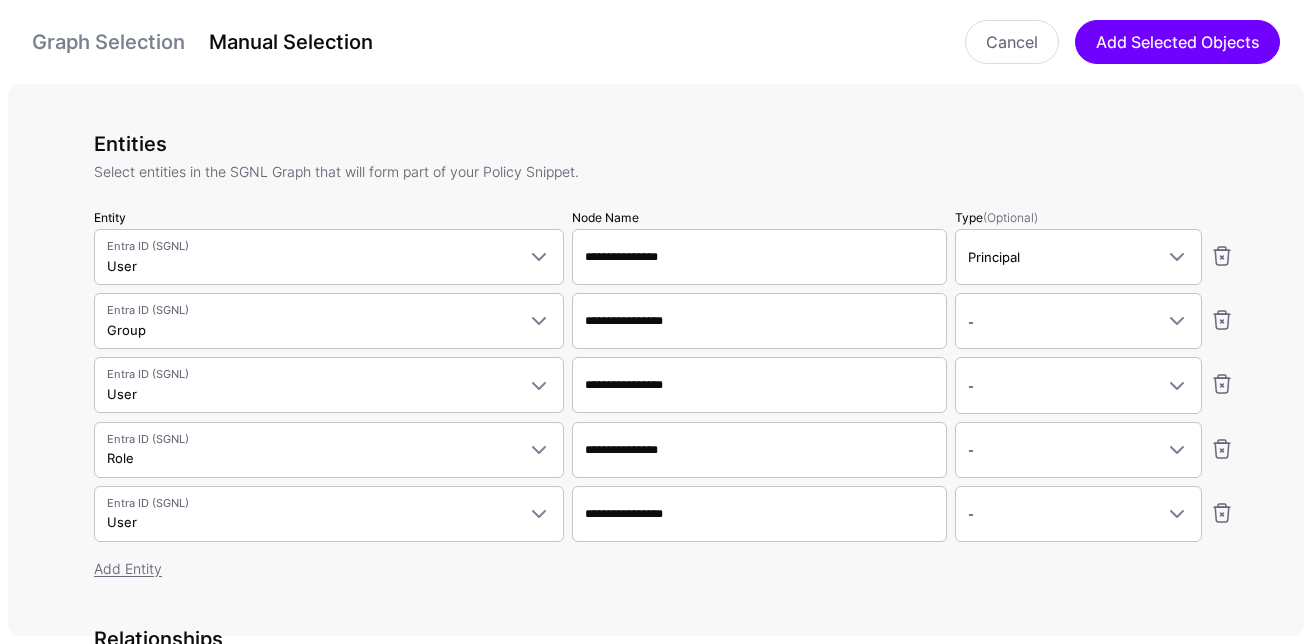 scroll, scrollTop: 66, scrollLeft: 0, axis: vertical 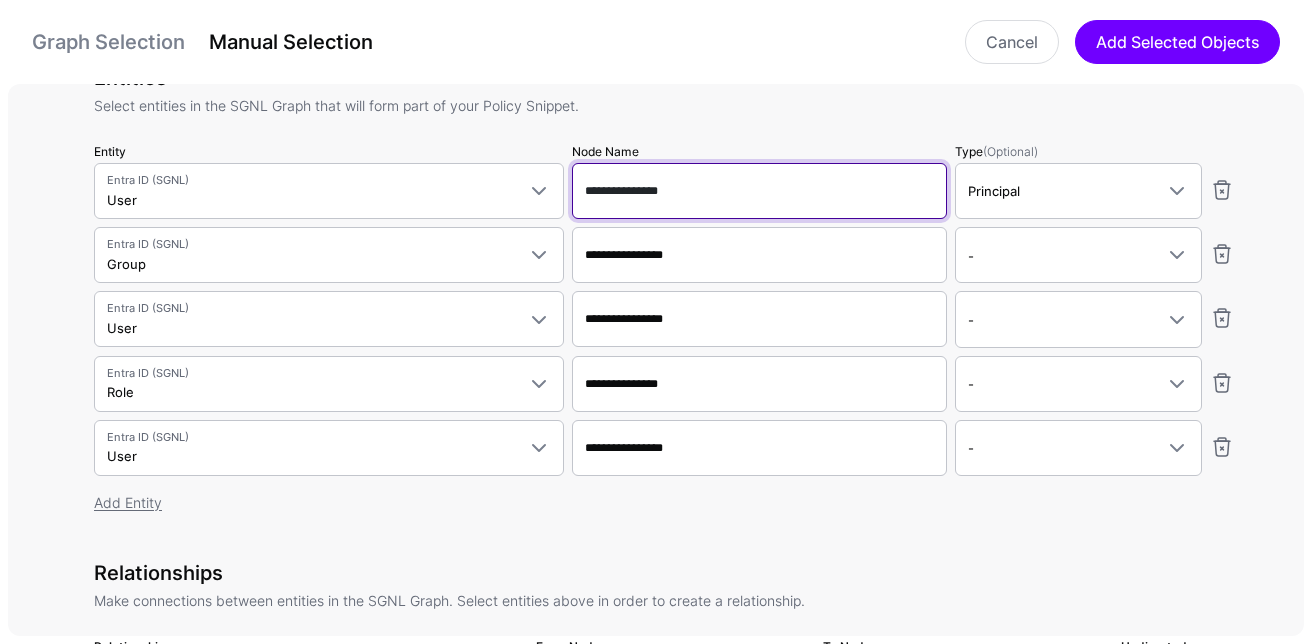 click on "**********" at bounding box center [759, 191] 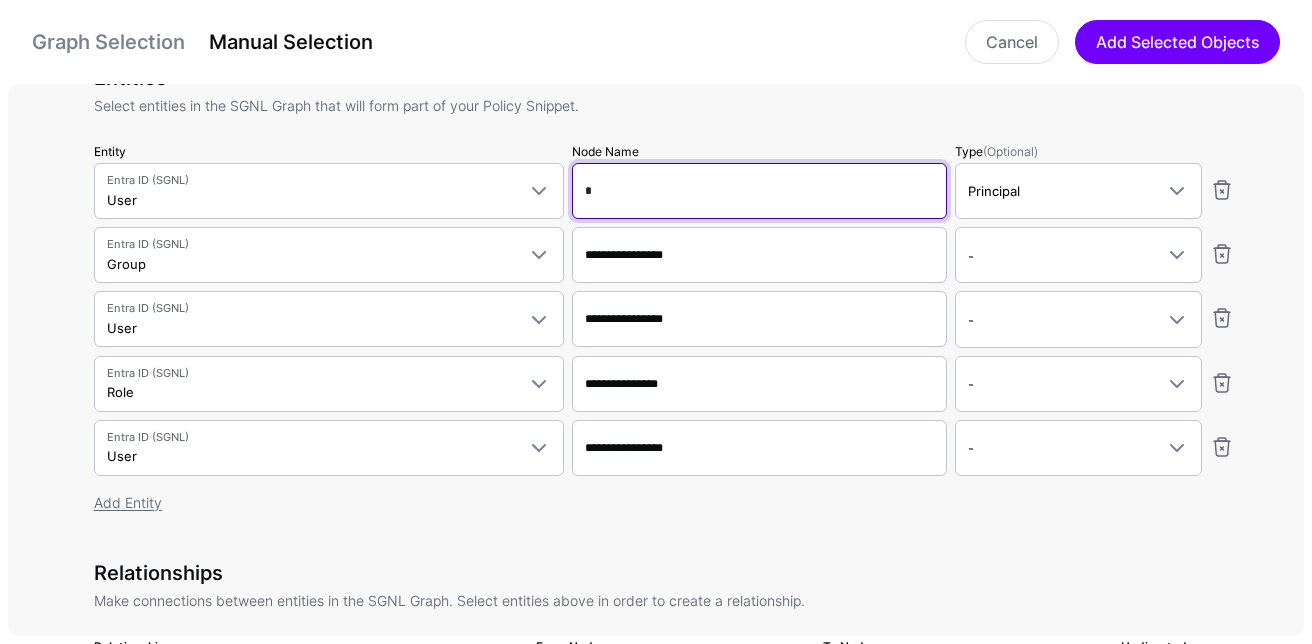 type on "**" 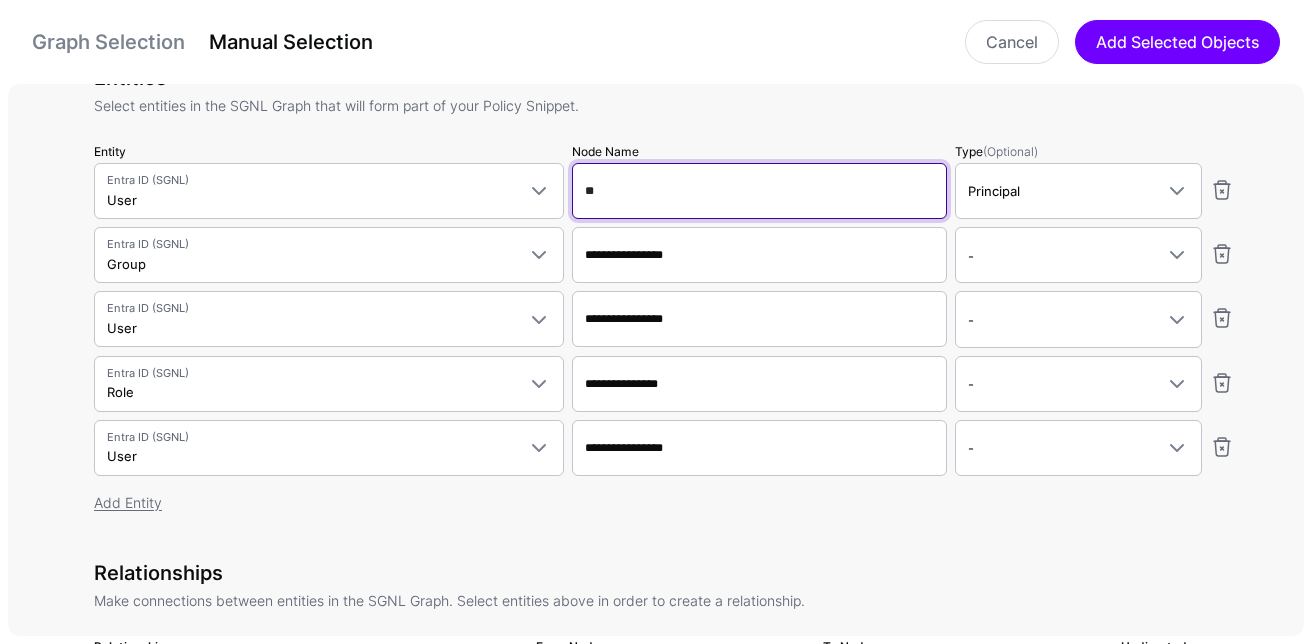 type on "**" 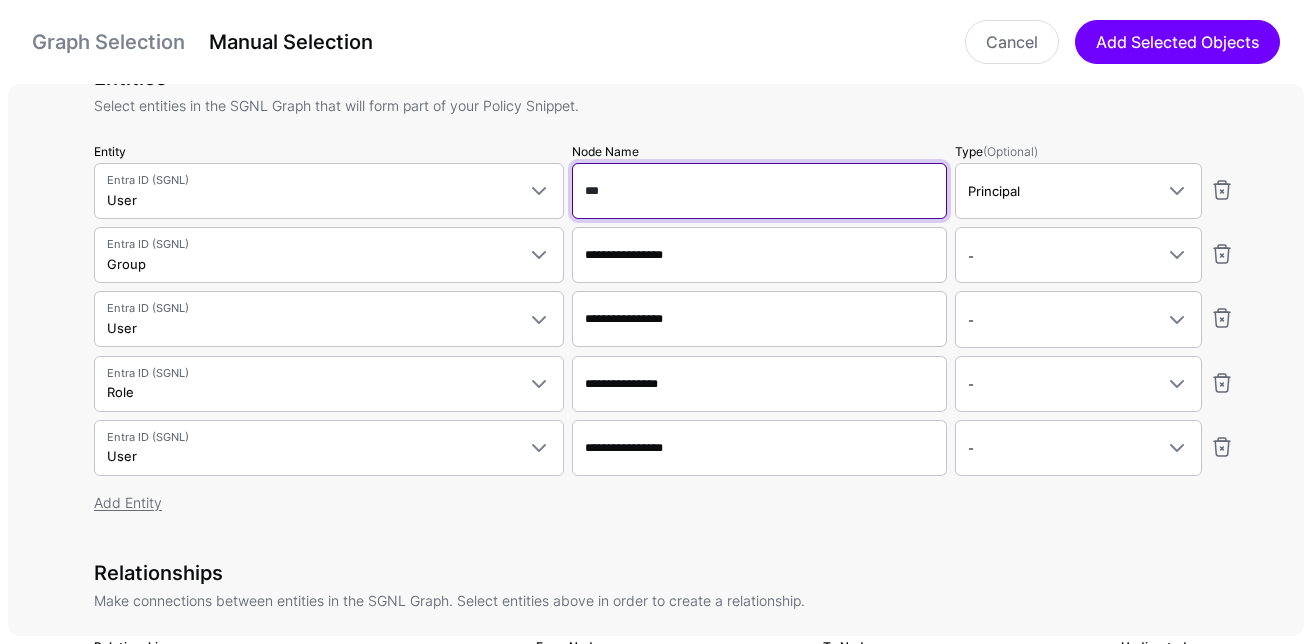 type on "****" 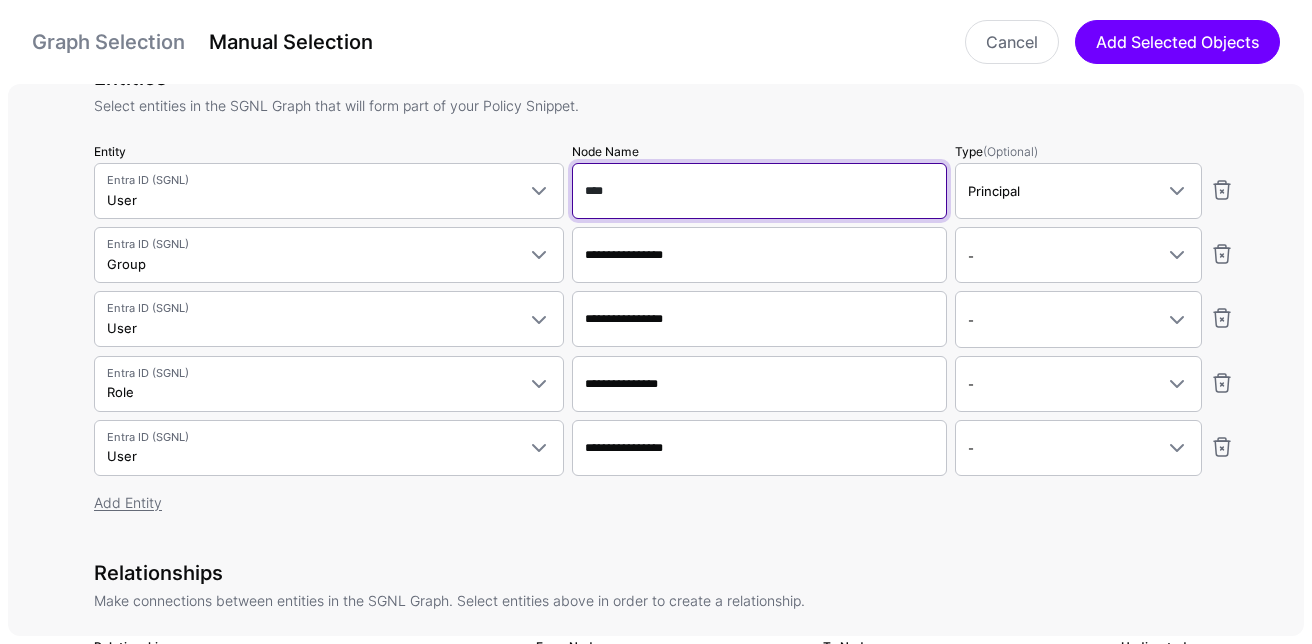 type on "****" 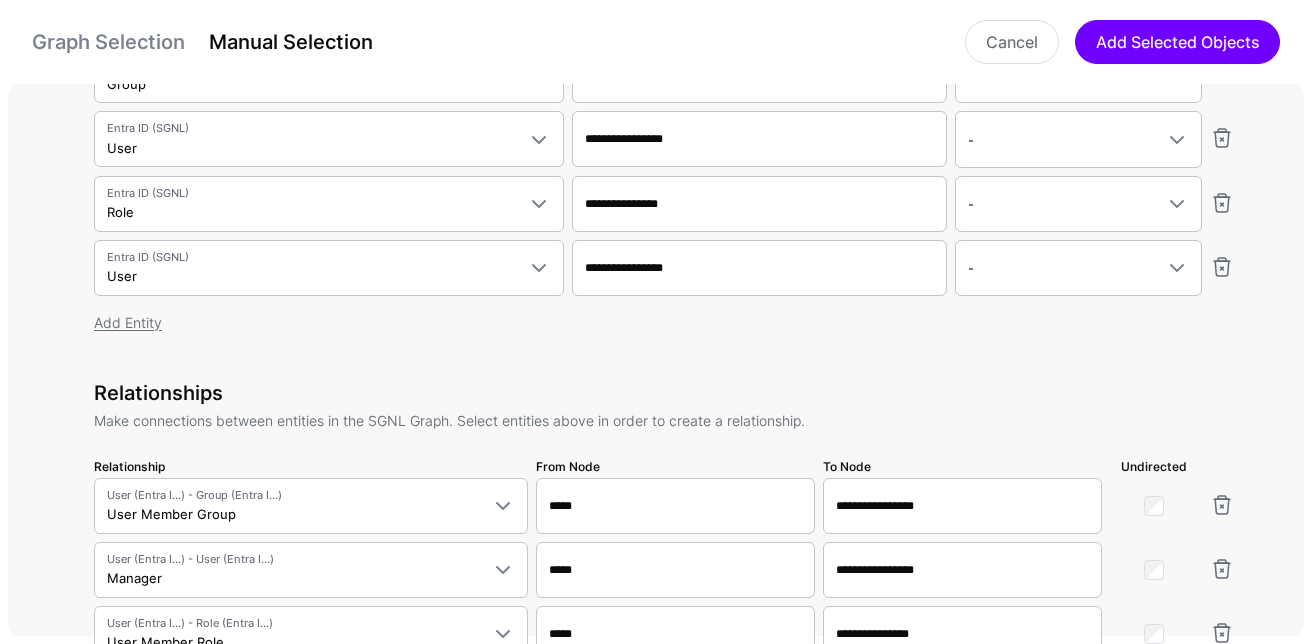 scroll, scrollTop: 0, scrollLeft: 0, axis: both 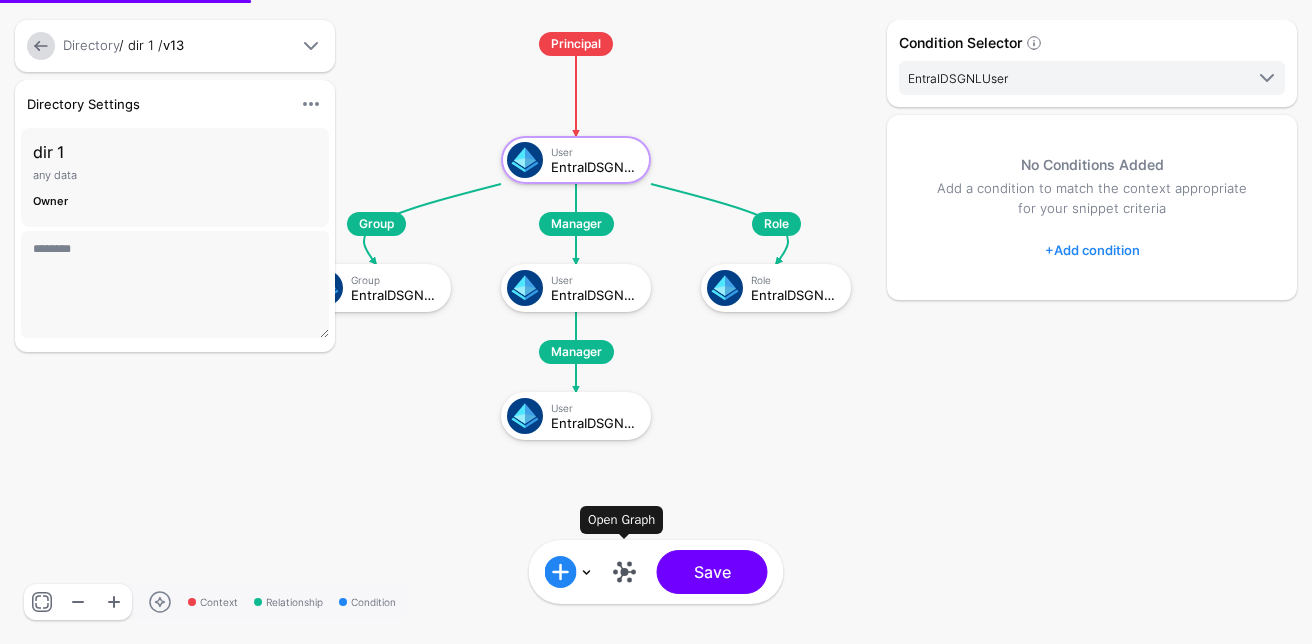 click at bounding box center [625, 572] 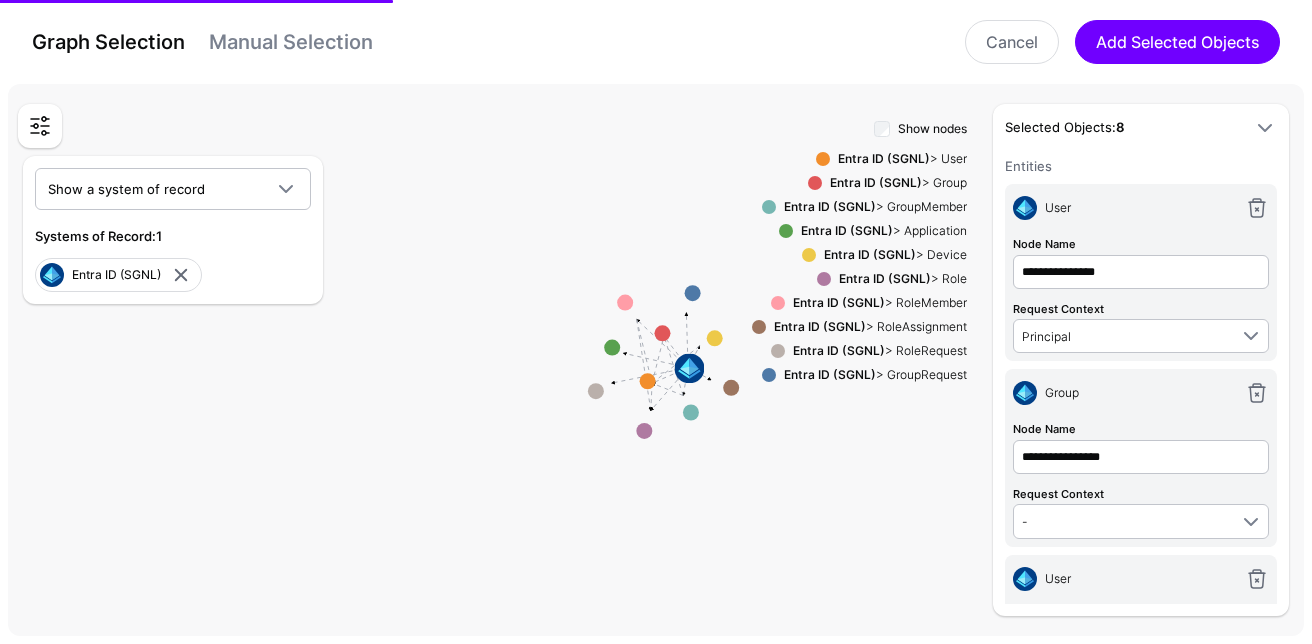 click on "Manual Selection" at bounding box center (291, 42) 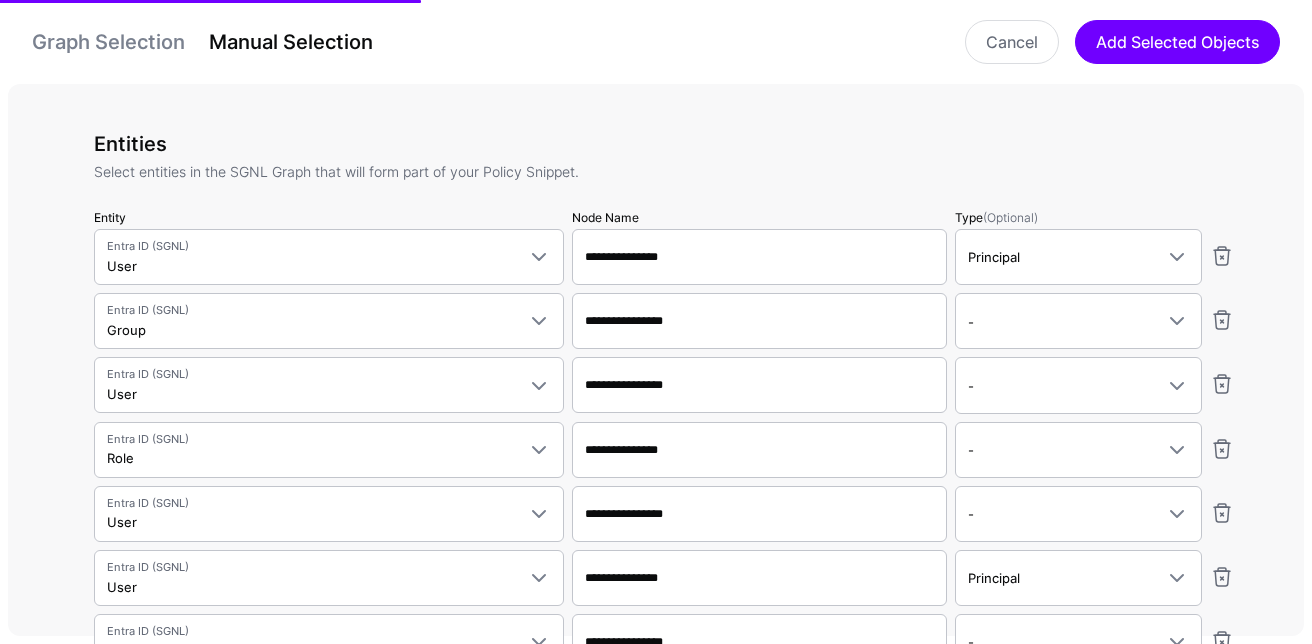 type on "**********" 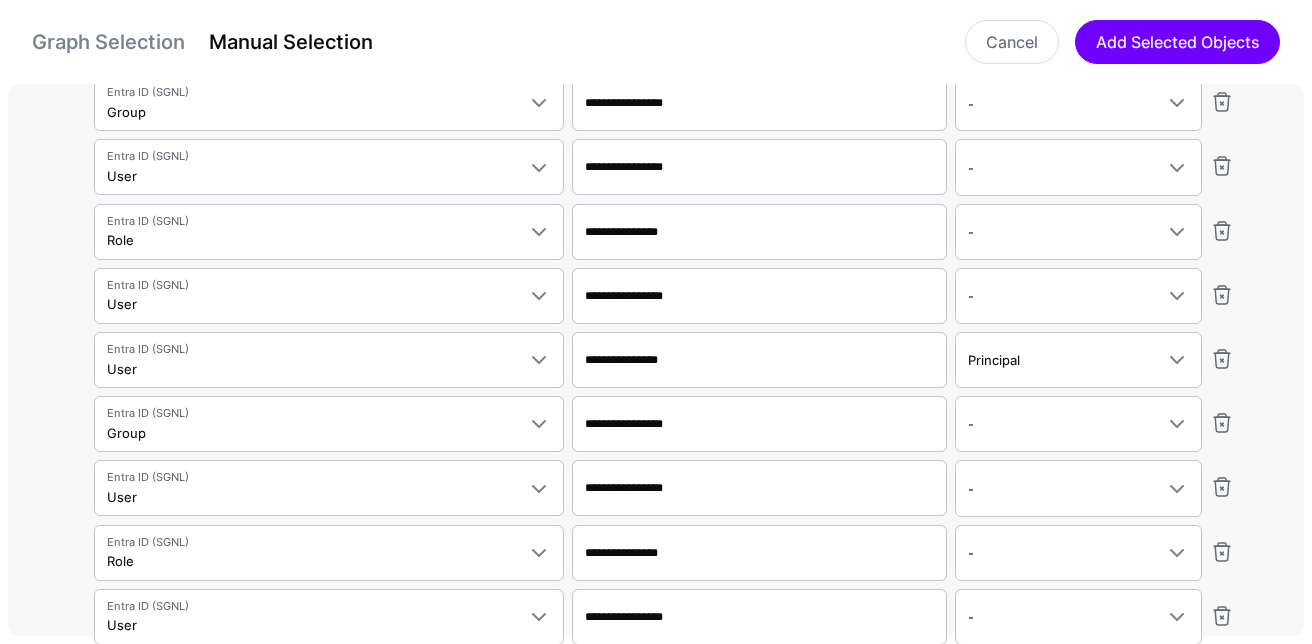 scroll, scrollTop: 0, scrollLeft: 0, axis: both 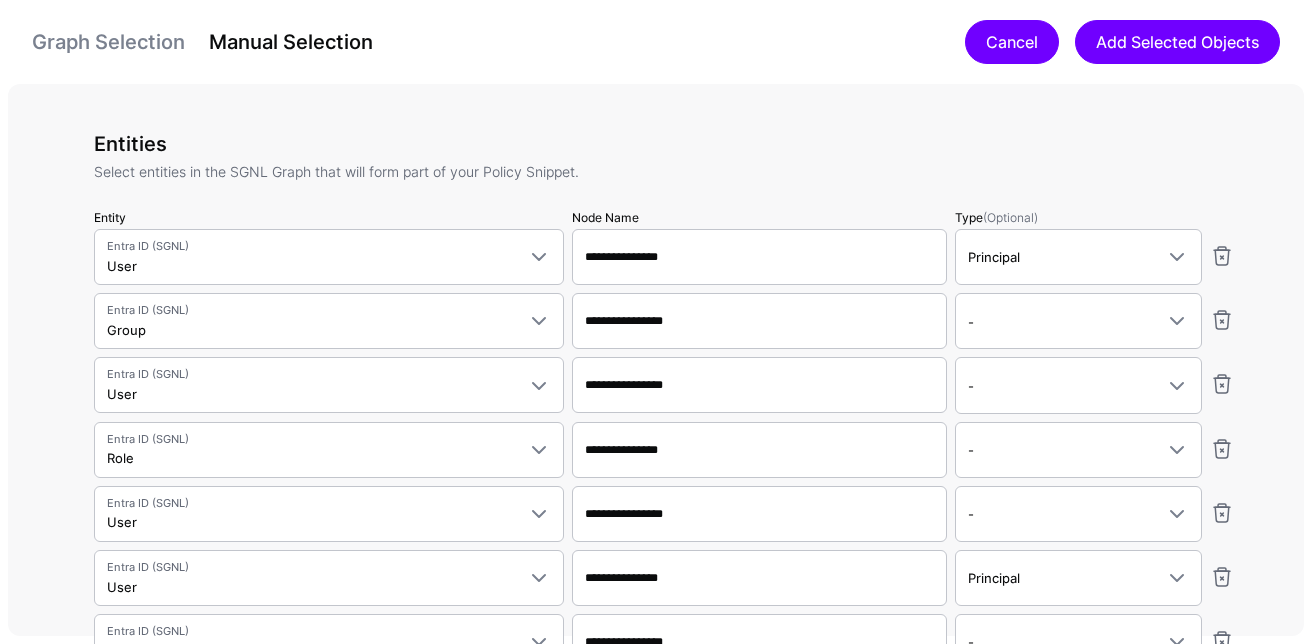 click on "Cancel" at bounding box center (1012, 42) 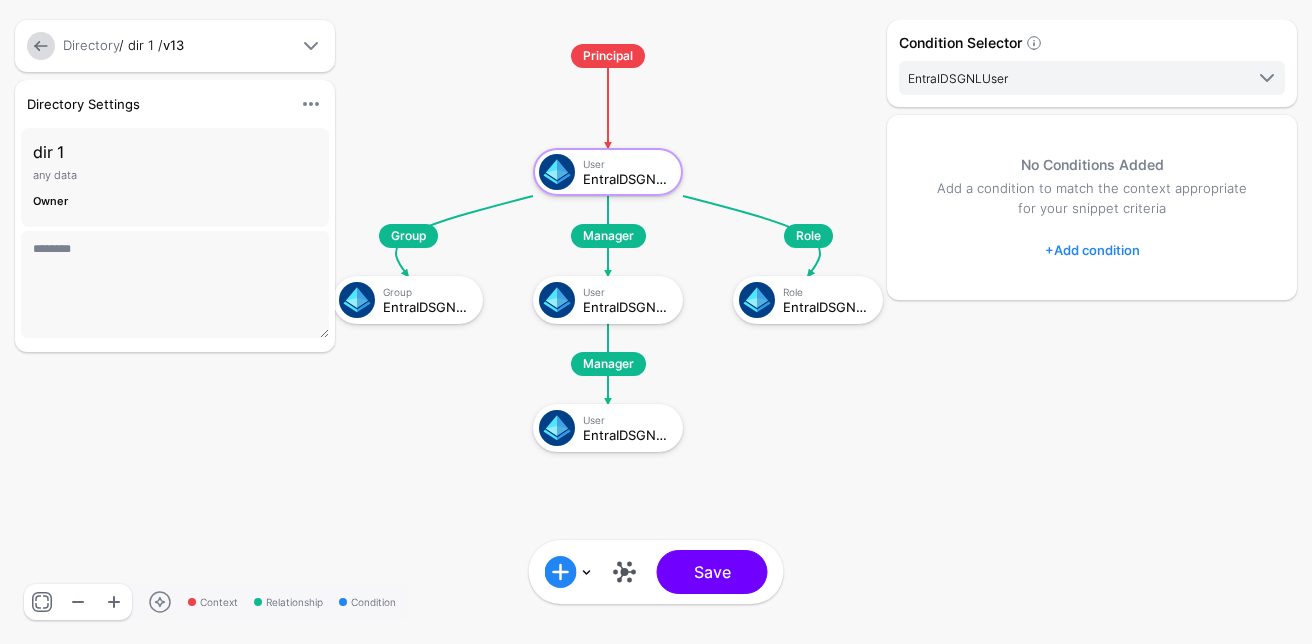 drag, startPoint x: 816, startPoint y: 342, endPoint x: 848, endPoint y: 354, distance: 34.176014 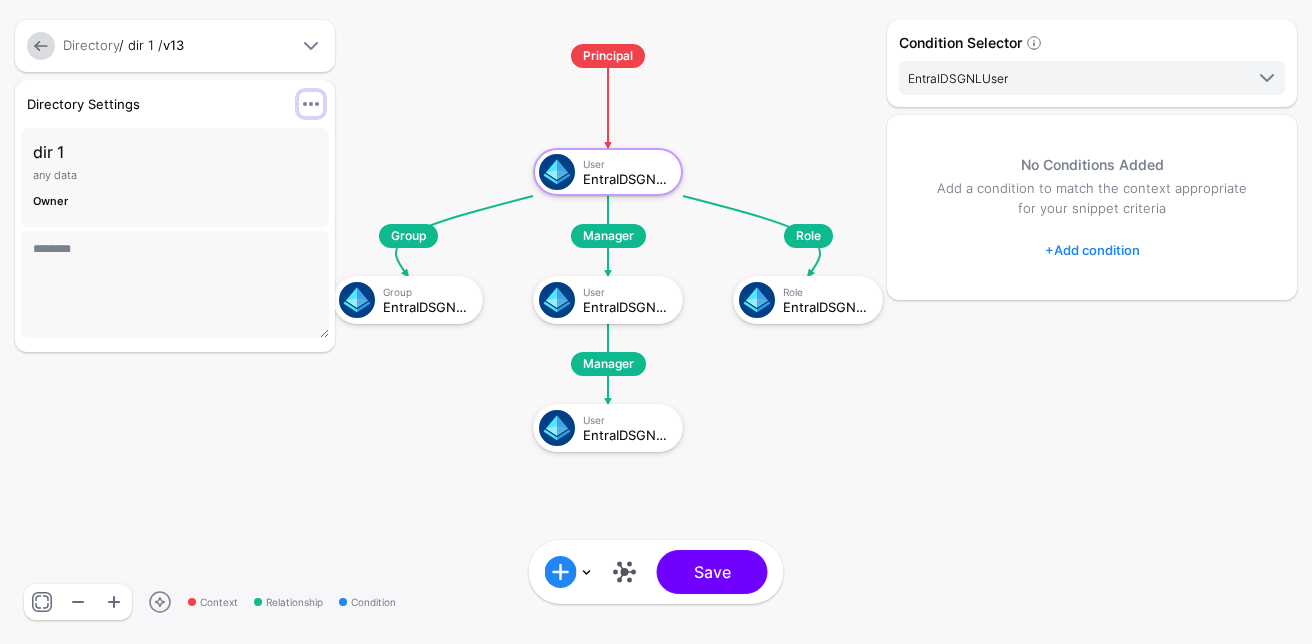 click at bounding box center (311, 104) 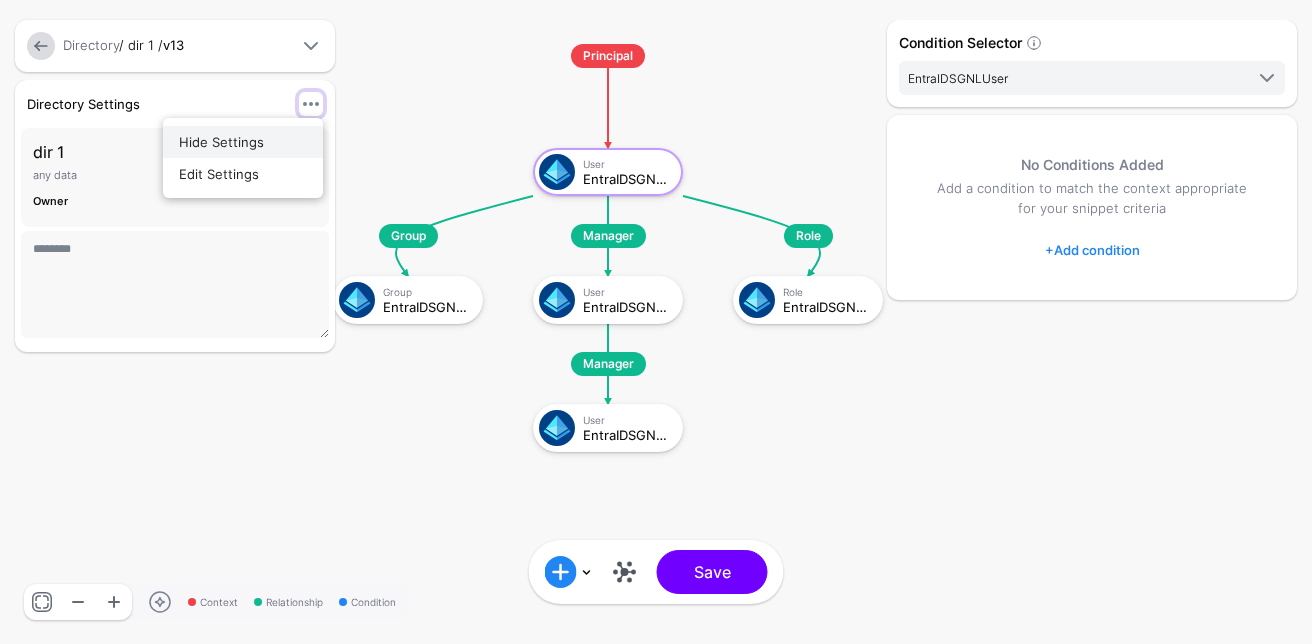 click on "Hide Settings" at bounding box center (243, 142) 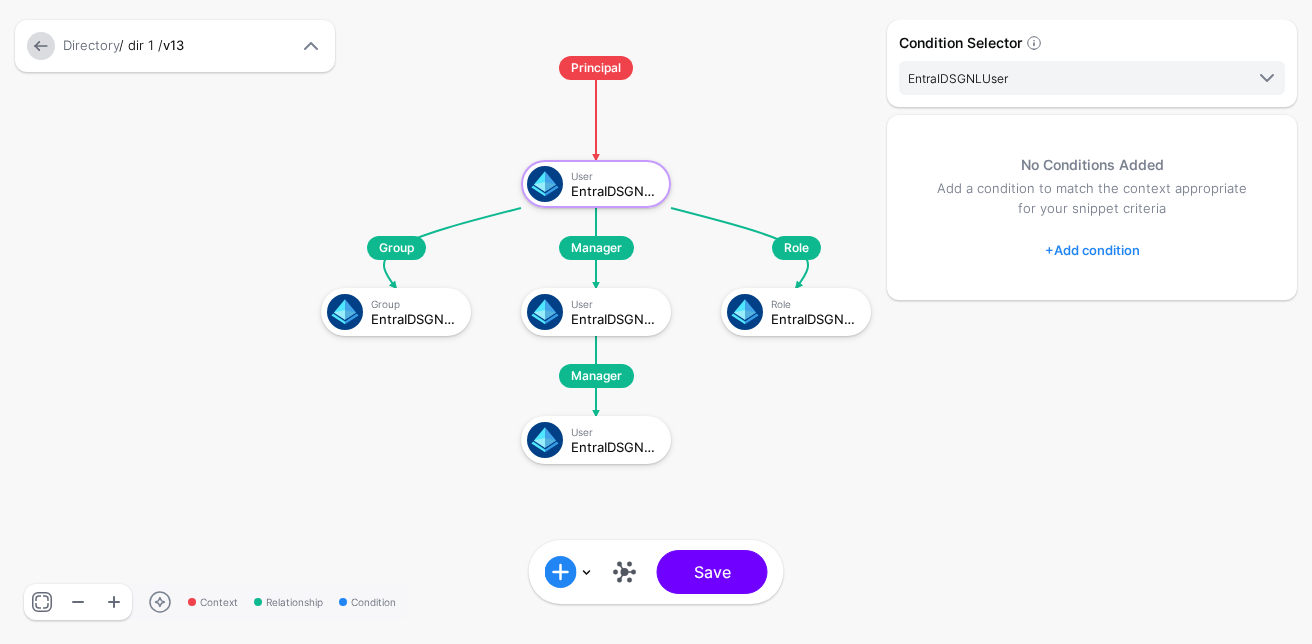 drag, startPoint x: 762, startPoint y: 130, endPoint x: 752, endPoint y: 143, distance: 16.40122 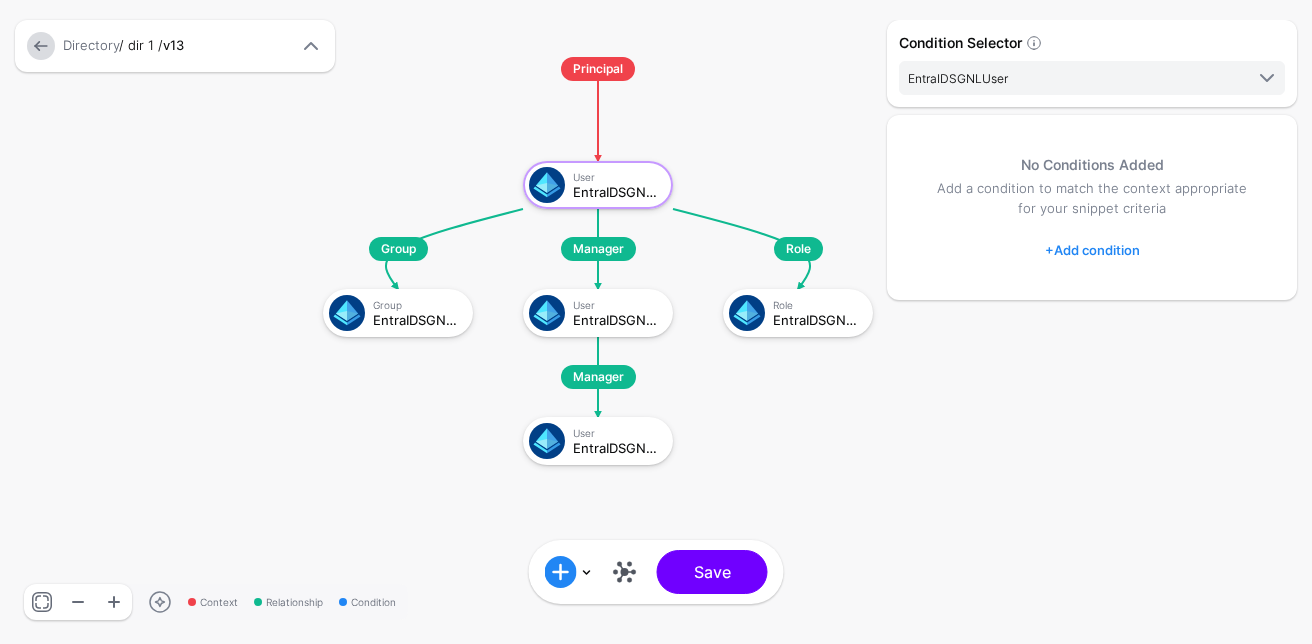 click on "Open Graph" at bounding box center [625, 572] 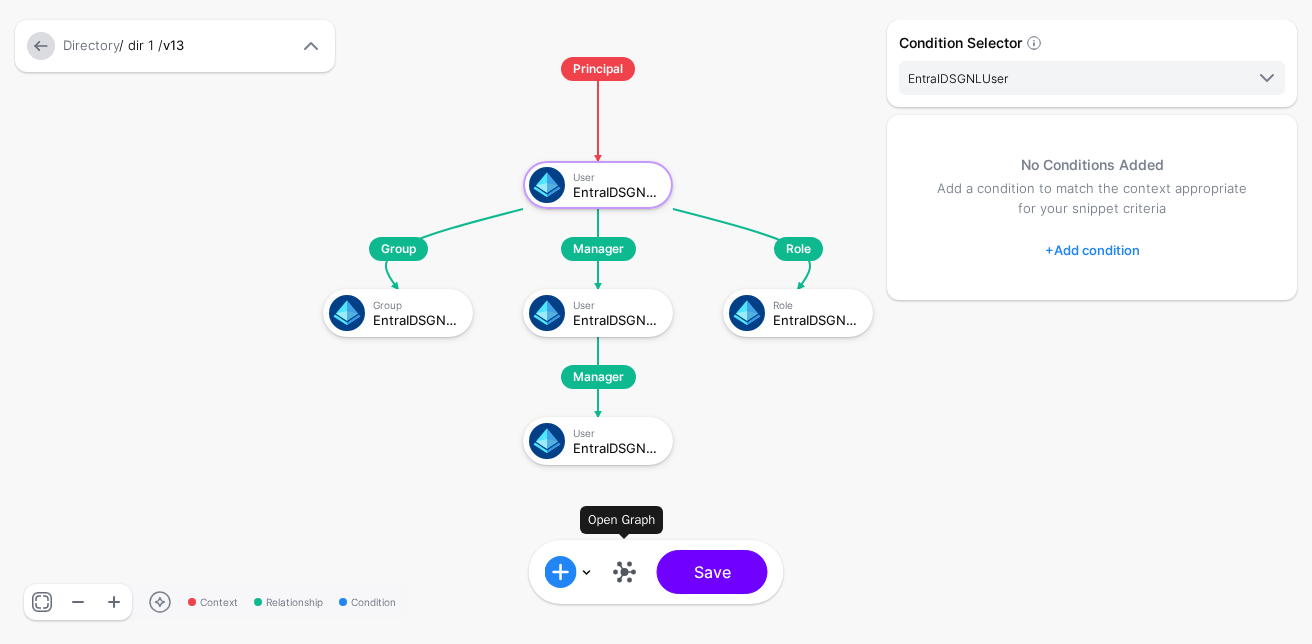 click at bounding box center [625, 572] 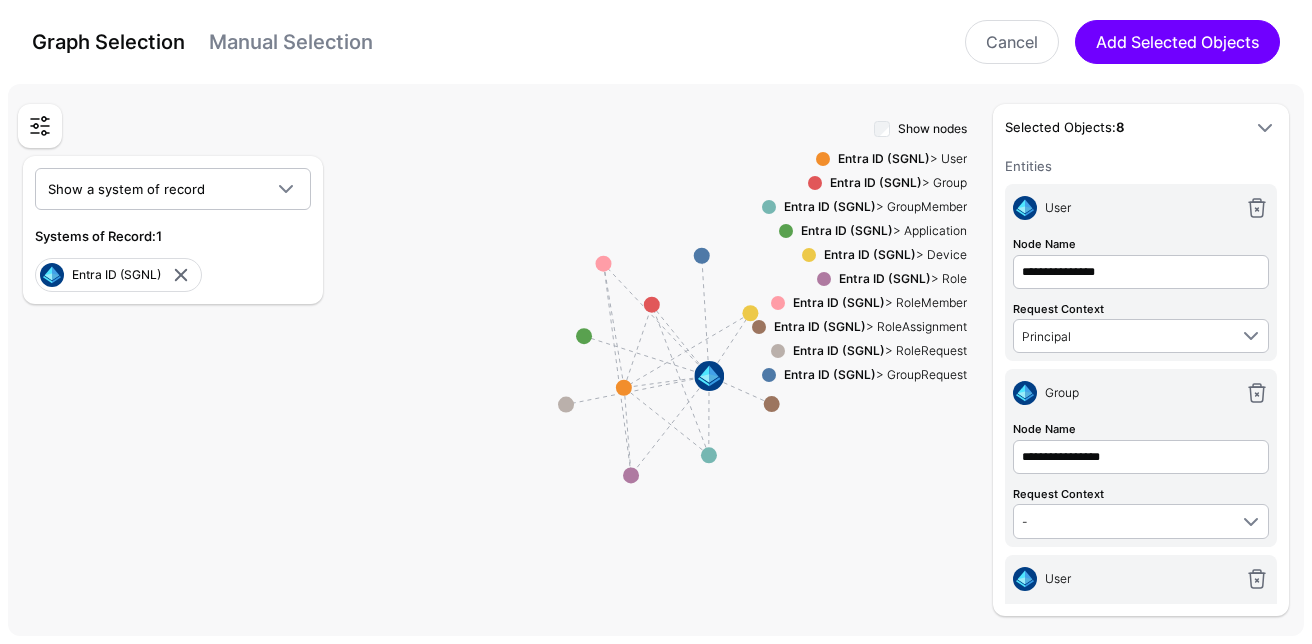 click on "Graph Selection Manual Selection Cancel Add Selected Objects" at bounding box center [656, 42] 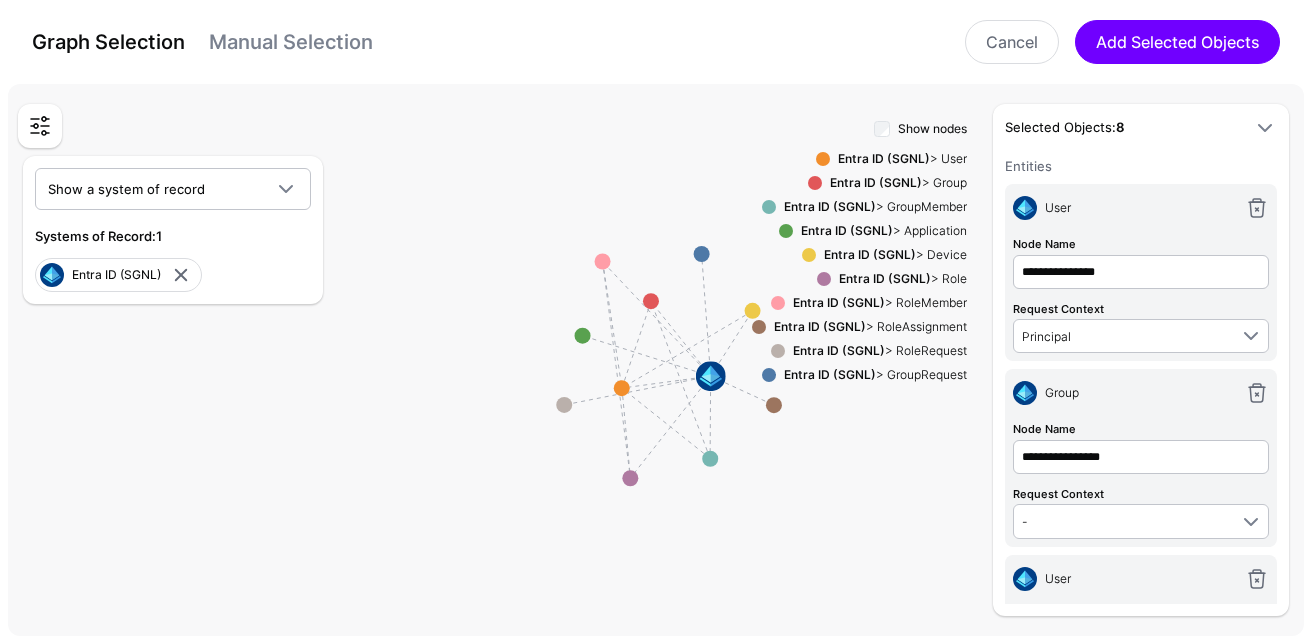 click on "Manual Selection" at bounding box center [291, 42] 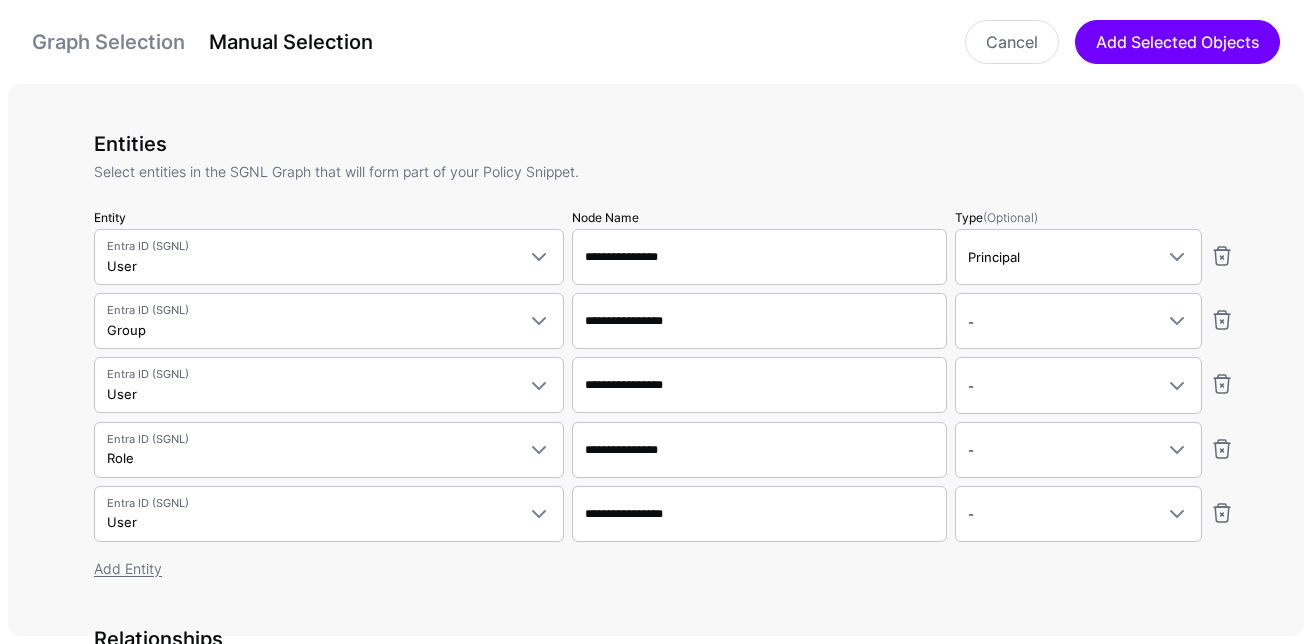scroll, scrollTop: 37, scrollLeft: 0, axis: vertical 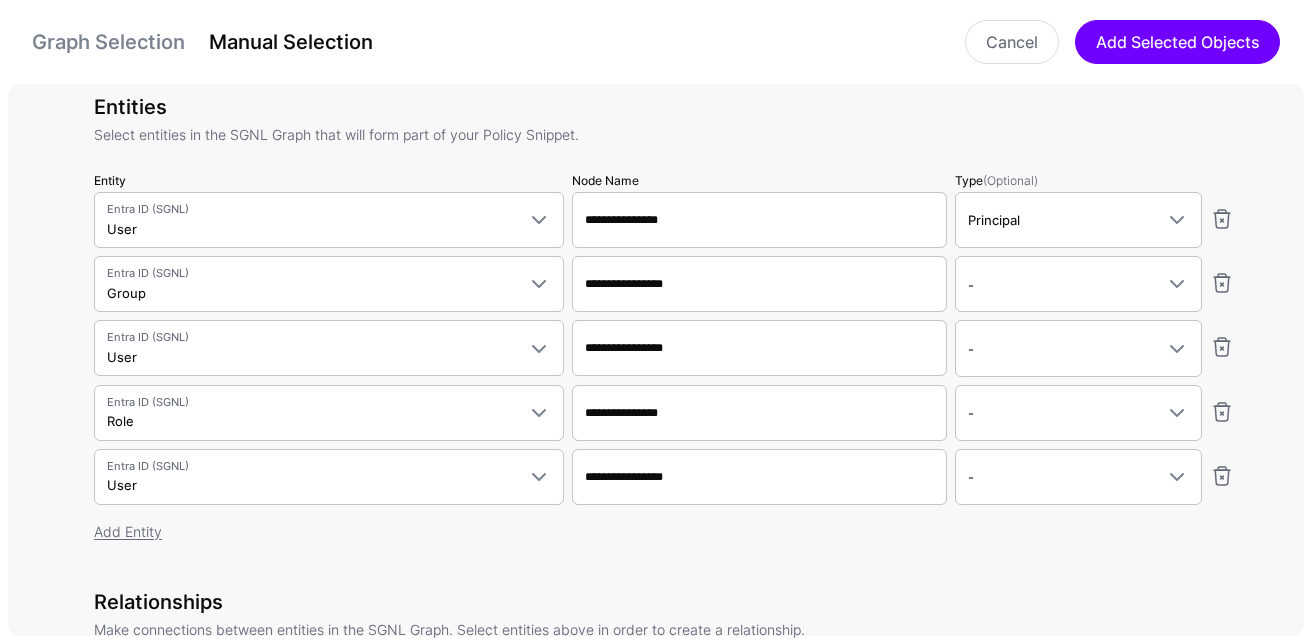 click on "Graph Selection" at bounding box center [108, 42] 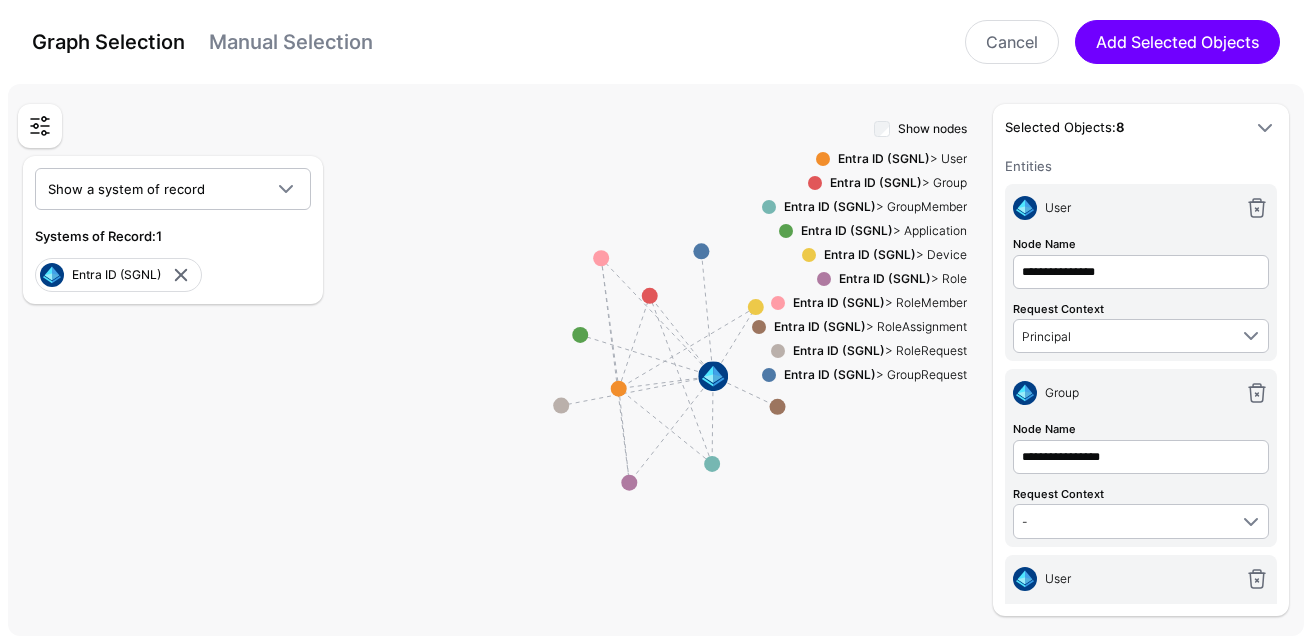 click on "Manual Selection" at bounding box center (291, 42) 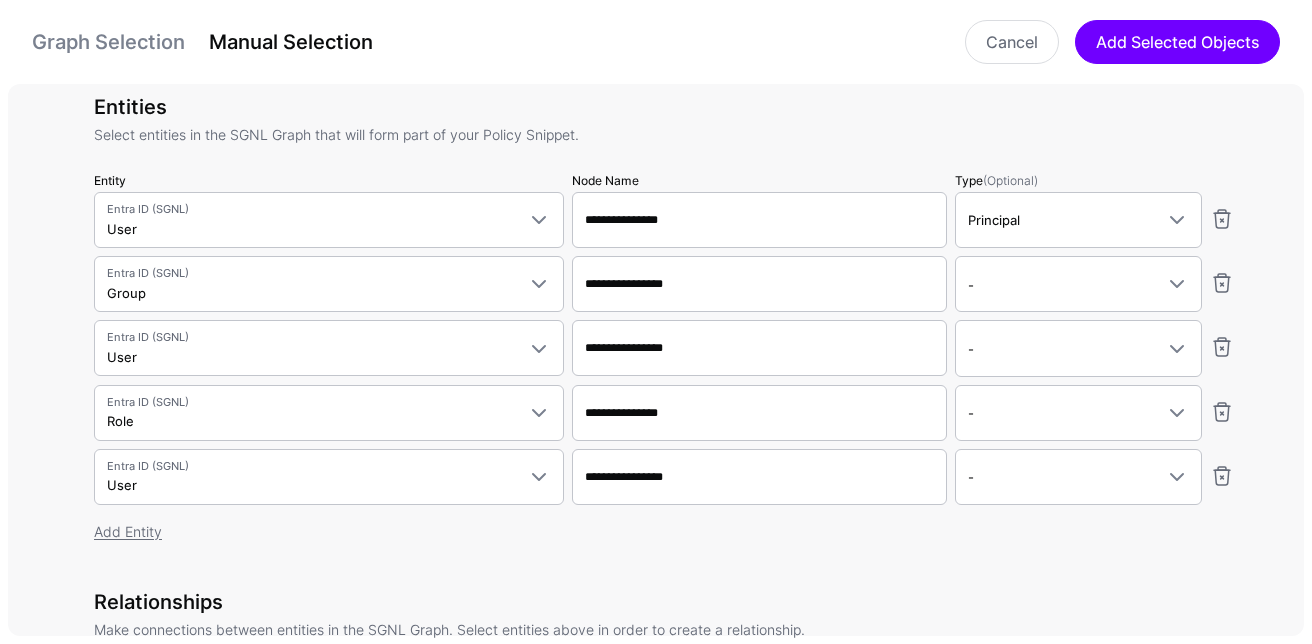 click on "Graph Selection" at bounding box center [108, 42] 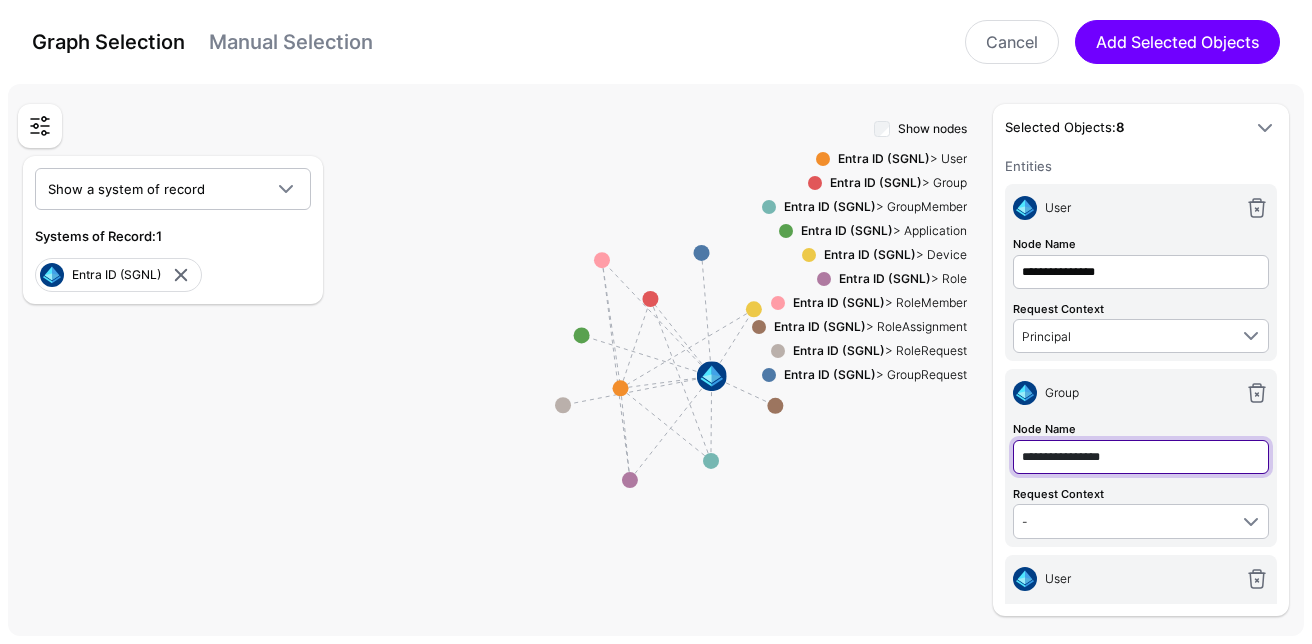 click on "**********" at bounding box center (1141, 272) 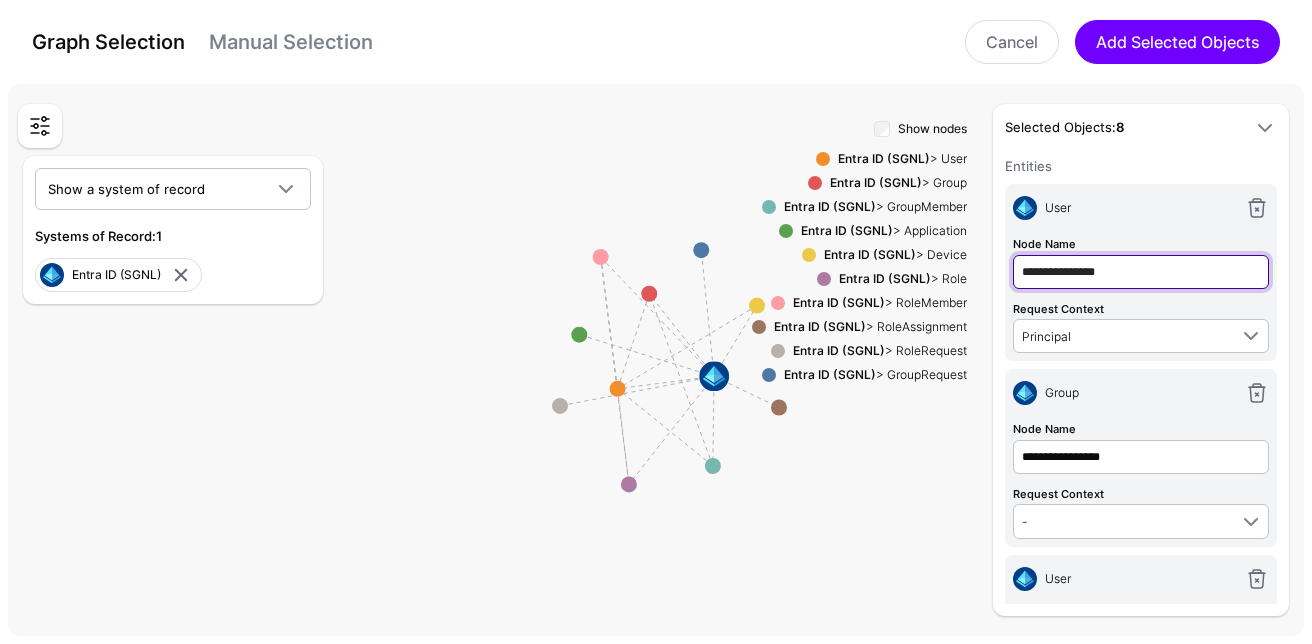 click on "**********" at bounding box center [1141, 272] 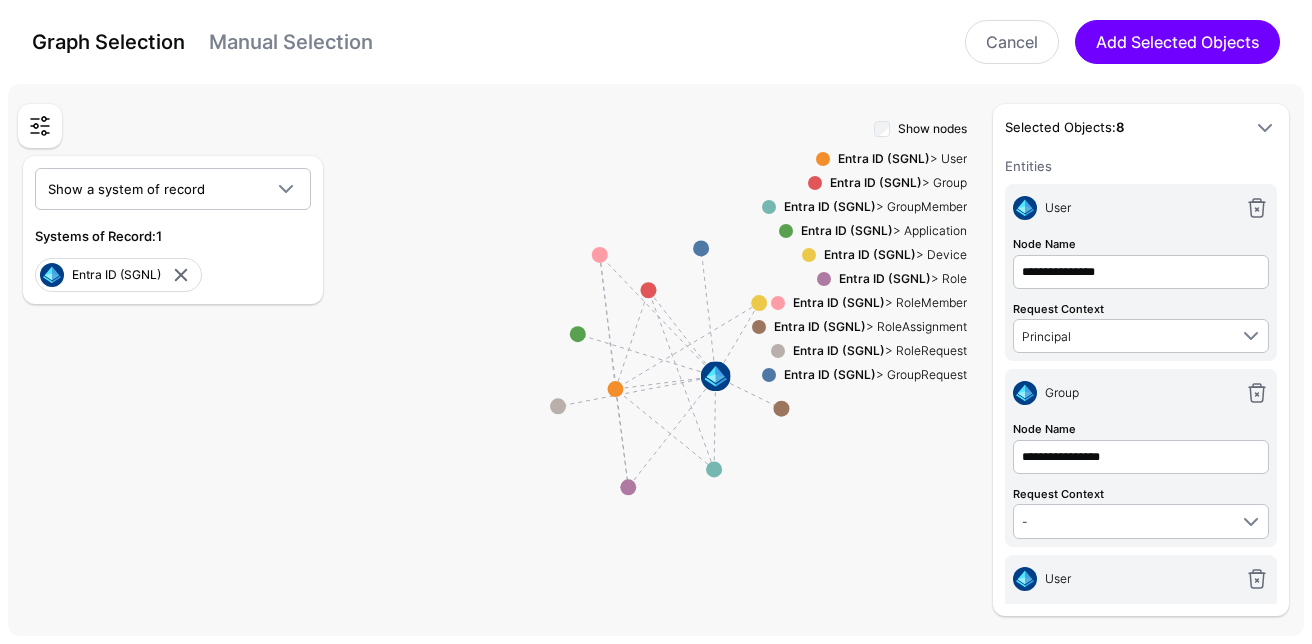 click on "Manual Selection" at bounding box center [291, 42] 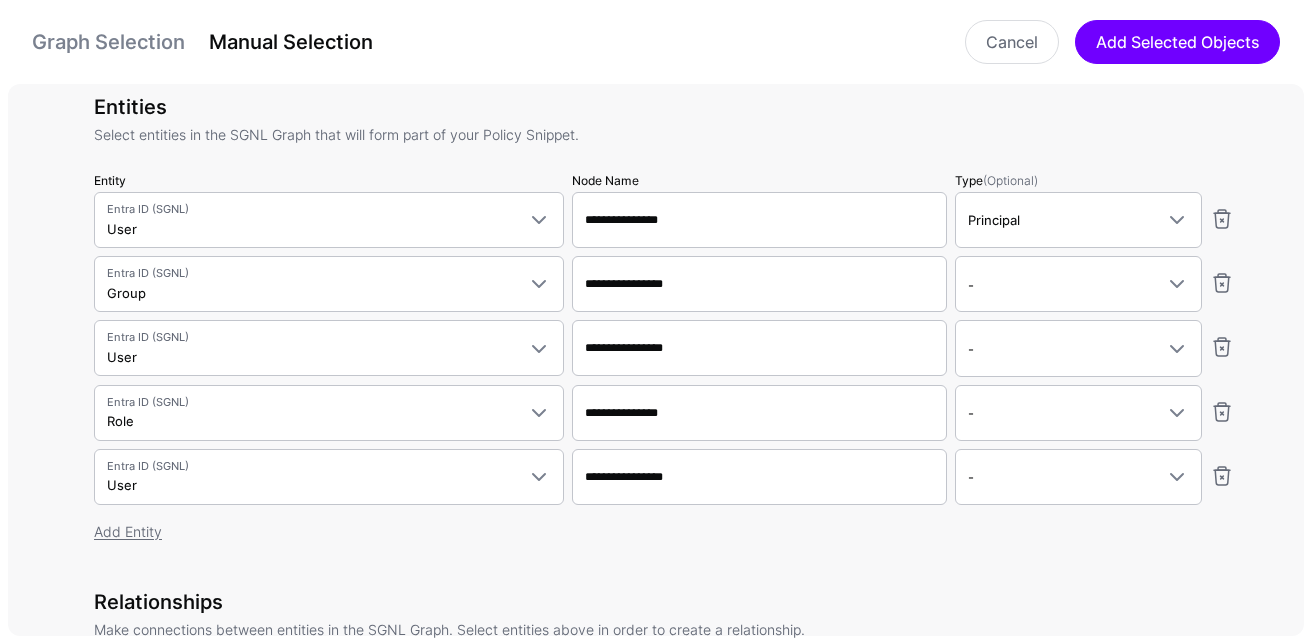 click on "Graph Selection" at bounding box center [108, 42] 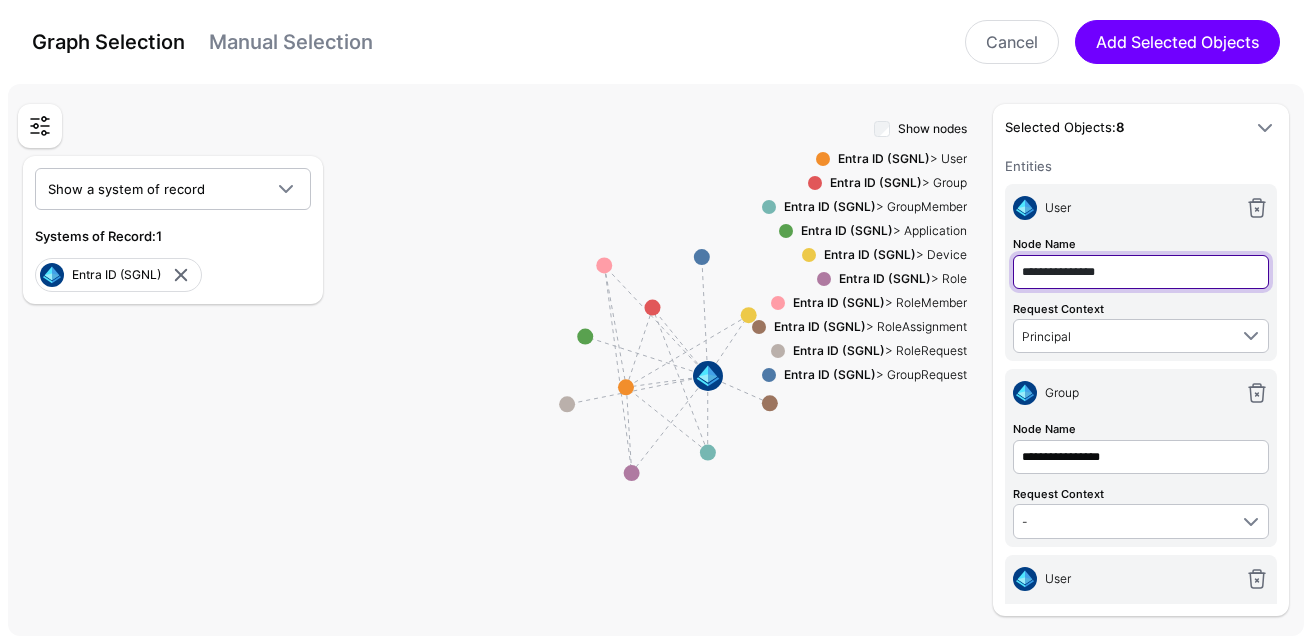 click on "**********" at bounding box center [1141, 272] 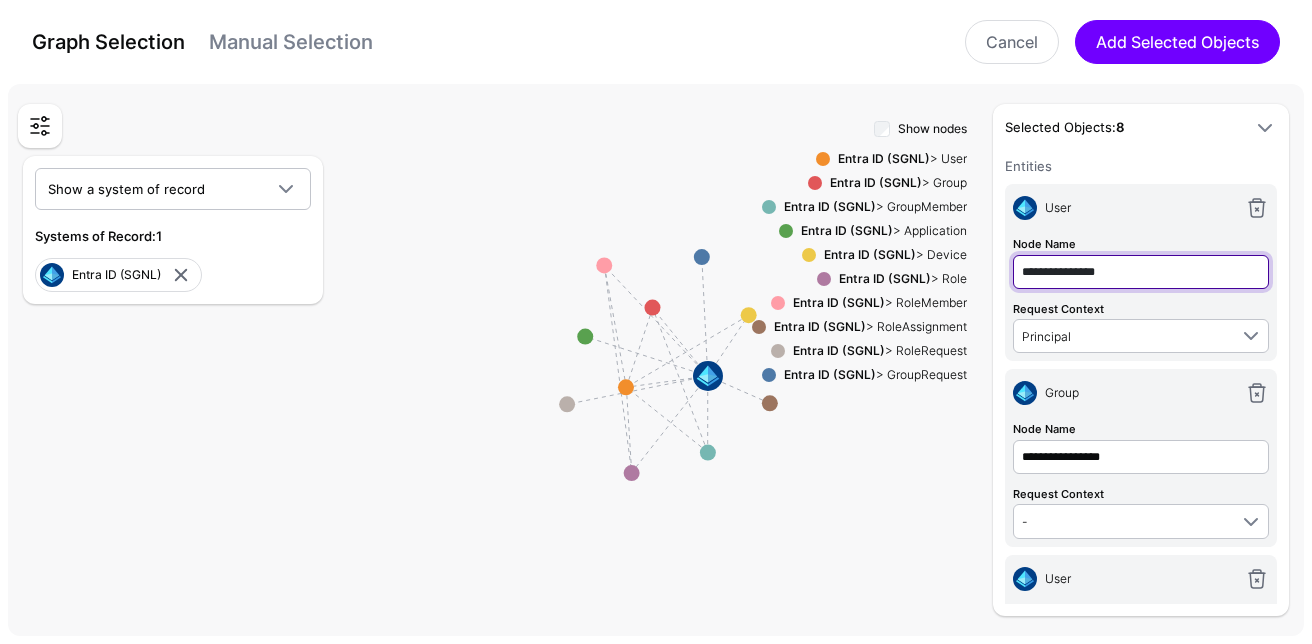 click on "**********" at bounding box center [1141, 272] 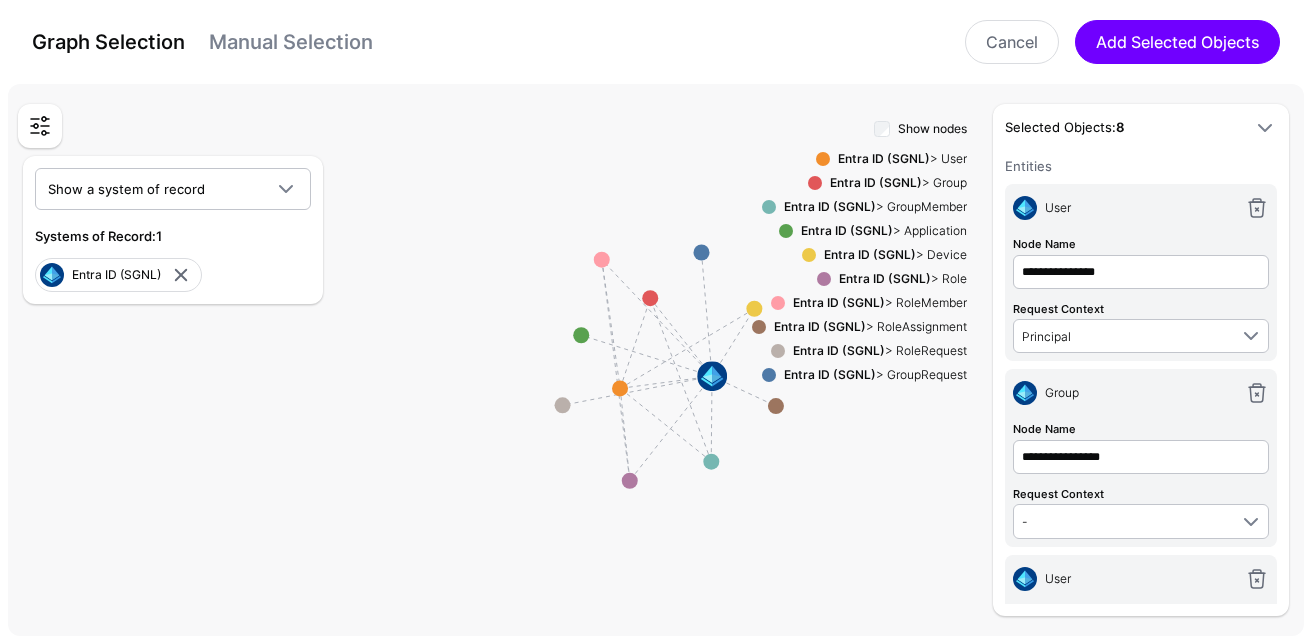 click on "Manual Selection" at bounding box center (291, 42) 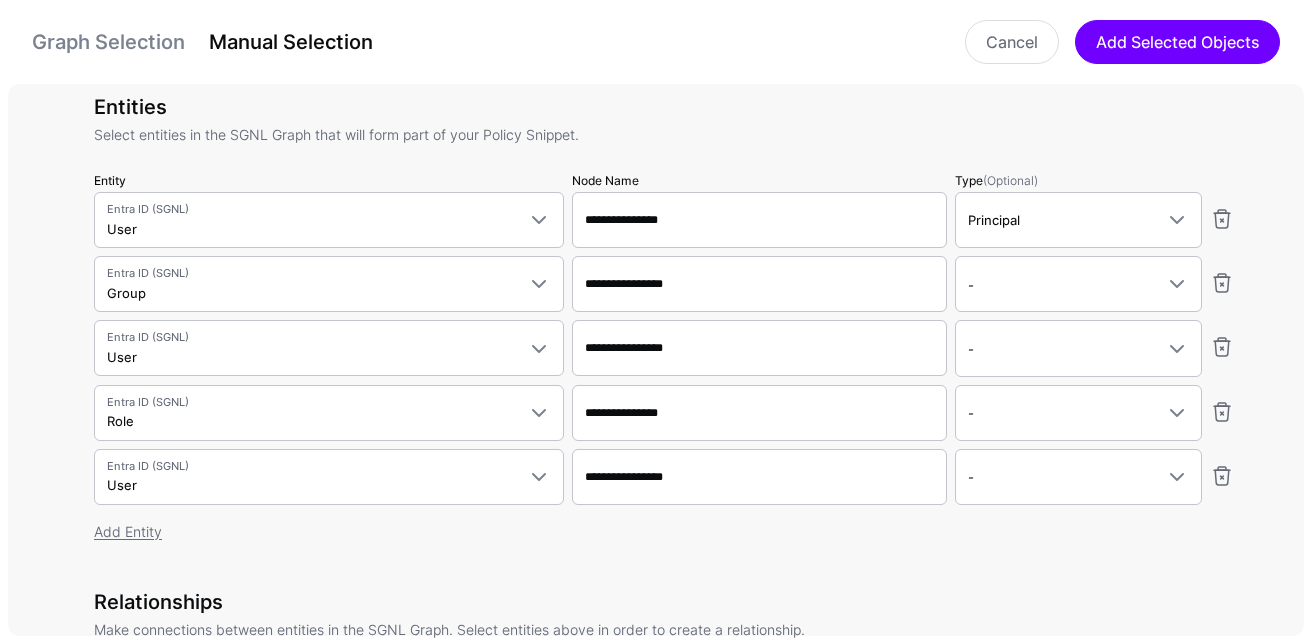 type on "**********" 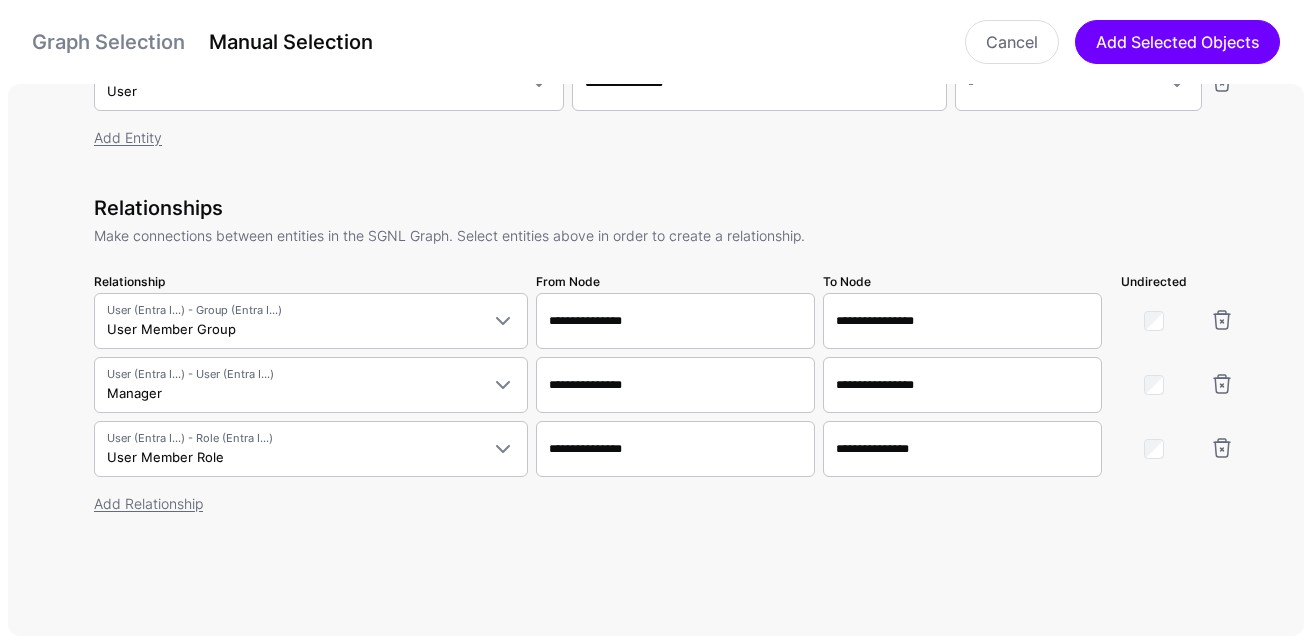 scroll, scrollTop: 0, scrollLeft: 0, axis: both 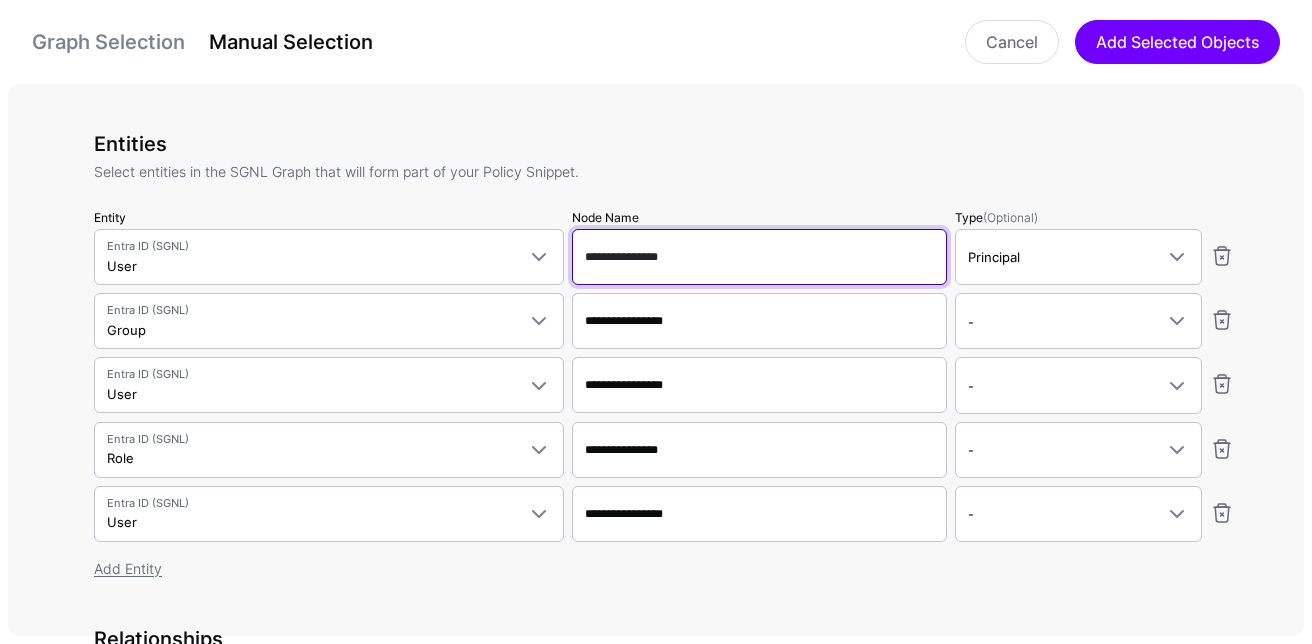 click on "**********" at bounding box center [759, 257] 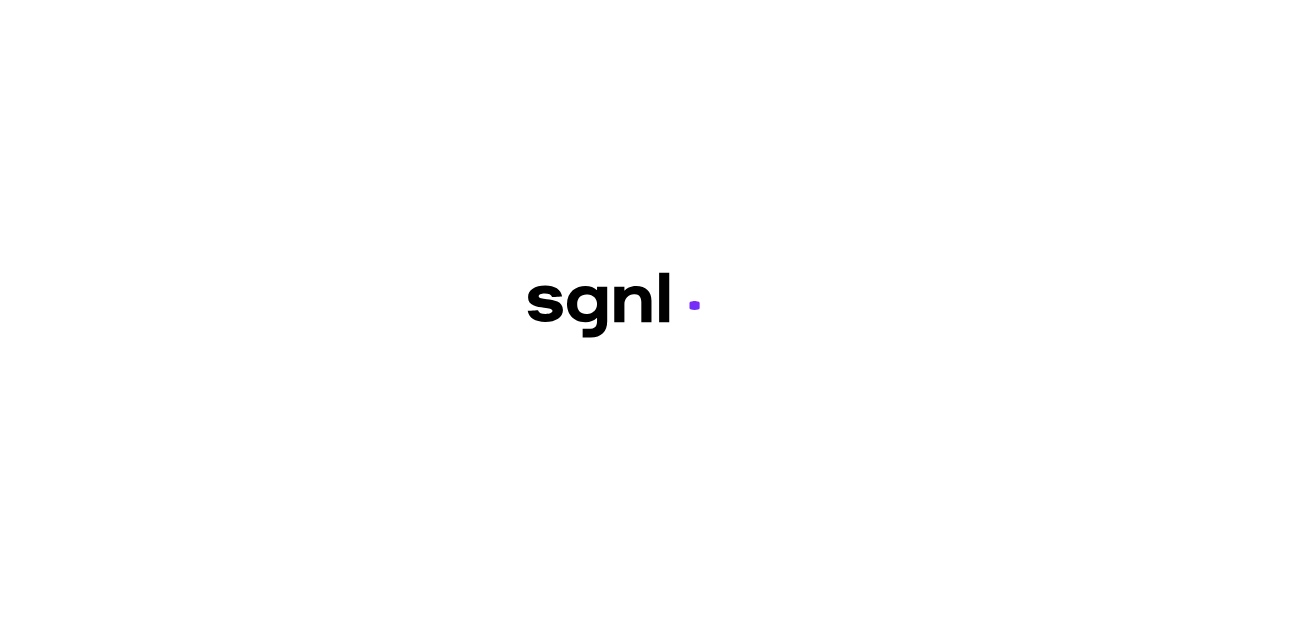 scroll, scrollTop: 0, scrollLeft: 0, axis: both 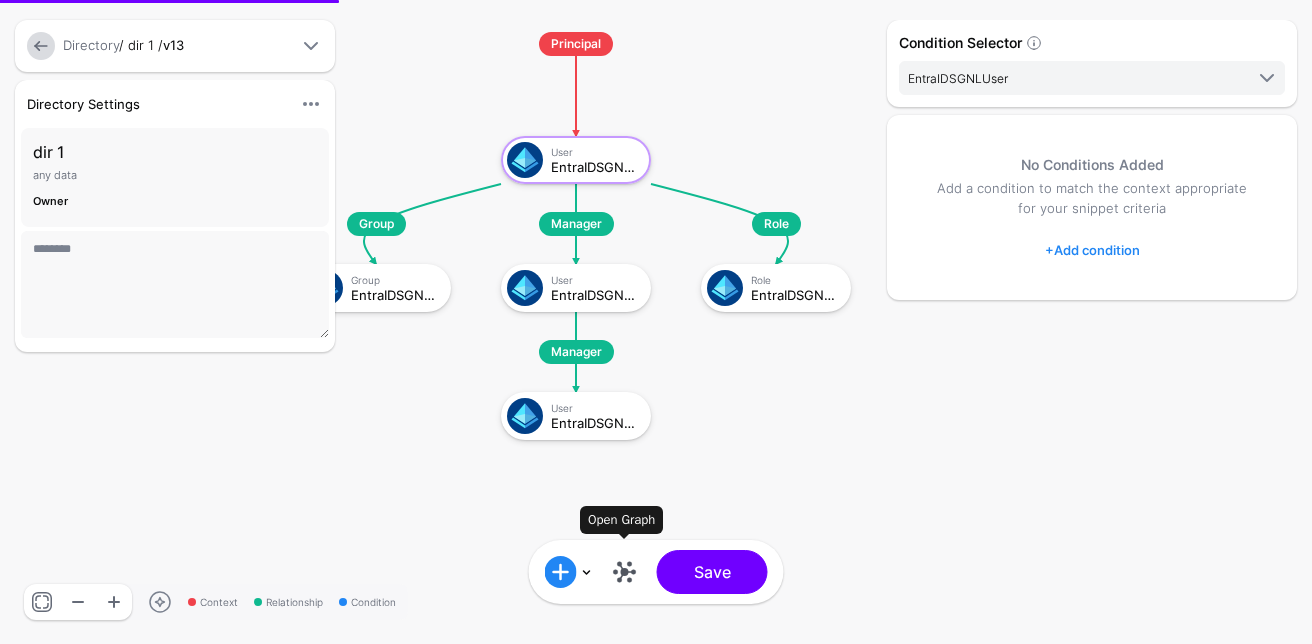 click at bounding box center [625, 572] 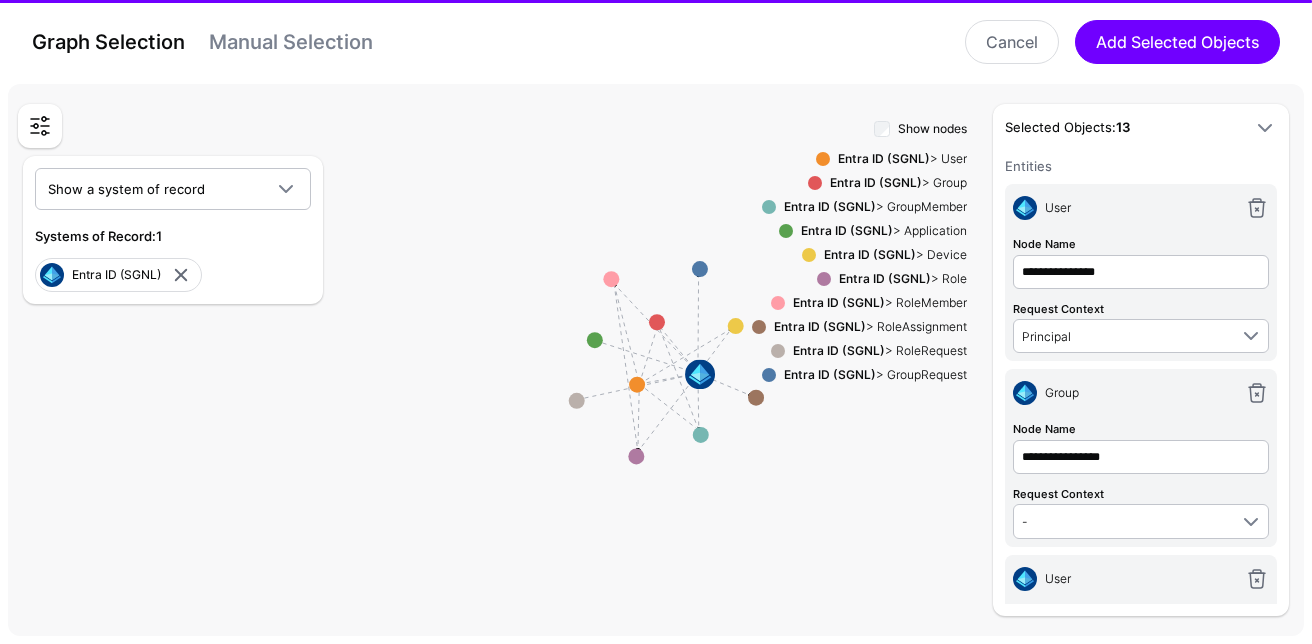 click on "Manual Selection" at bounding box center [291, 42] 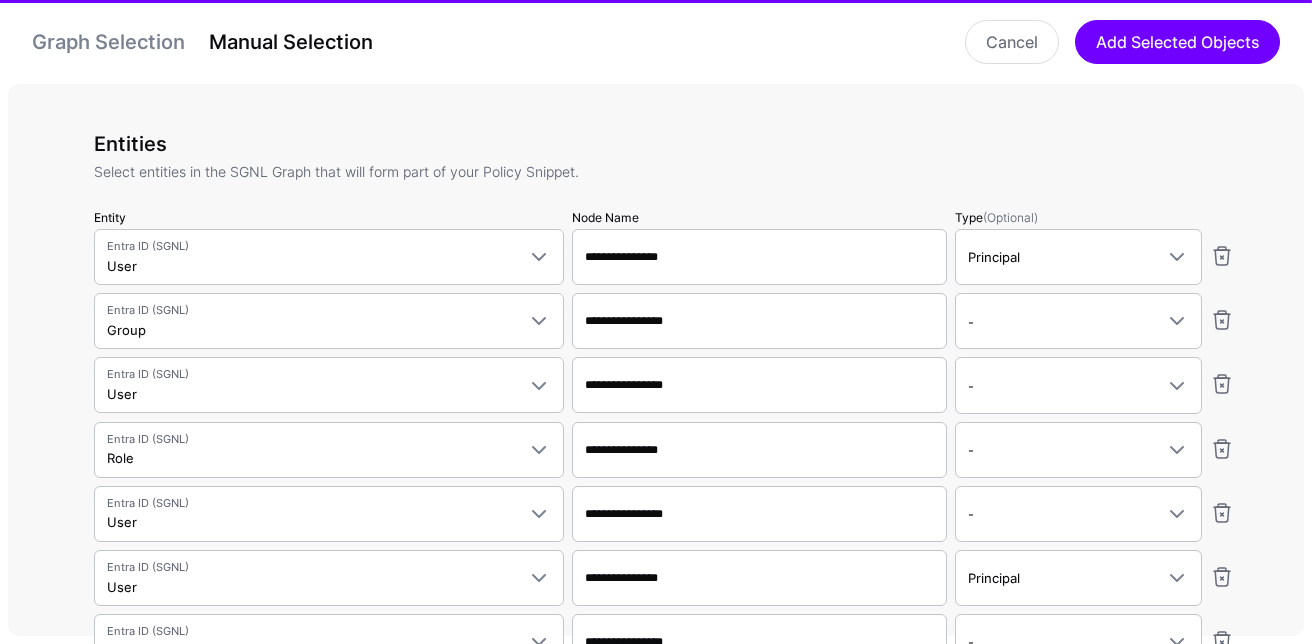 type on "**********" 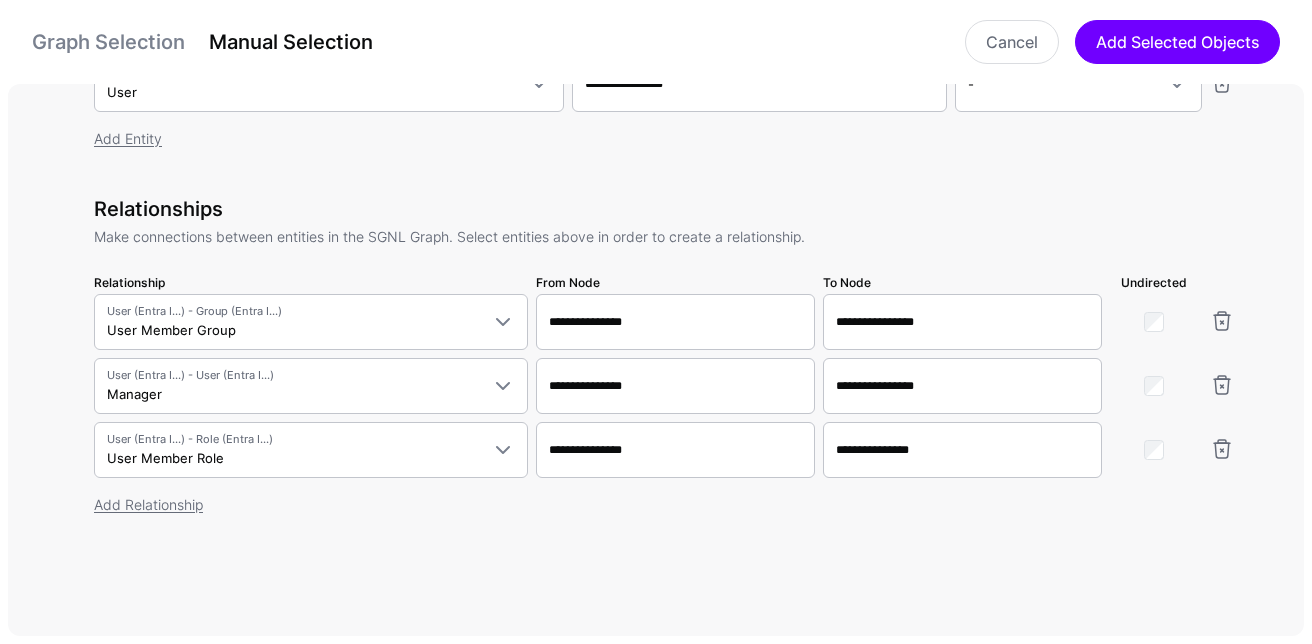 scroll, scrollTop: 0, scrollLeft: 0, axis: both 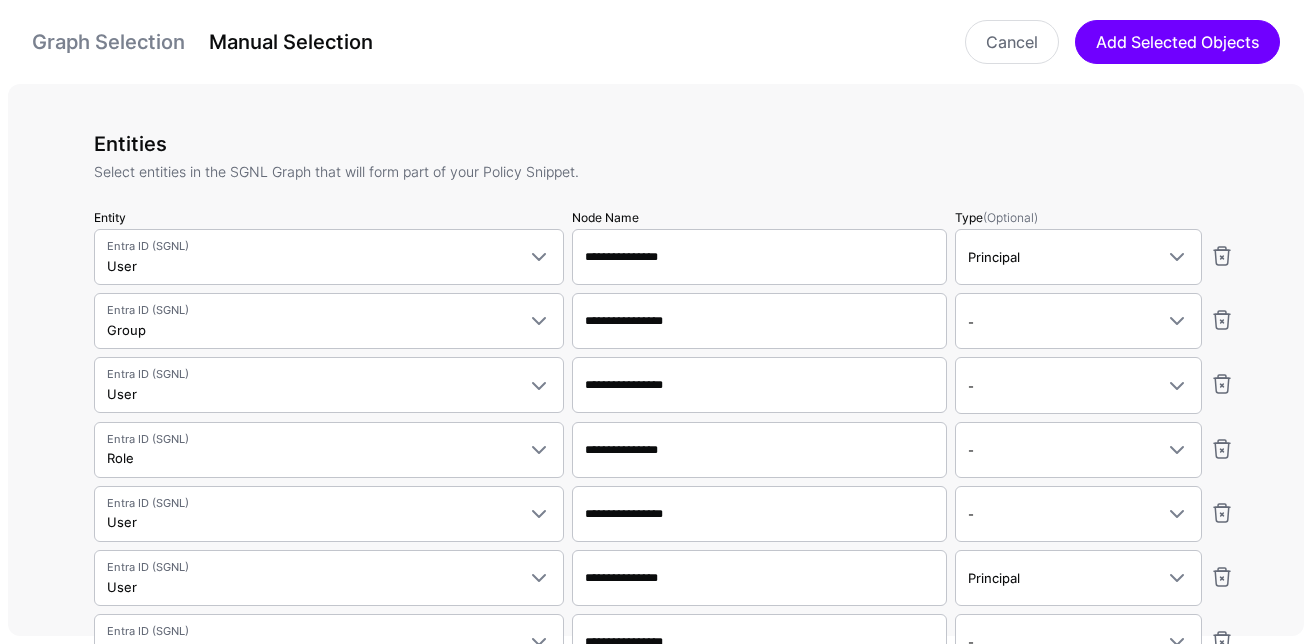 click on "Entities" at bounding box center [664, 144] 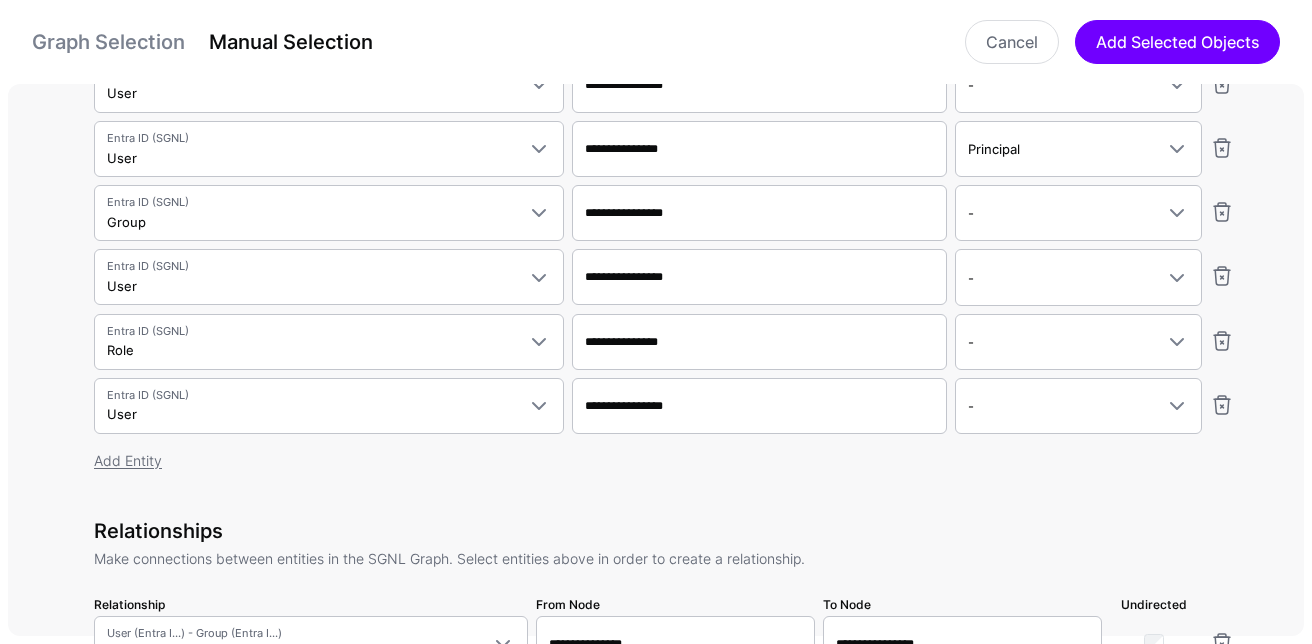 scroll, scrollTop: 460, scrollLeft: 0, axis: vertical 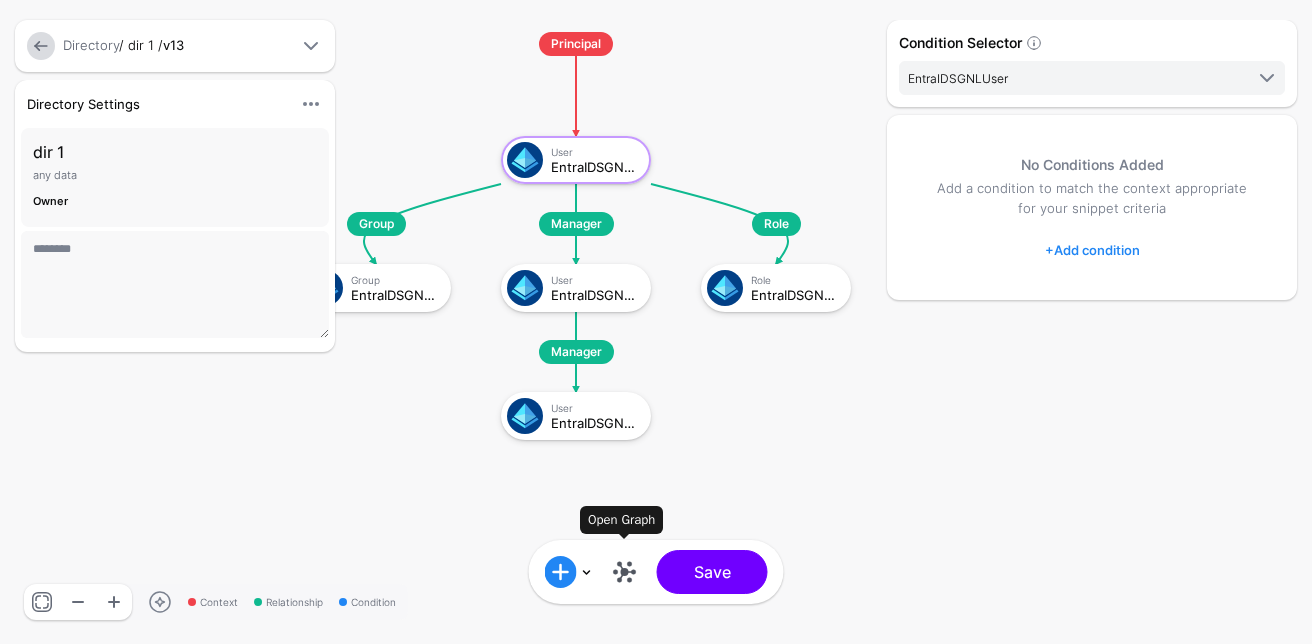 click at bounding box center (625, 572) 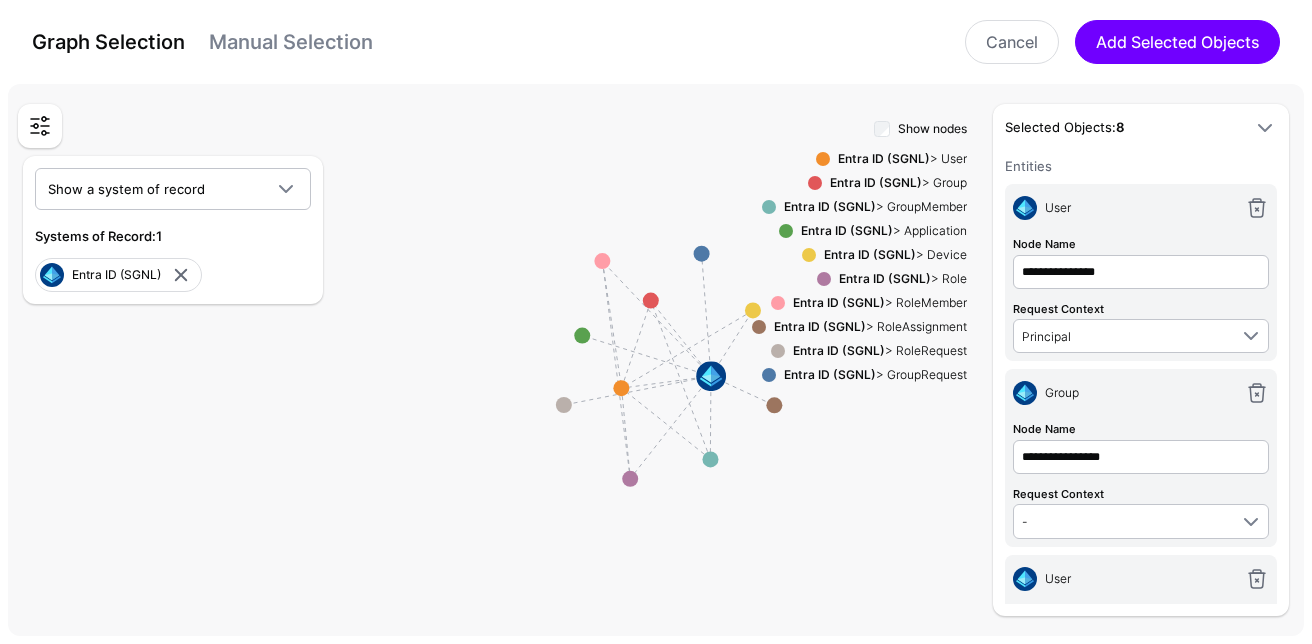 click on "Manual Selection" at bounding box center (291, 42) 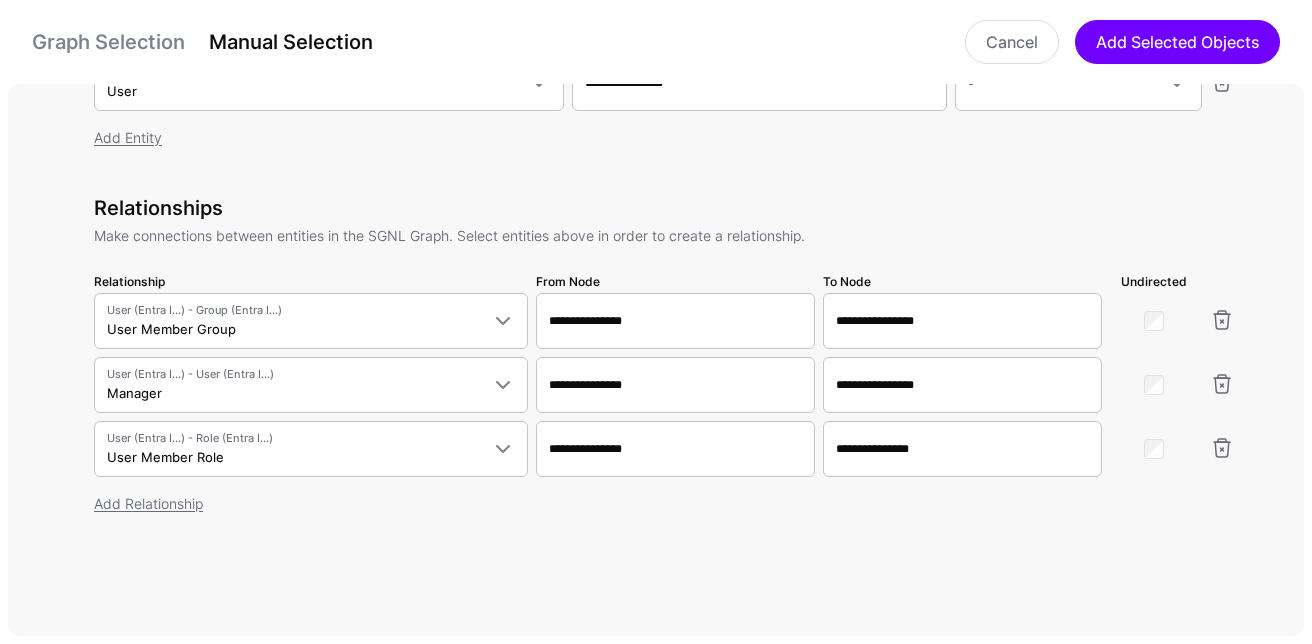 scroll, scrollTop: 0, scrollLeft: 0, axis: both 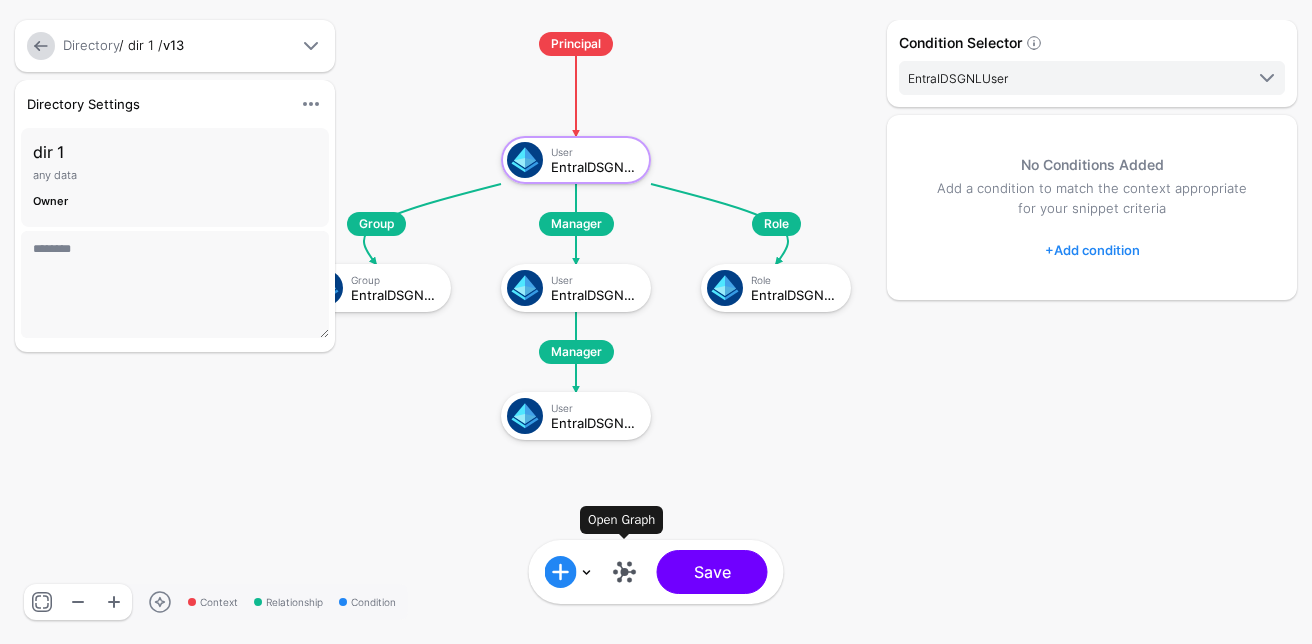click at bounding box center (625, 572) 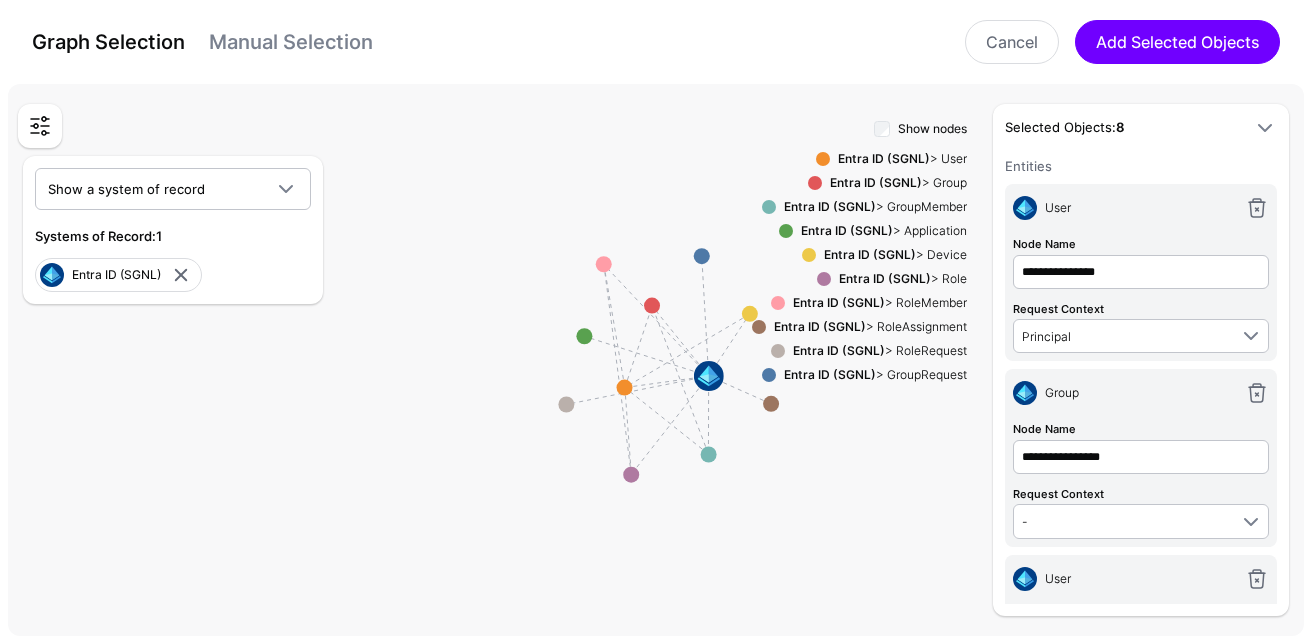 click on "Manual Selection" at bounding box center [291, 42] 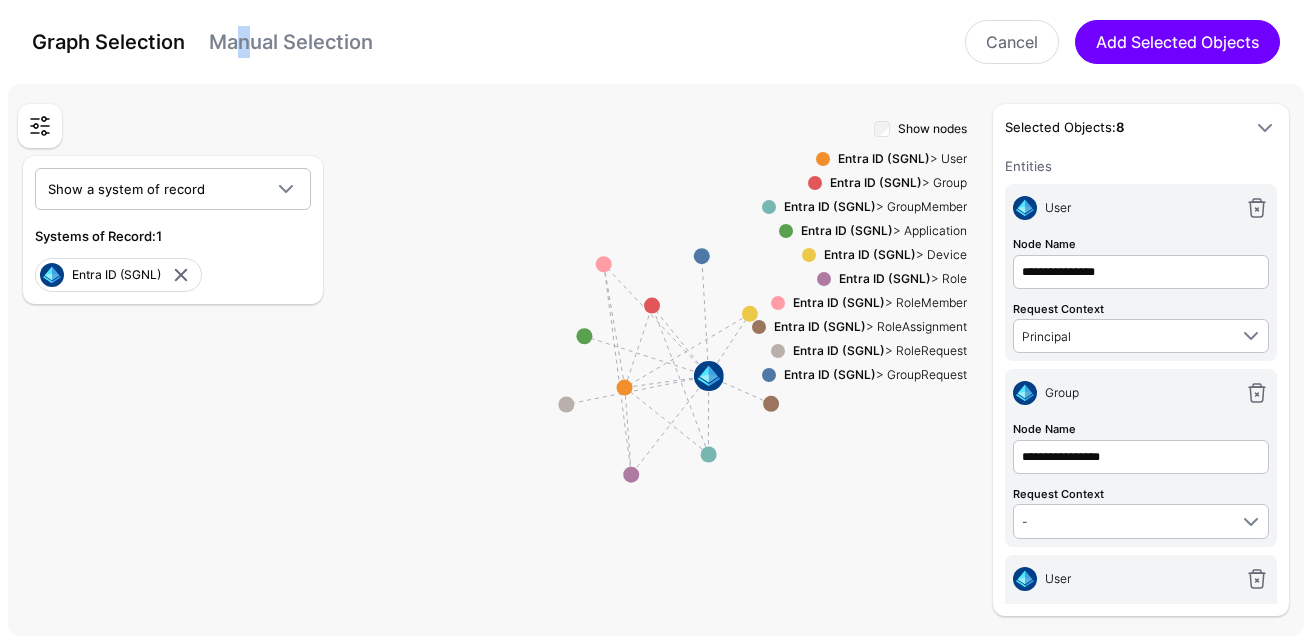 type on "**********" 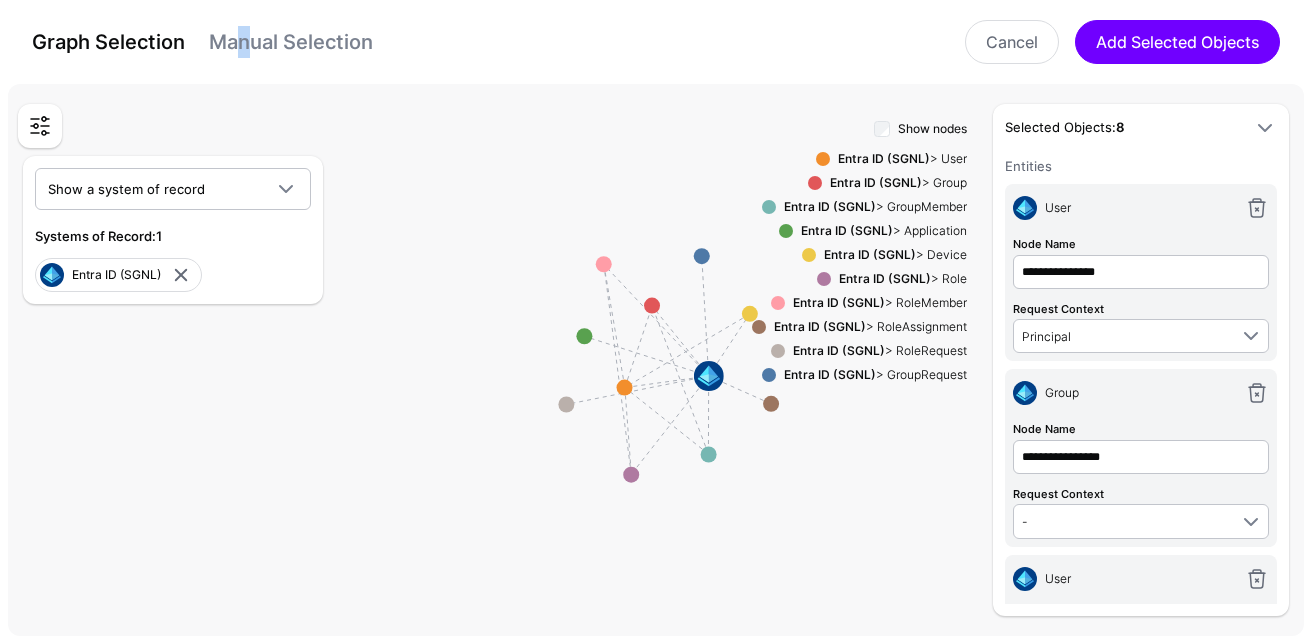 type on "**********" 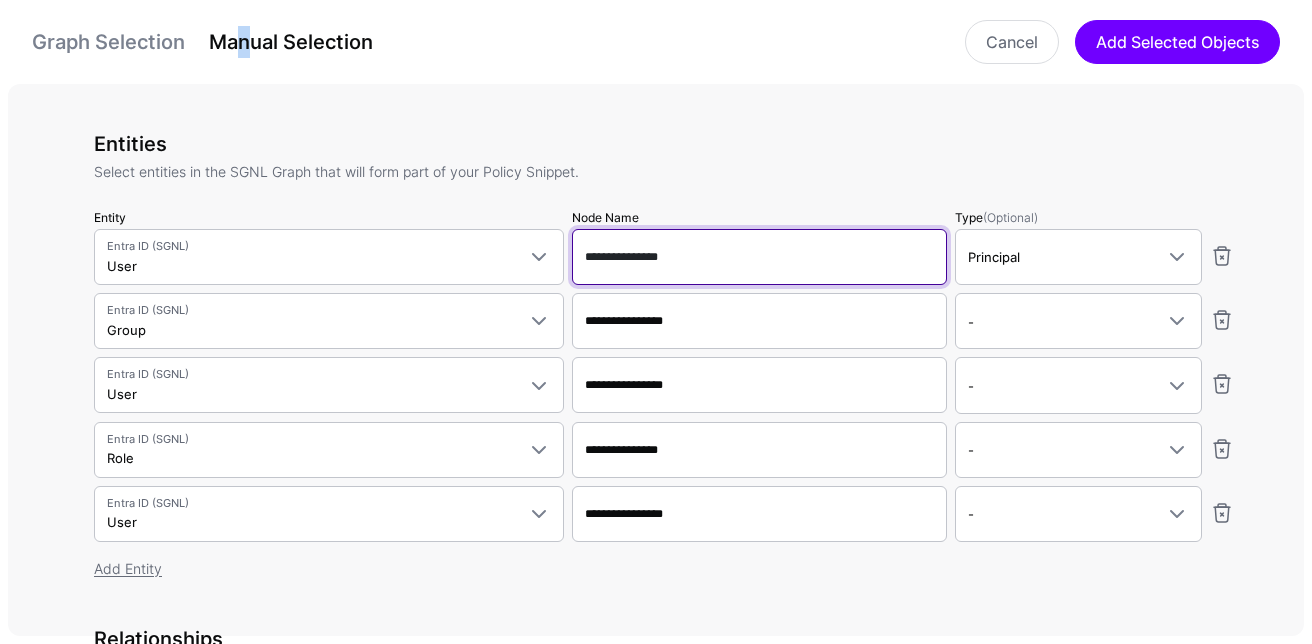 click on "**********" at bounding box center [759, 257] 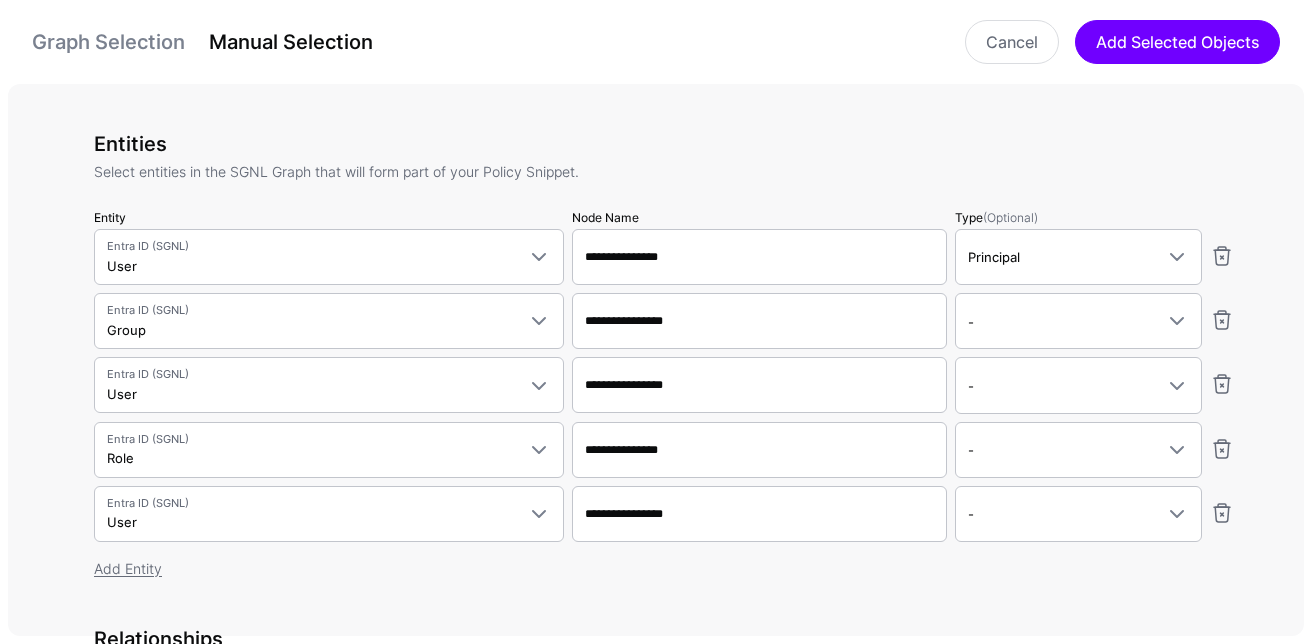 click on "Graph Selection Manual Selection Cancel Add Selected Objects" at bounding box center [656, 42] 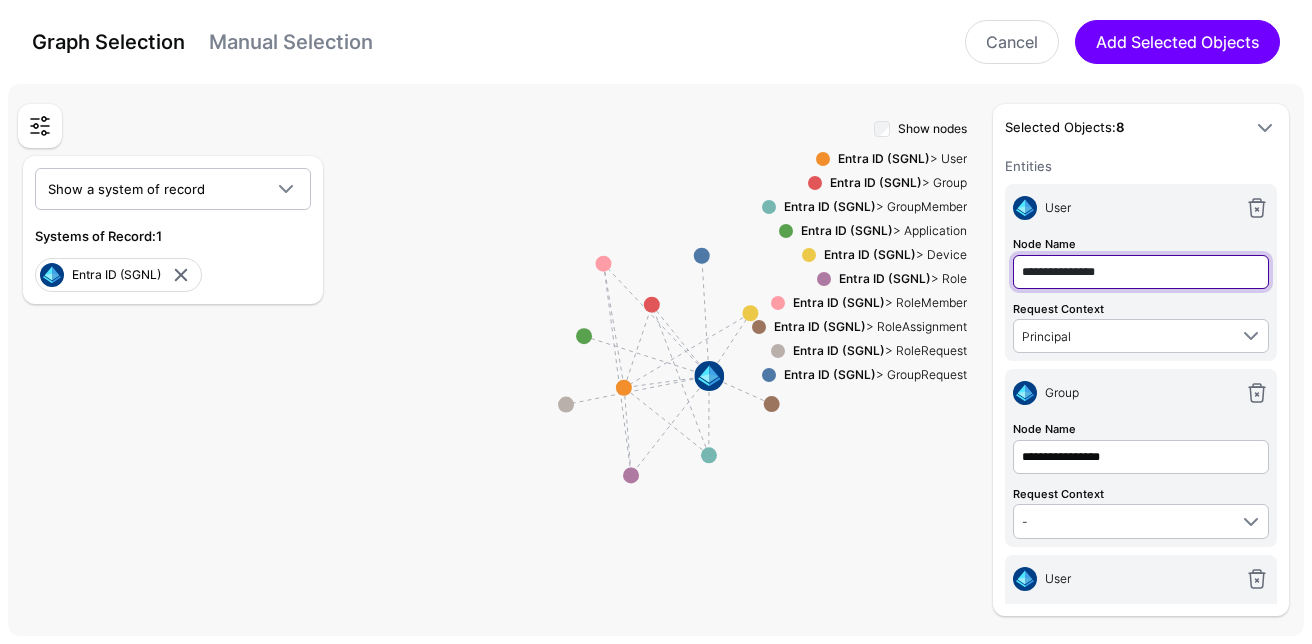 click on "**********" at bounding box center (1141, 272) 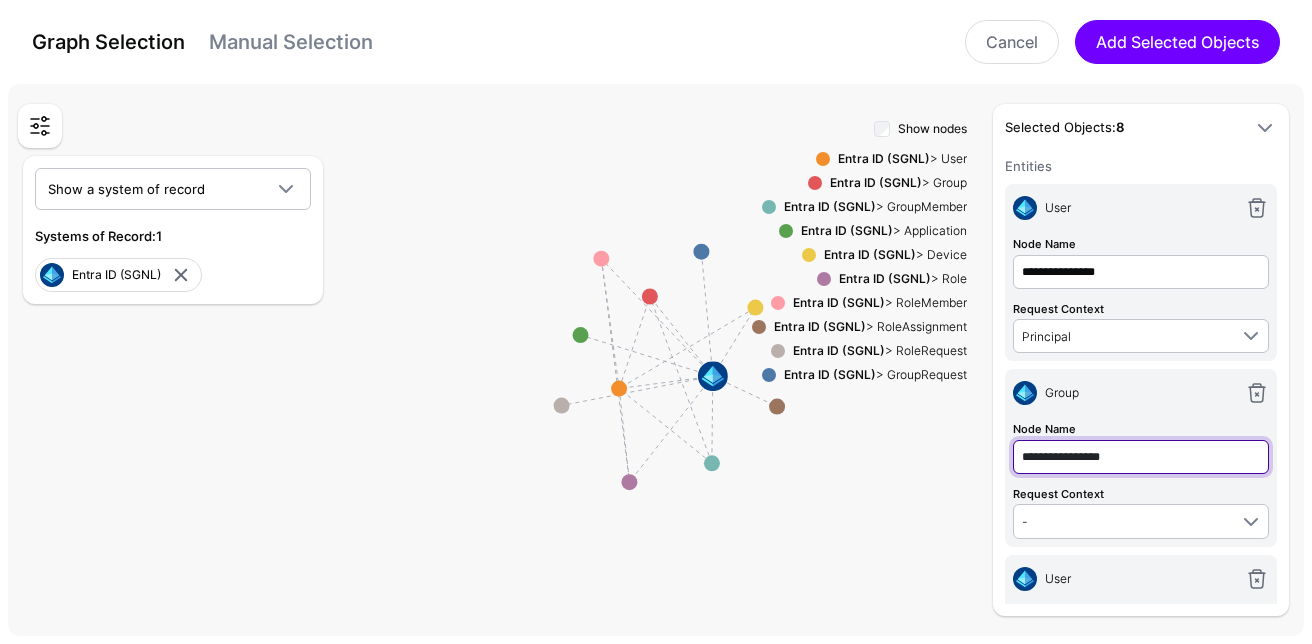 click on "**********" at bounding box center [1141, 457] 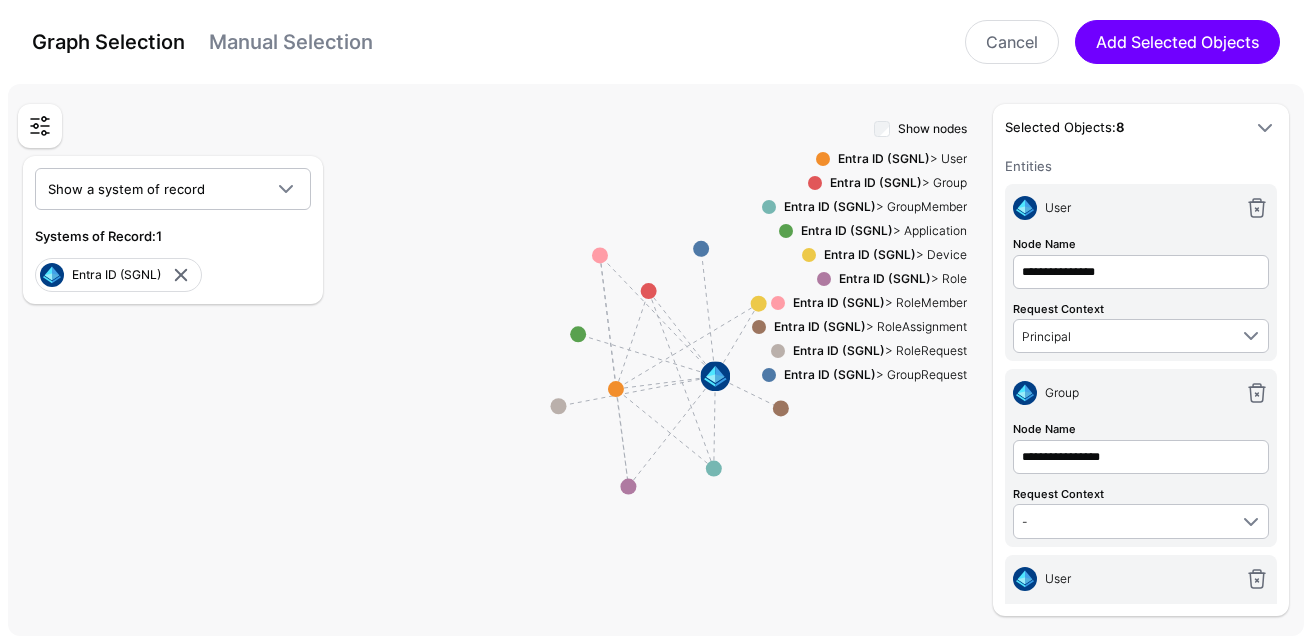 click on "Manual Selection" at bounding box center [291, 42] 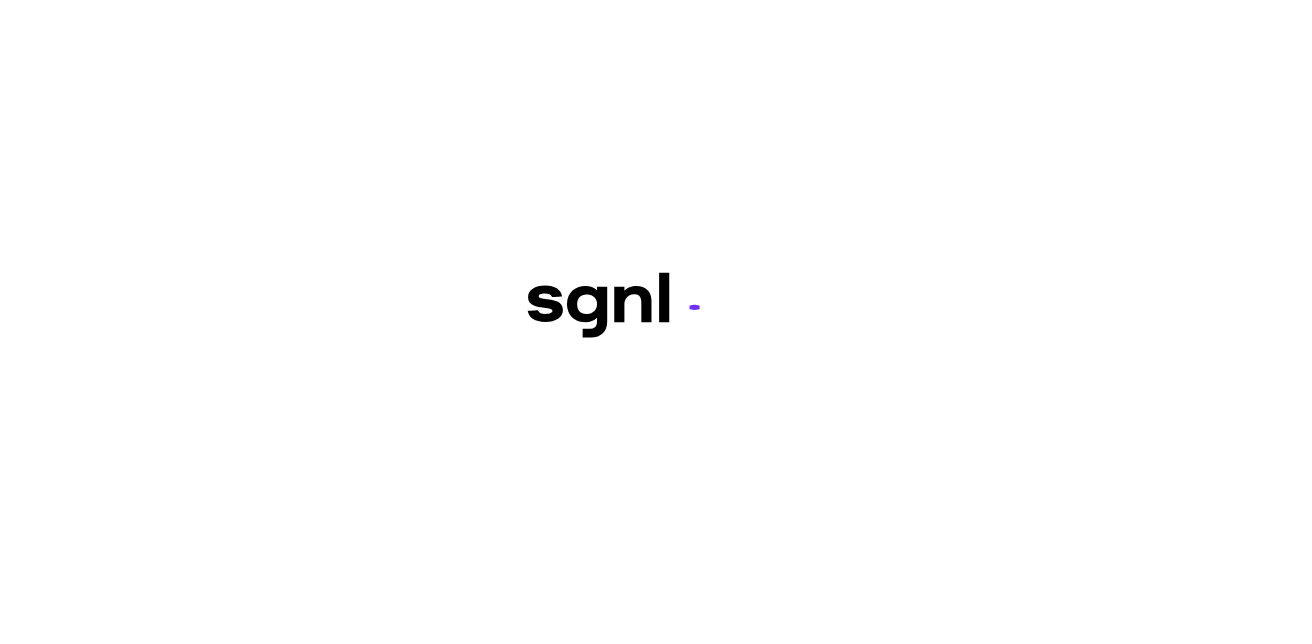 scroll, scrollTop: 0, scrollLeft: 0, axis: both 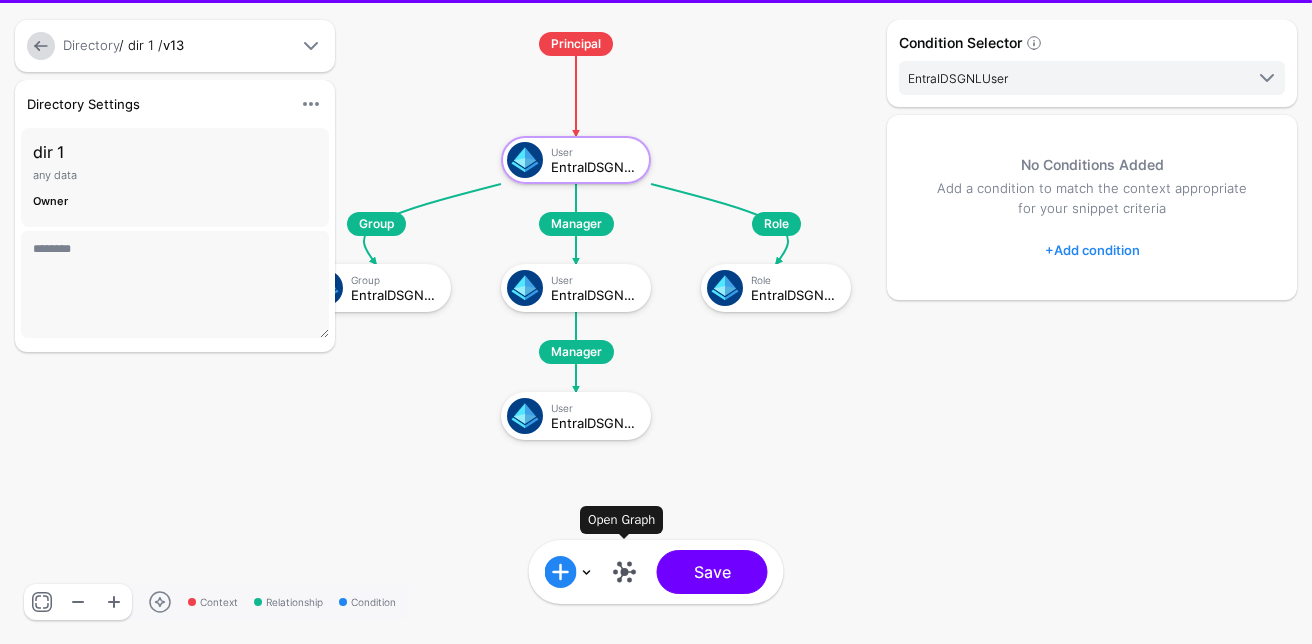 click at bounding box center (625, 572) 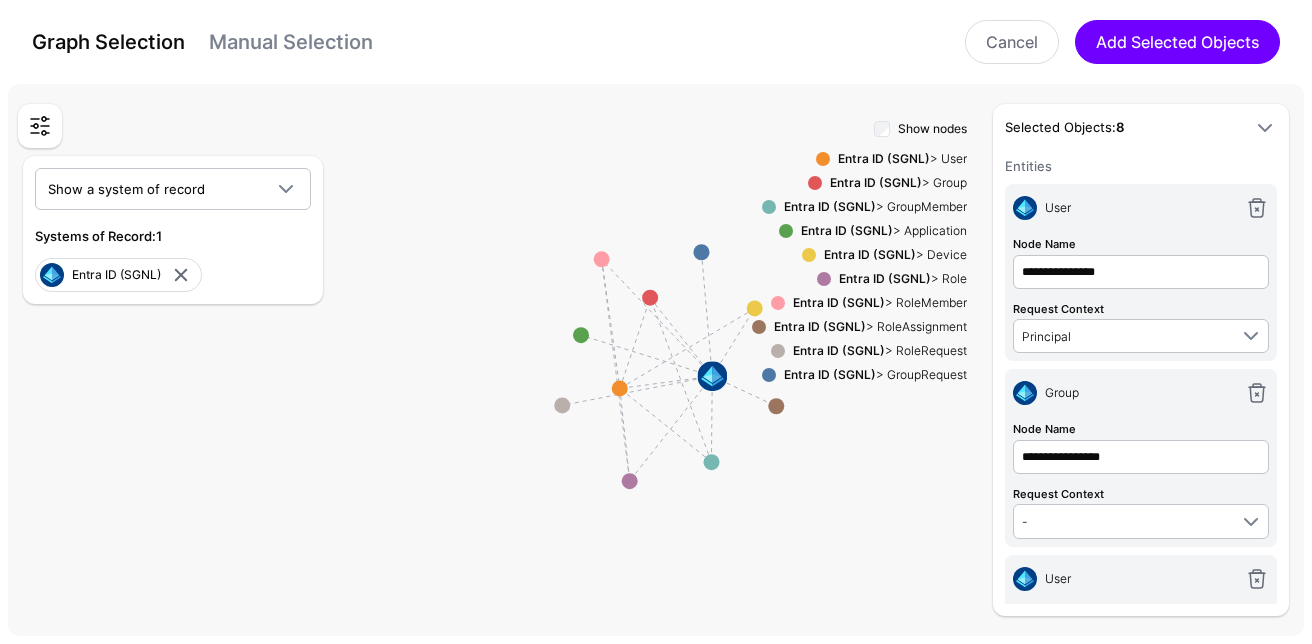 click on "Manual Selection" at bounding box center [291, 42] 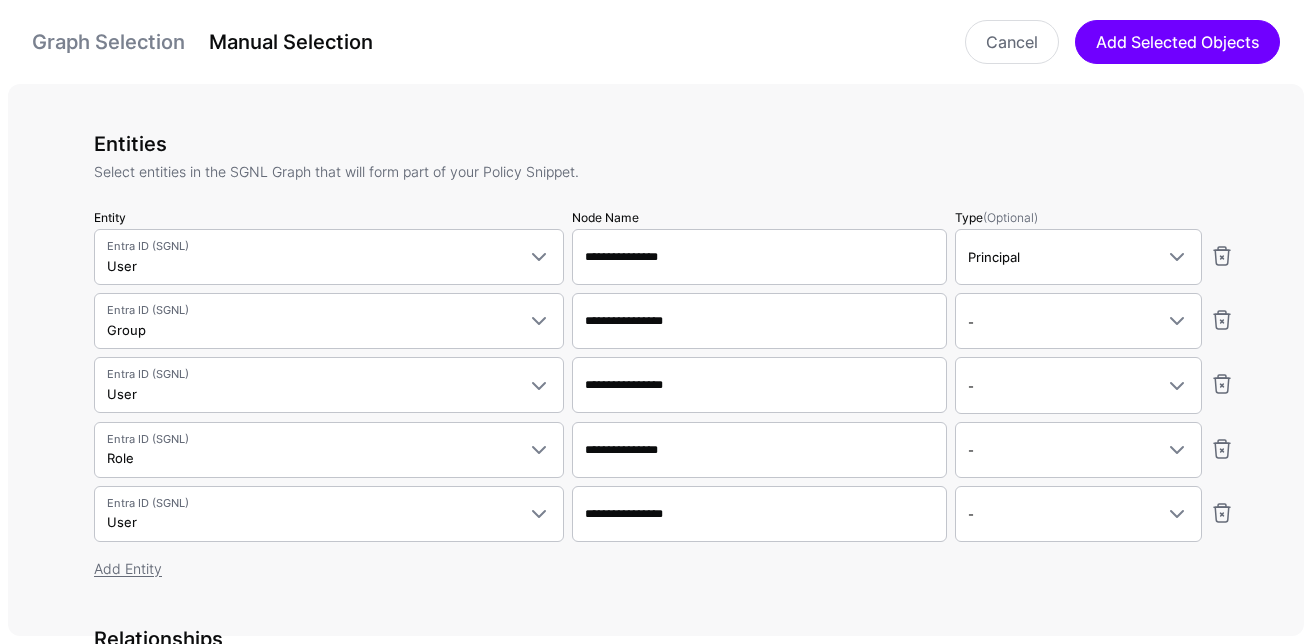 click on "Entities Select entities in the SGNL Graph that will form part of your Policy Snippet. Entity Node Name Type  (Optional)  Entra ID (SGNL)  User Entra ID (SGNL)  User   Group   GroupMember   Application   Device   Role   RoleMember   RoleAssignment   RoleRequest   GroupRequest  CrowdStrike  IncidentAlertEventEntity   IncidentAlertEvent   IncidentCompromisedEntity   EndpointAccountActiveDirectory   EndpointRiskFactor   UserAccountActiveDirectory   UserRiskFactor   User   Endpoint   Incident   Device   Detection   Endpoint Incident  AWS S3  User  SGNL MCP Server  ResourceTemplates   Resources   Tools   Prompts  SGNL MCP Server  Tools   ResourceTemplates   Prompts   Resources  Okta  User   Group   GroupMember  Test Entity Push Datasource  Emails   Users  SCIM 2.0  UserPhotoTags   UserCertificate   UserPhoto   UserRole   UserEntitlement   UserIMS   UserPhoneNumber   UserAddress   UserEmail   GroupMember   User   Group  Curity  UserPhoneNumber   UserAddress   UserEmail   User  Perf Test Datasource 500K  User  Jira" at bounding box center [664, 580] 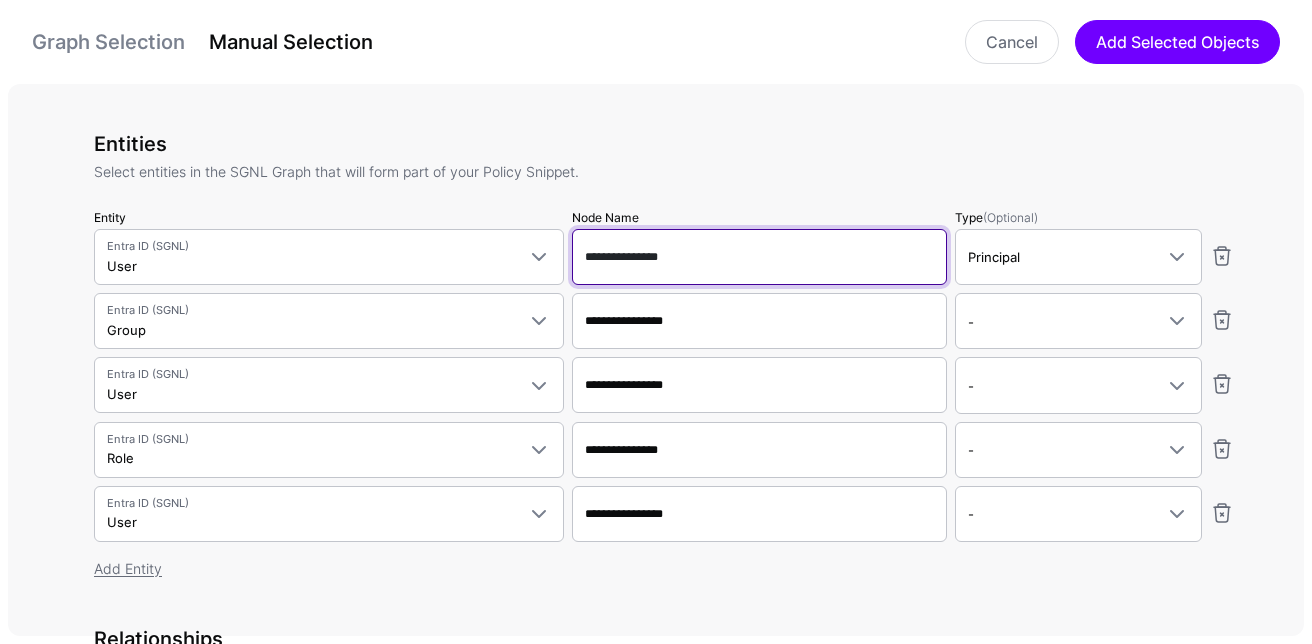 click on "**********" at bounding box center (759, 257) 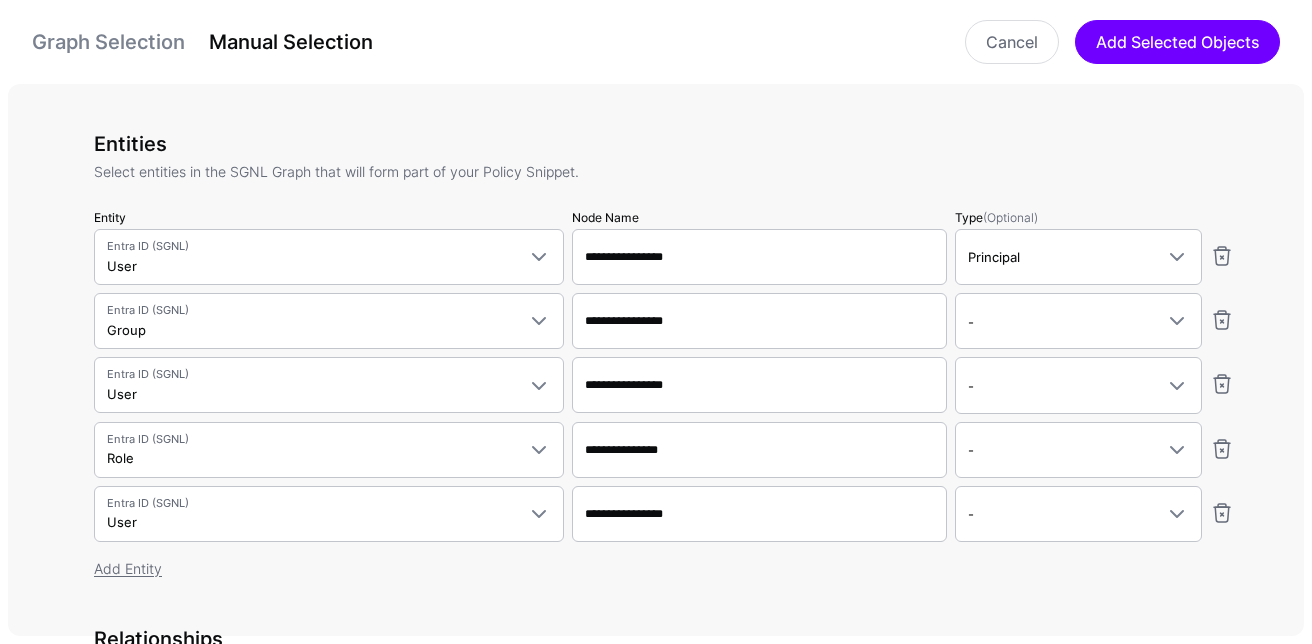 click on "Entities Select entities in the SGNL Graph that will form part of your Policy Snippet. Entity Node Name Type  (Optional)  Entra ID (SGNL)  User Entra ID (SGNL)  User   Group   GroupMember   Application   Device   Role   RoleMember   RoleAssignment   RoleRequest   GroupRequest  CrowdStrike  IncidentAlertEventEntity   IncidentAlertEvent   IncidentCompromisedEntity   EndpointAccountActiveDirectory   EndpointRiskFactor   UserAccountActiveDirectory   UserRiskFactor   User   Endpoint   Incident   Device   Detection   Endpoint Incident  AWS S3  User  SGNL MCP Server  ResourceTemplates   Resources   Tools   Prompts  SGNL MCP Server  Tools   ResourceTemplates   Prompts   Resources  Okta  User   Group   GroupMember  Test Entity Push Datasource  Emails   Users  SCIM 2.0  UserPhotoTags   UserCertificate   UserPhoto   UserRole   UserEntitlement   UserIMS   UserPhoneNumber   UserAddress   UserEmail   GroupMember   User   Group  Curity  UserPhoneNumber   UserAddress   UserEmail   User  Perf Test Datasource 500K  User  Jira" at bounding box center [664, 367] 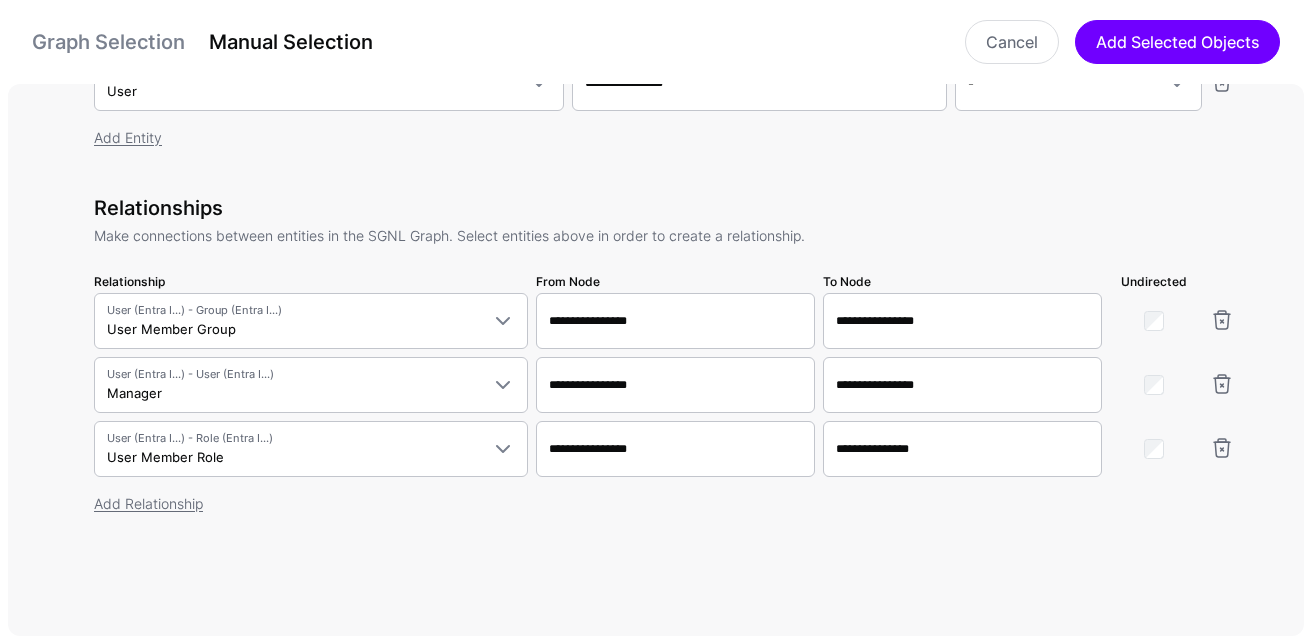 scroll, scrollTop: 0, scrollLeft: 0, axis: both 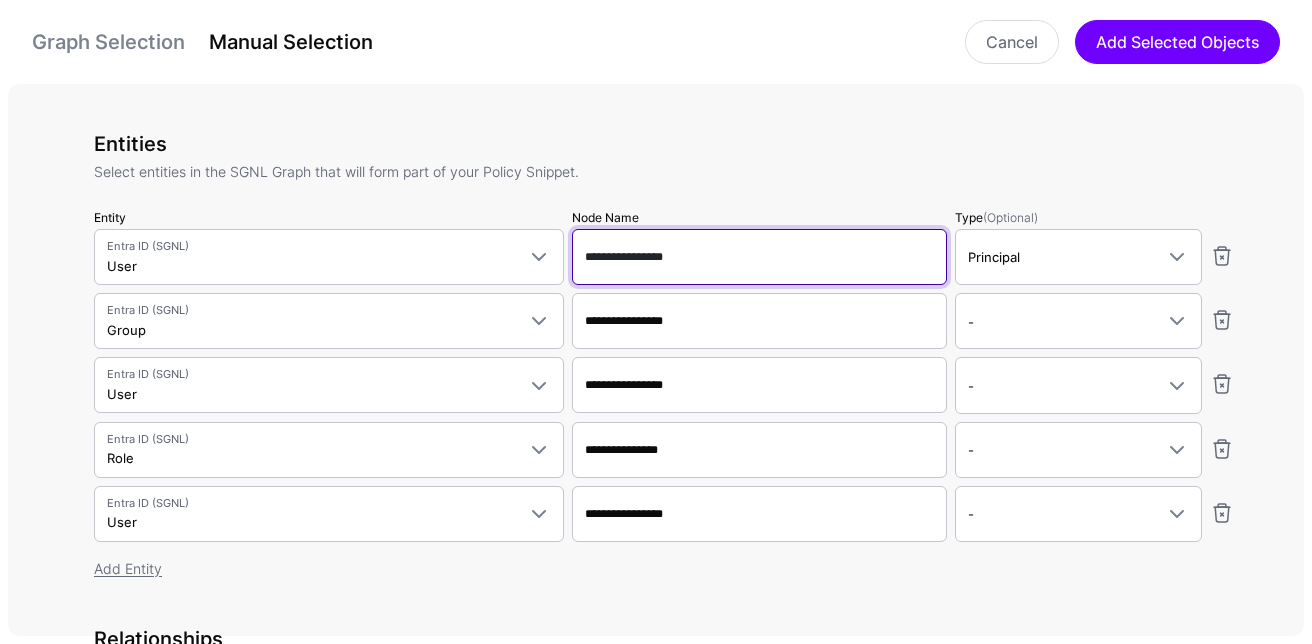 click on "**********" at bounding box center [759, 257] 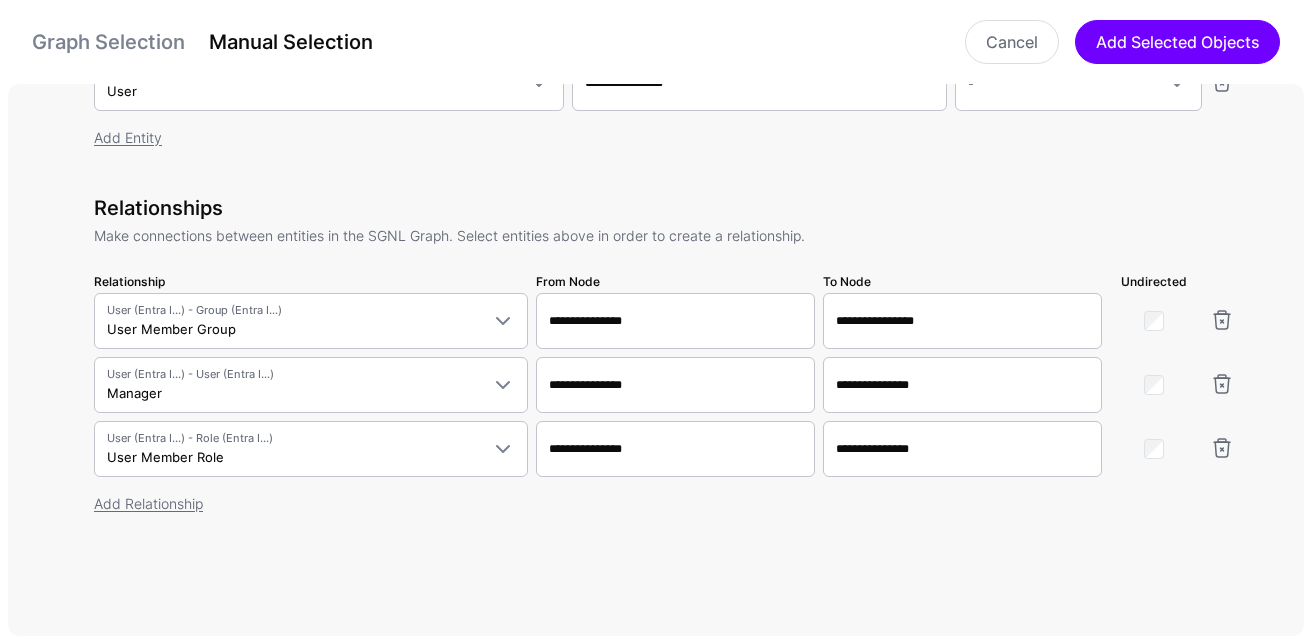 type on "**********" 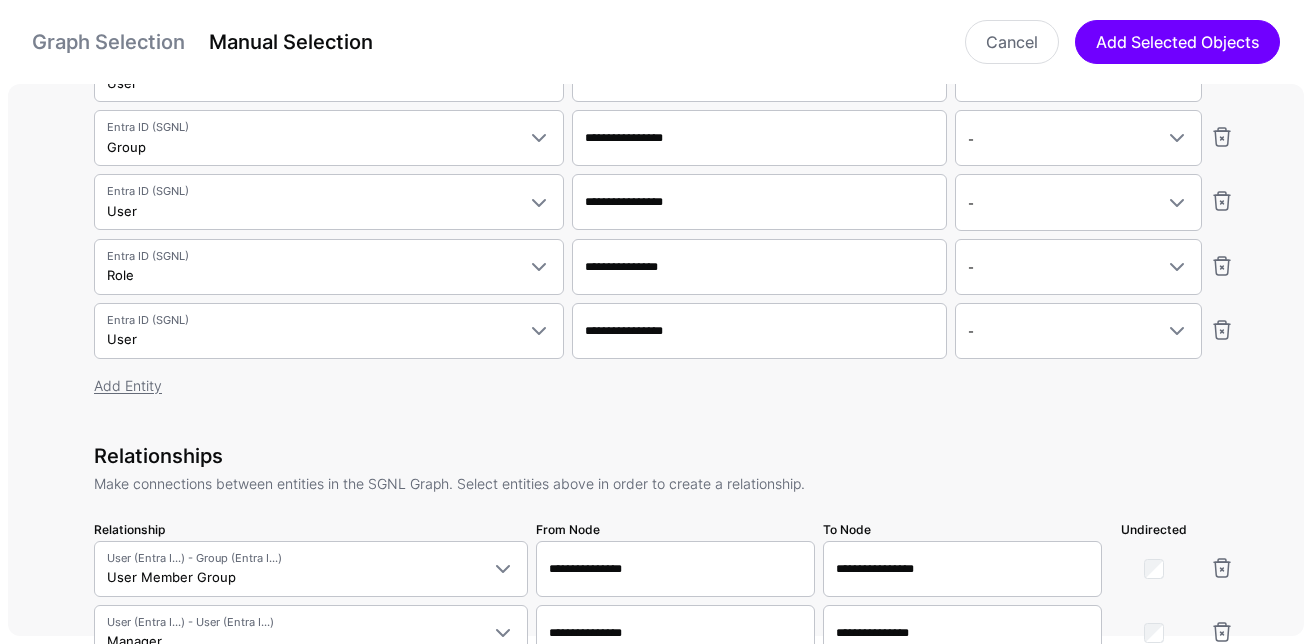 scroll, scrollTop: 0, scrollLeft: 0, axis: both 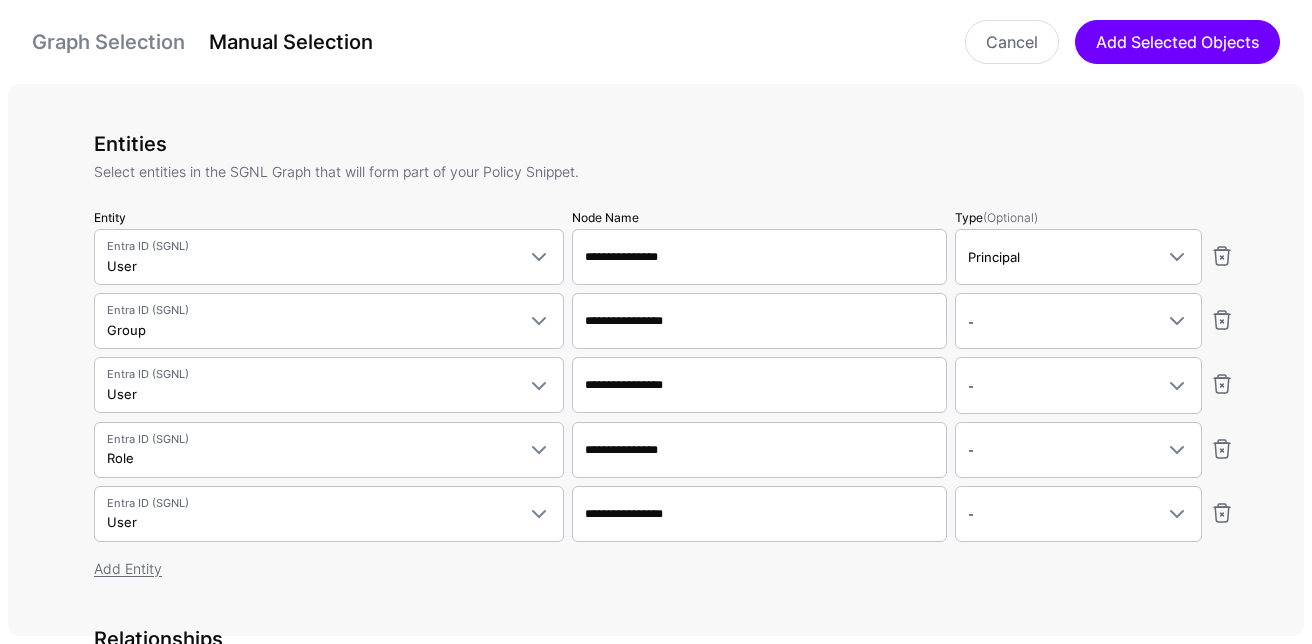 click on "Graph Selection" at bounding box center [108, 42] 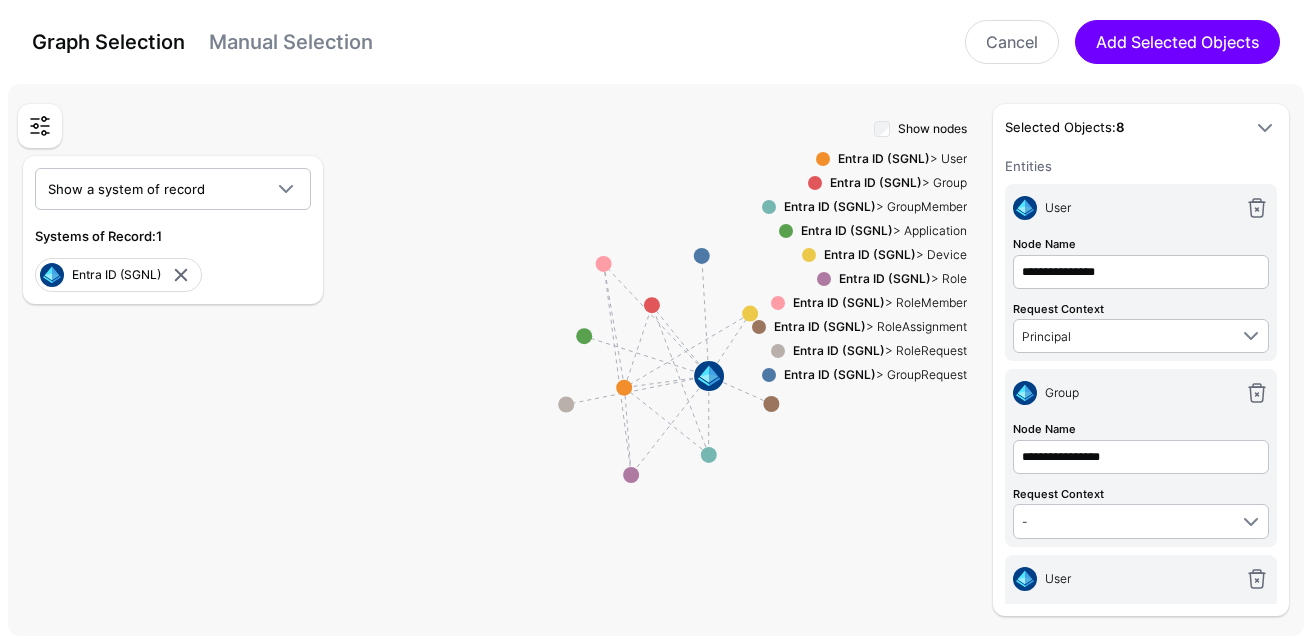 click on "Manual Selection" at bounding box center (291, 42) 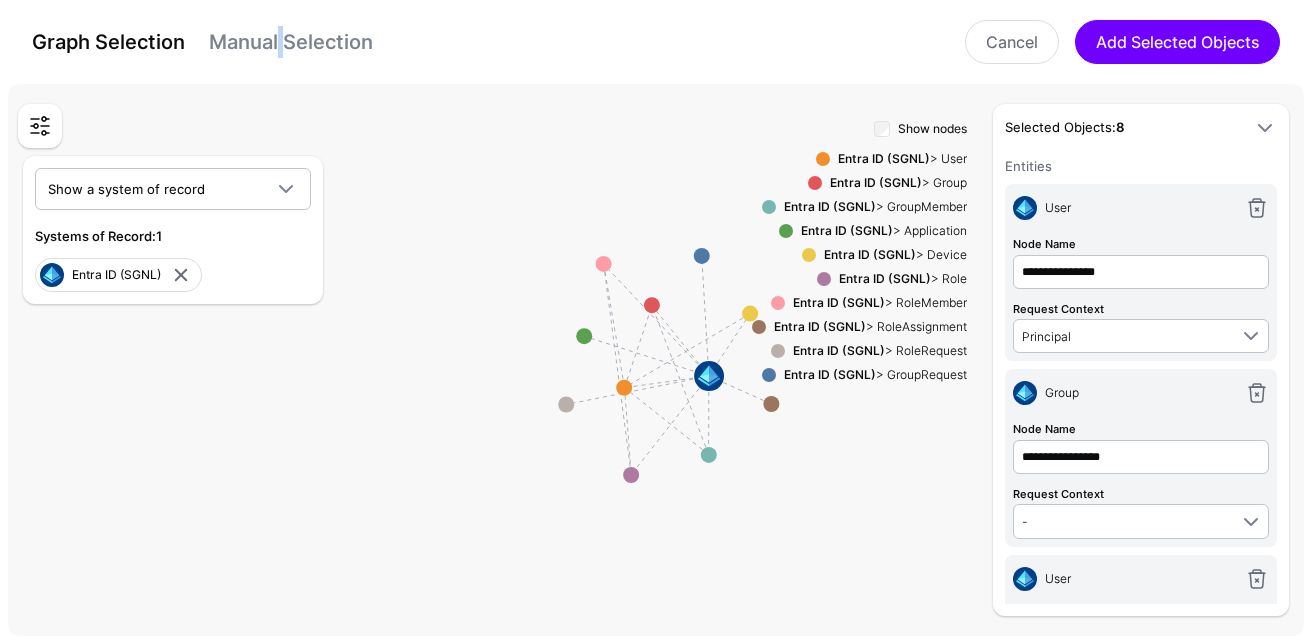 type on "**********" 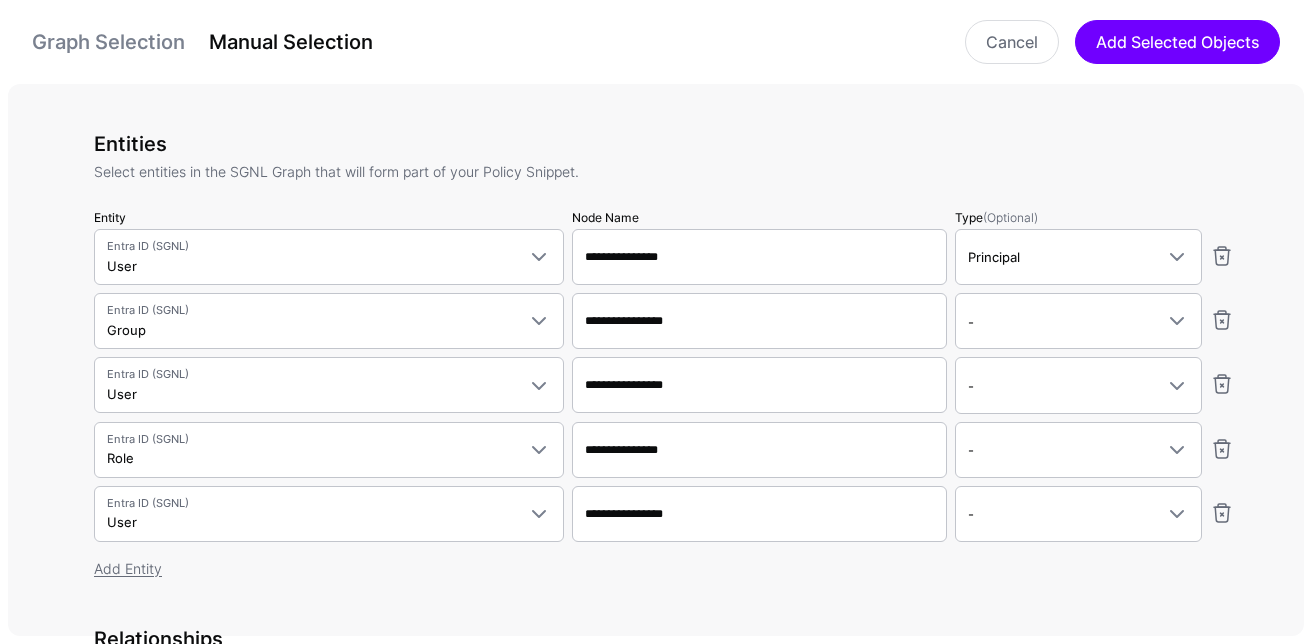 click on "Graph Selection" at bounding box center [108, 42] 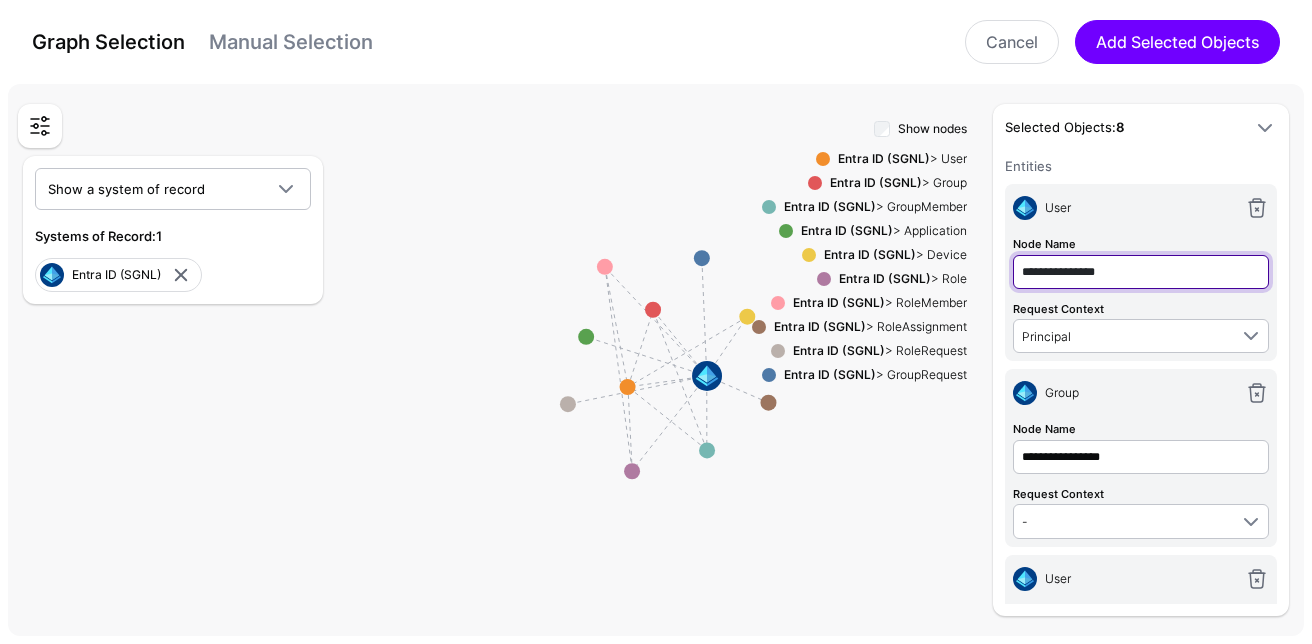 click on "**********" at bounding box center (1141, 272) 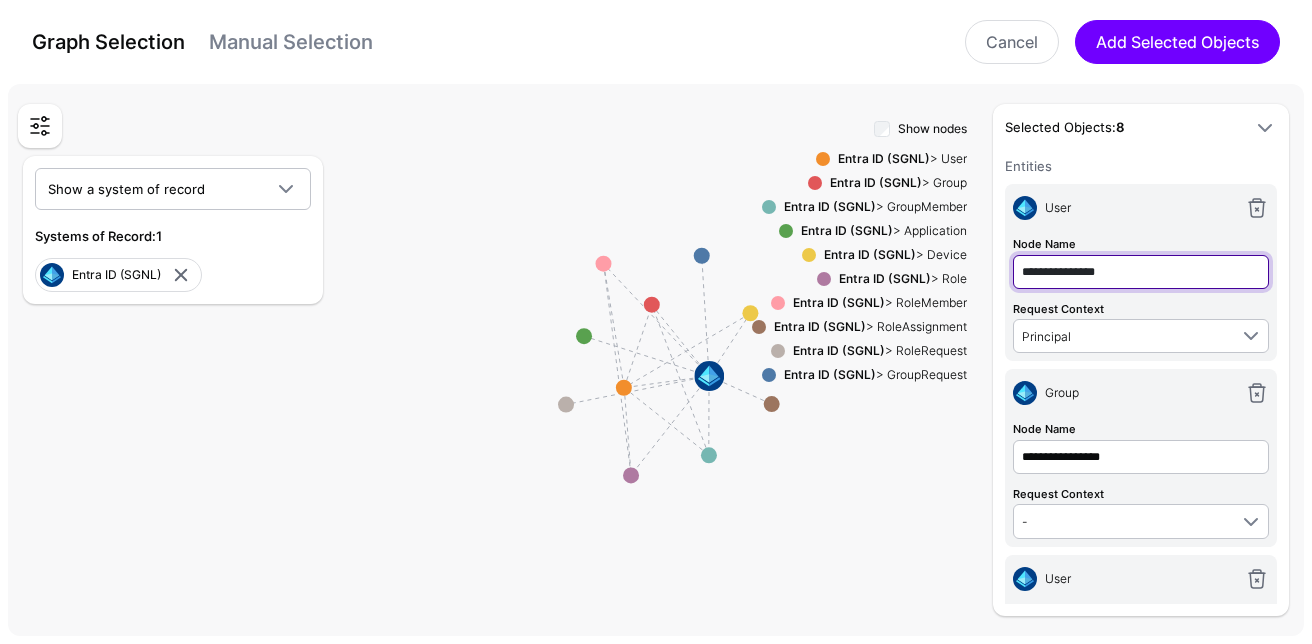 click on "**********" at bounding box center (1141, 272) 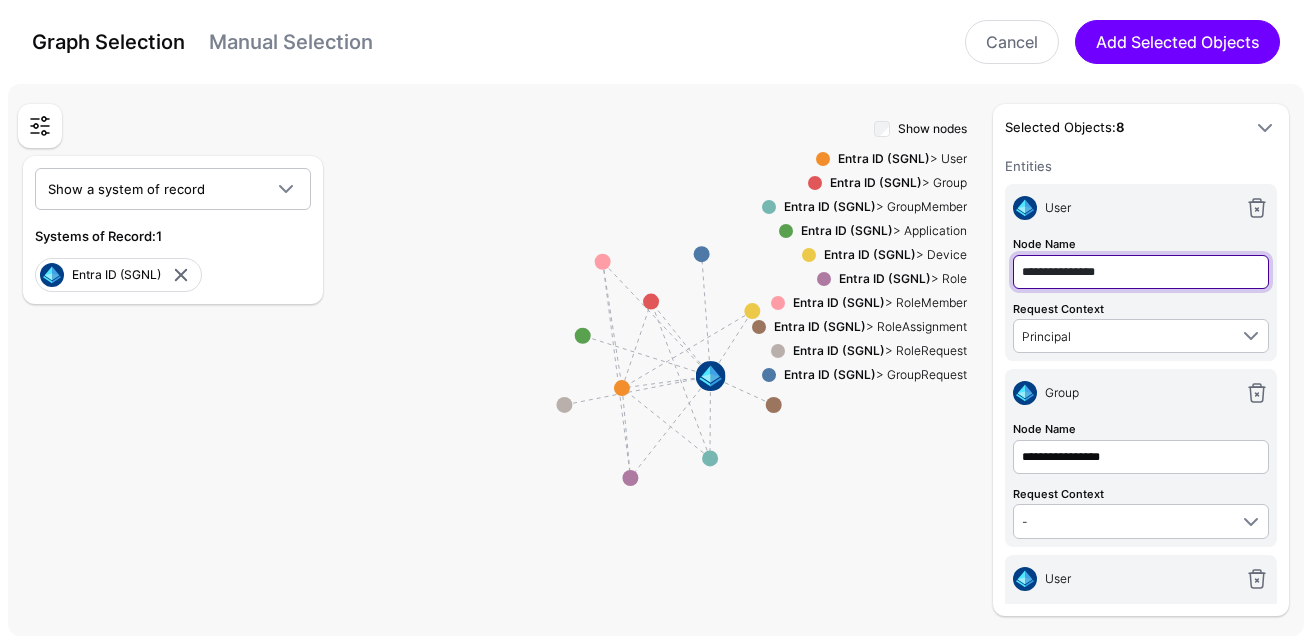type on "*" 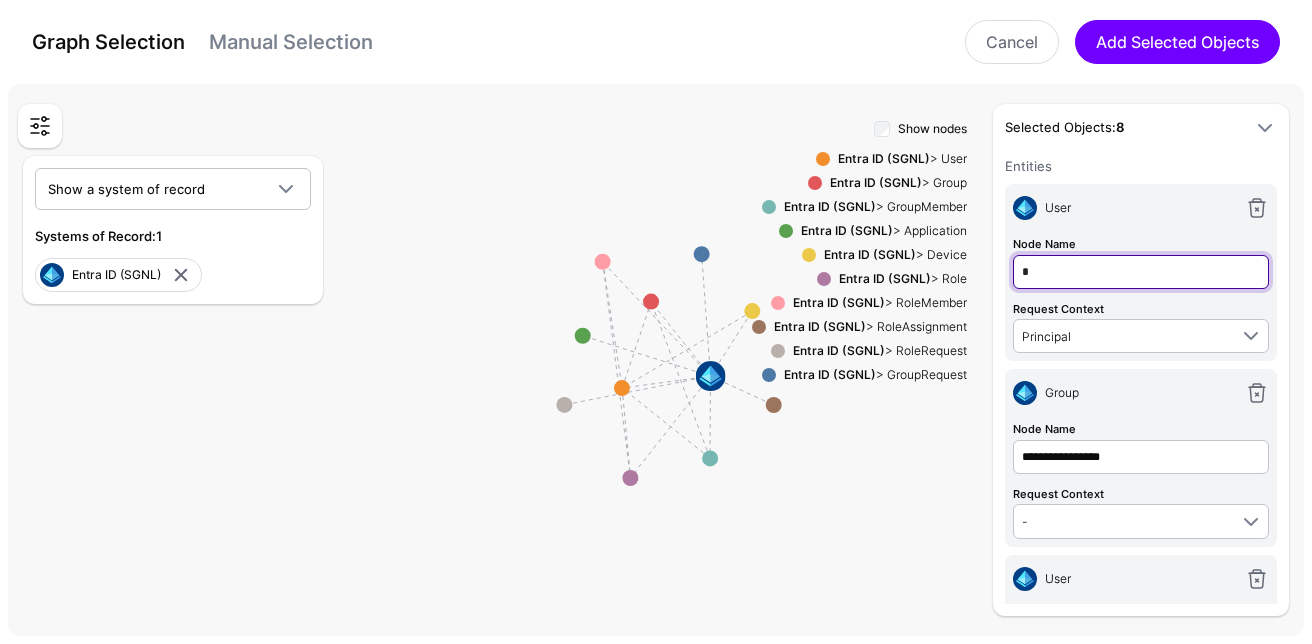 type on "**" 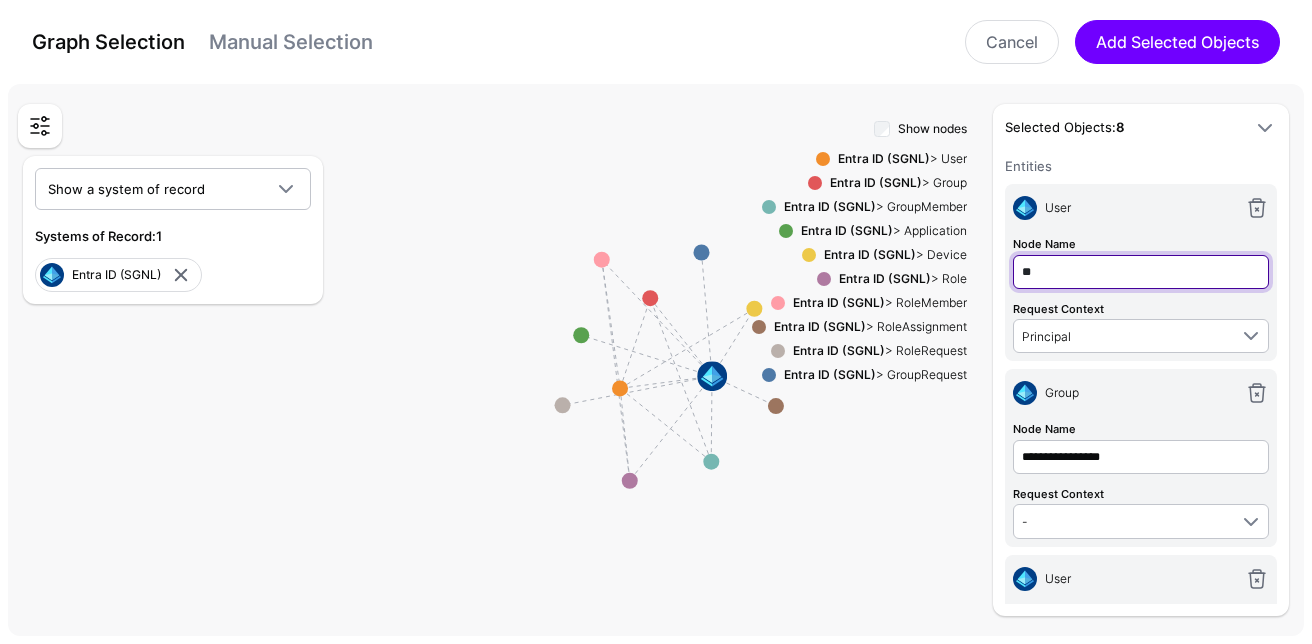 type on "***" 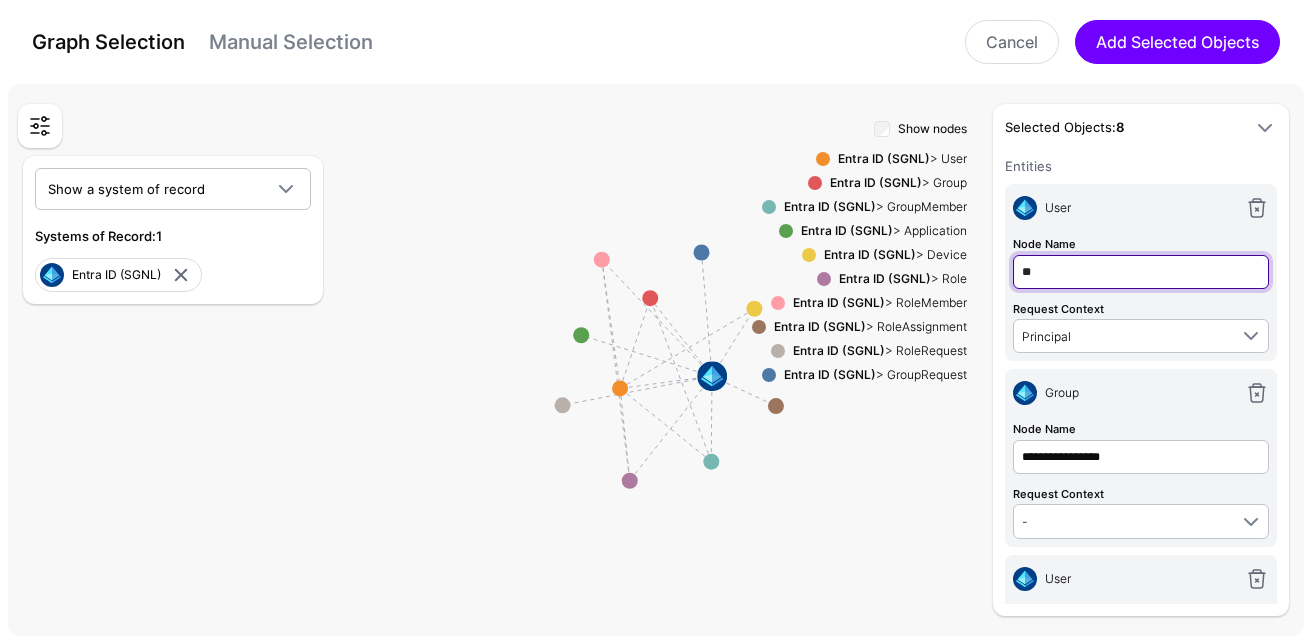 type on "***" 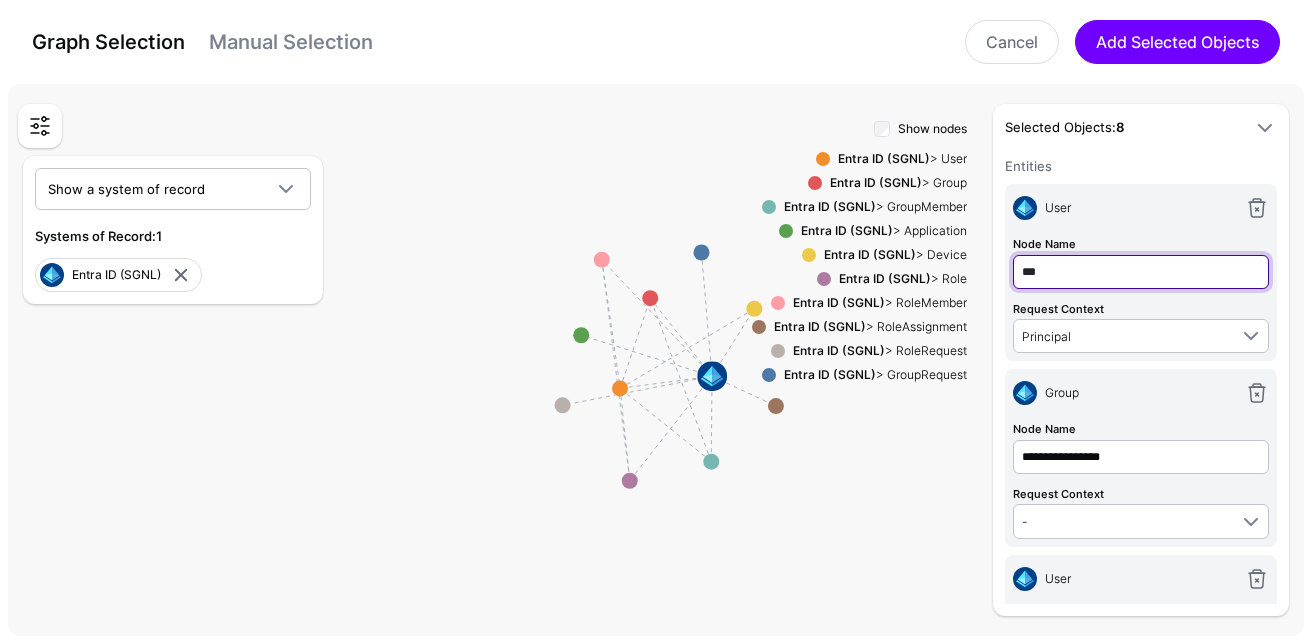 type on "****" 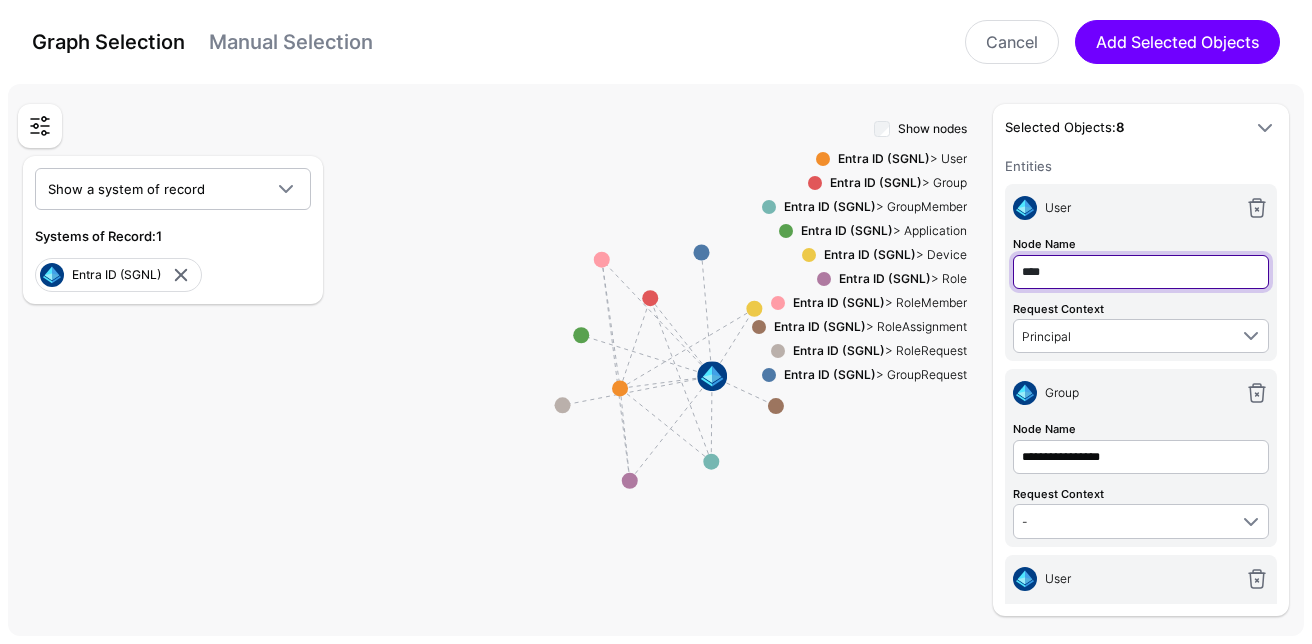 type on "****" 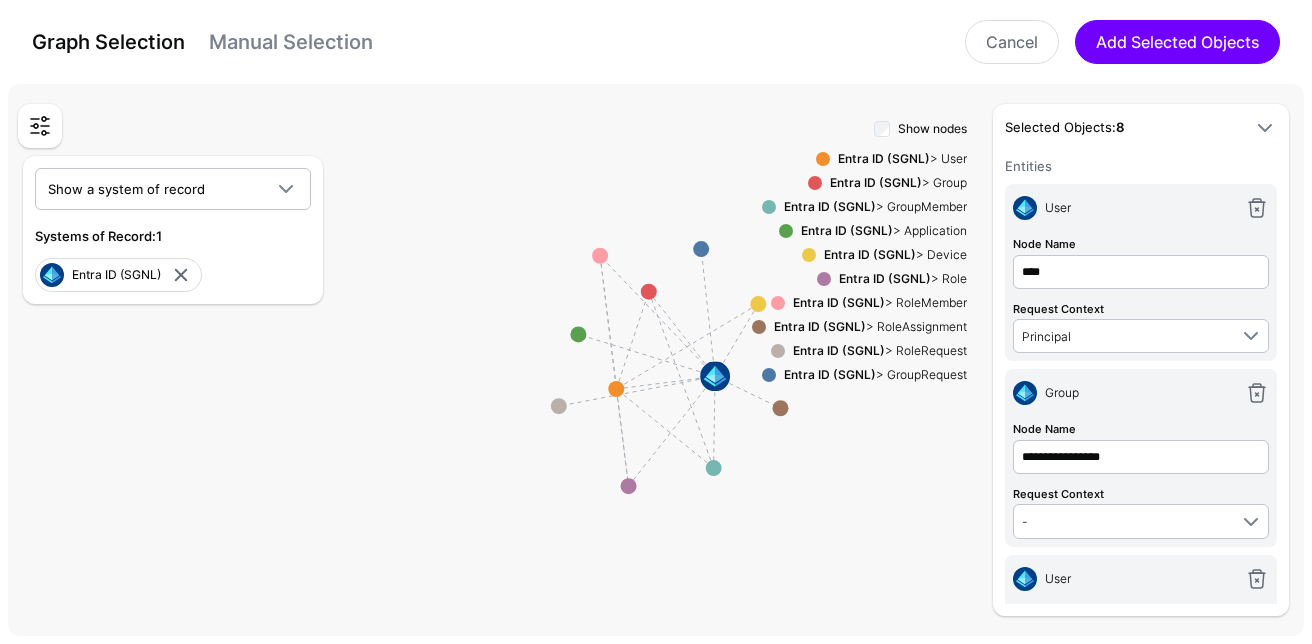 click on "Manual Selection" at bounding box center (291, 42) 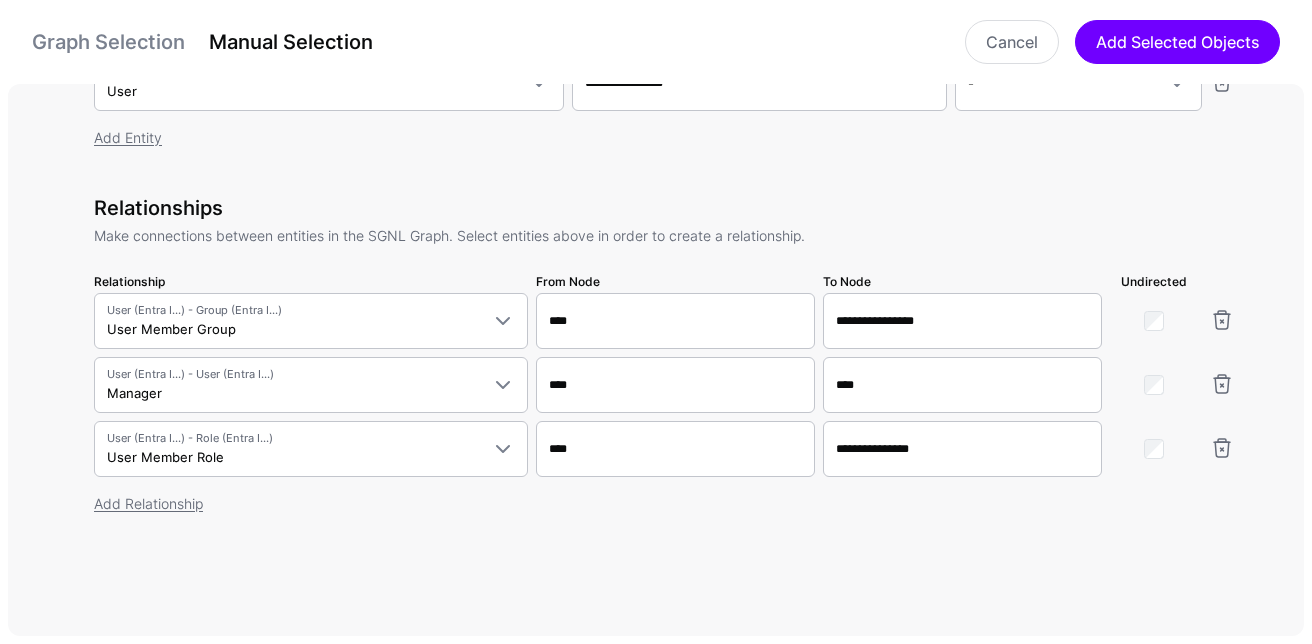 scroll, scrollTop: 0, scrollLeft: 0, axis: both 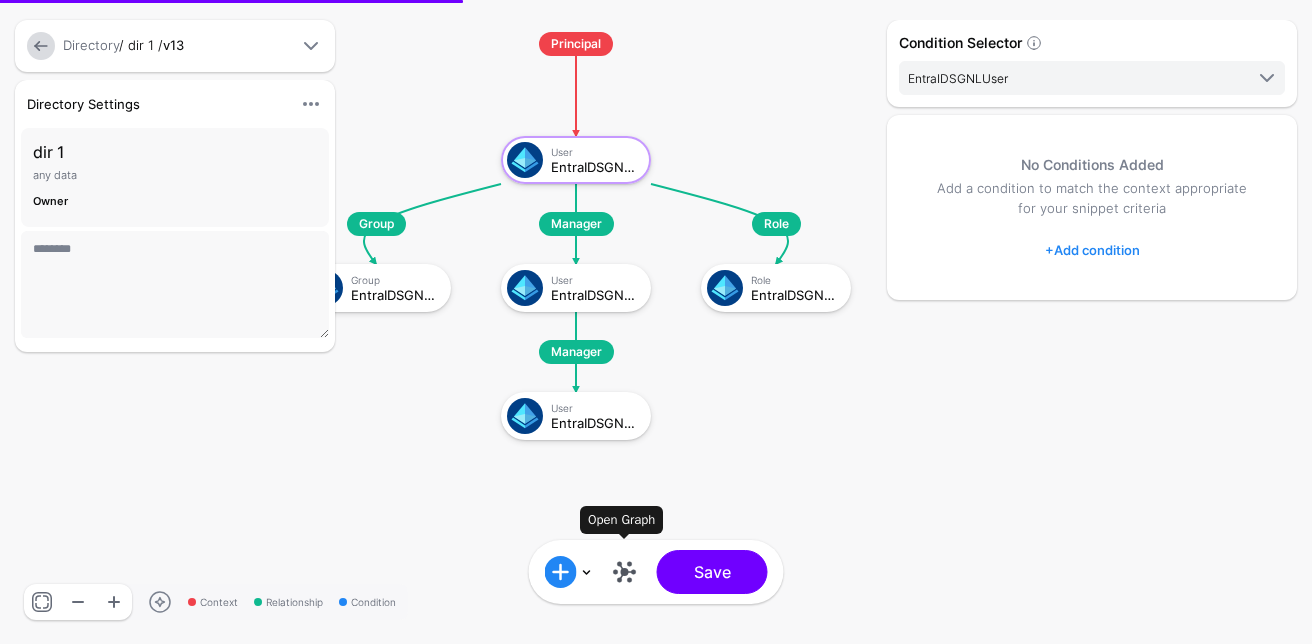 click at bounding box center [625, 572] 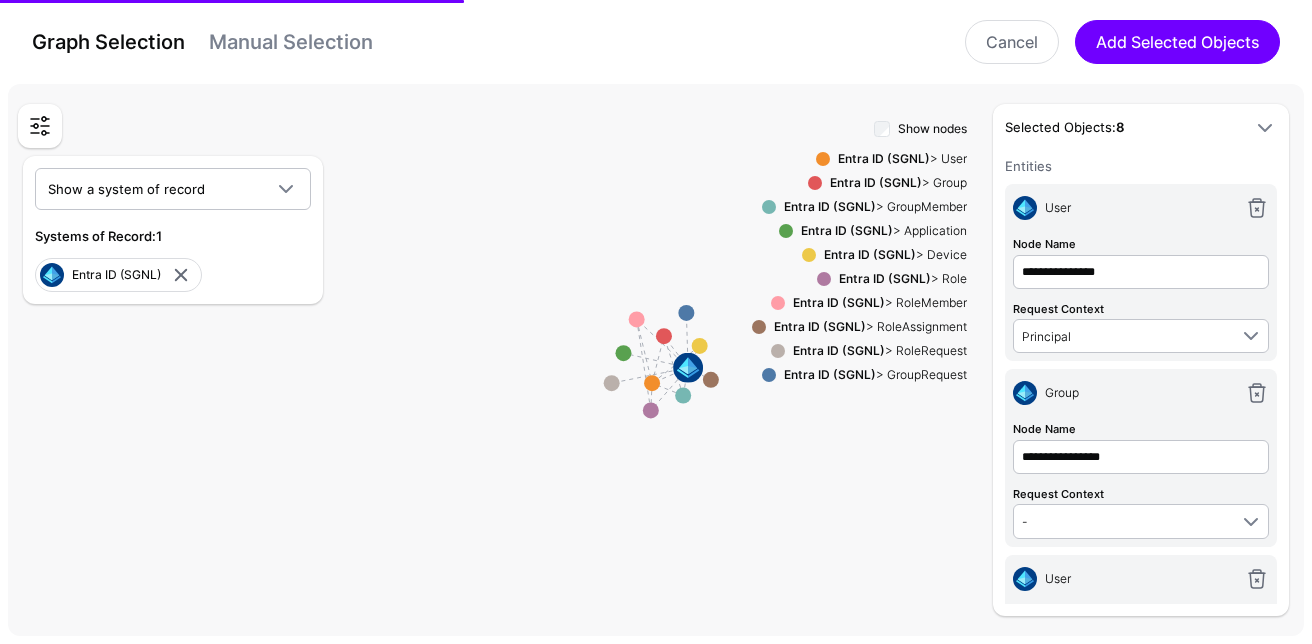 click on "Manual Selection" at bounding box center [291, 42] 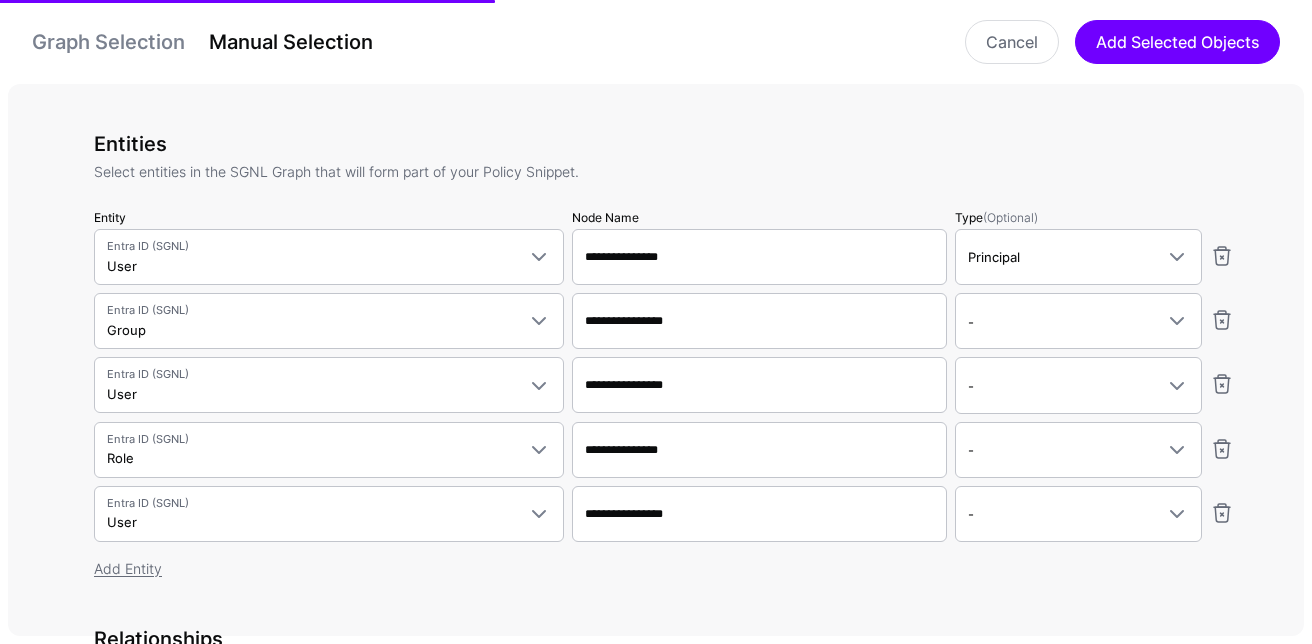 type on "**********" 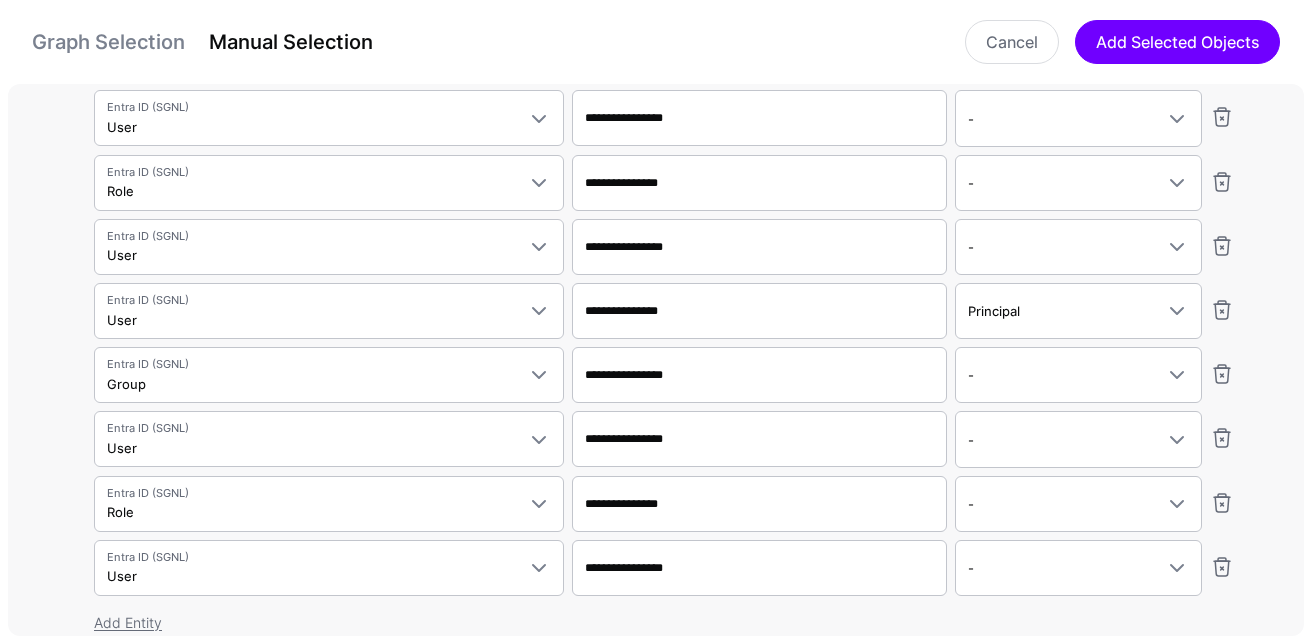 scroll, scrollTop: 0, scrollLeft: 0, axis: both 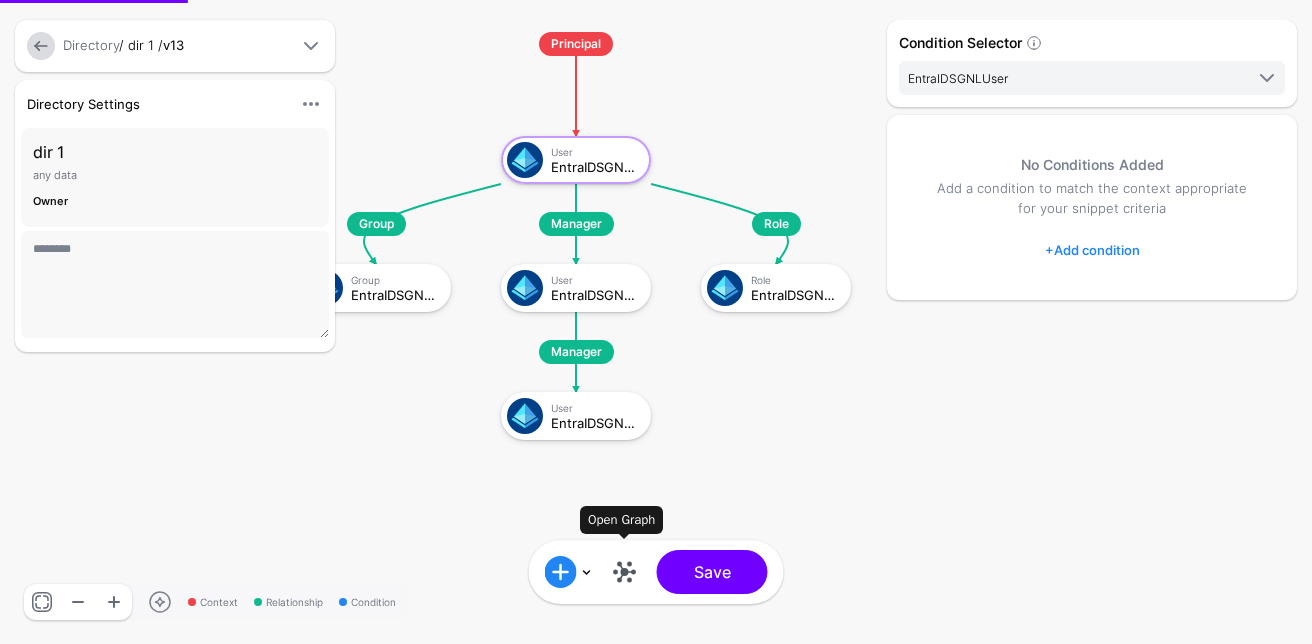 click at bounding box center (625, 572) 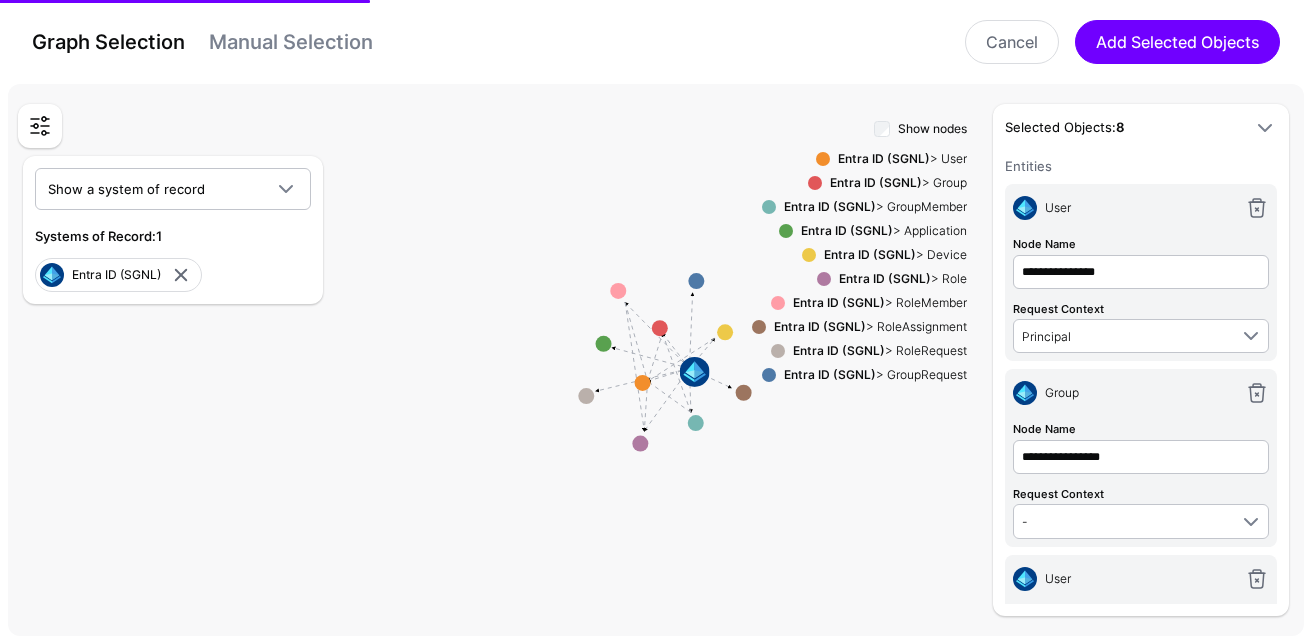 click on "Manual Selection" at bounding box center (291, 42) 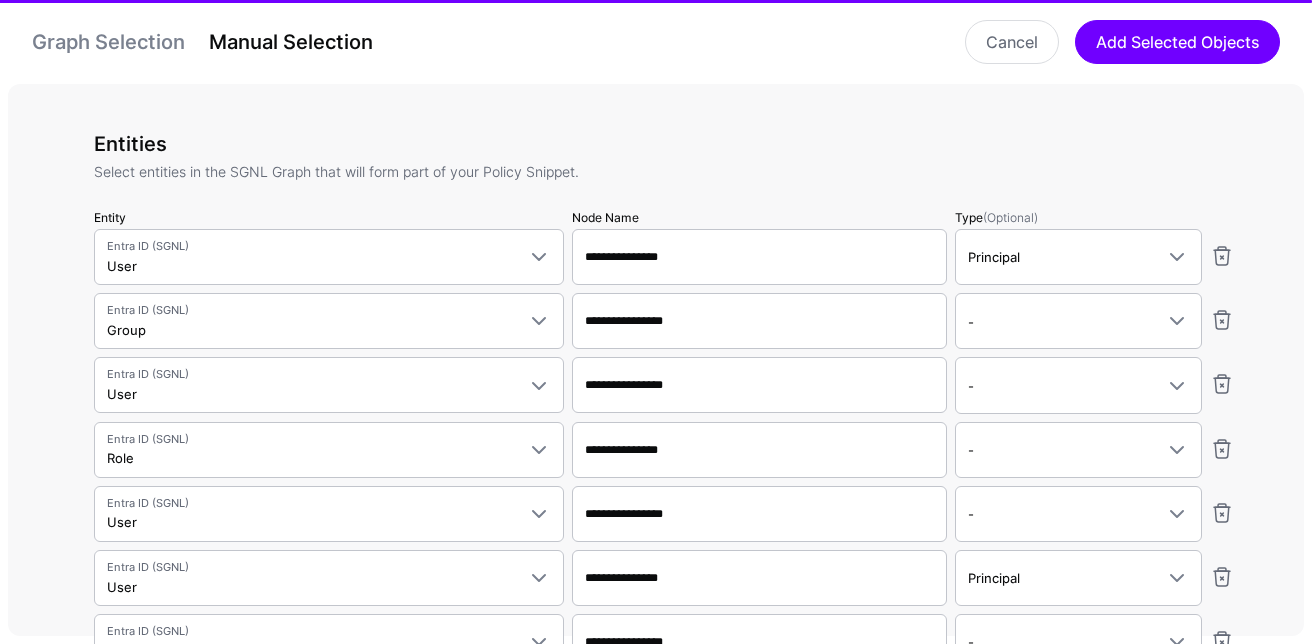 type on "**********" 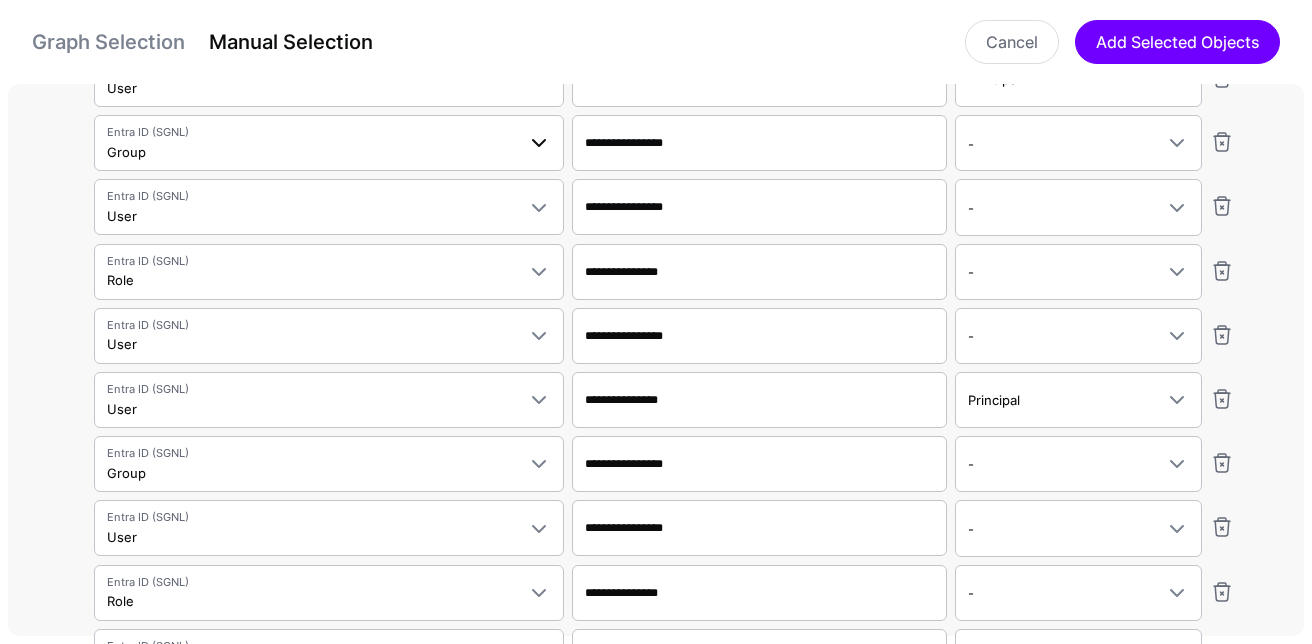 scroll, scrollTop: 0, scrollLeft: 0, axis: both 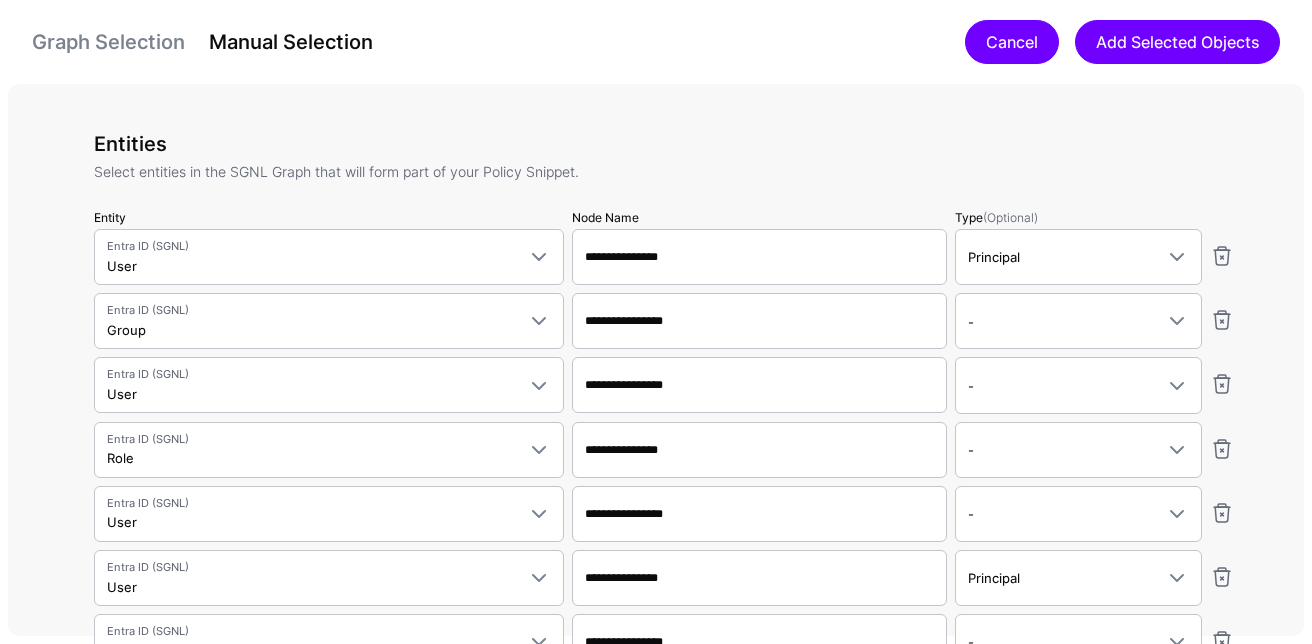 click on "Cancel" at bounding box center (1012, 42) 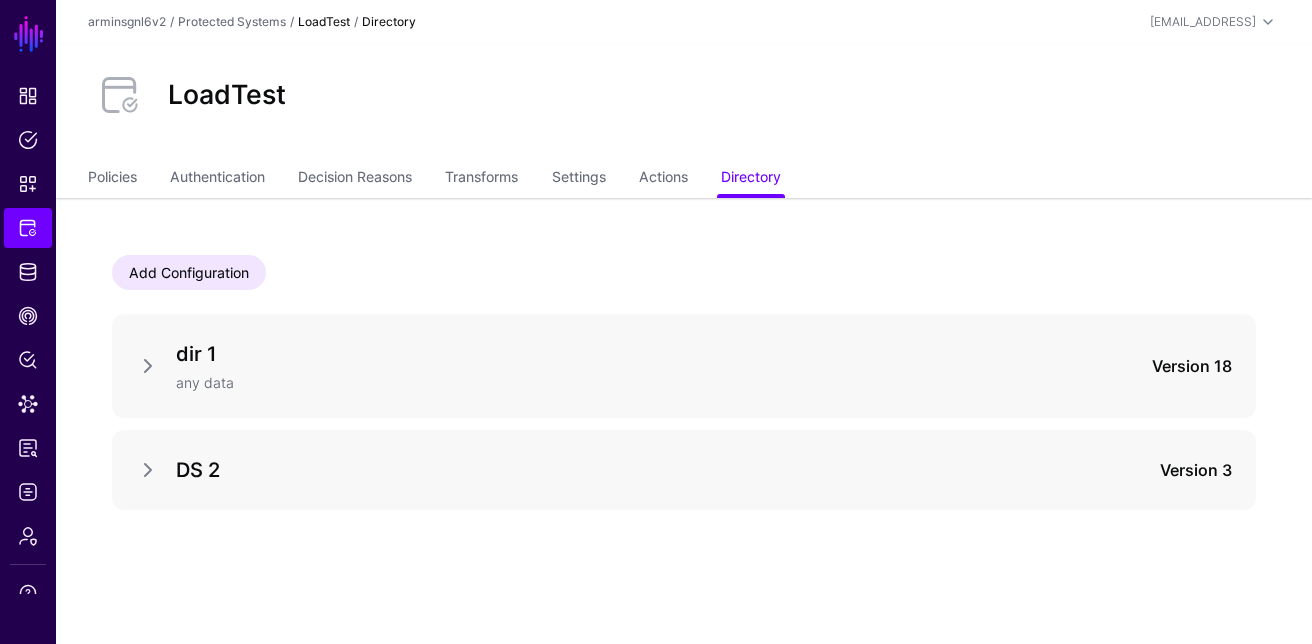 click on "dir 1  any data   Version 18" at bounding box center (683, 366) 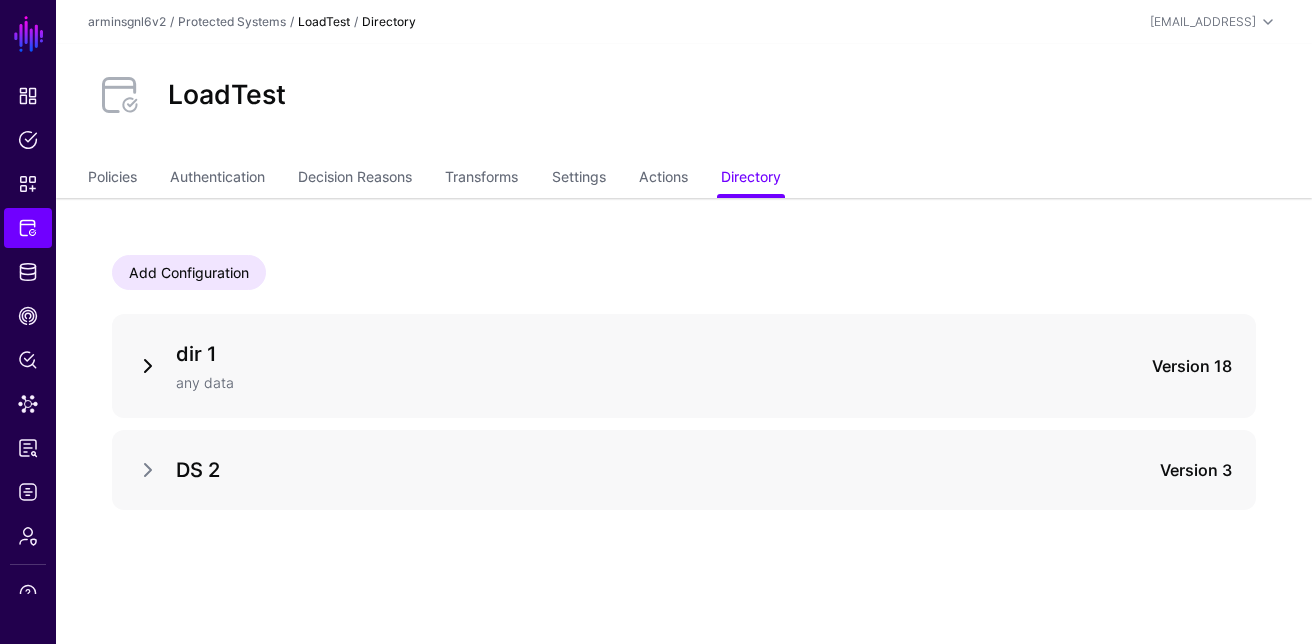 click at bounding box center (148, 366) 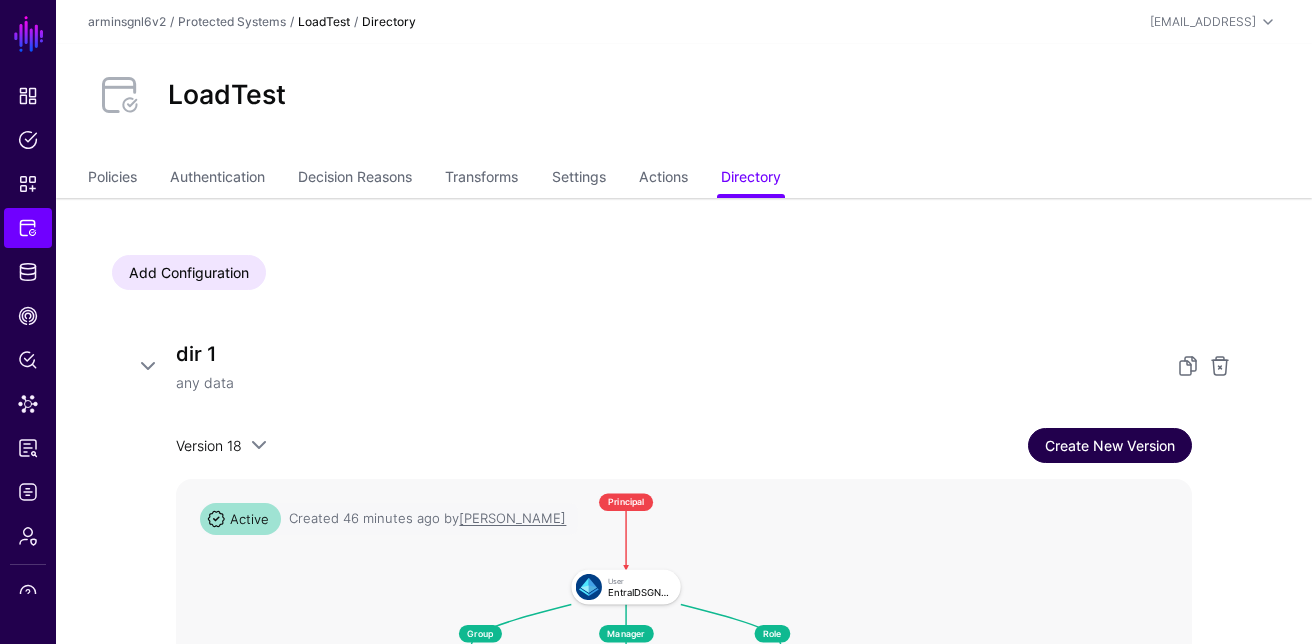click on "Create New Version" at bounding box center [1110, 445] 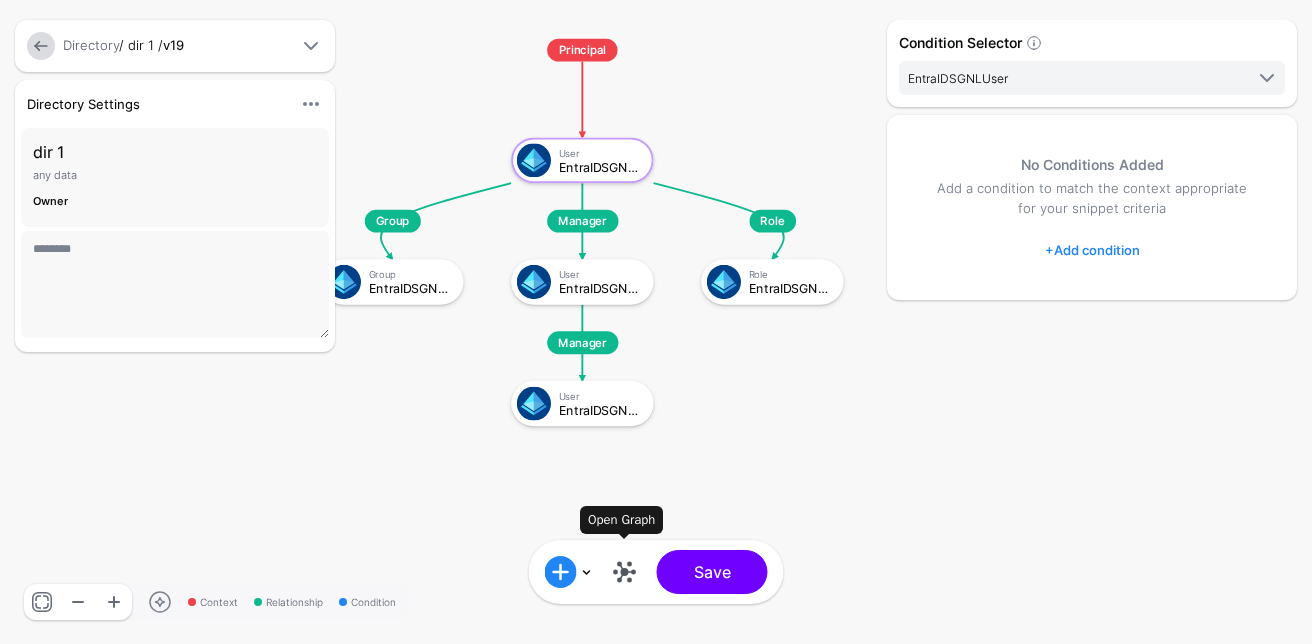 click at bounding box center [625, 572] 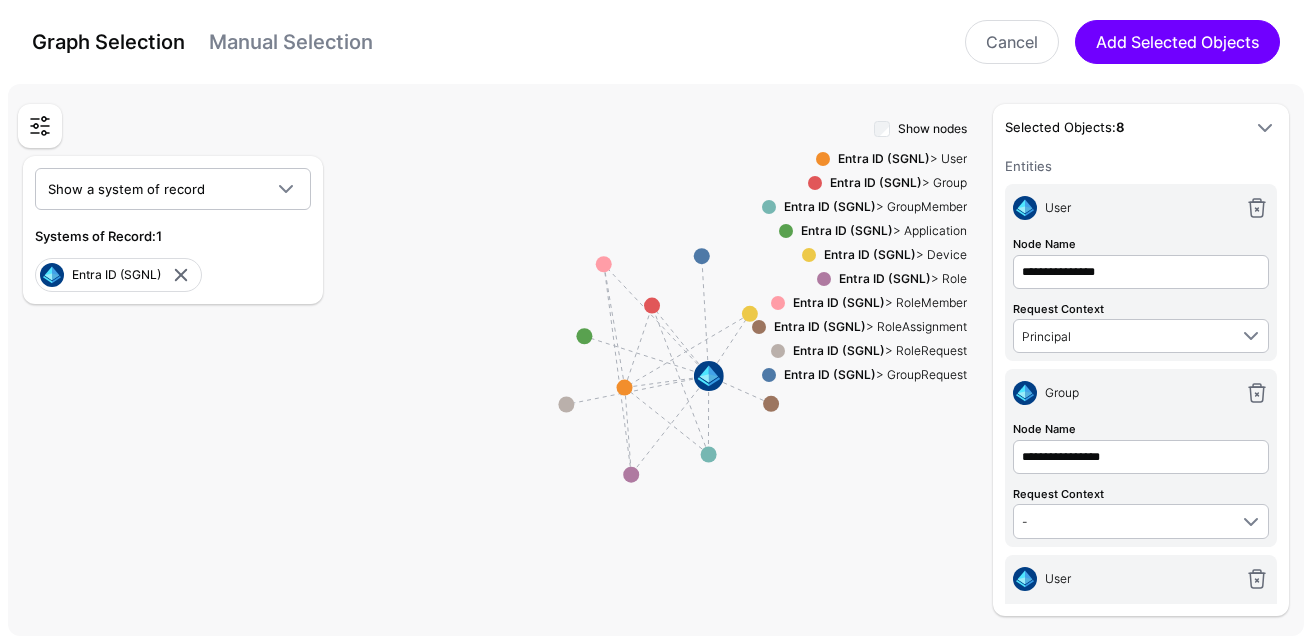 click on "Manual Selection" at bounding box center [291, 42] 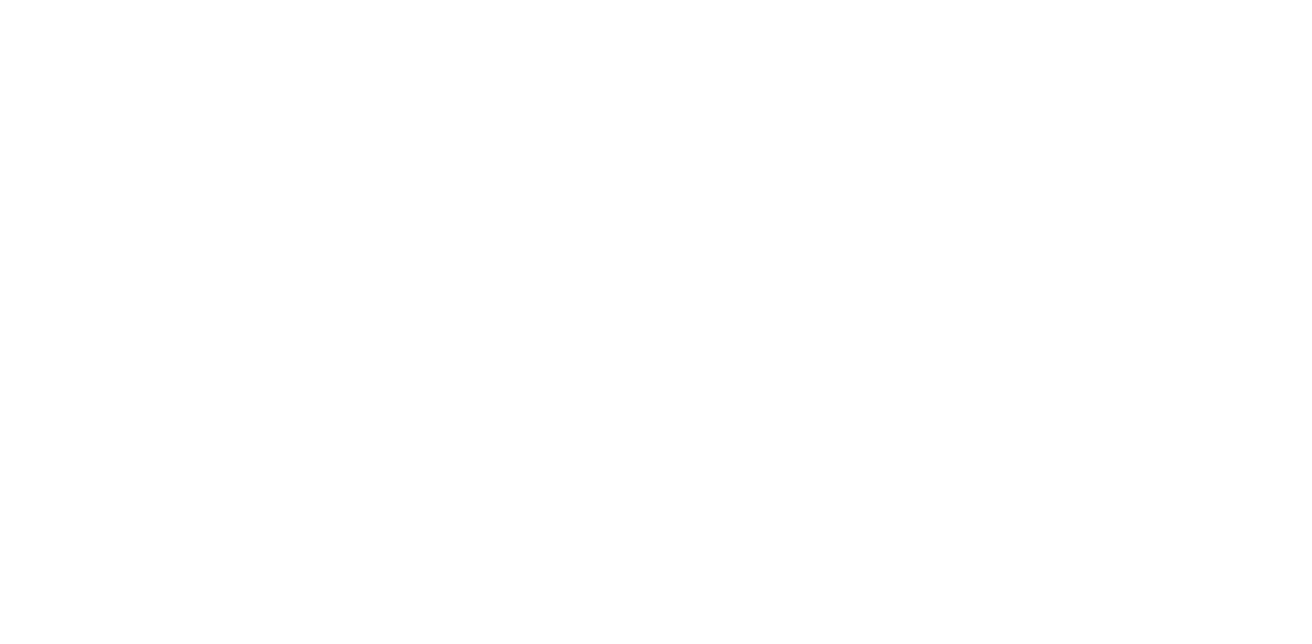 scroll, scrollTop: 0, scrollLeft: 0, axis: both 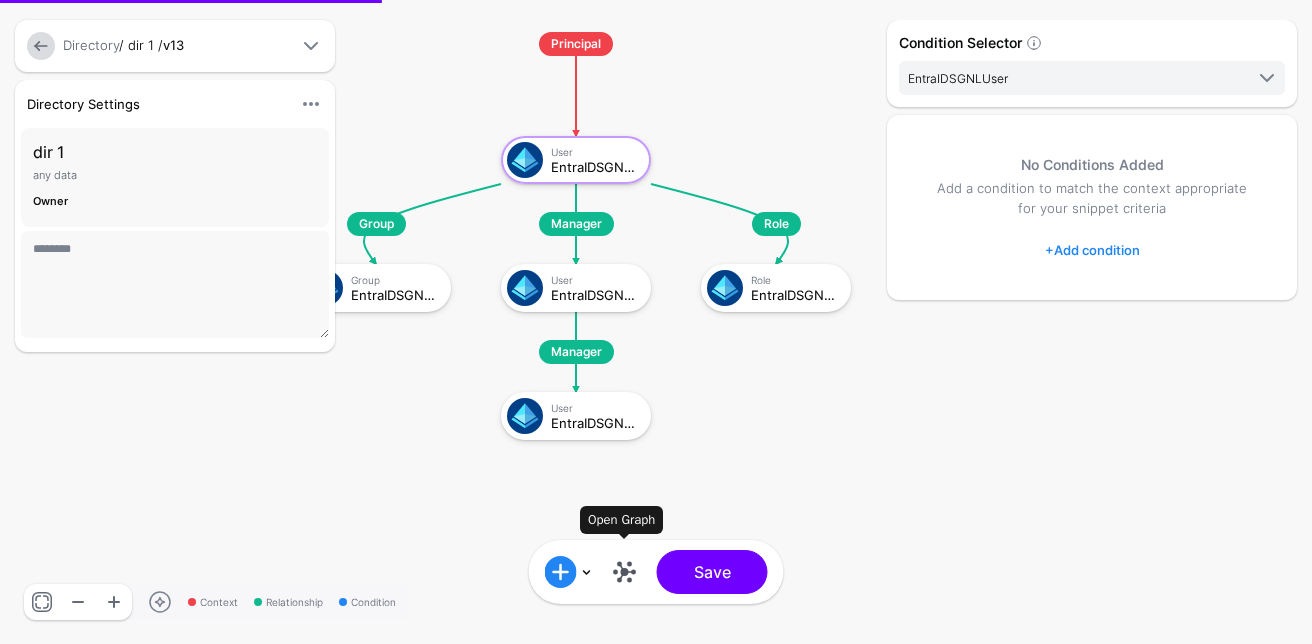click at bounding box center (625, 572) 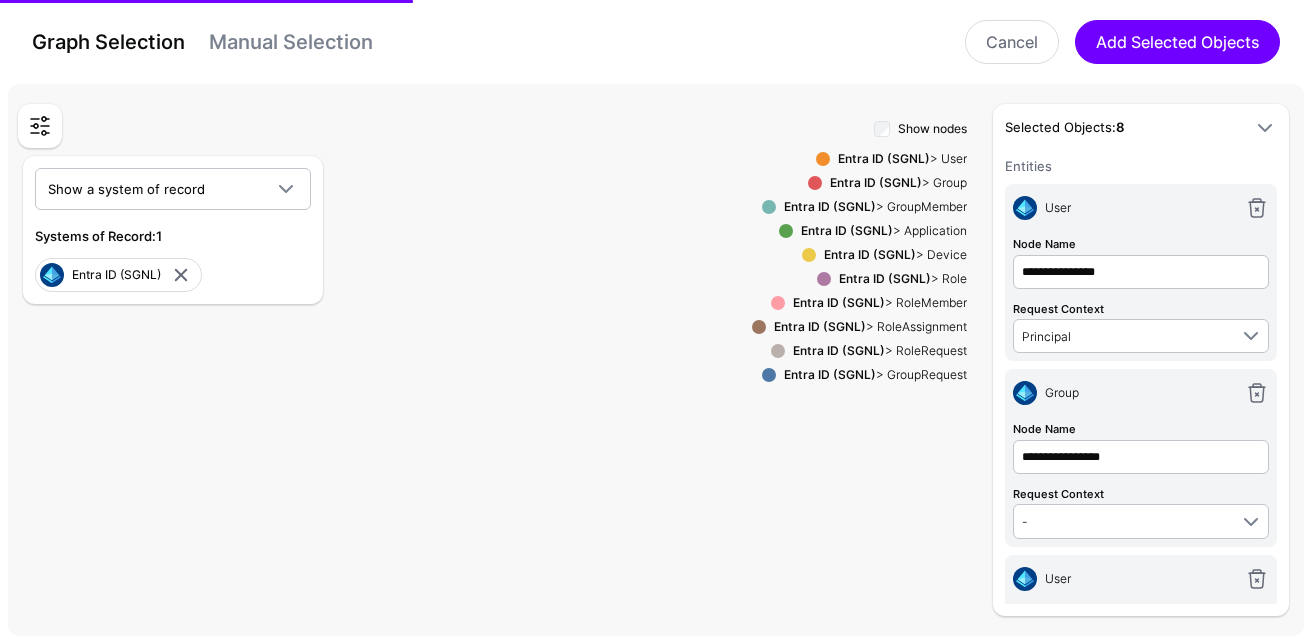 click on "Manual Selection" at bounding box center [291, 42] 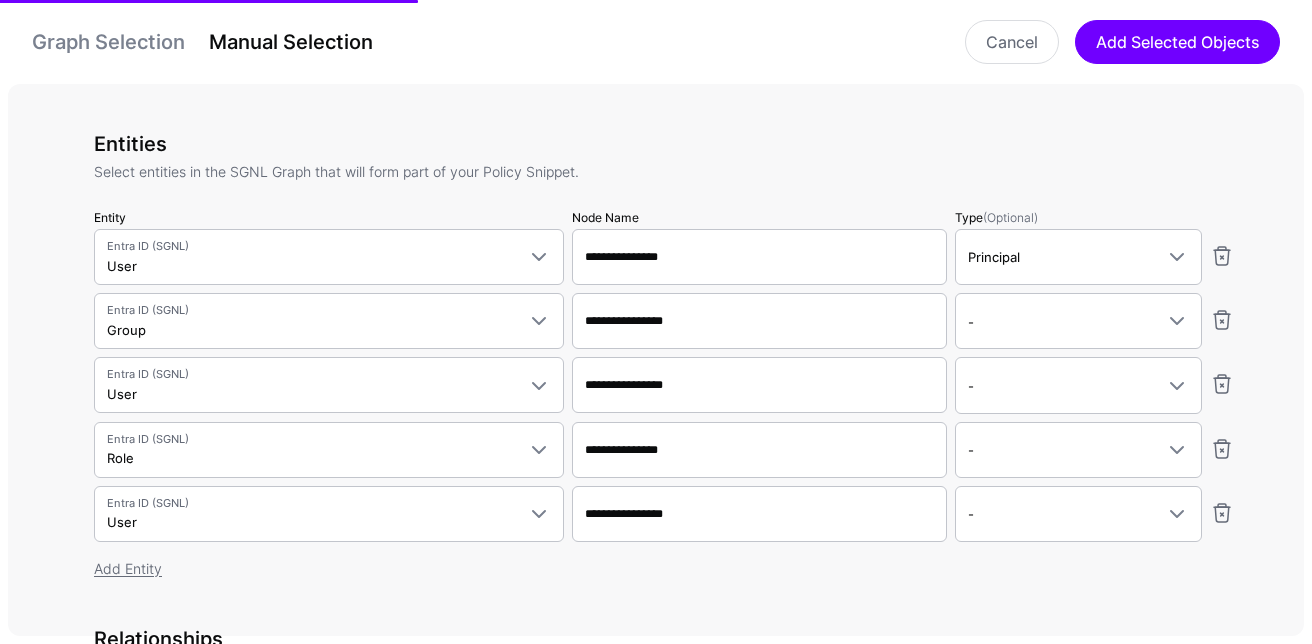 type on "**********" 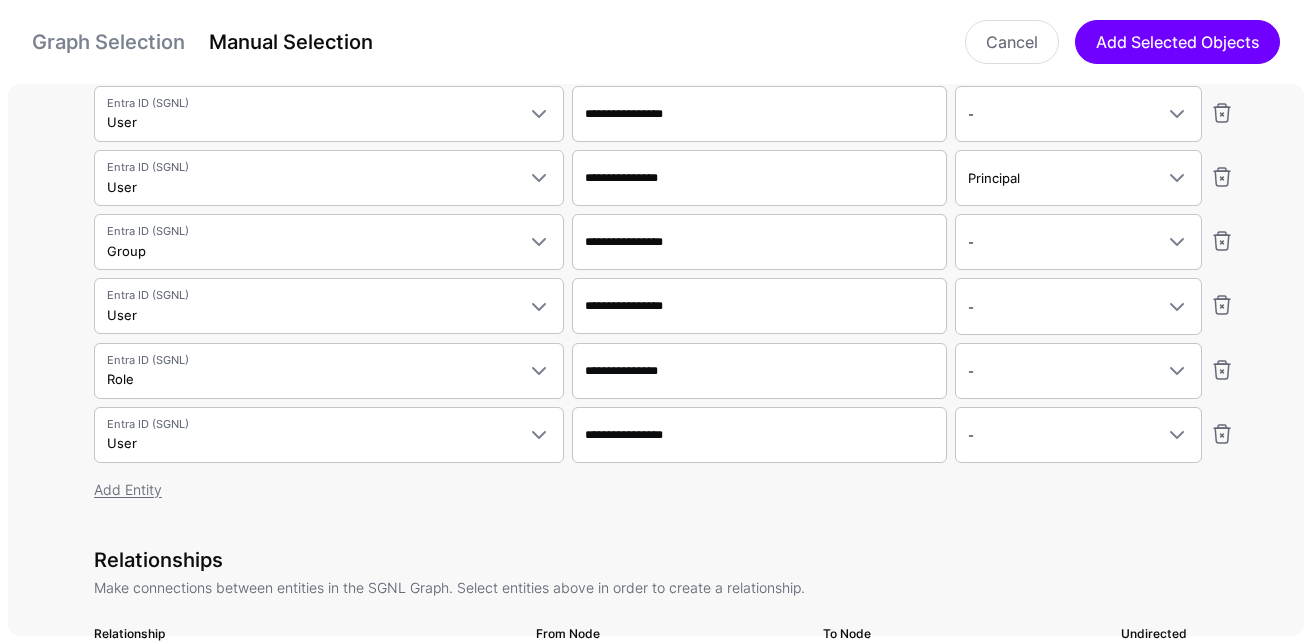 scroll, scrollTop: 0, scrollLeft: 0, axis: both 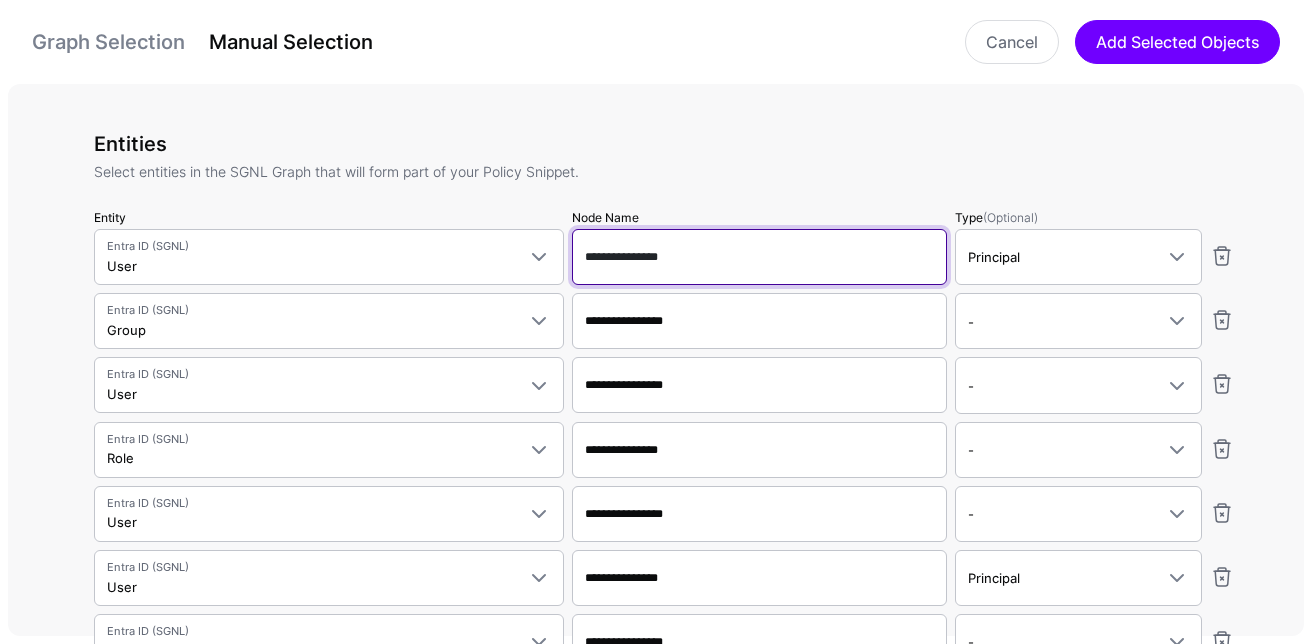click on "**********" at bounding box center (759, 257) 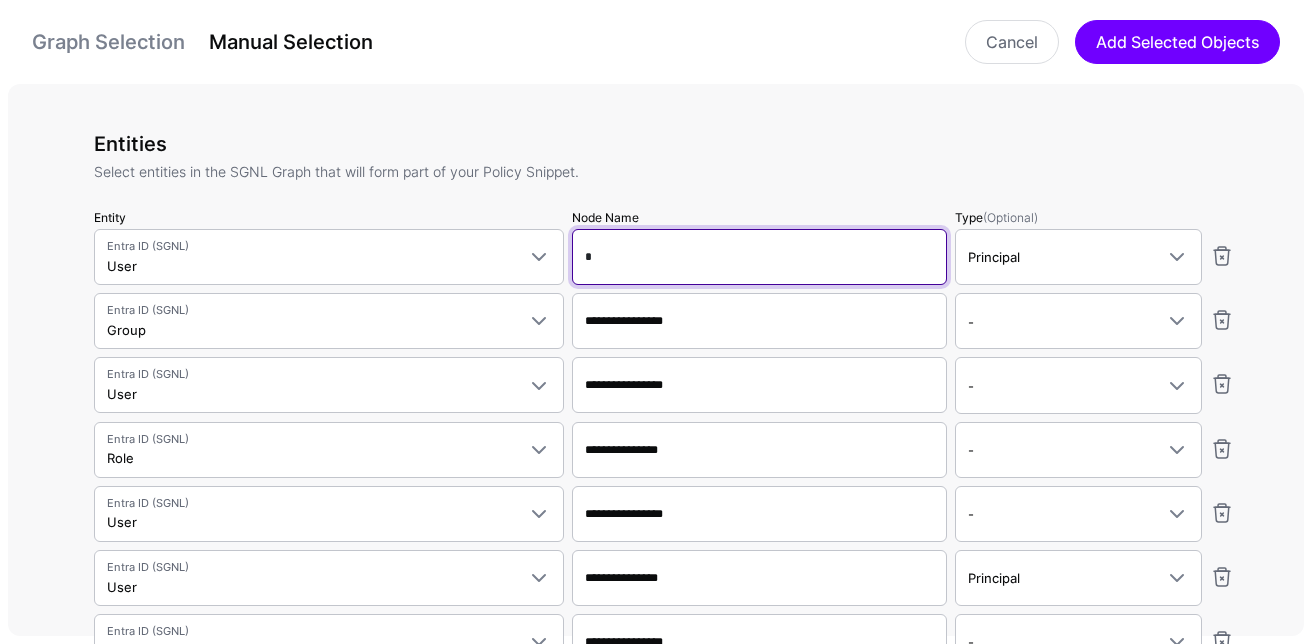 type on "**" 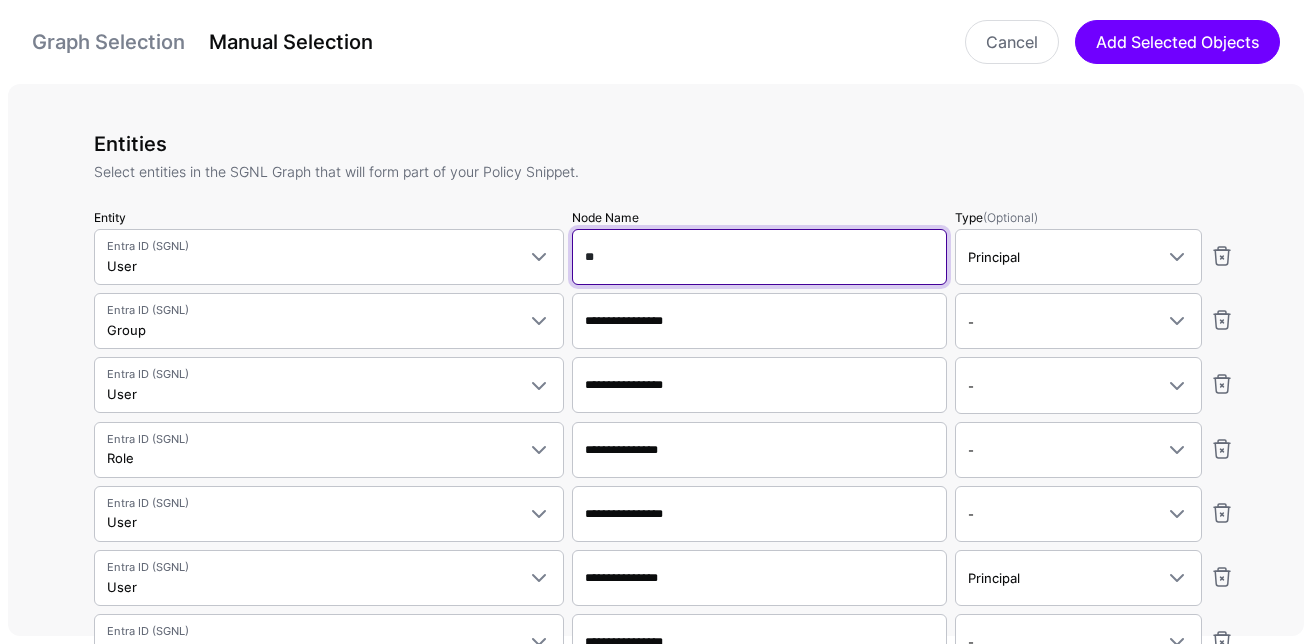 type on "**" 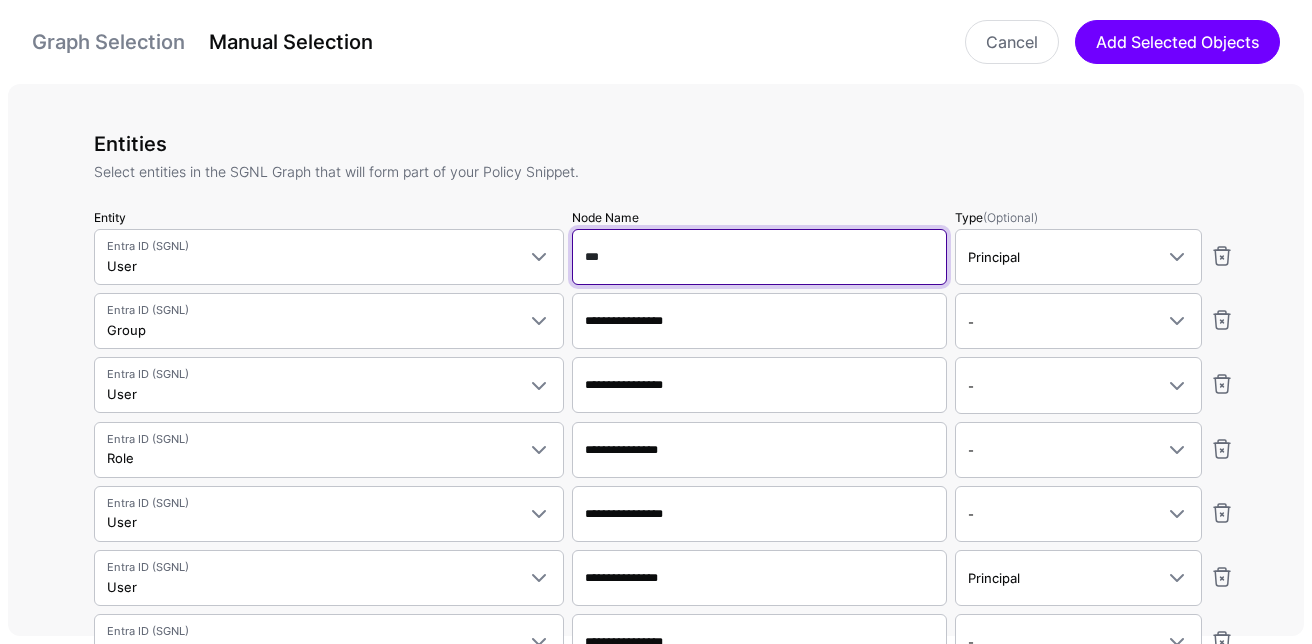 type on "****" 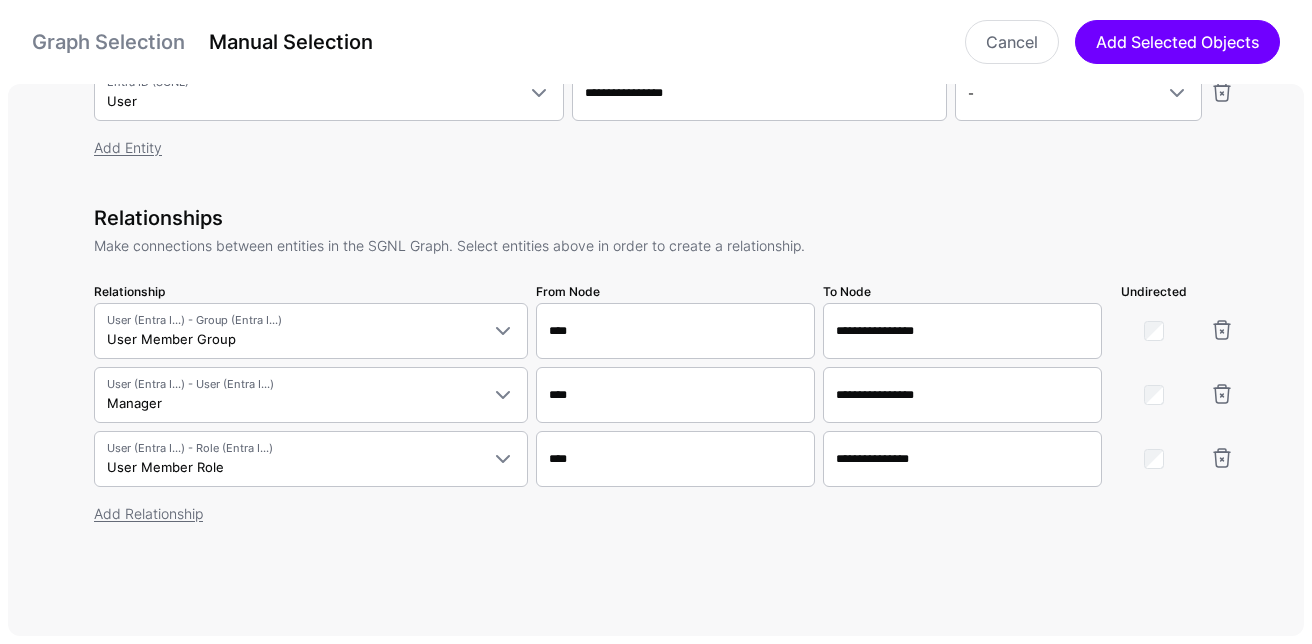 scroll, scrollTop: 751, scrollLeft: 0, axis: vertical 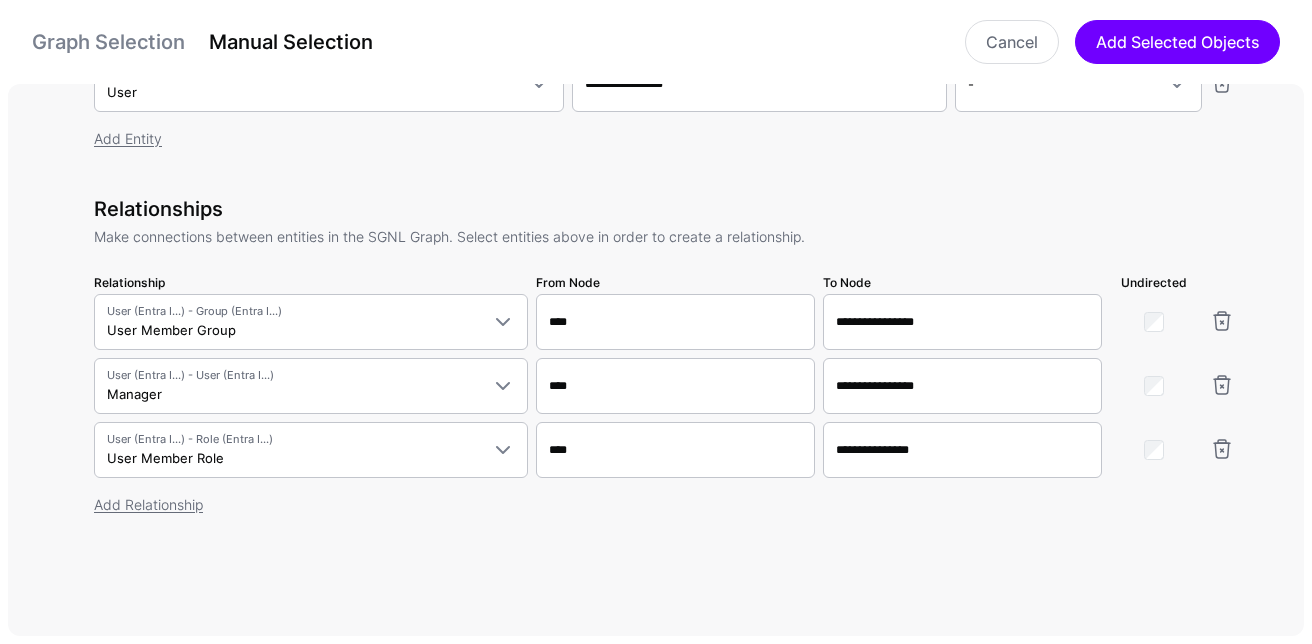 type on "****" 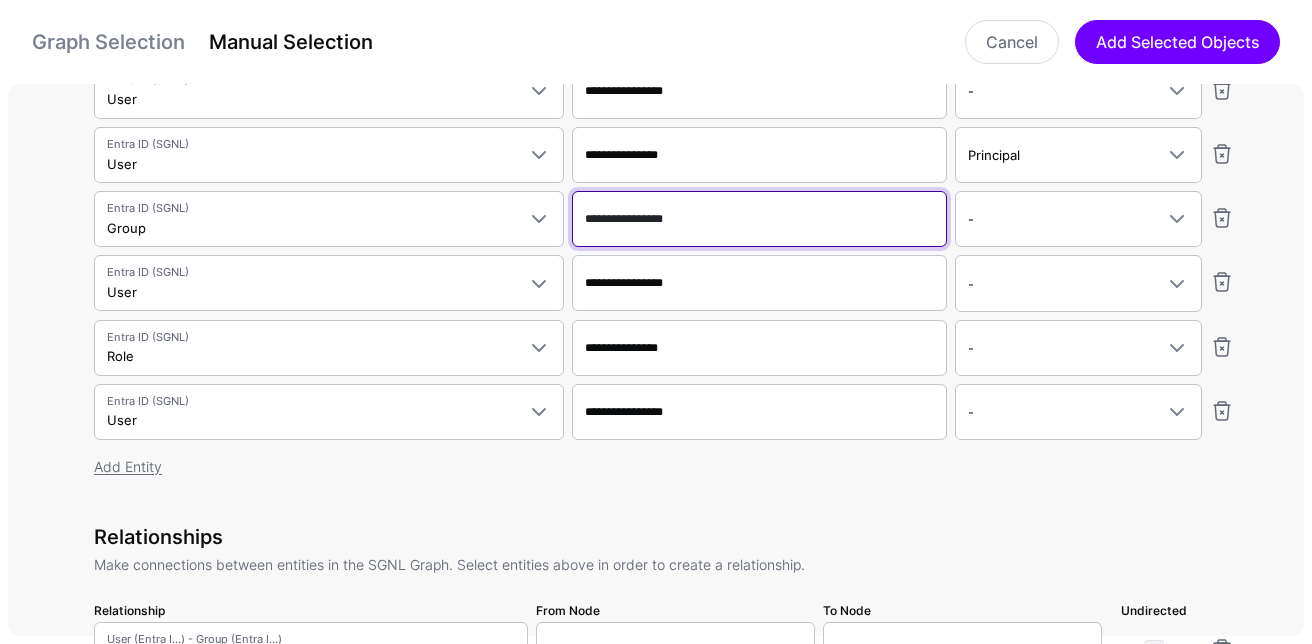 click on "**********" at bounding box center [759, -102] 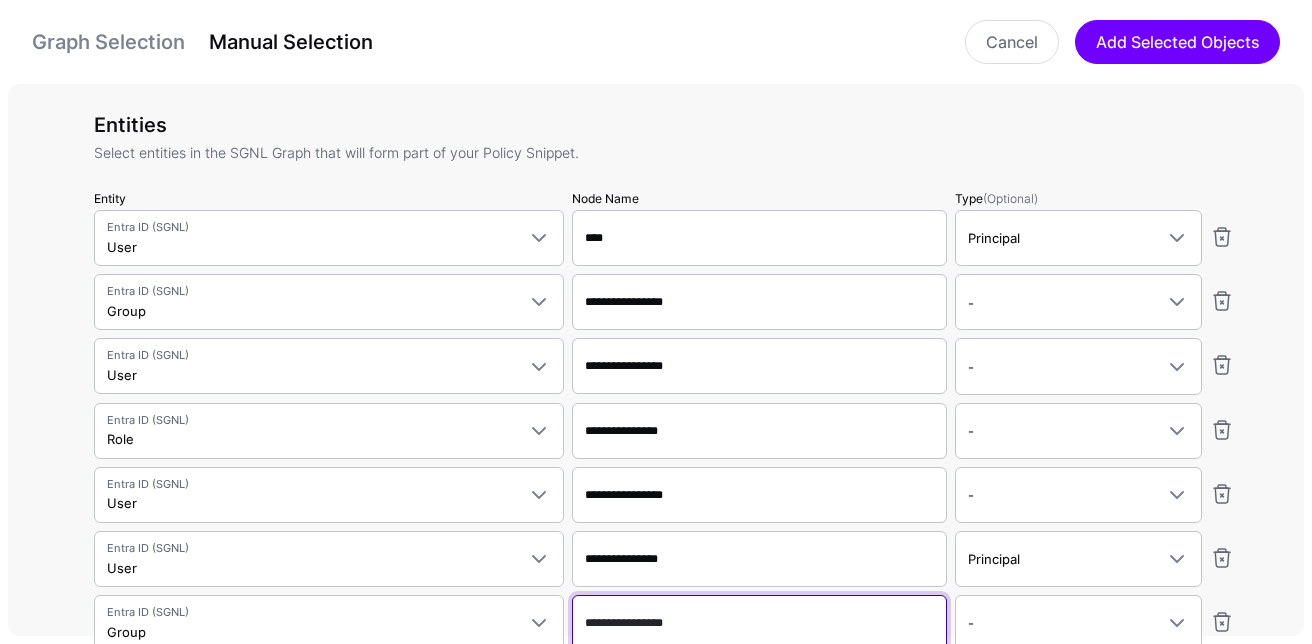 scroll, scrollTop: 0, scrollLeft: 0, axis: both 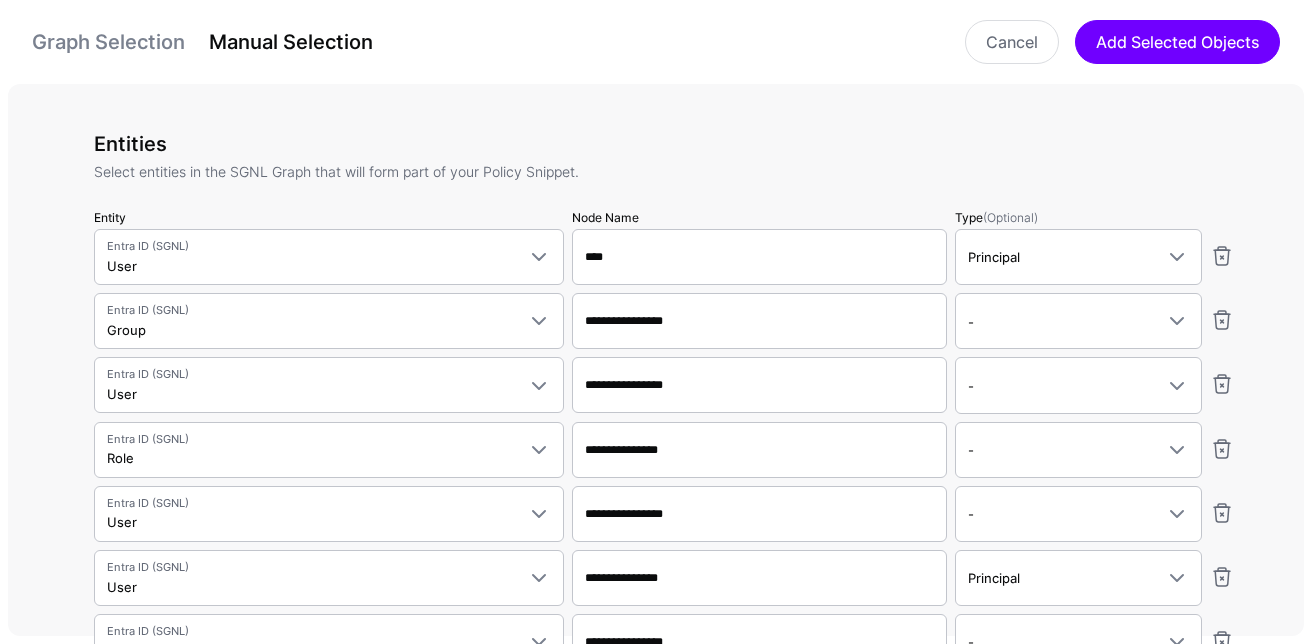 click on "Graph Selection Manual Selection Cancel Add Selected Objects" at bounding box center [656, 42] 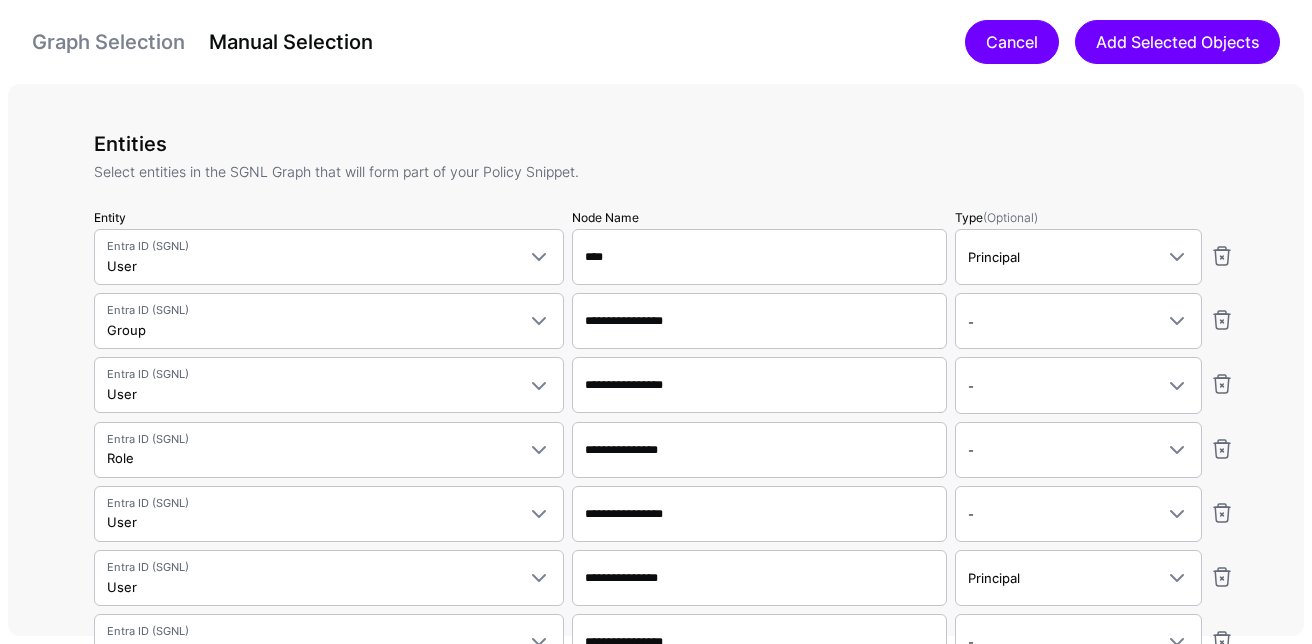 click on "Cancel" at bounding box center [1012, 42] 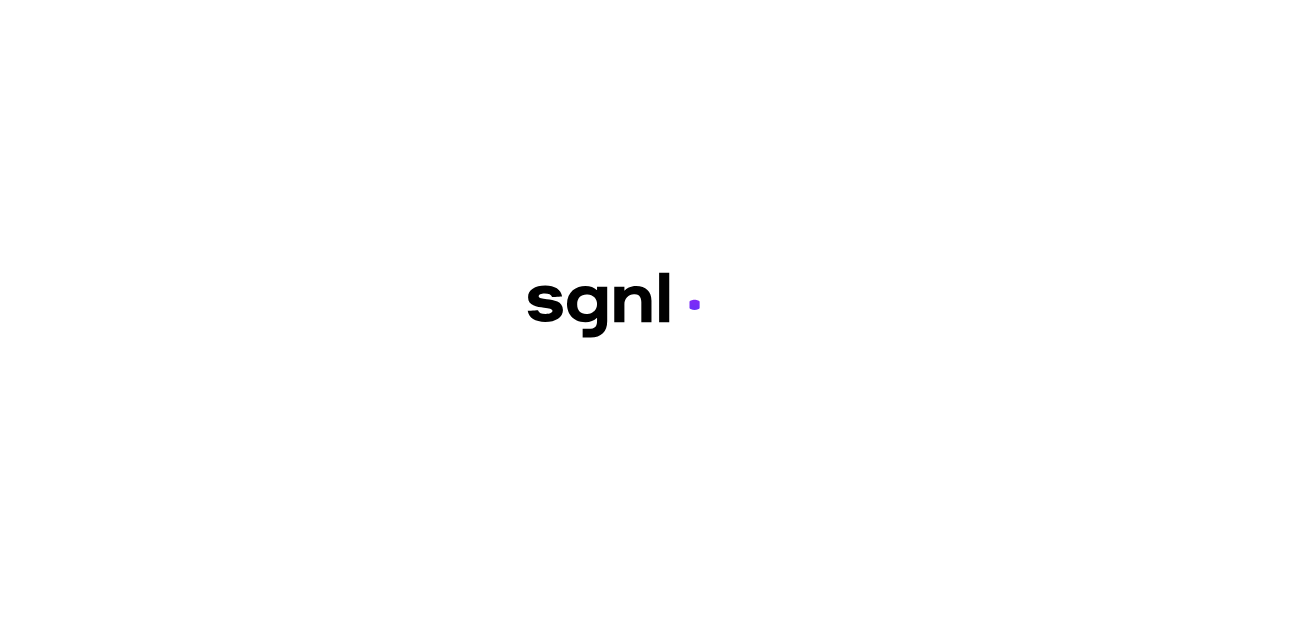 scroll, scrollTop: 0, scrollLeft: 0, axis: both 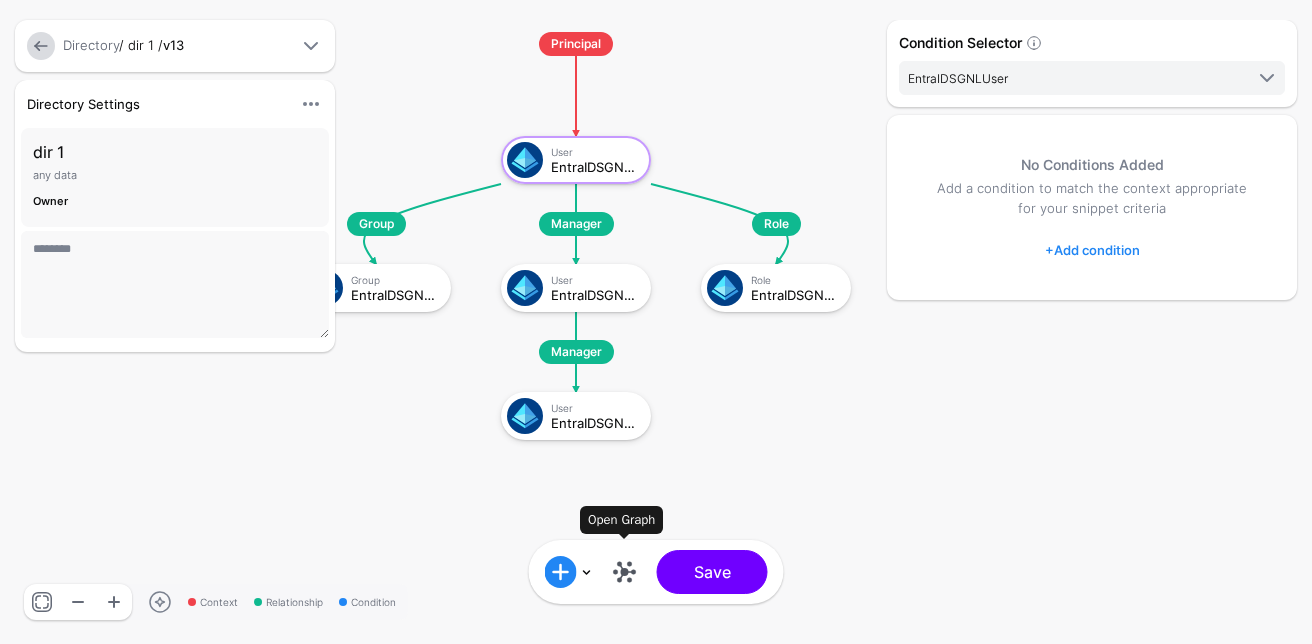 click at bounding box center (625, 572) 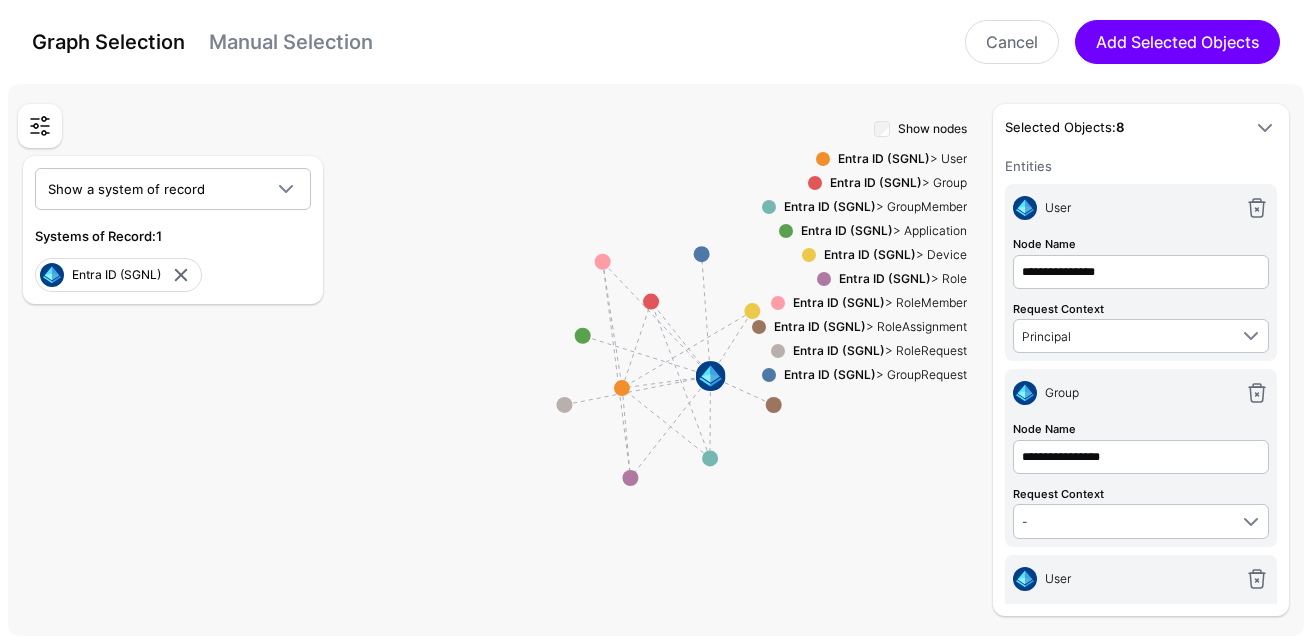 click on "Graph Selection Manual Selection" at bounding box center (202, 42) 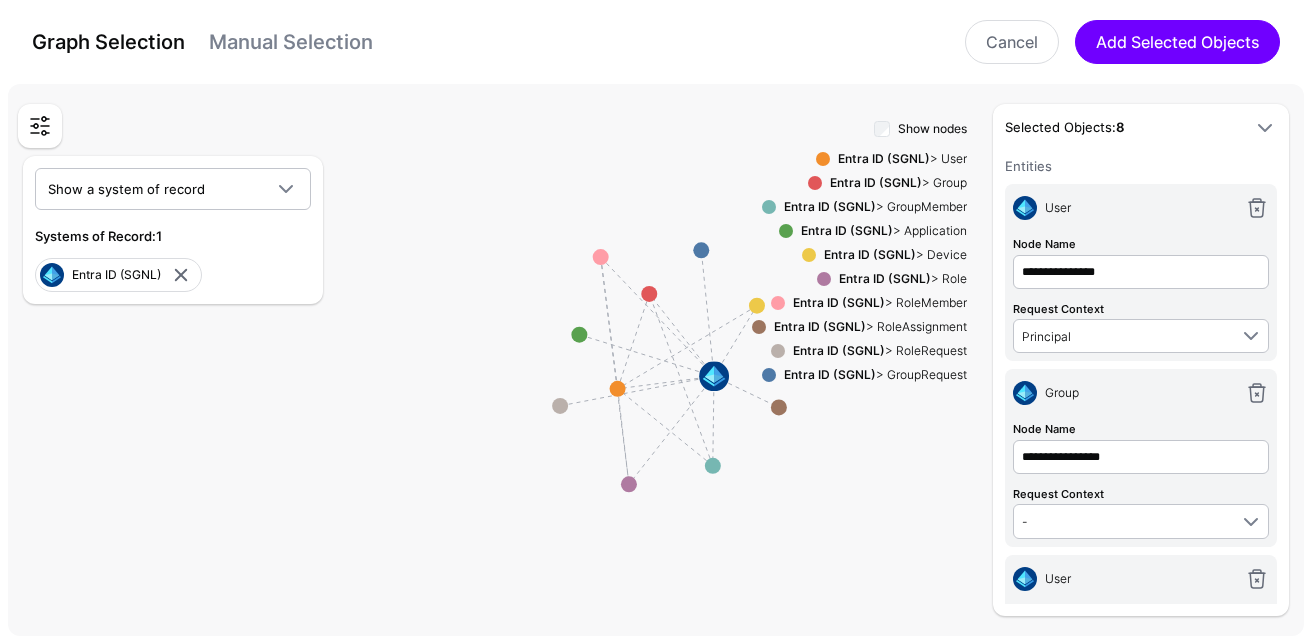 click on "Manual Selection" at bounding box center (291, 42) 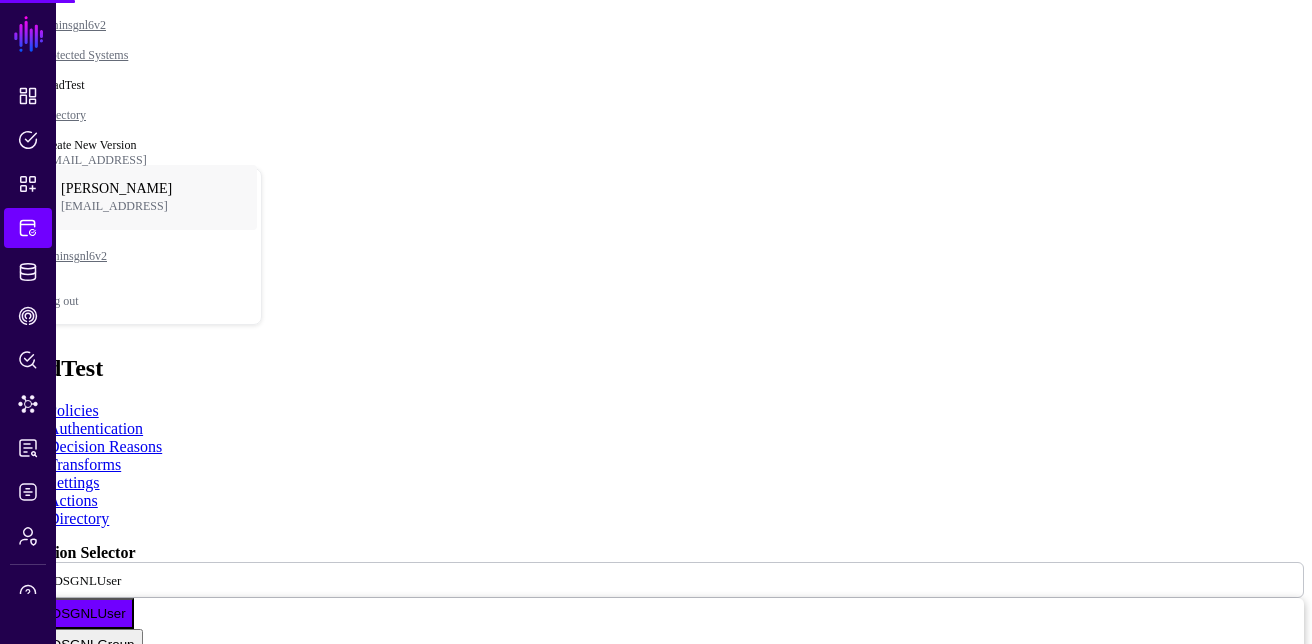 scroll, scrollTop: 0, scrollLeft: 0, axis: both 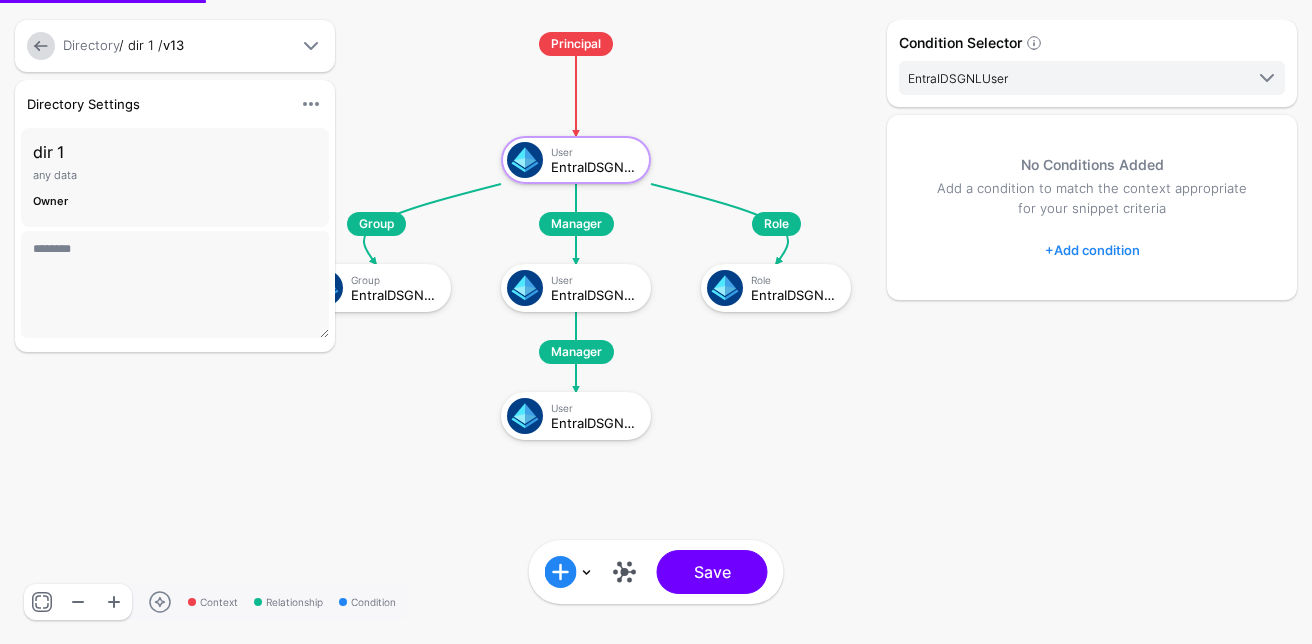 click at bounding box center [625, 572] 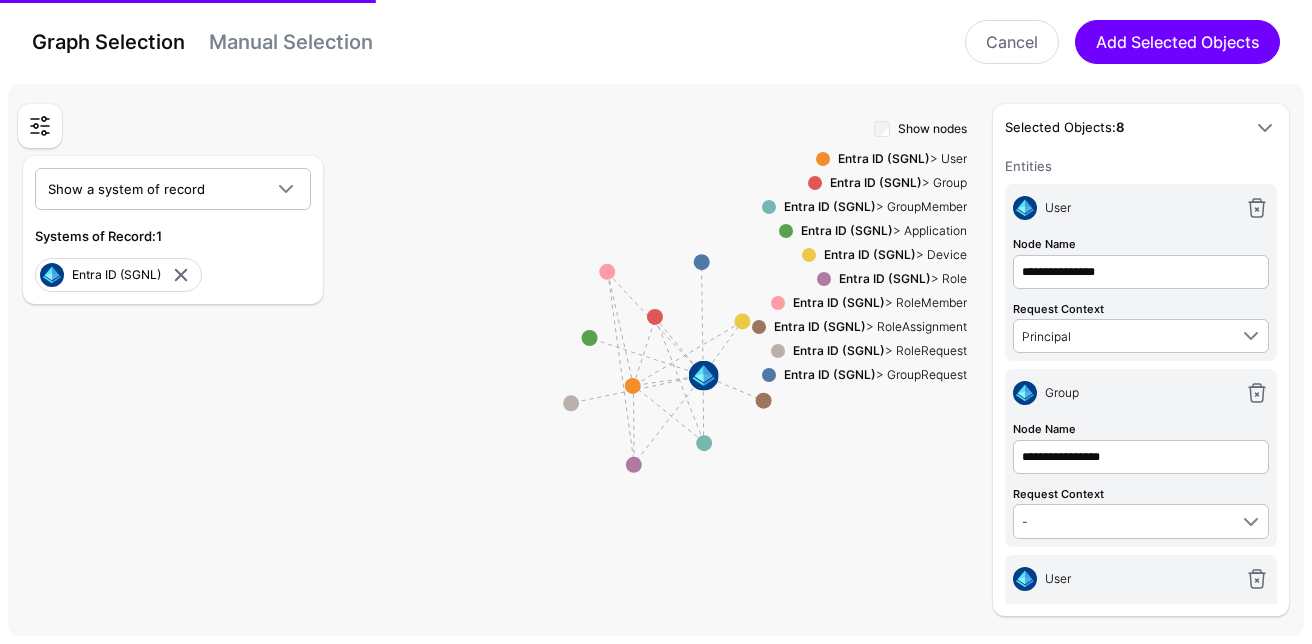click on "Graph Selection Manual Selection Cancel Add Selected Objects" at bounding box center [656, 42] 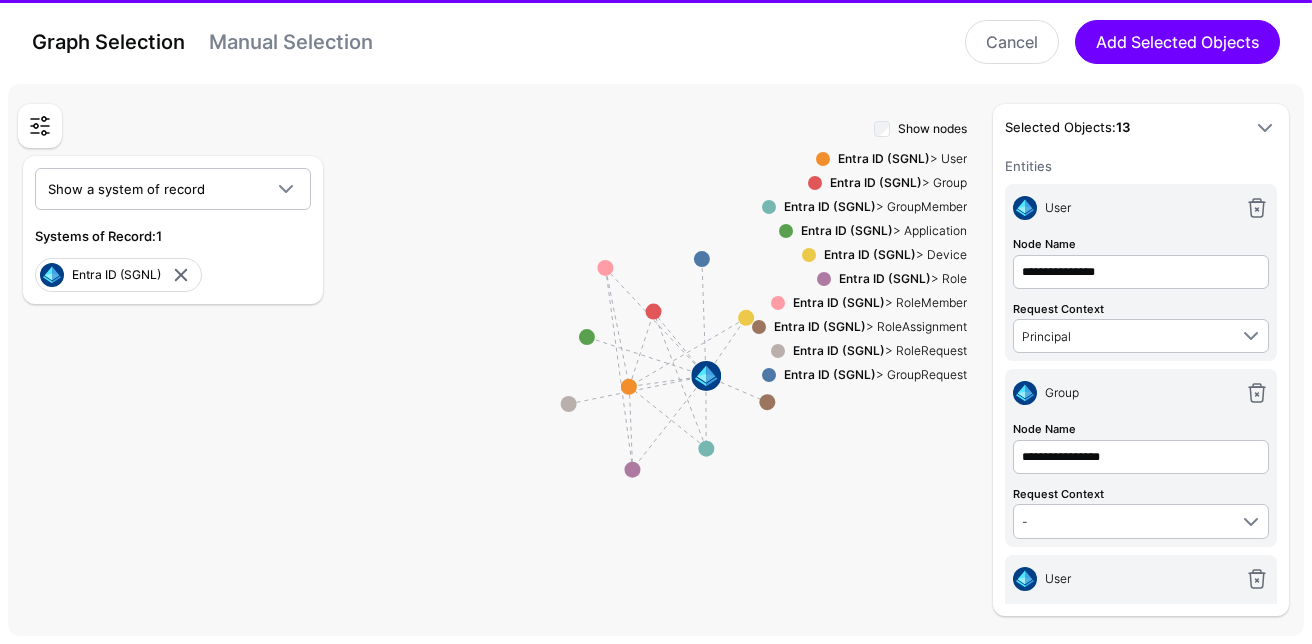 click on "Manual Selection" at bounding box center (291, 42) 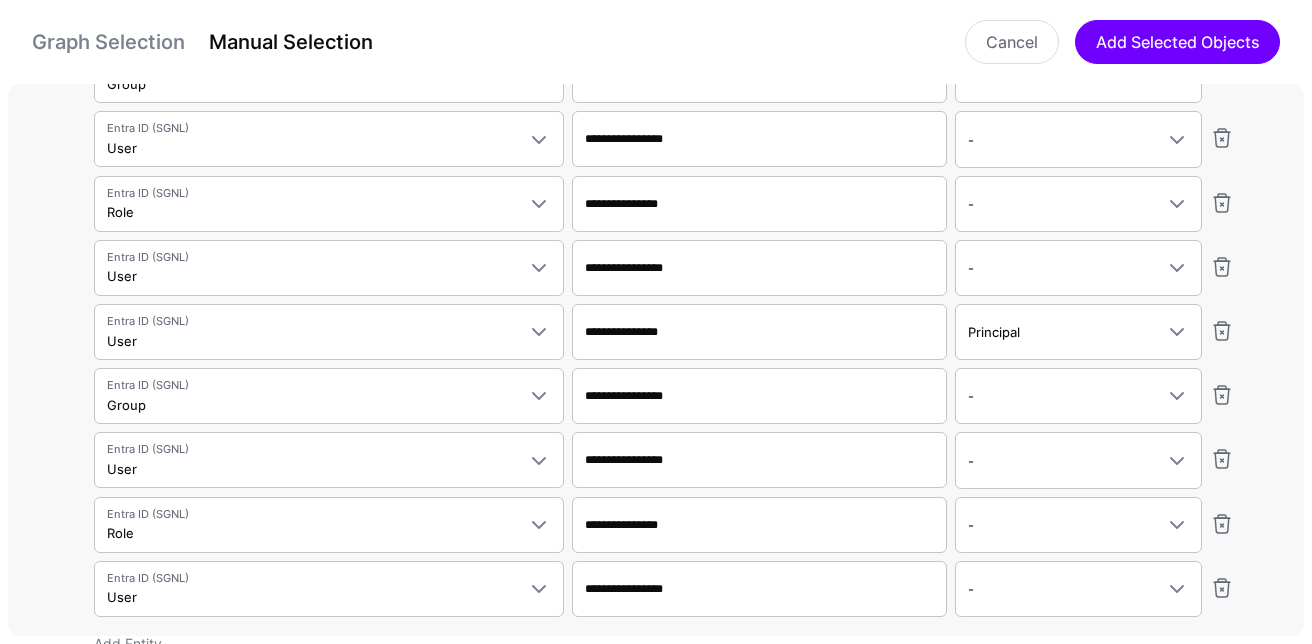 scroll, scrollTop: 175, scrollLeft: 0, axis: vertical 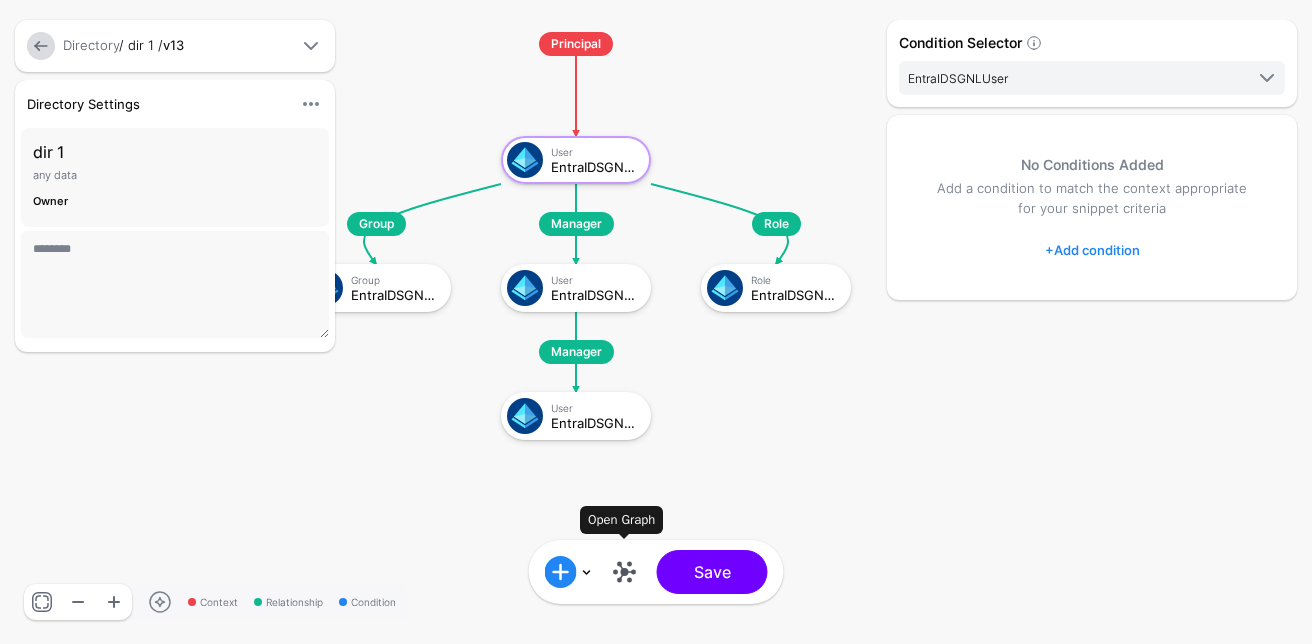 click at bounding box center (625, 572) 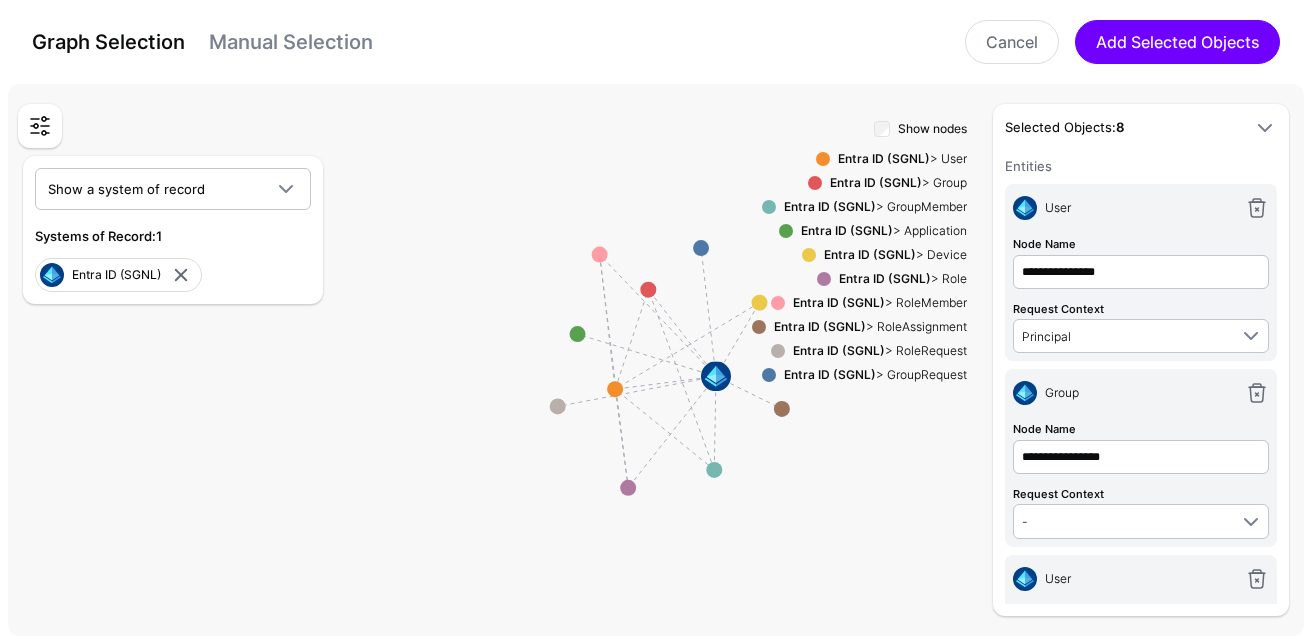 click on "Graph Selection Manual Selection Cancel Add Selected Objects" at bounding box center (656, 42) 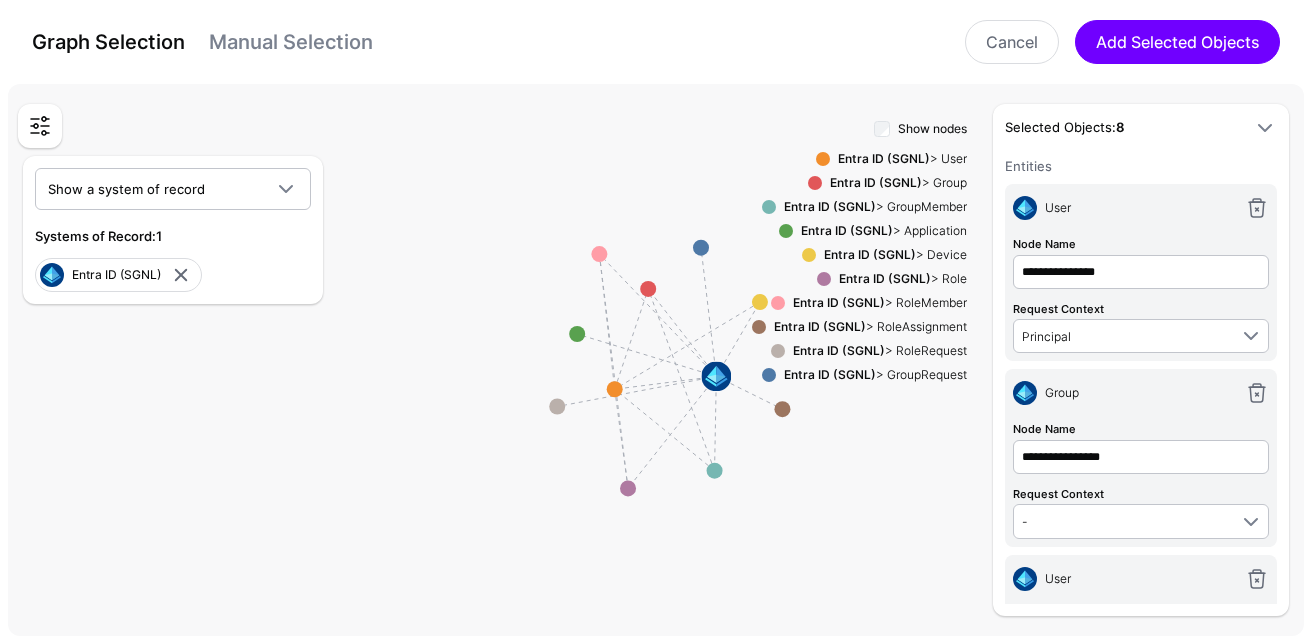click on "Manual Selection" at bounding box center (291, 42) 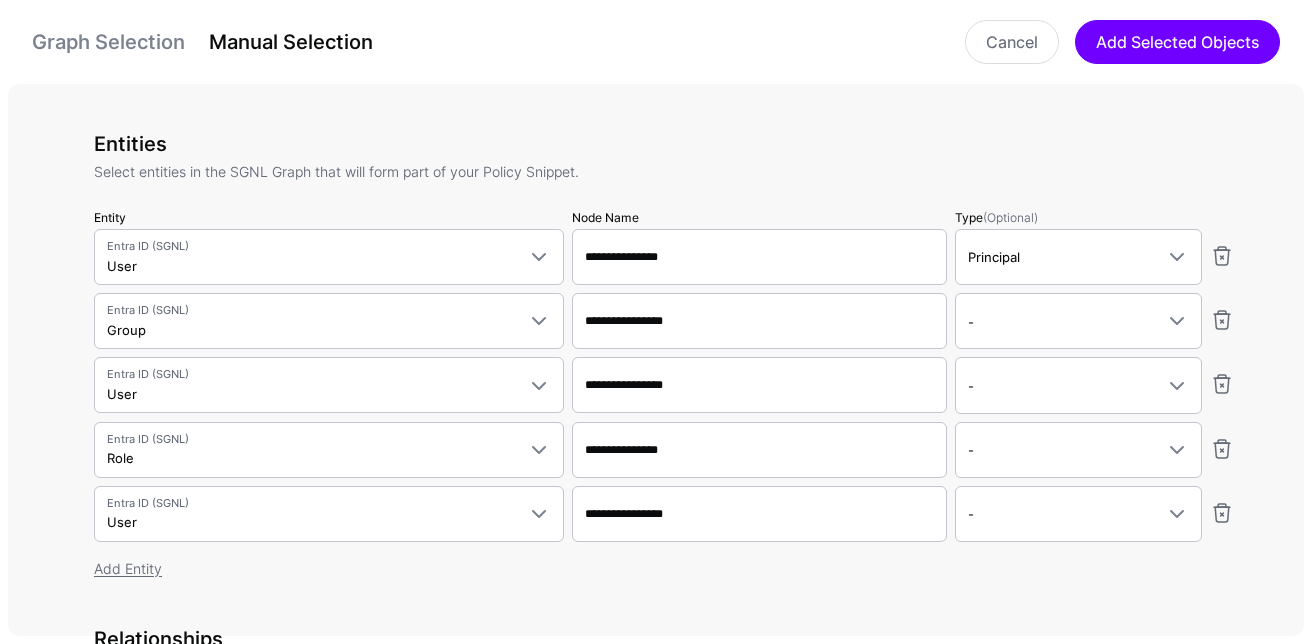 type on "**********" 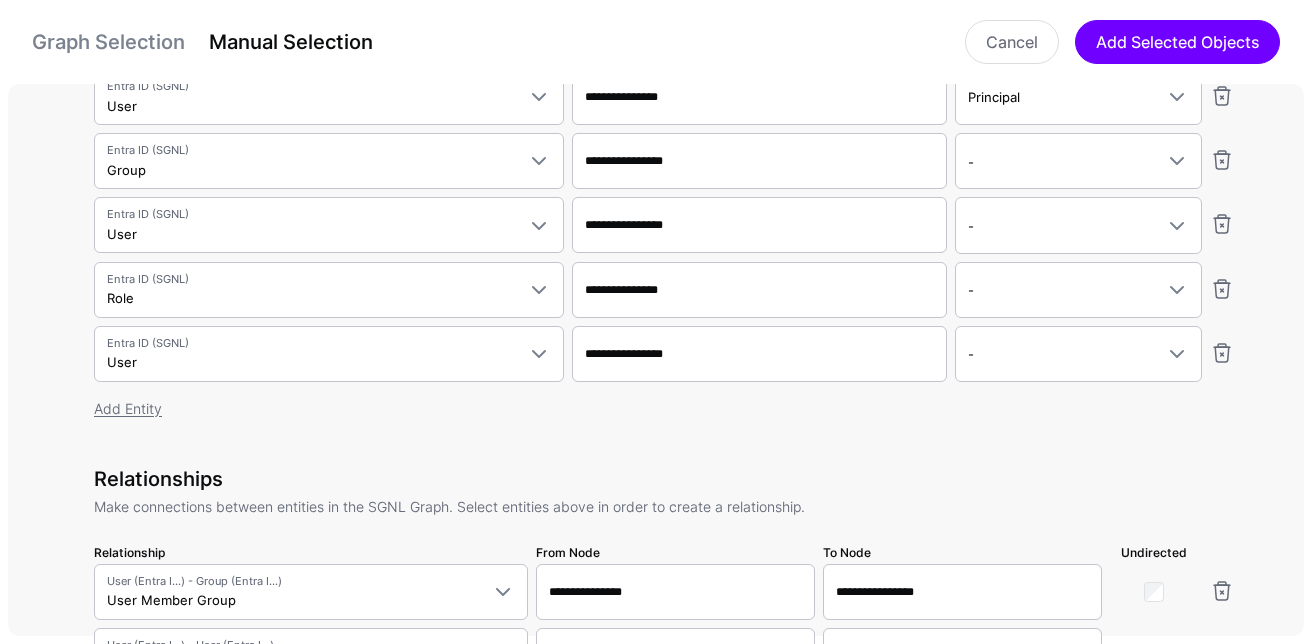 scroll, scrollTop: 0, scrollLeft: 0, axis: both 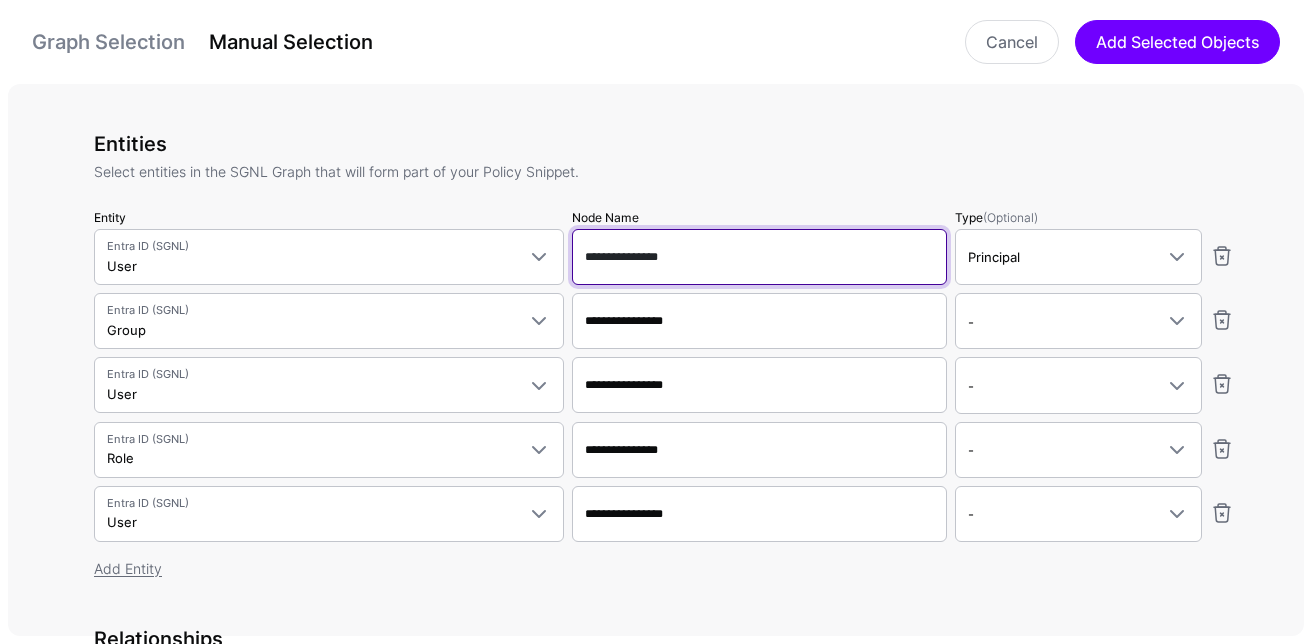 click on "**********" at bounding box center (759, 257) 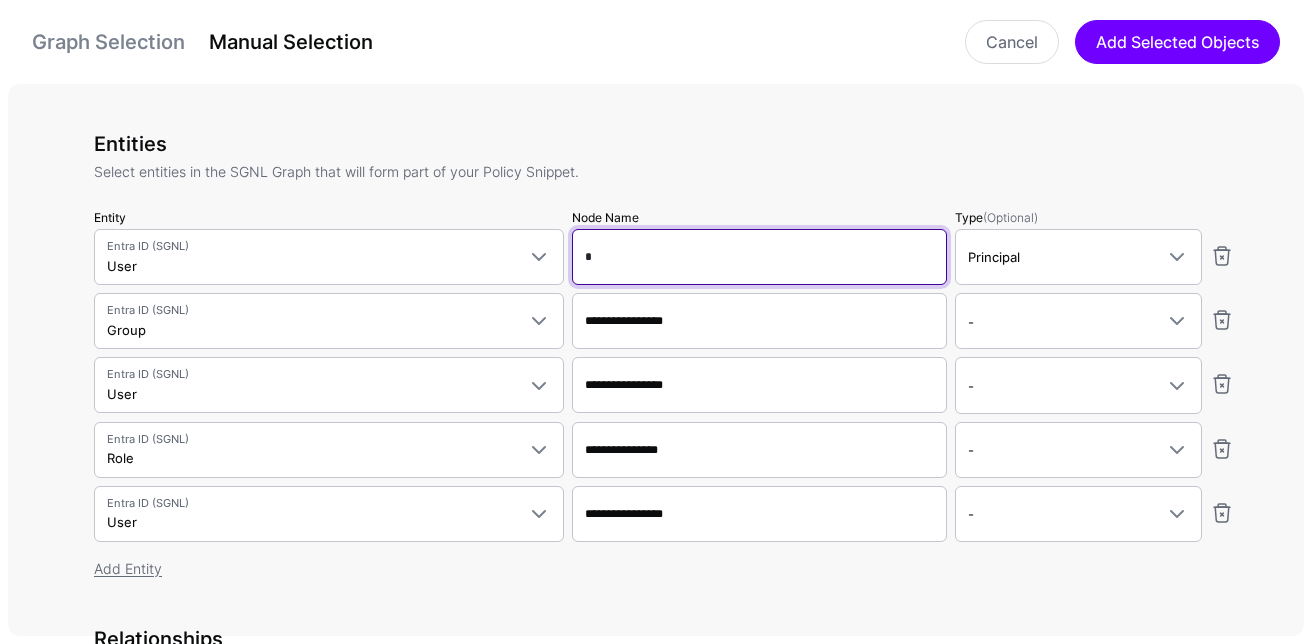 type on "**" 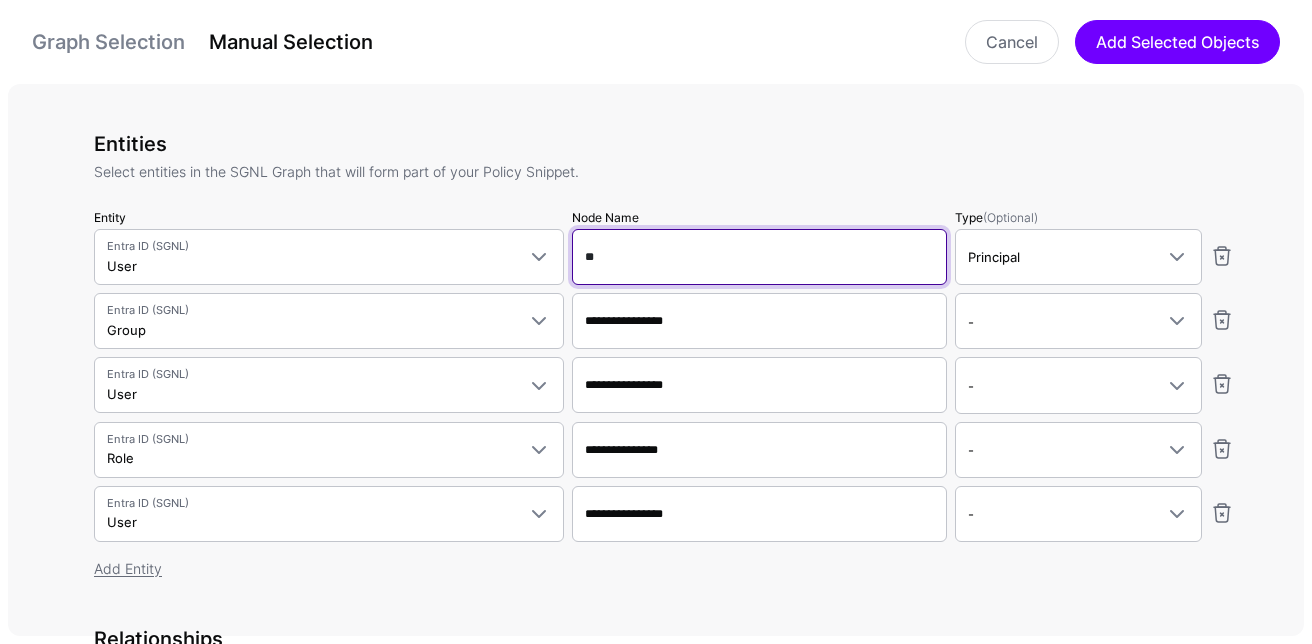 type on "**" 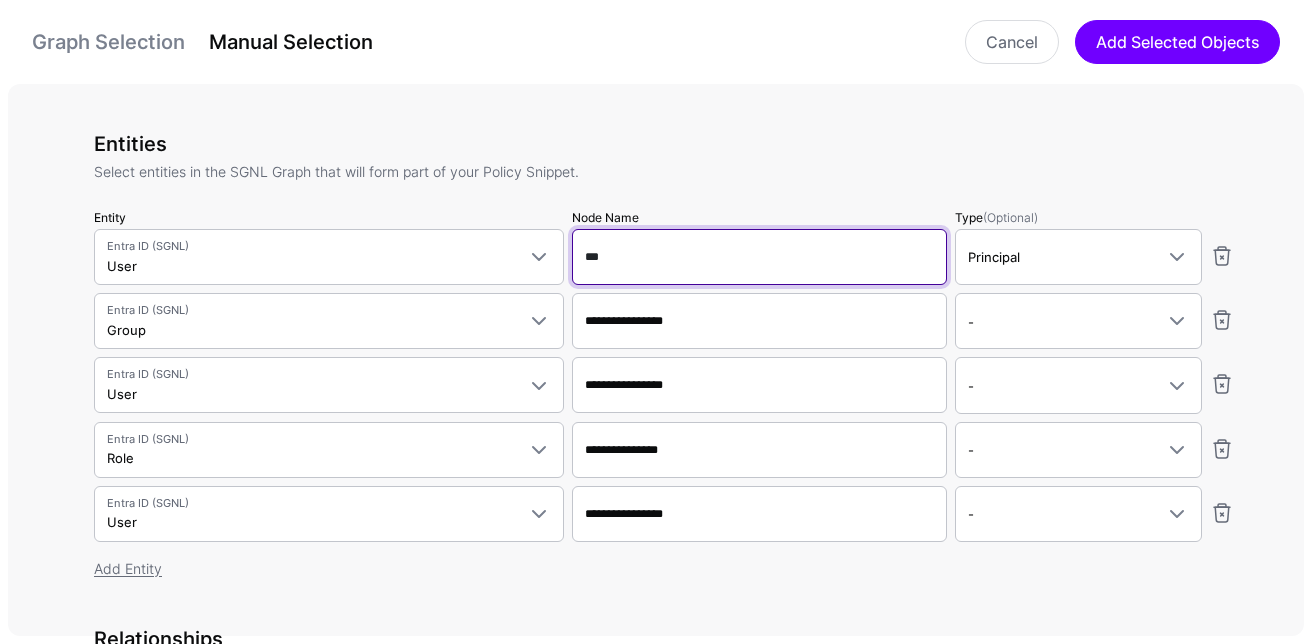 type on "****" 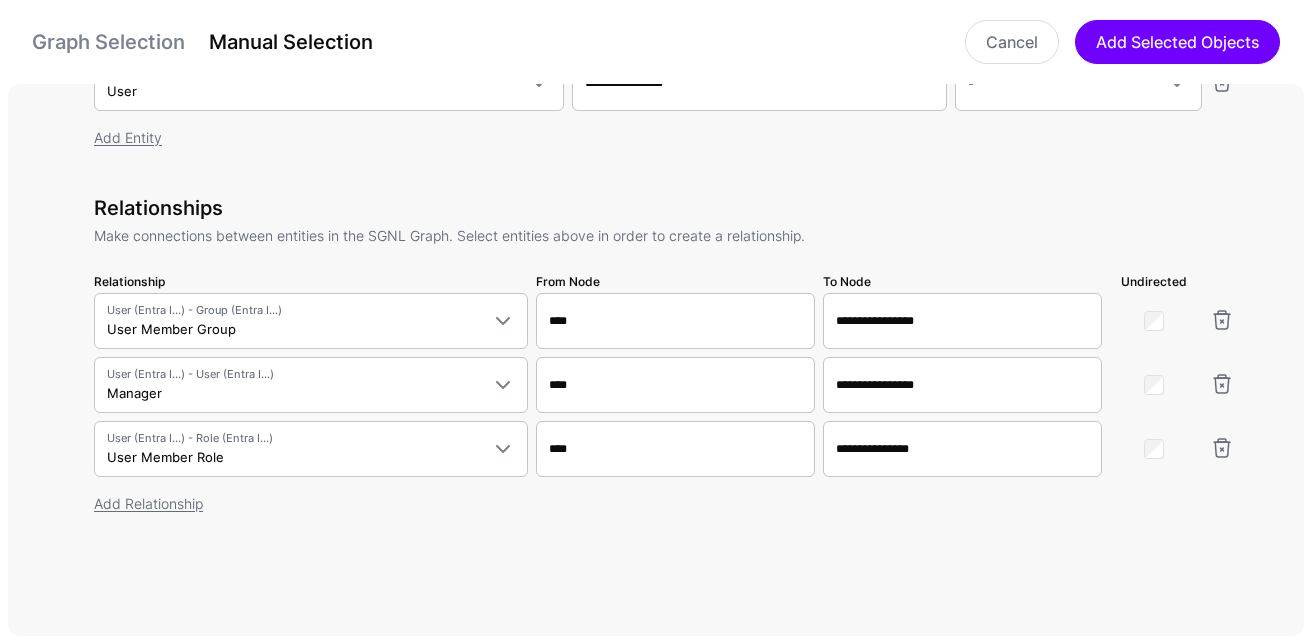 scroll, scrollTop: 0, scrollLeft: 0, axis: both 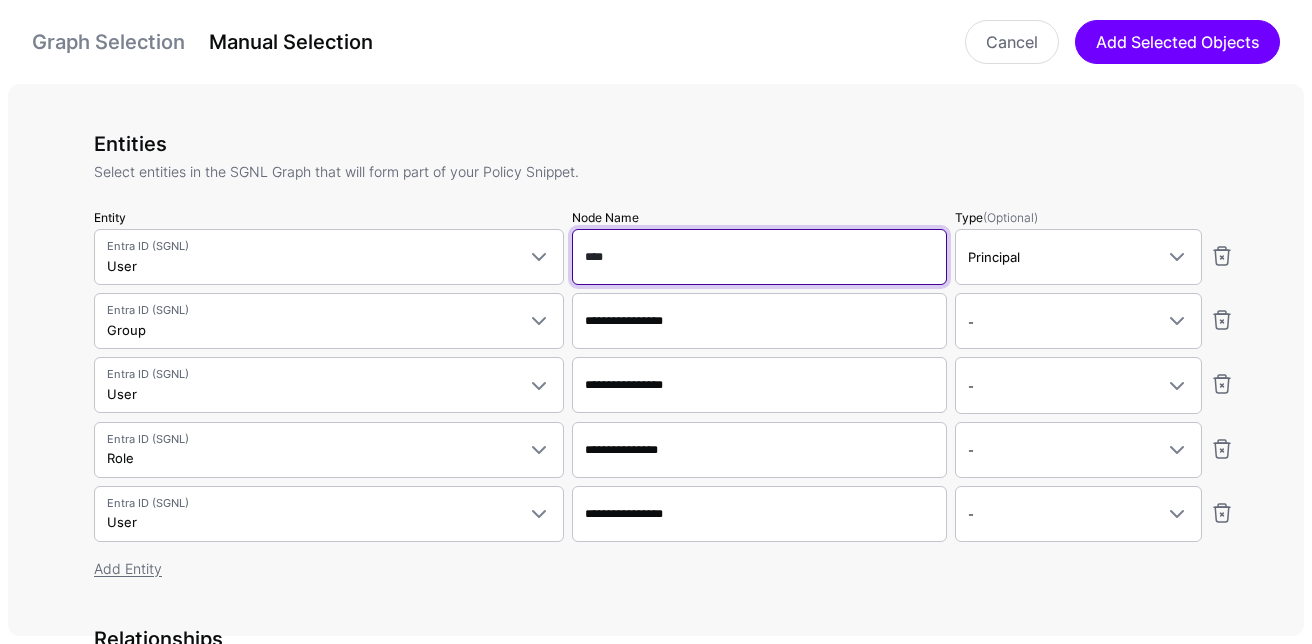 type on "****" 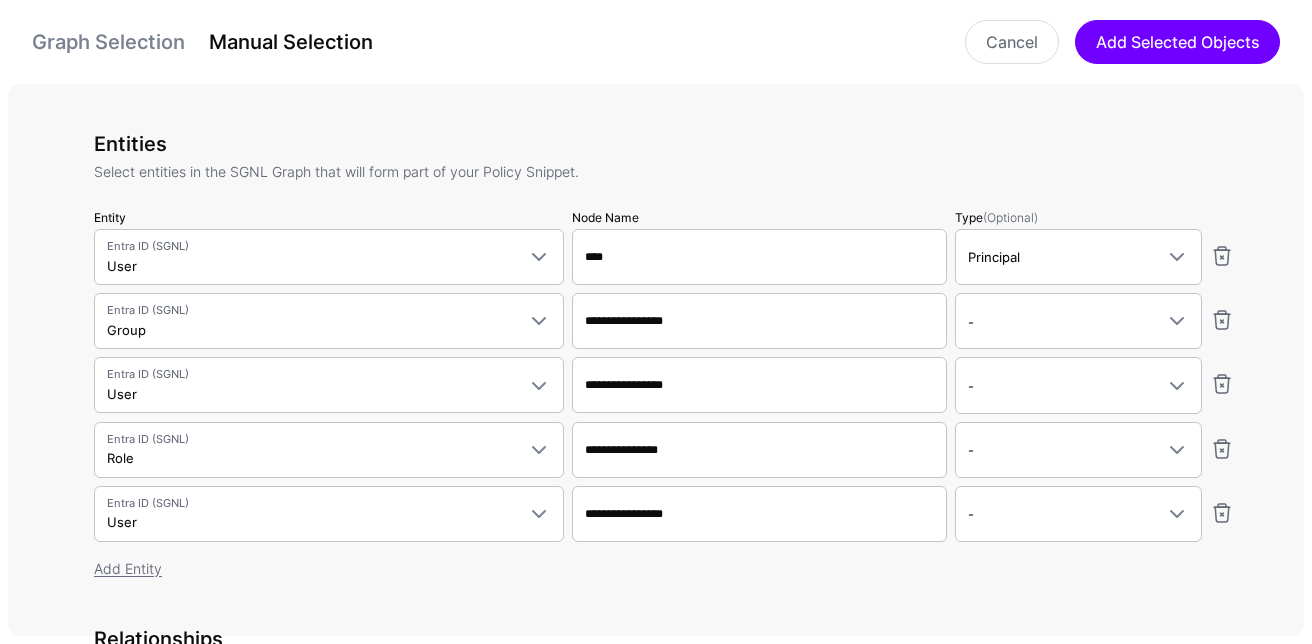 click on "Graph Selection" at bounding box center (108, 42) 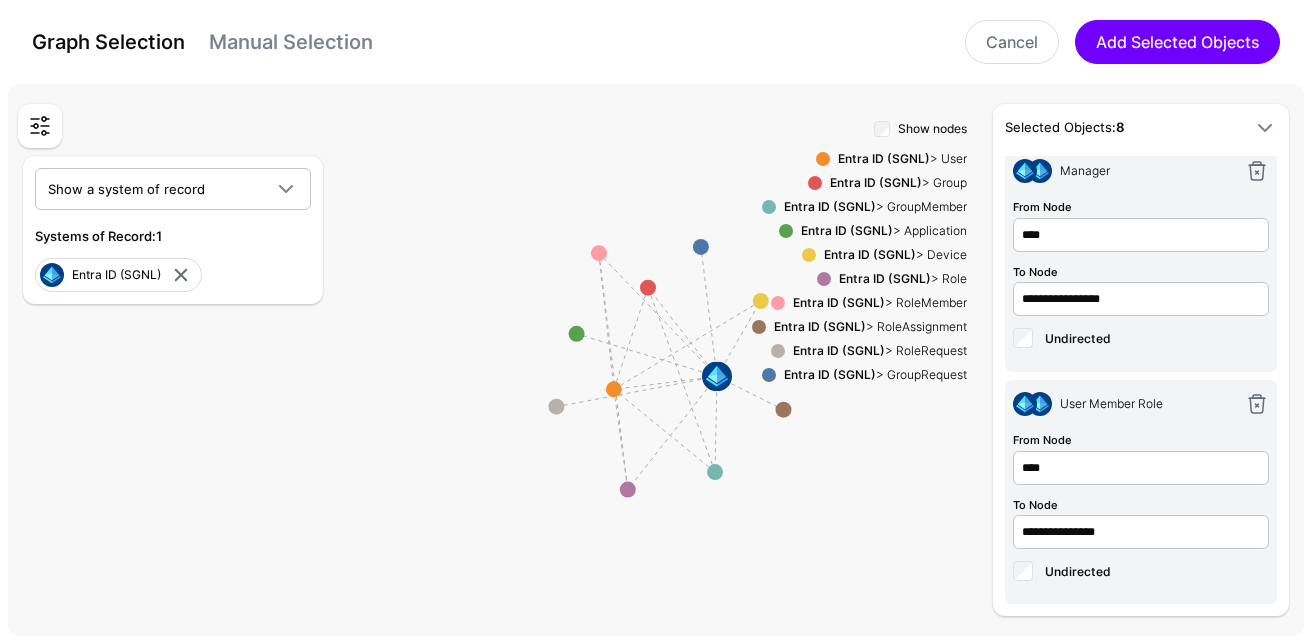 scroll, scrollTop: 0, scrollLeft: 0, axis: both 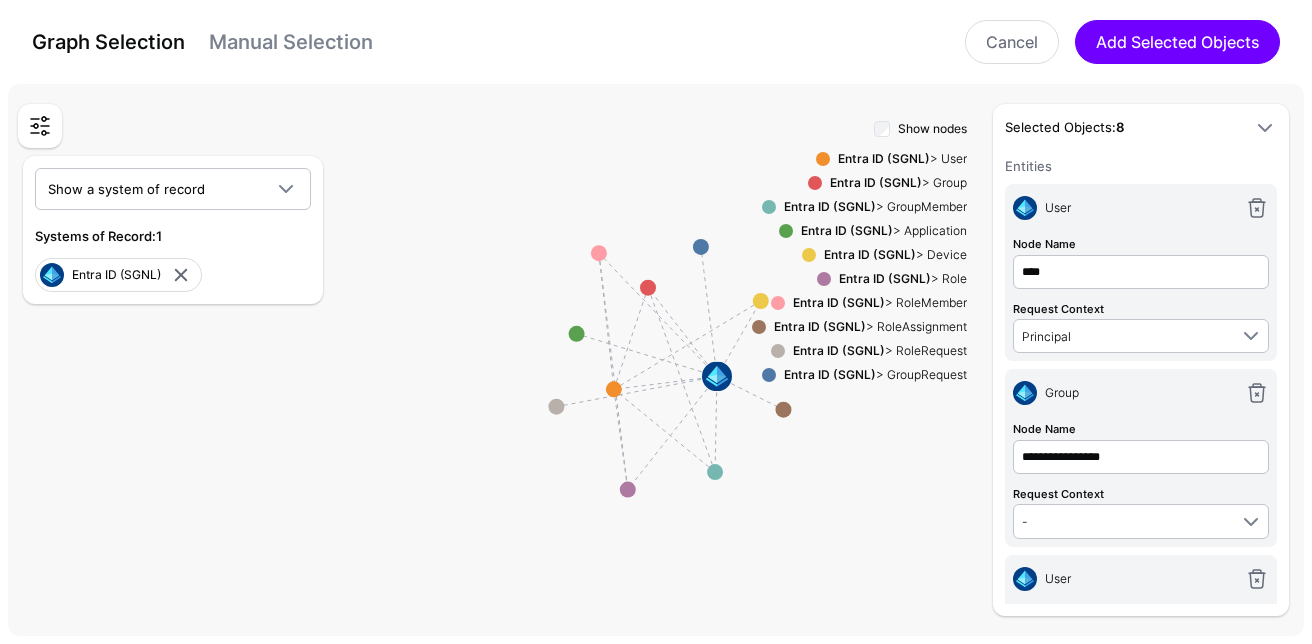 click on "Manual Selection" at bounding box center [291, 42] 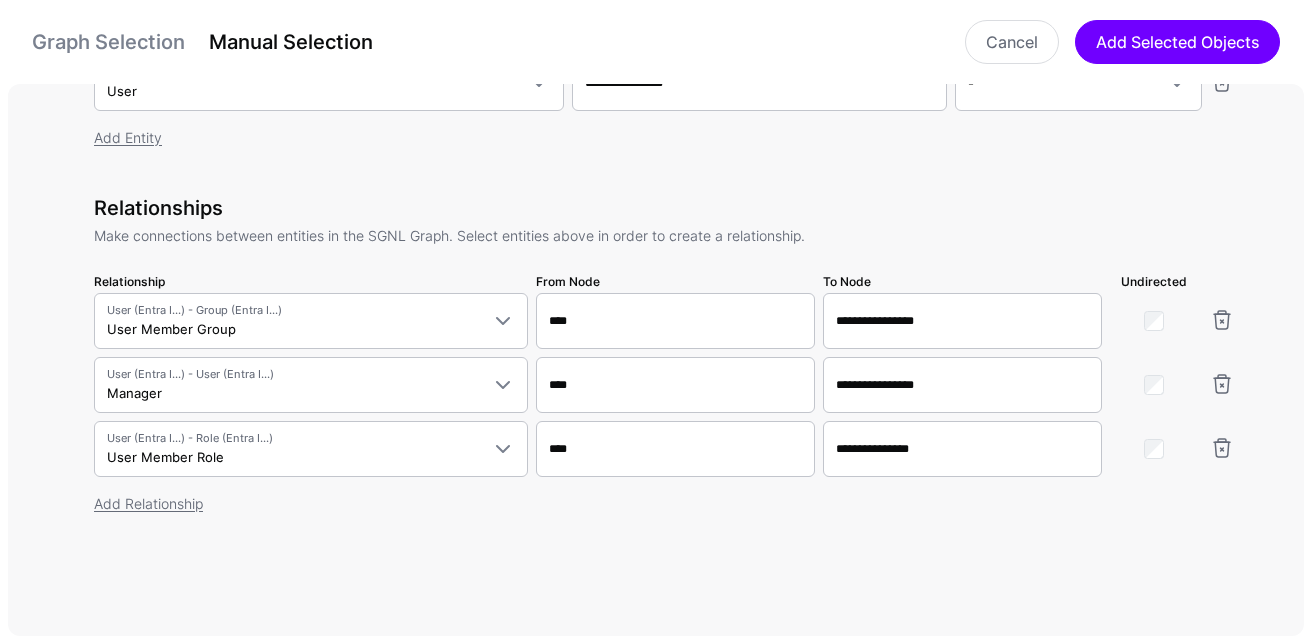 scroll, scrollTop: 0, scrollLeft: 0, axis: both 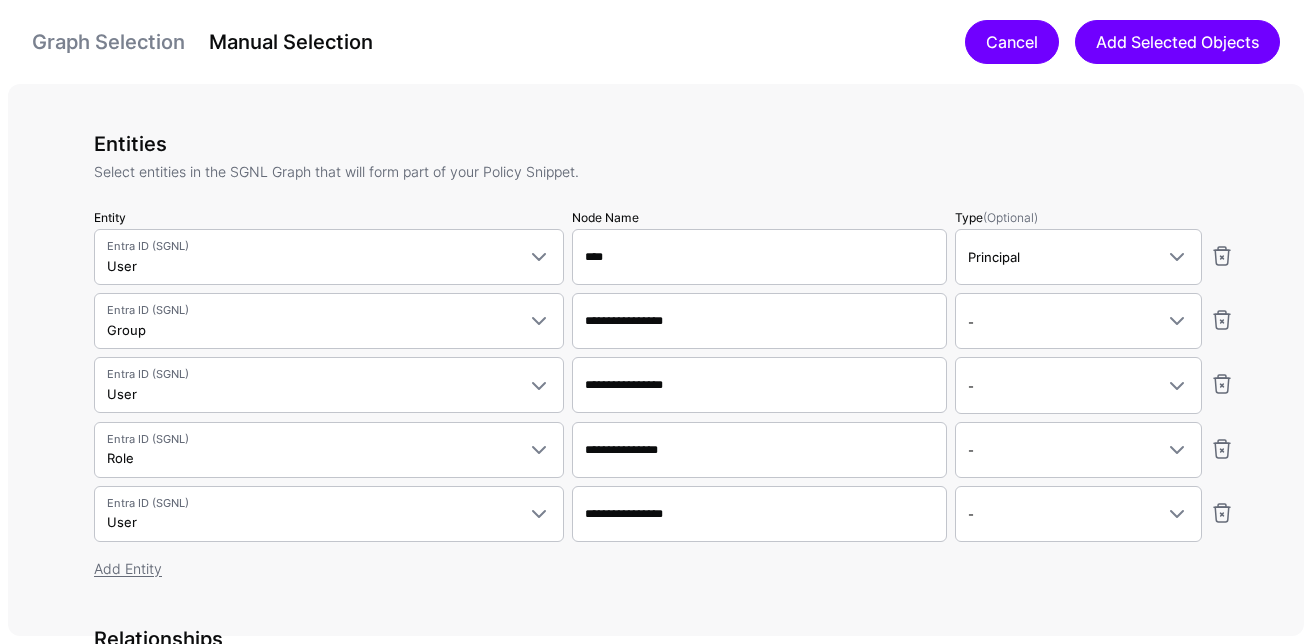click on "Cancel" at bounding box center (1012, 42) 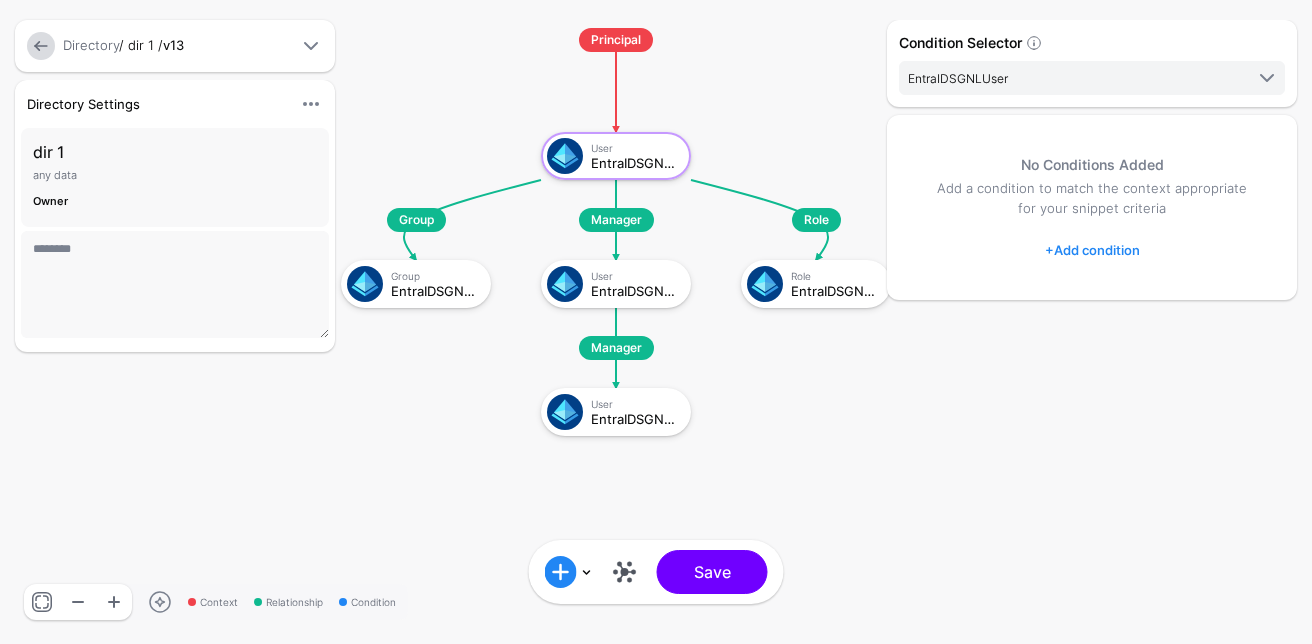 drag, startPoint x: 758, startPoint y: 131, endPoint x: 787, endPoint y: 125, distance: 29.614185 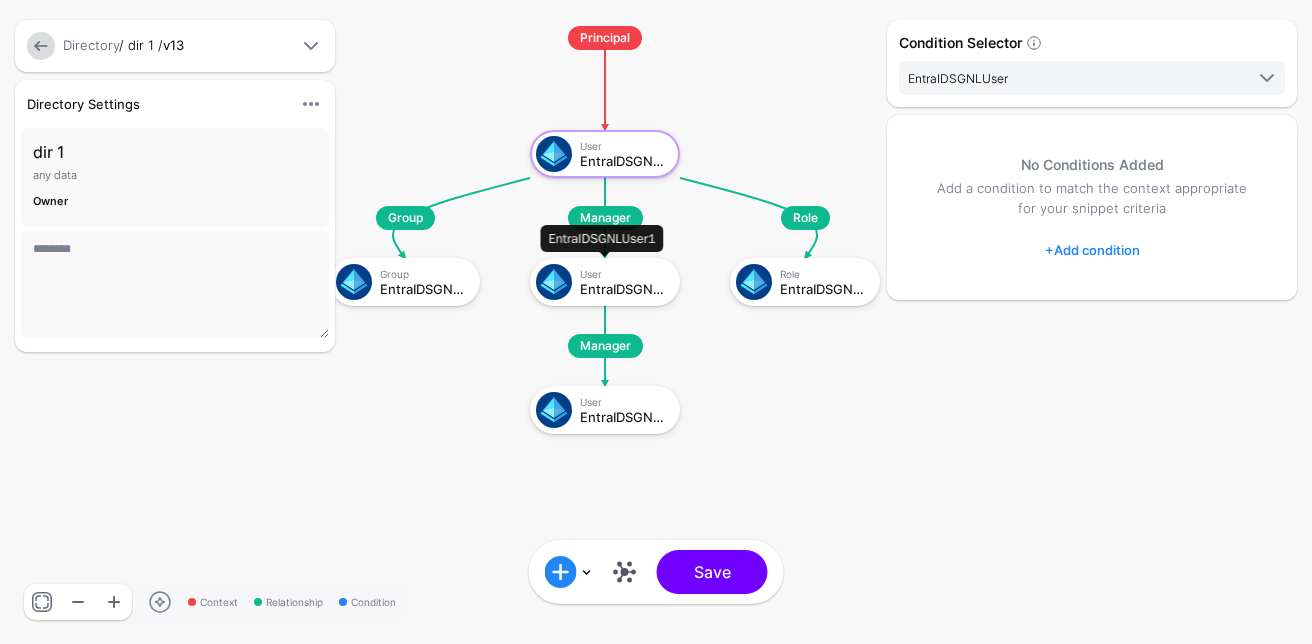 click on "User" 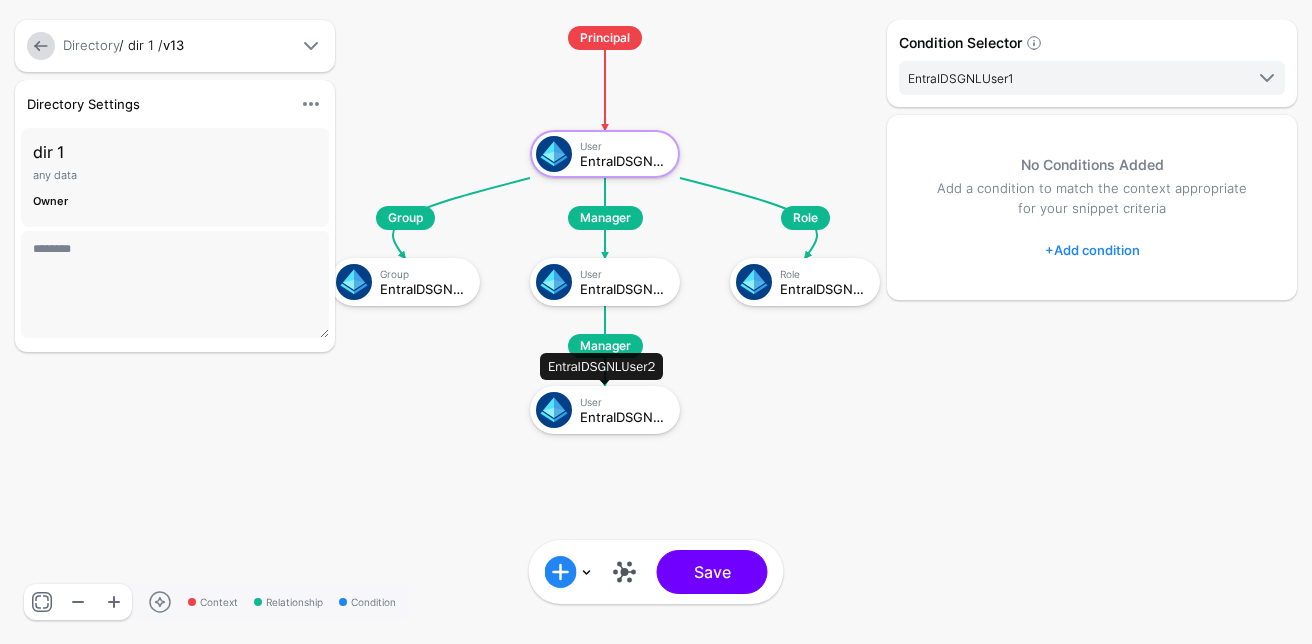 click on "EntraIDSGNLUser2" 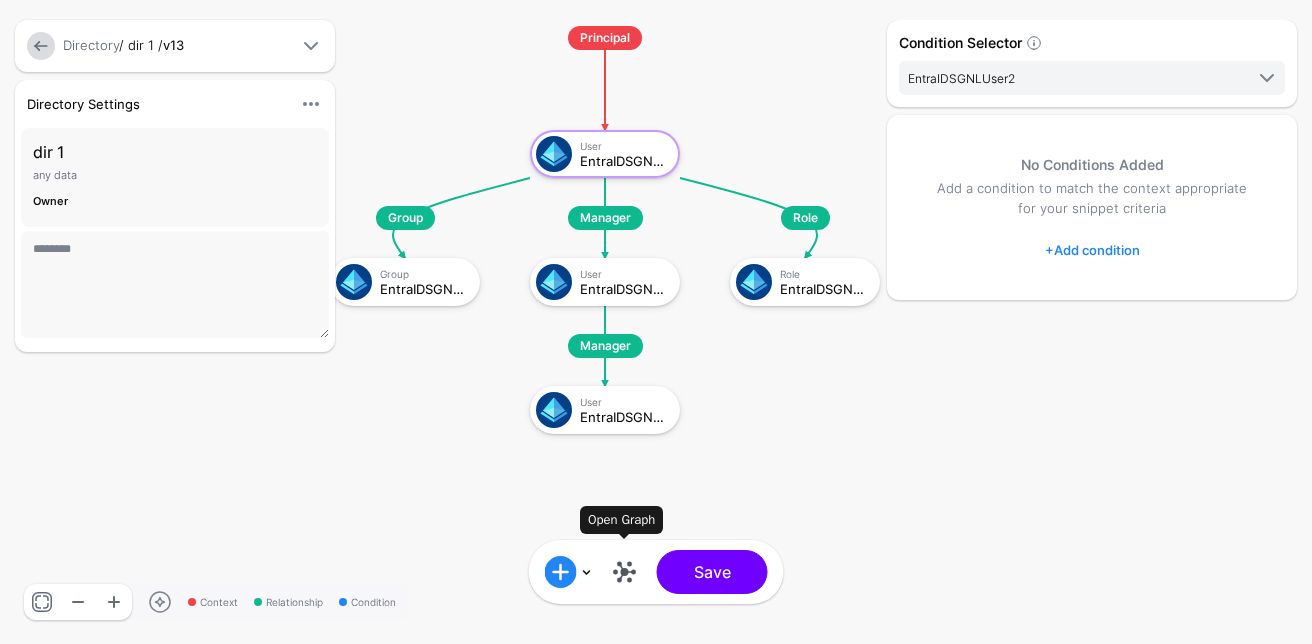 click at bounding box center [625, 572] 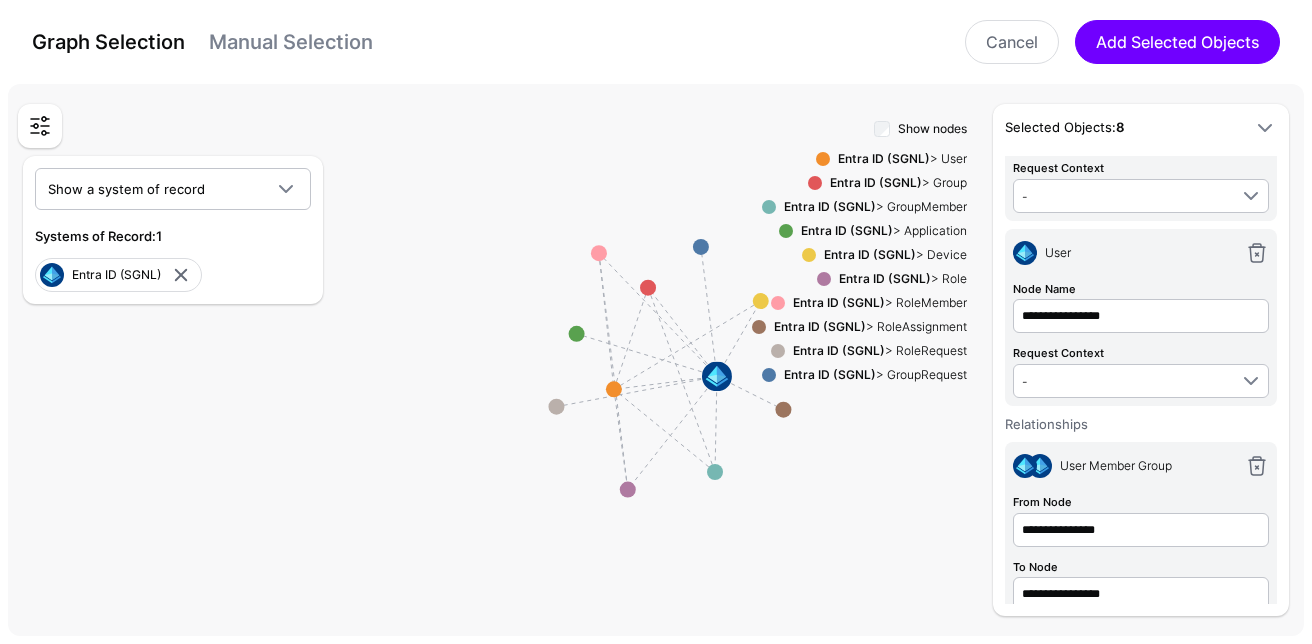 scroll, scrollTop: 531, scrollLeft: 0, axis: vertical 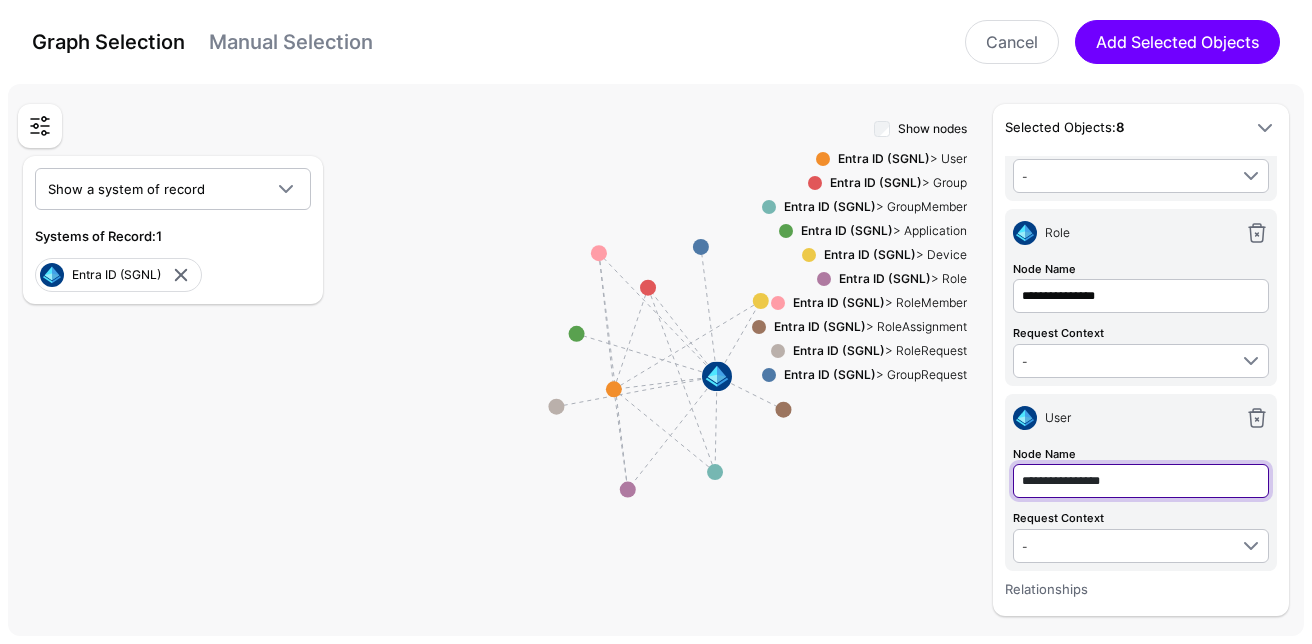 click on "**********" at bounding box center [1141, -259] 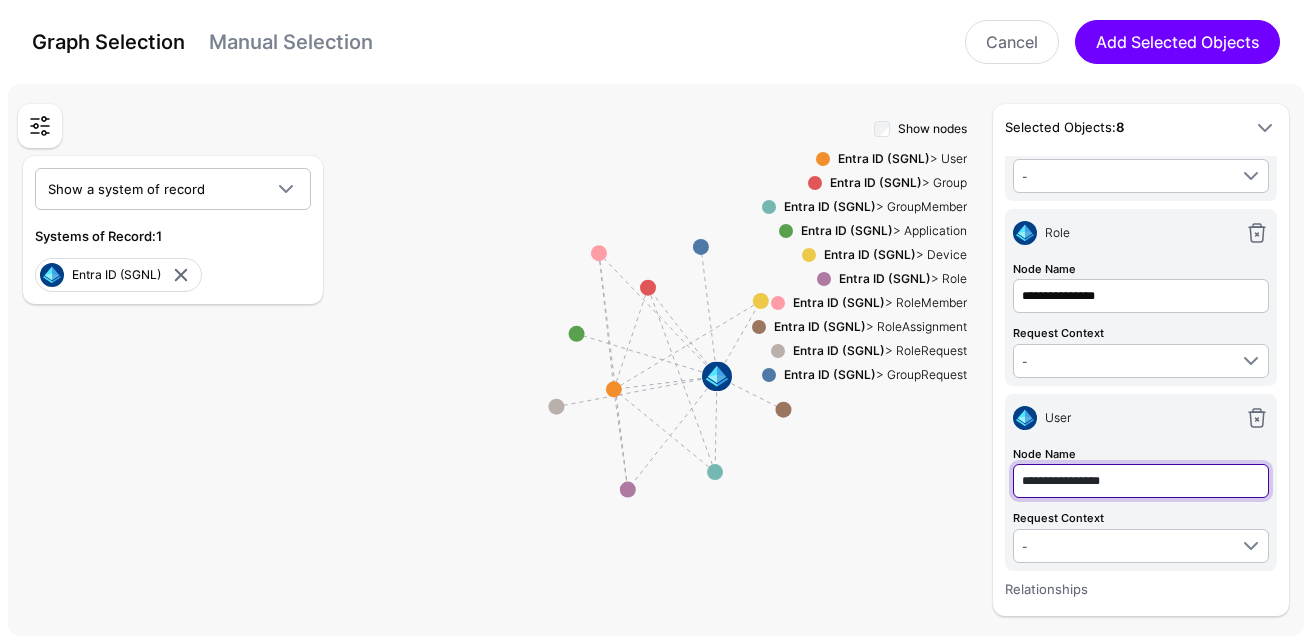 click on "**********" at bounding box center [1141, -259] 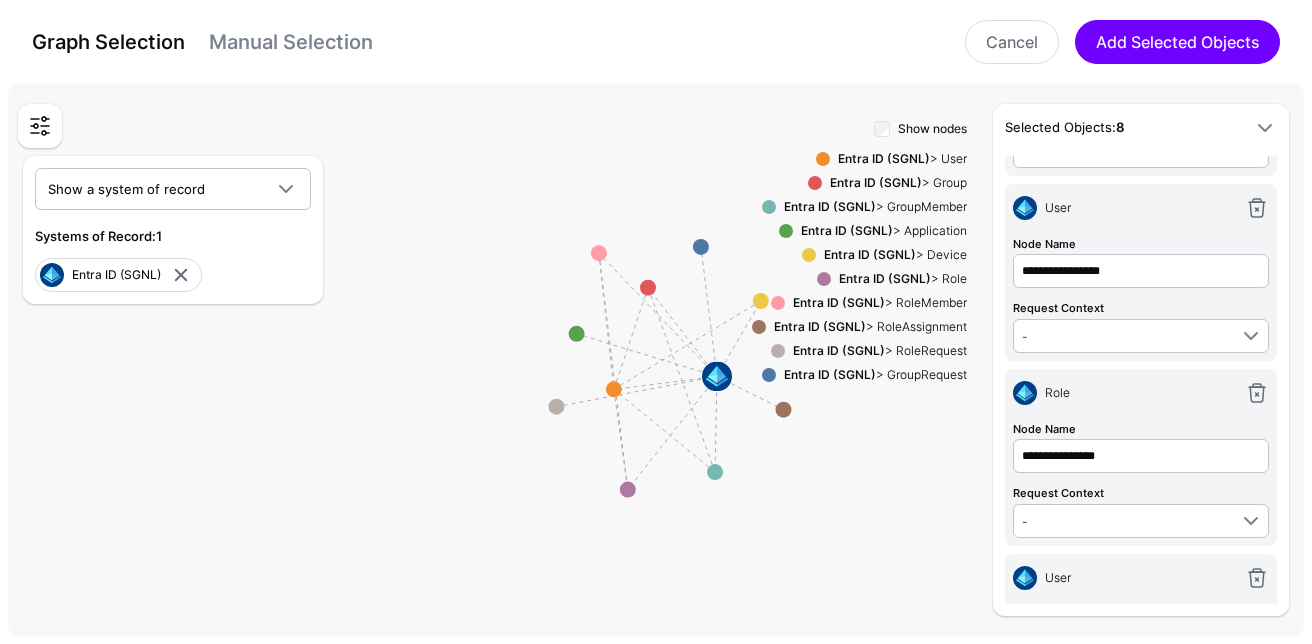 scroll, scrollTop: 319, scrollLeft: 0, axis: vertical 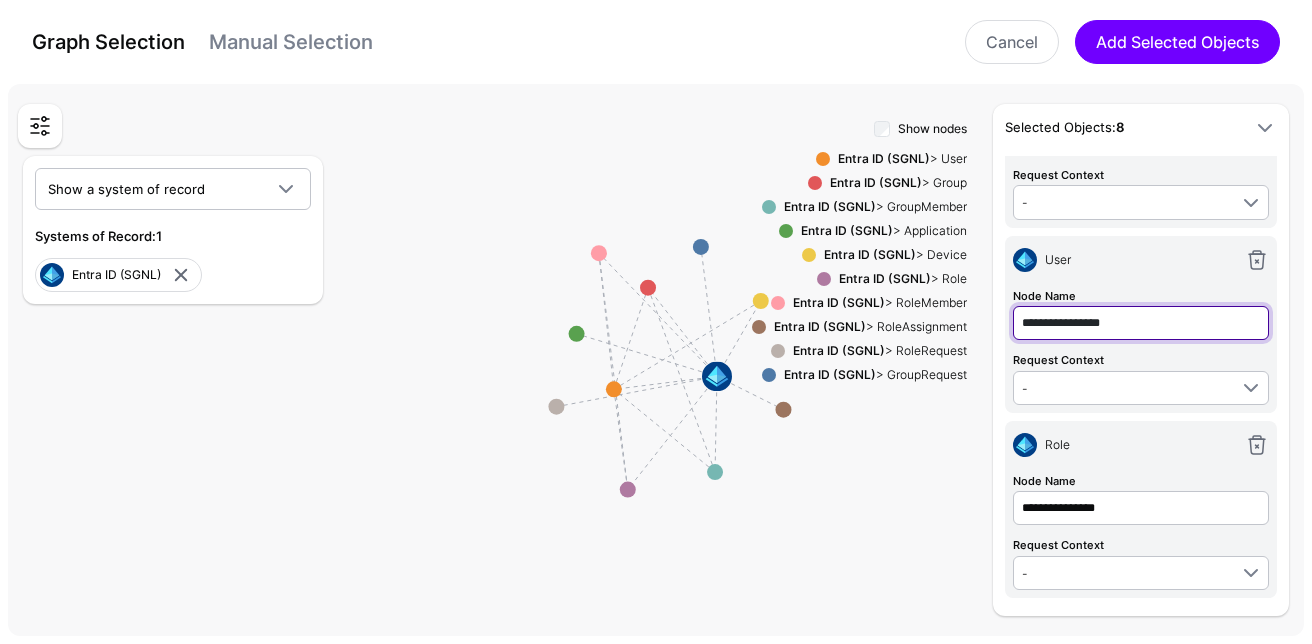 click on "**********" at bounding box center [1141, -47] 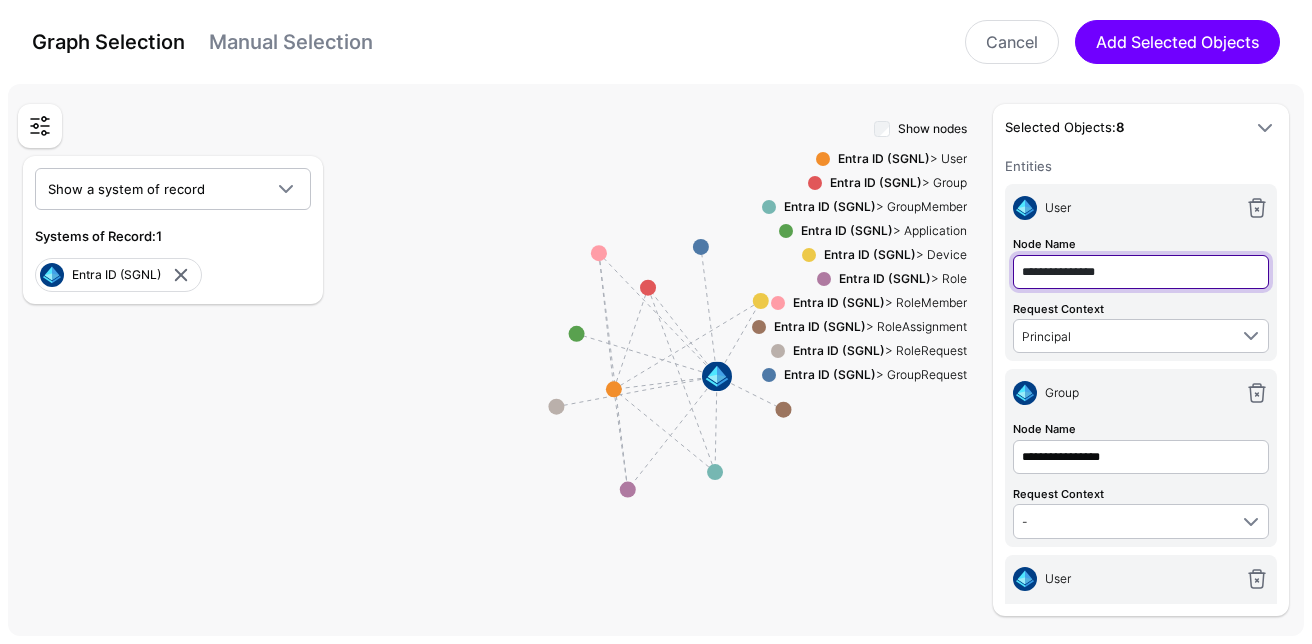 click on "**********" at bounding box center (1141, 272) 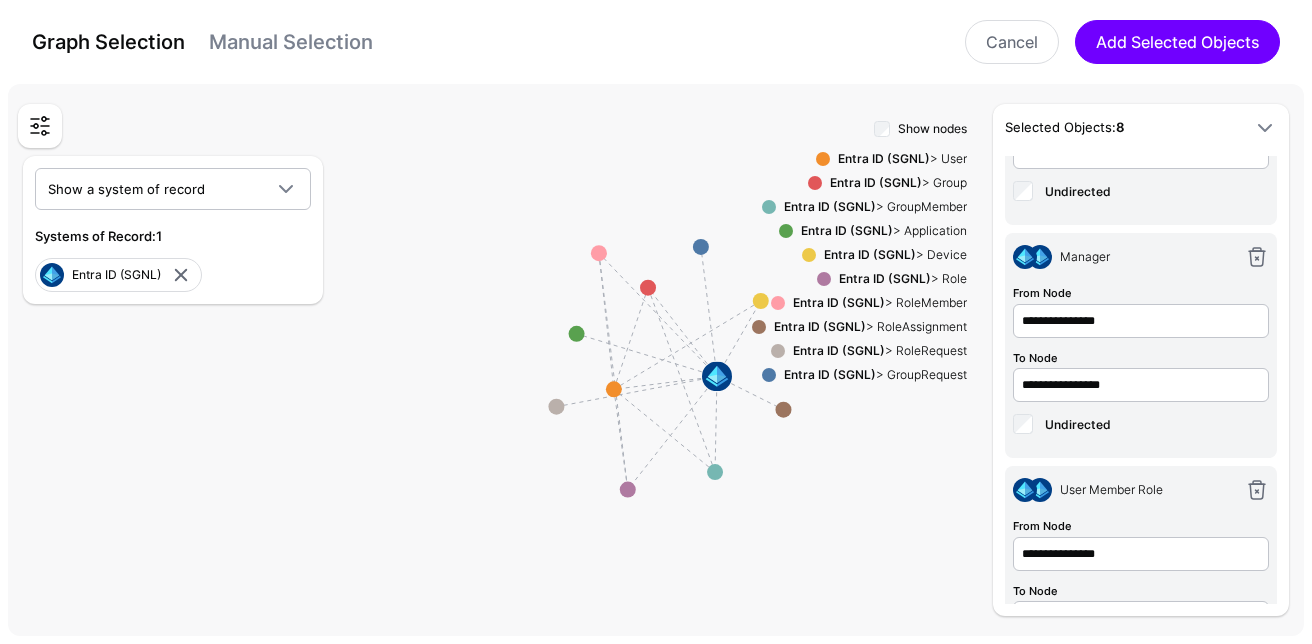 scroll, scrollTop: 1121, scrollLeft: 0, axis: vertical 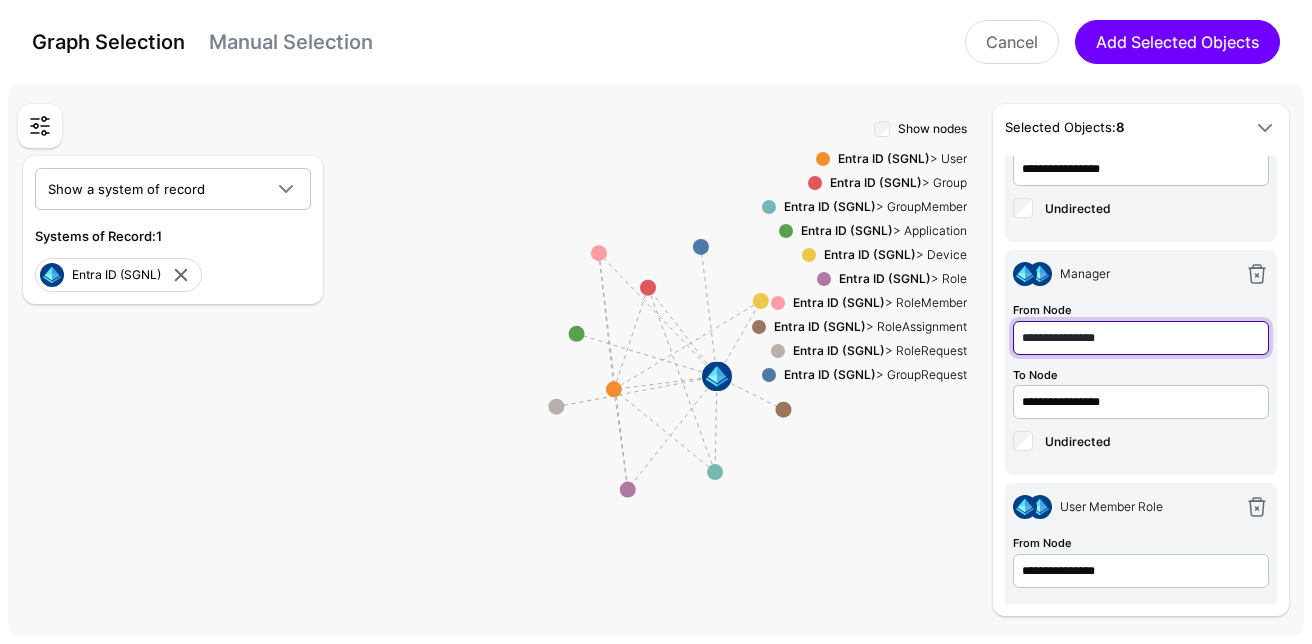 click on "**********" at bounding box center [1141, 105] 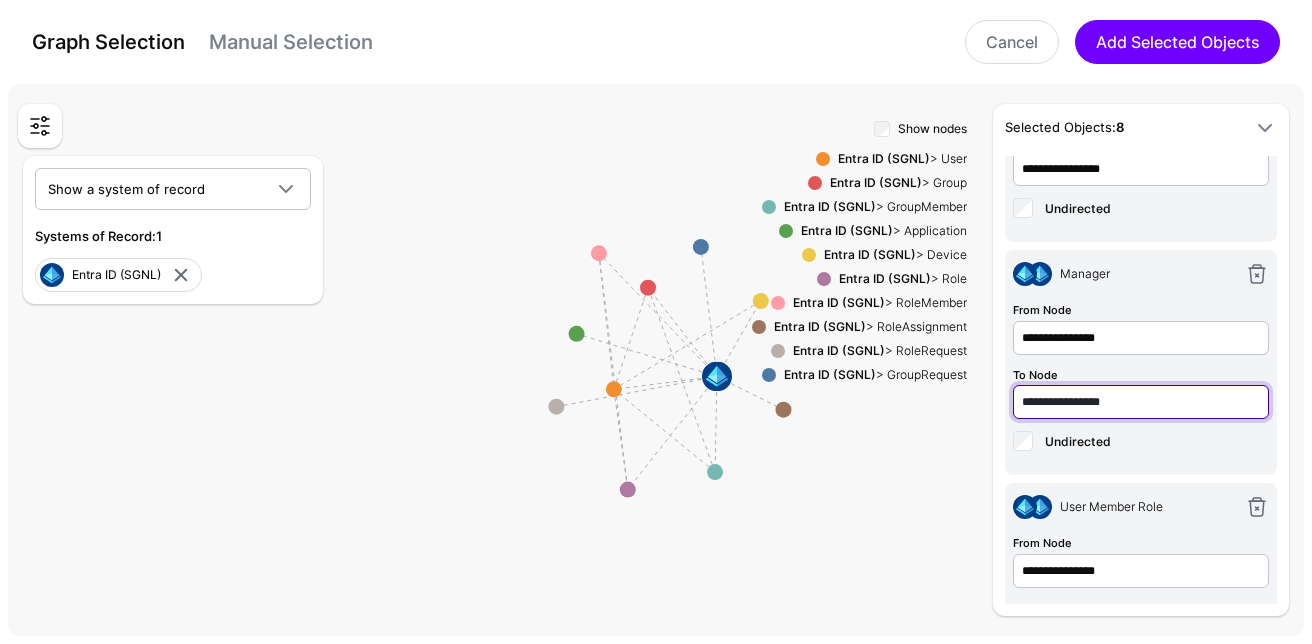 click on "**********" at bounding box center (1141, 169) 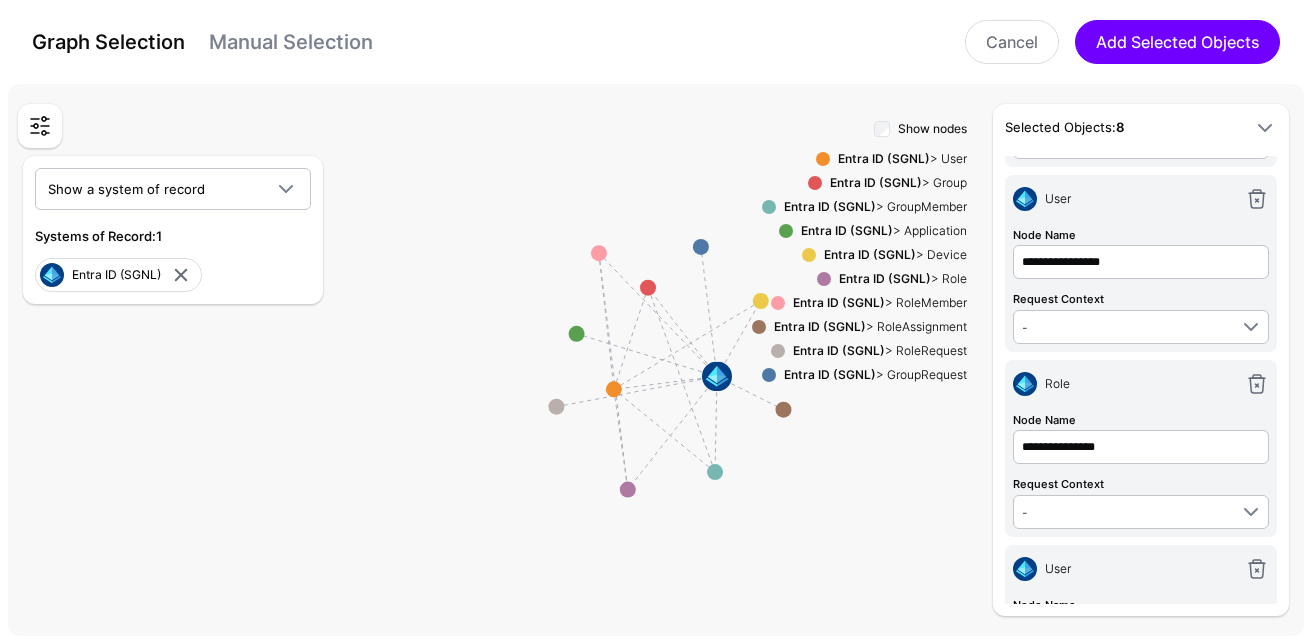 scroll, scrollTop: 1224, scrollLeft: 0, axis: vertical 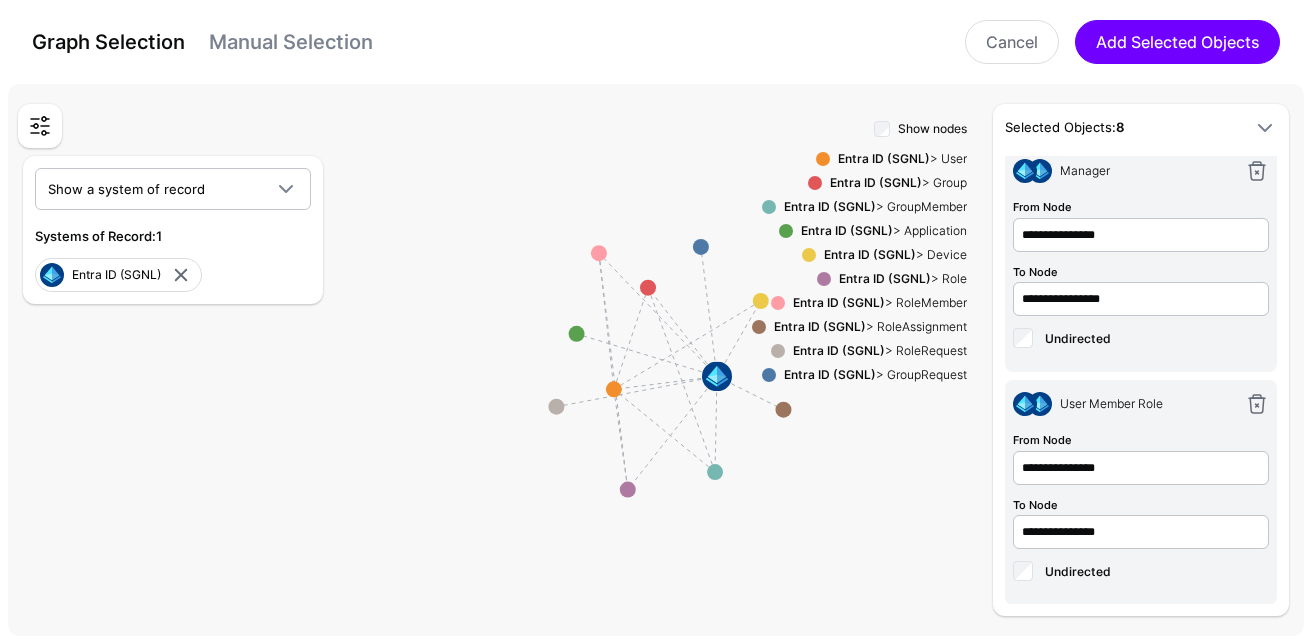 click on "Manual Selection" at bounding box center [291, 42] 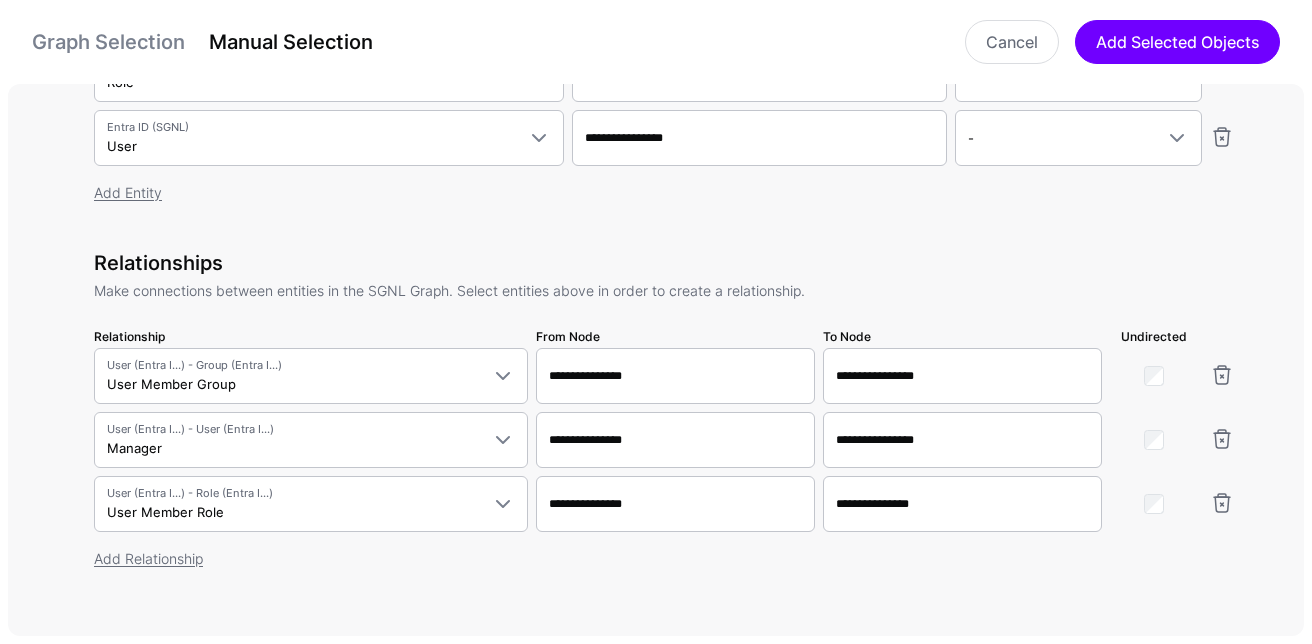 scroll, scrollTop: 431, scrollLeft: 0, axis: vertical 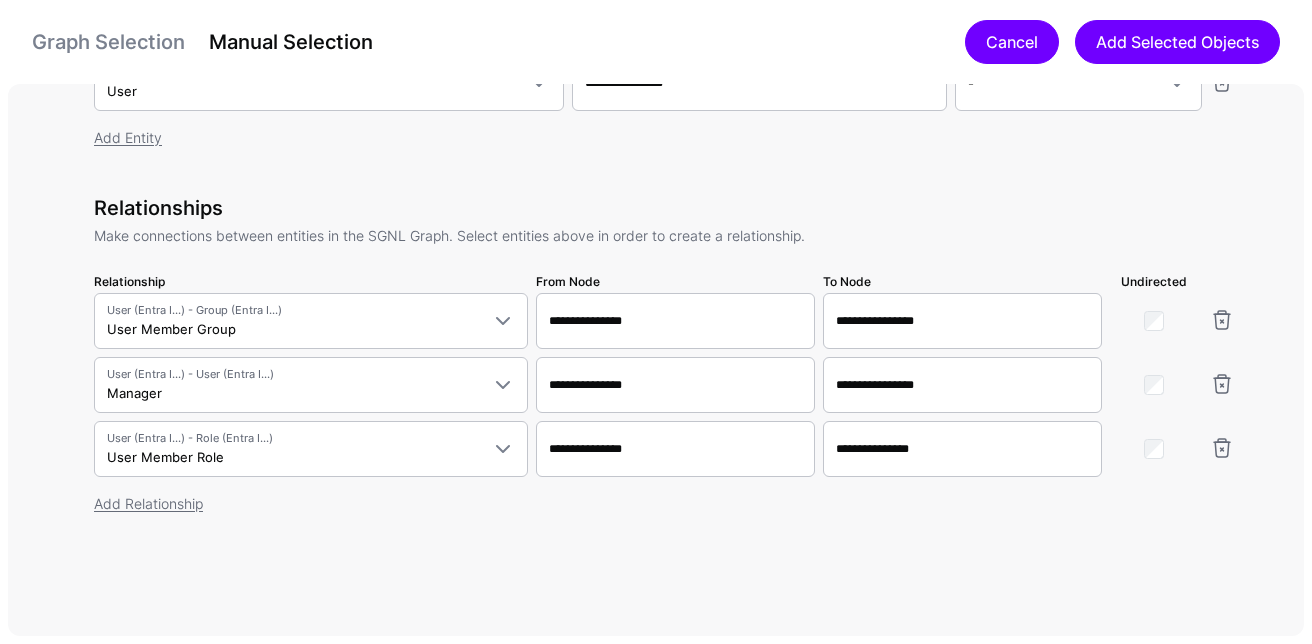 click on "Cancel" at bounding box center (1012, 42) 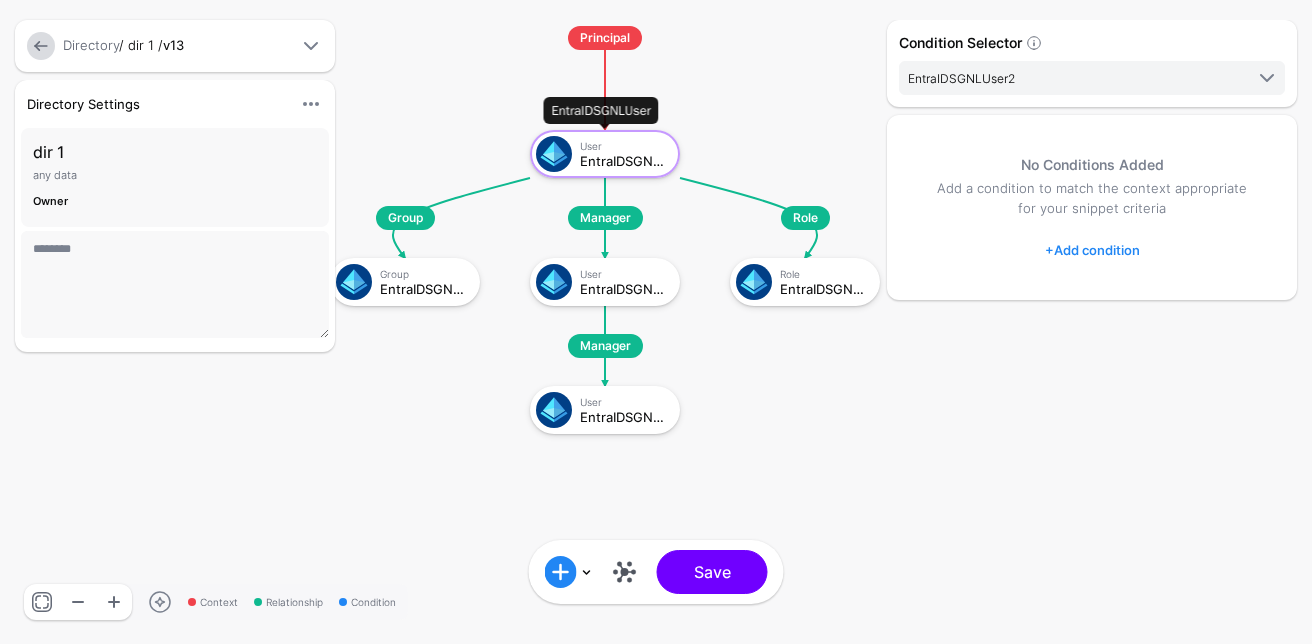 click on "EntraIDSGNLUser" 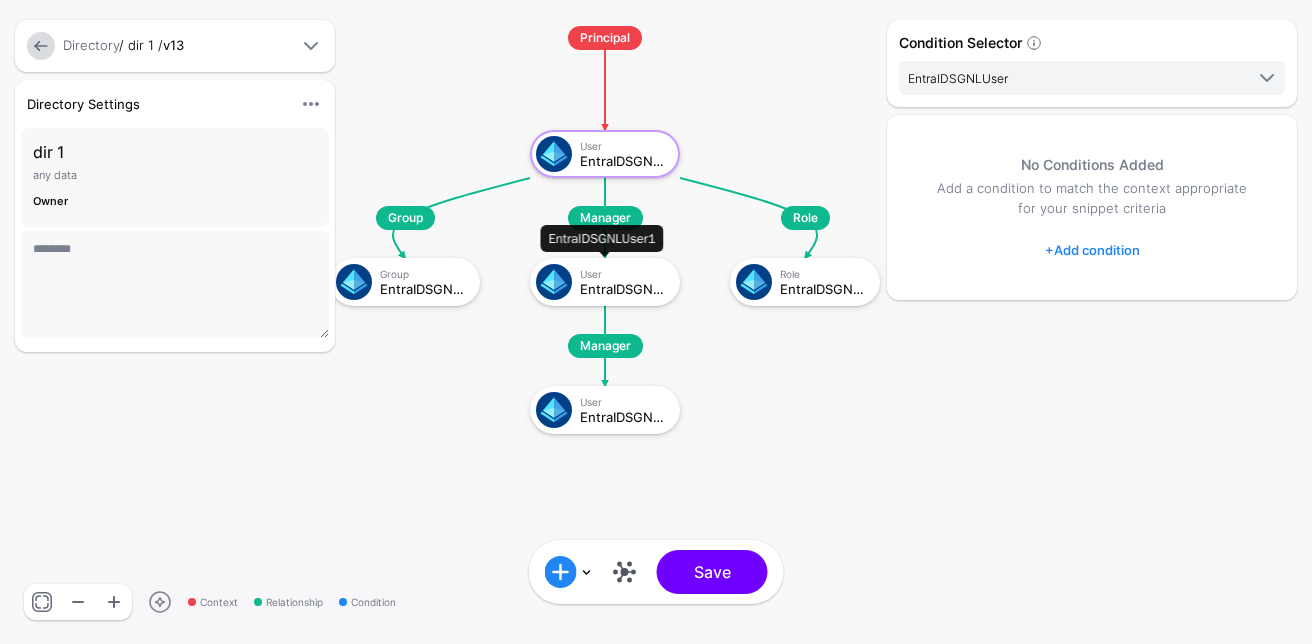 click on "EntraIDSGNLUser1" 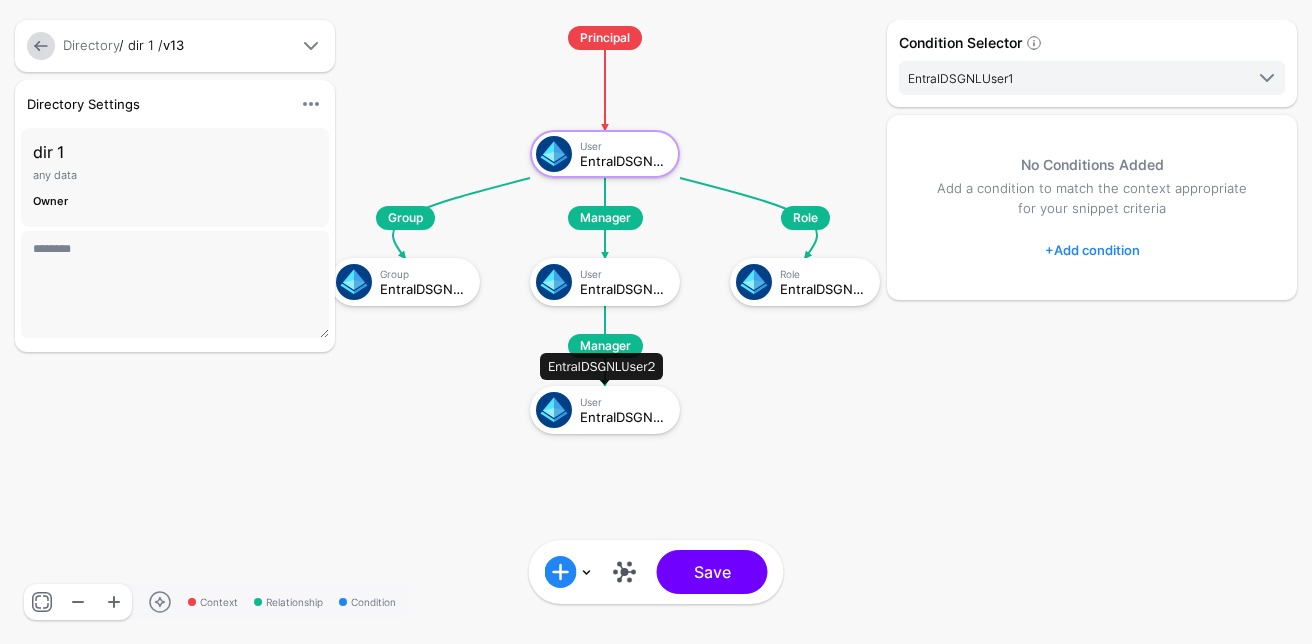 click on "EntraIDSGNLUser2" 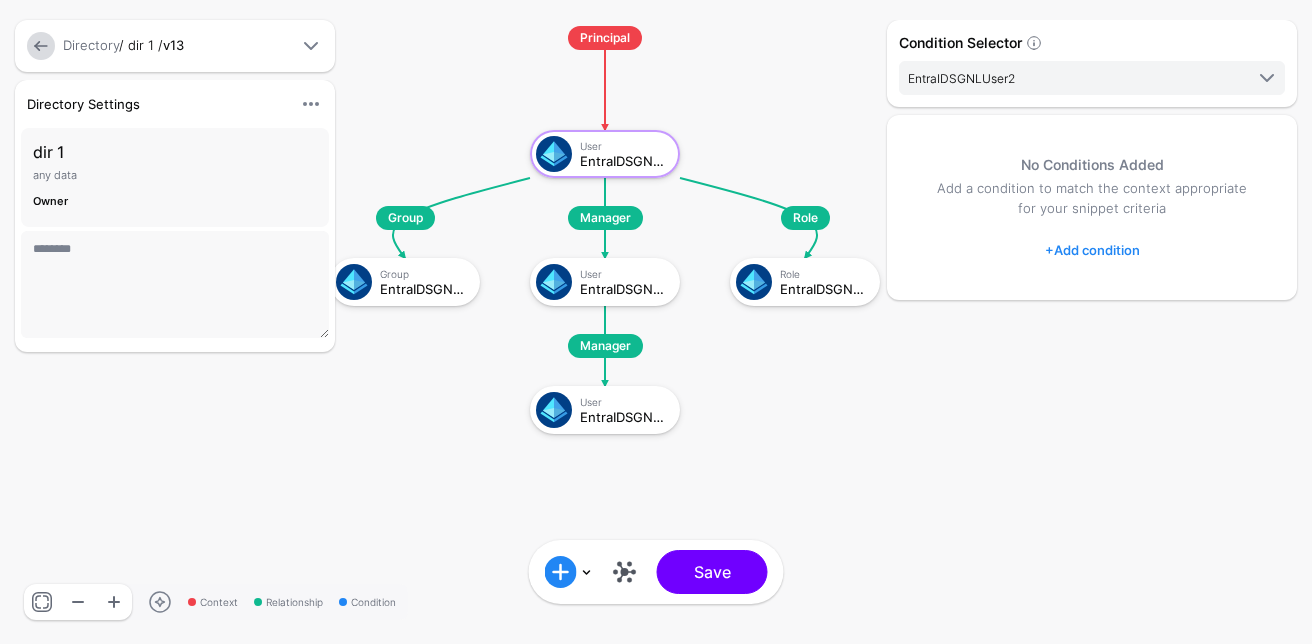 click at bounding box center [625, 572] 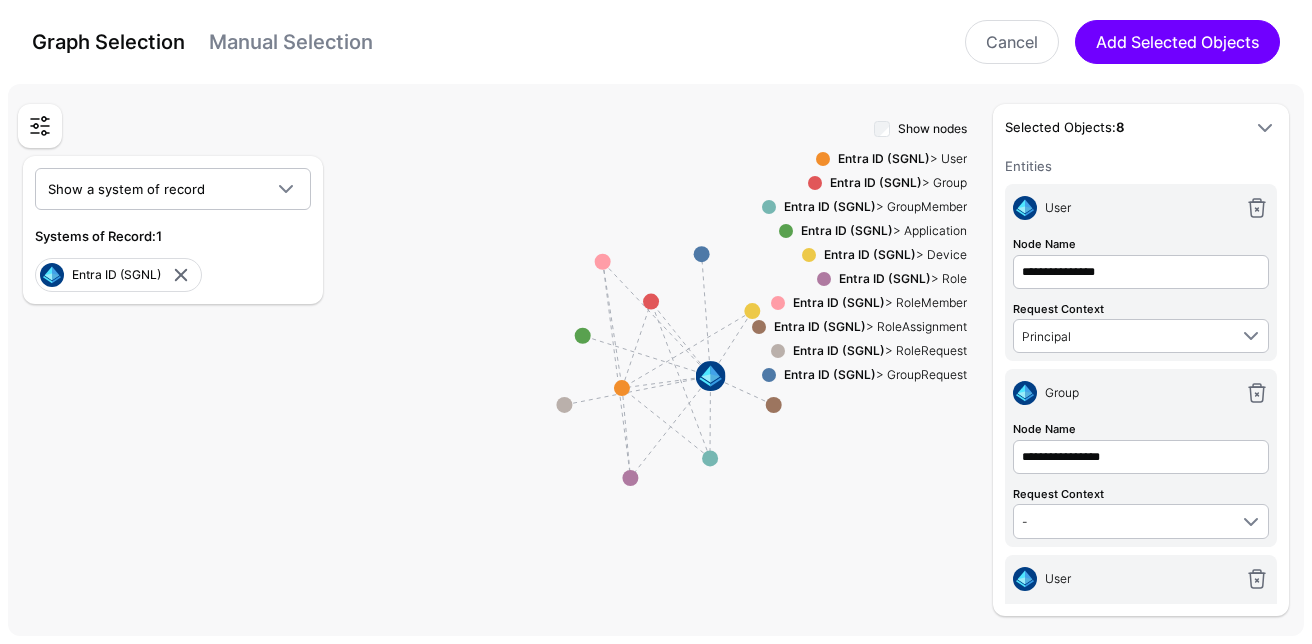 click on "Manual Selection" at bounding box center (291, 42) 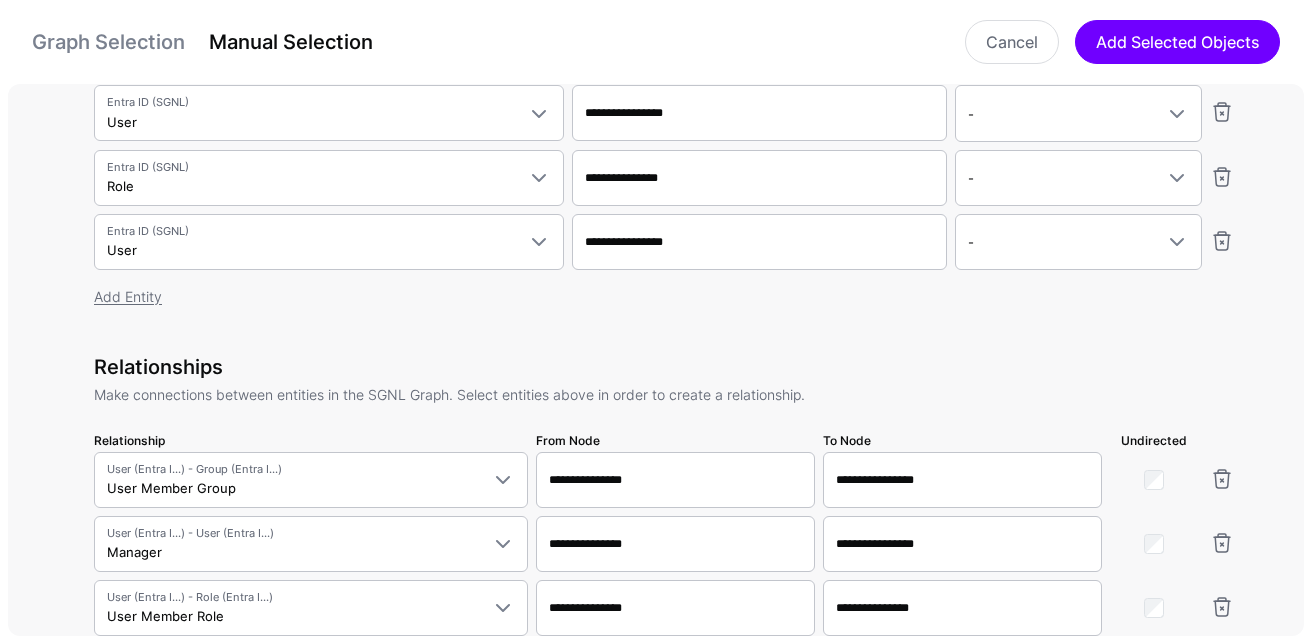 scroll, scrollTop: 431, scrollLeft: 0, axis: vertical 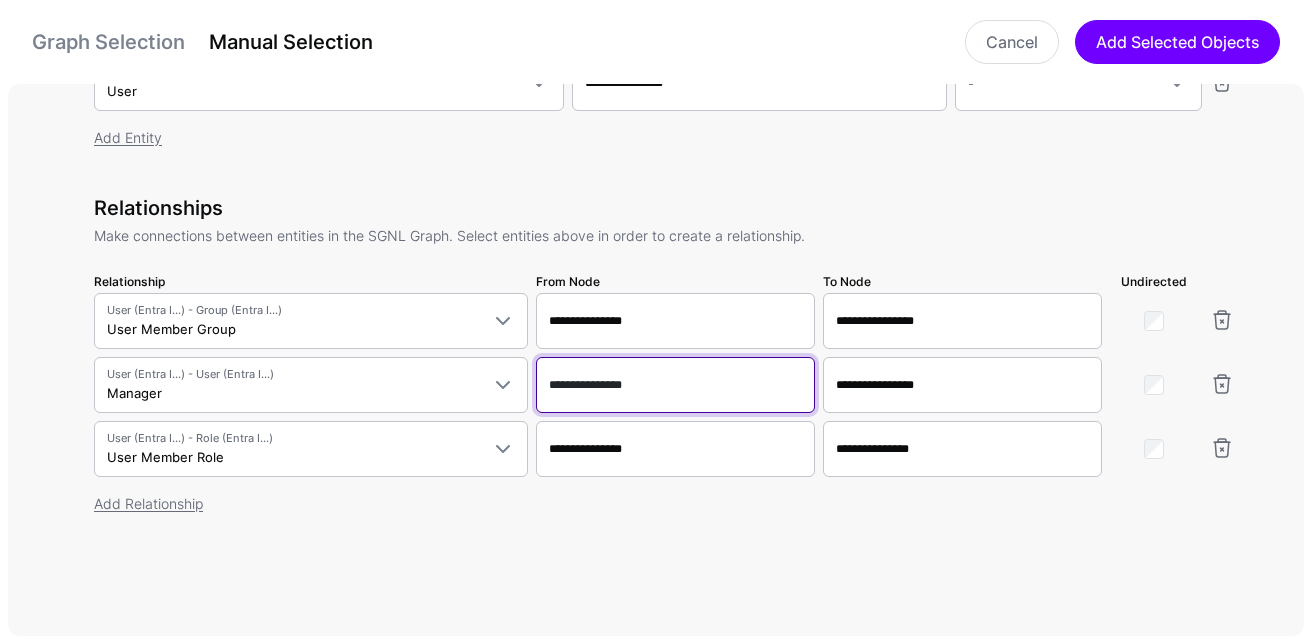 click on "**********" at bounding box center [675, 385] 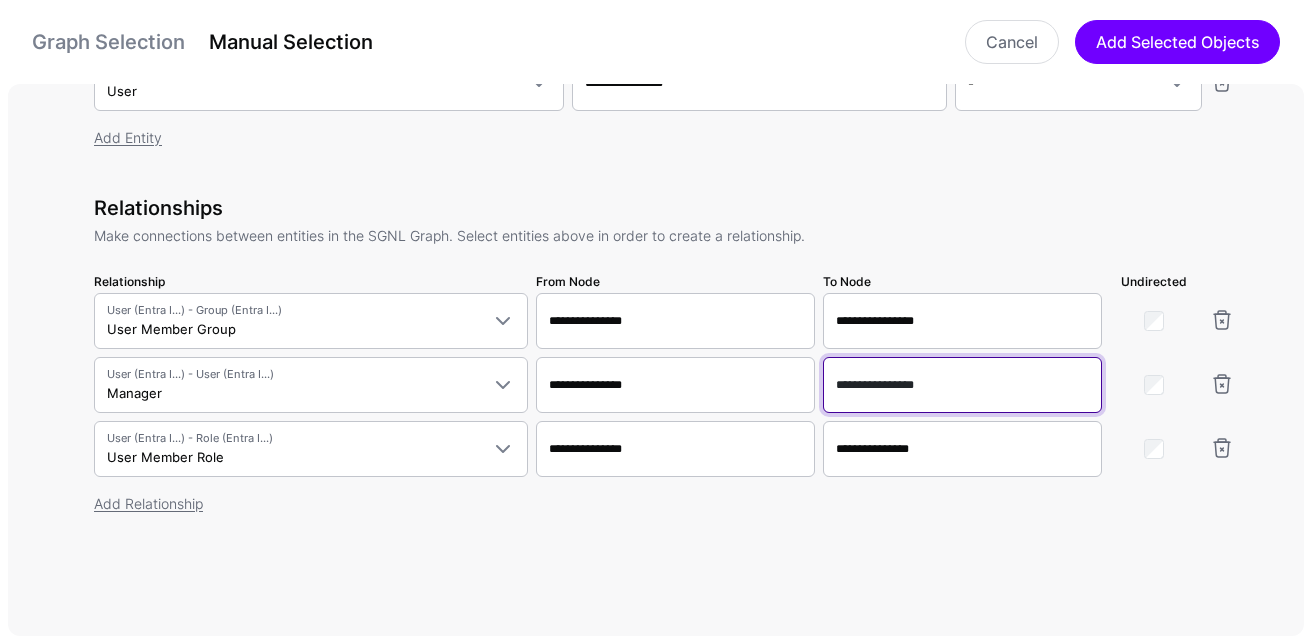click on "**********" at bounding box center (962, 385) 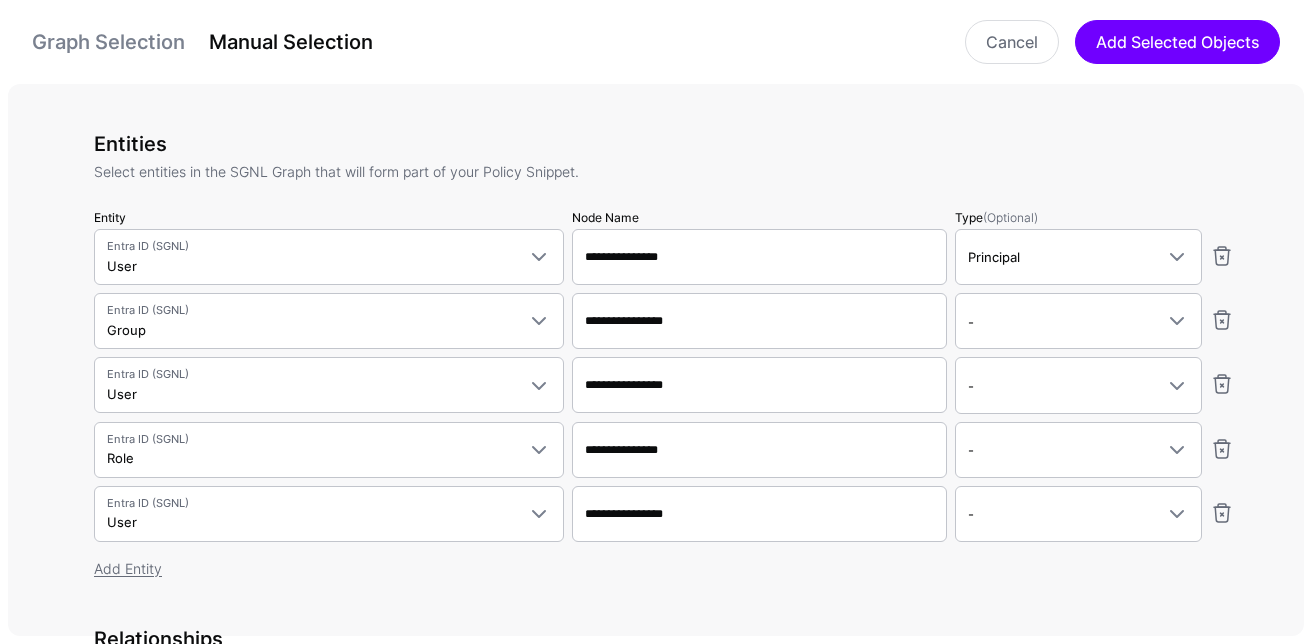 click on "Graph Selection" at bounding box center (108, 42) 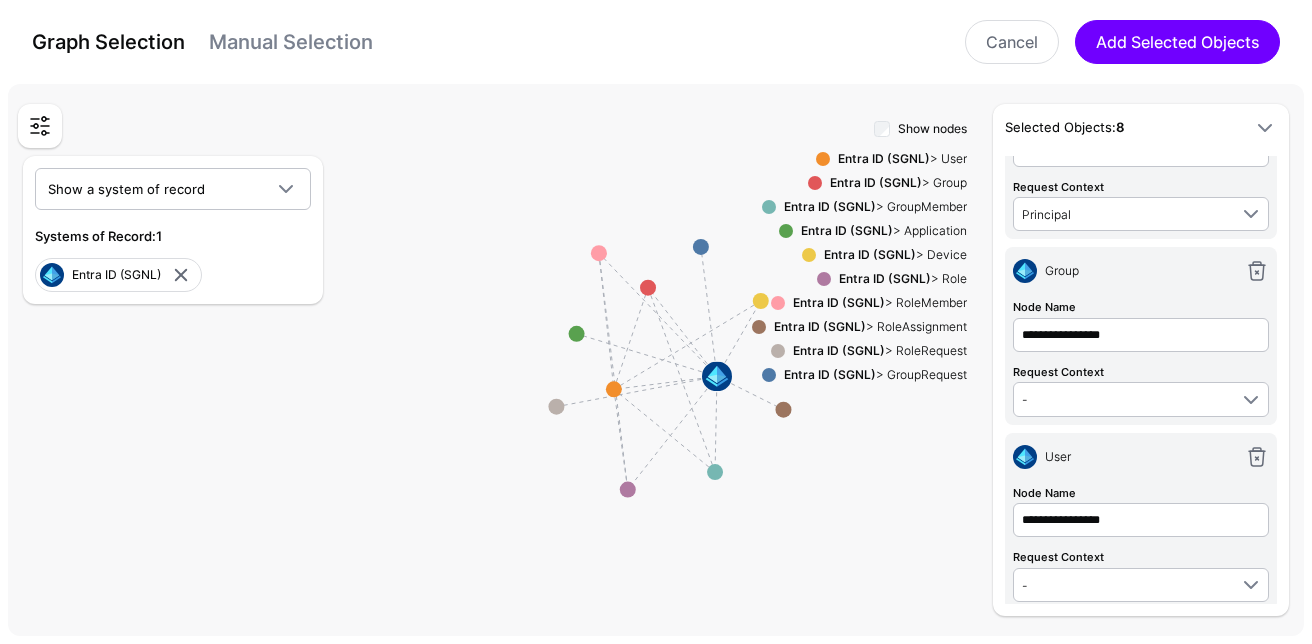 scroll, scrollTop: 118, scrollLeft: 0, axis: vertical 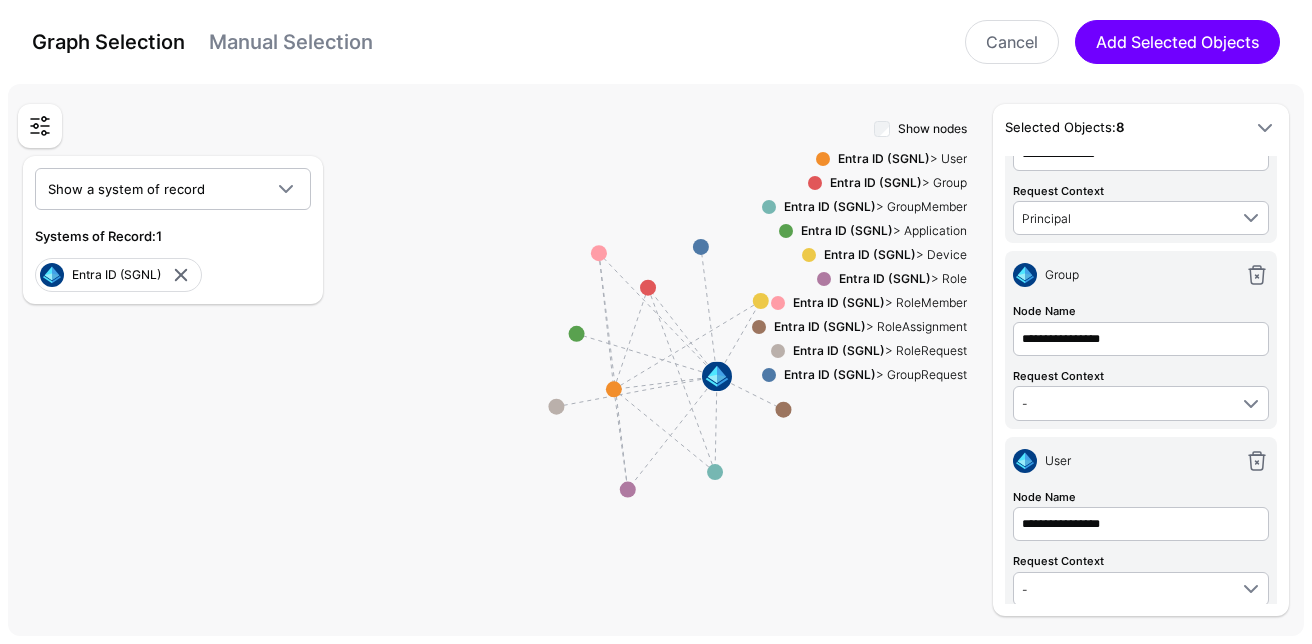 click on "Manual Selection" at bounding box center [291, 42] 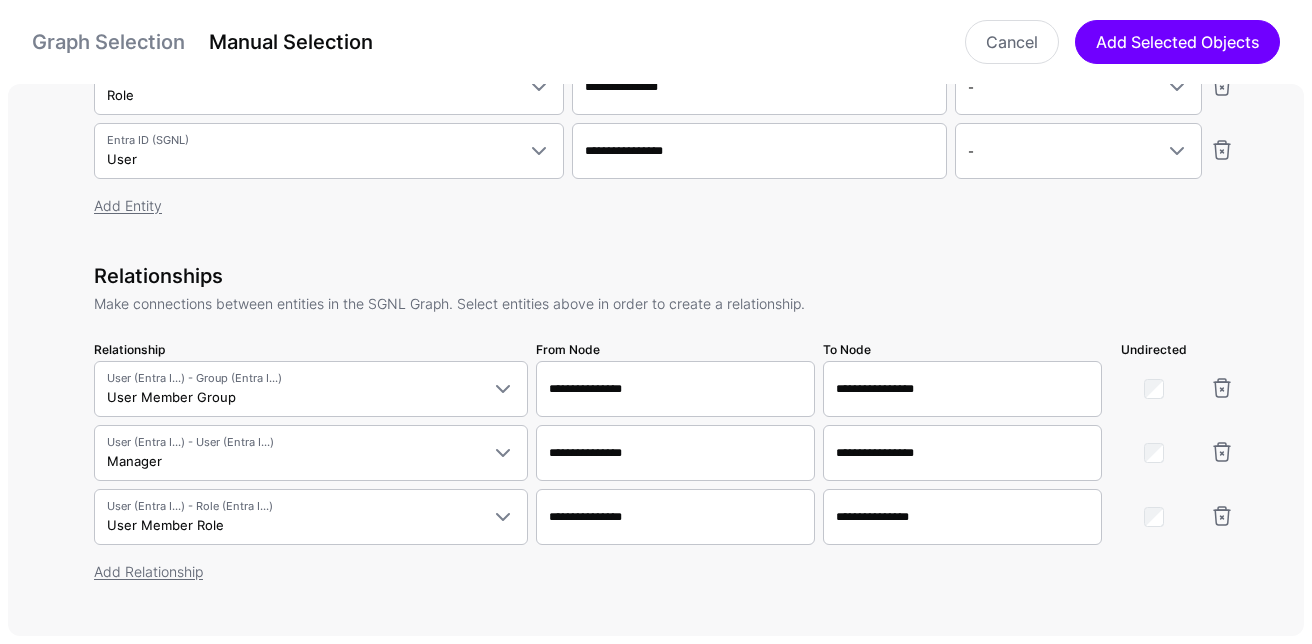 scroll, scrollTop: 431, scrollLeft: 0, axis: vertical 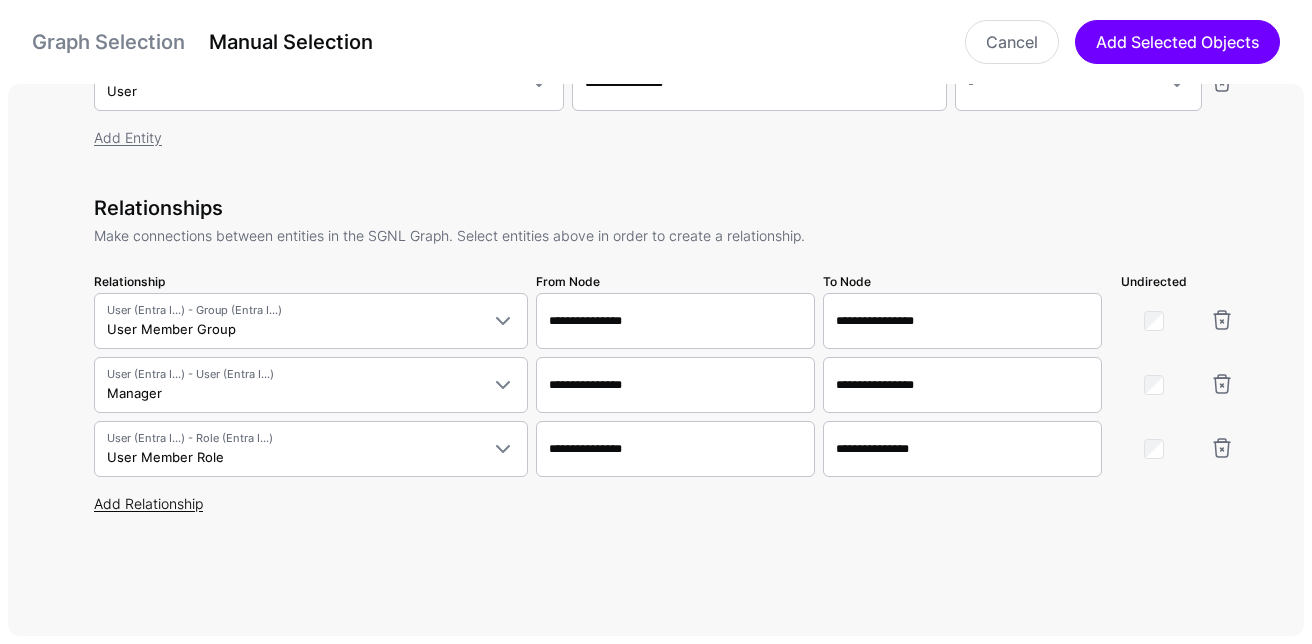 click on "Add Relationship" at bounding box center (148, 503) 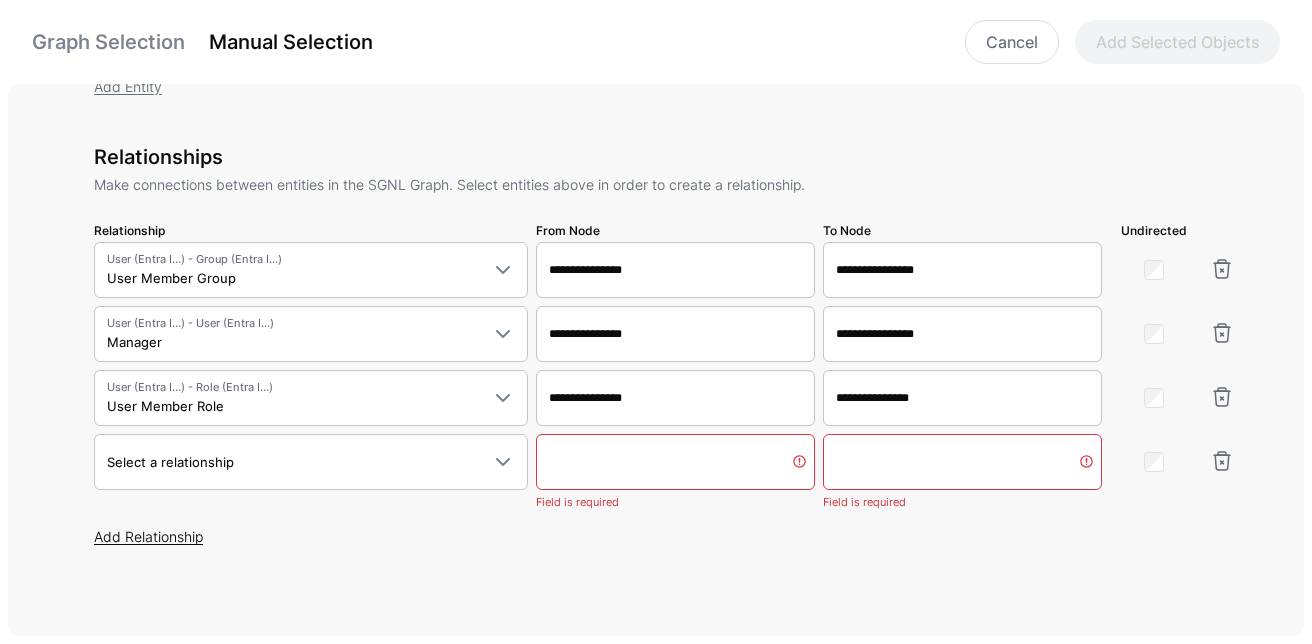 scroll, scrollTop: 486, scrollLeft: 0, axis: vertical 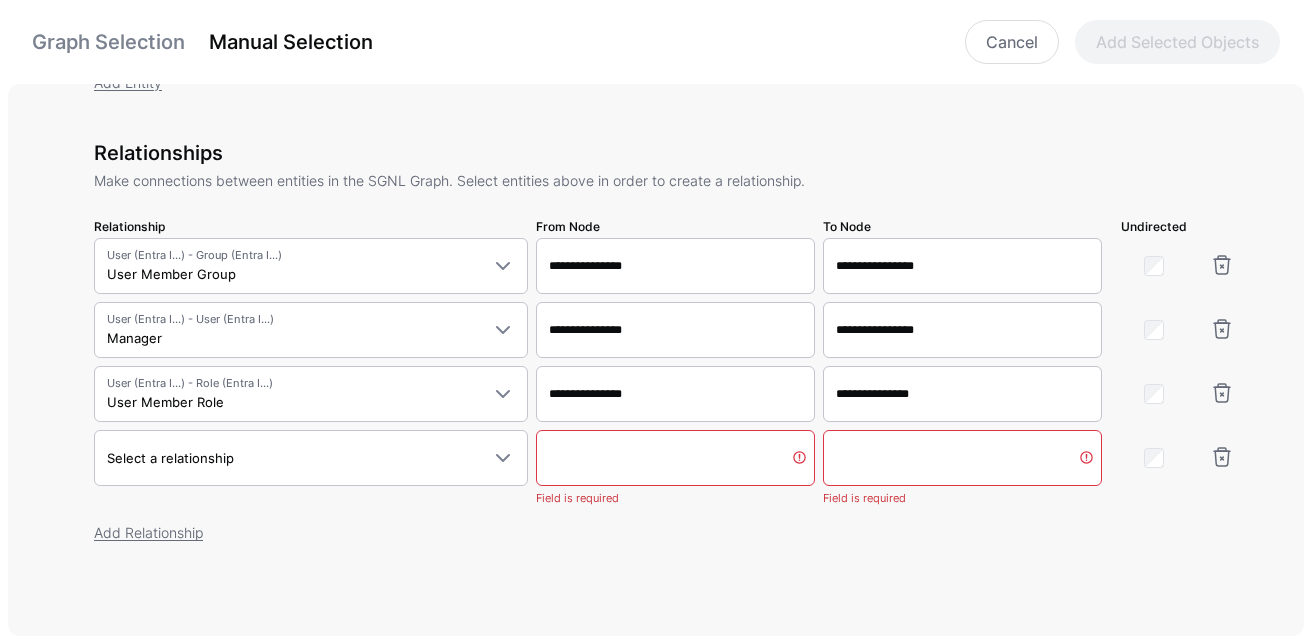 click on "**********" at bounding box center (664, 354) 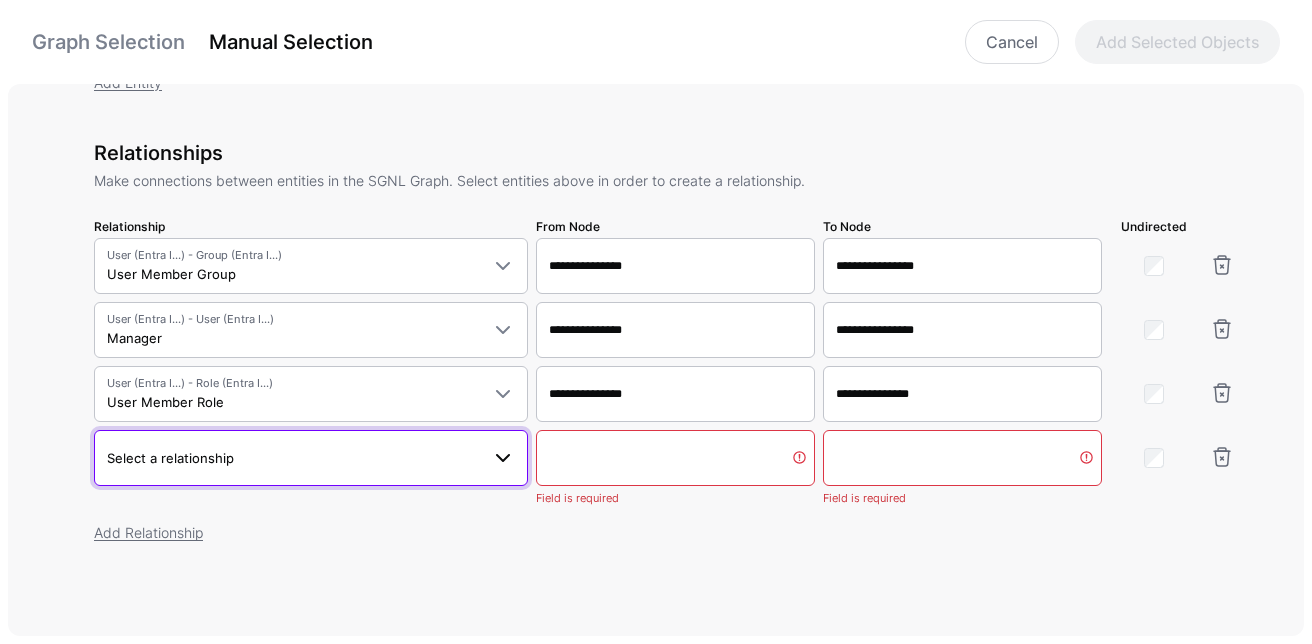 click on "Select a relationship" at bounding box center [293, 458] 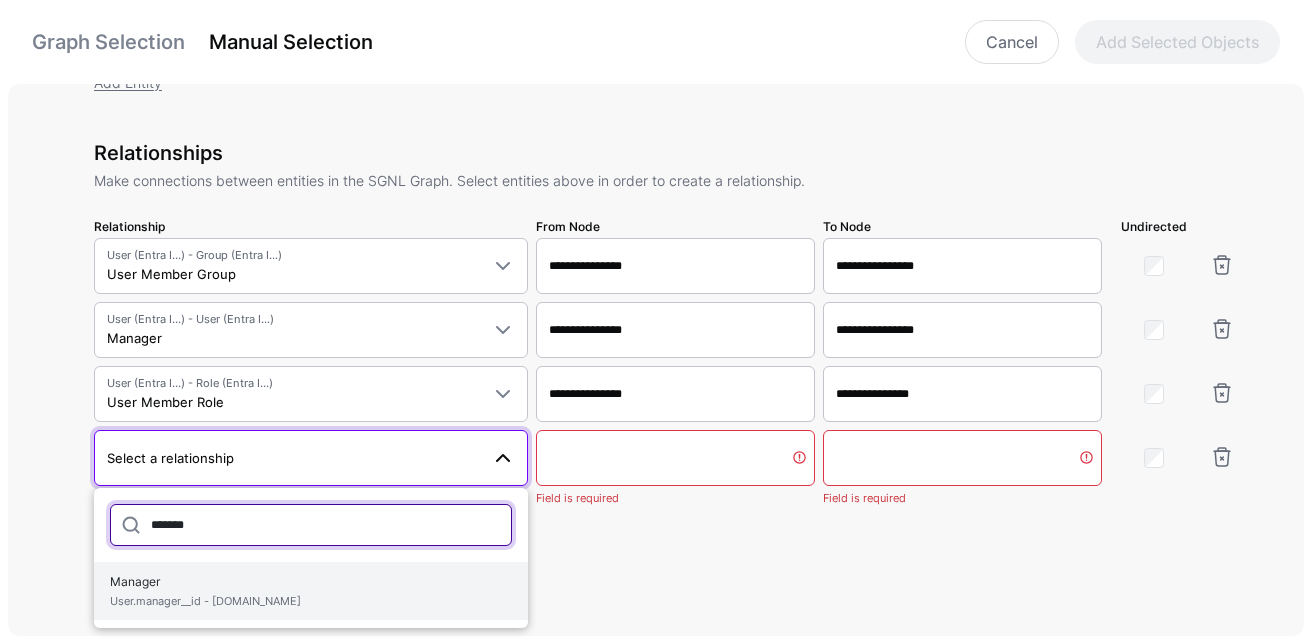 type on "*******" 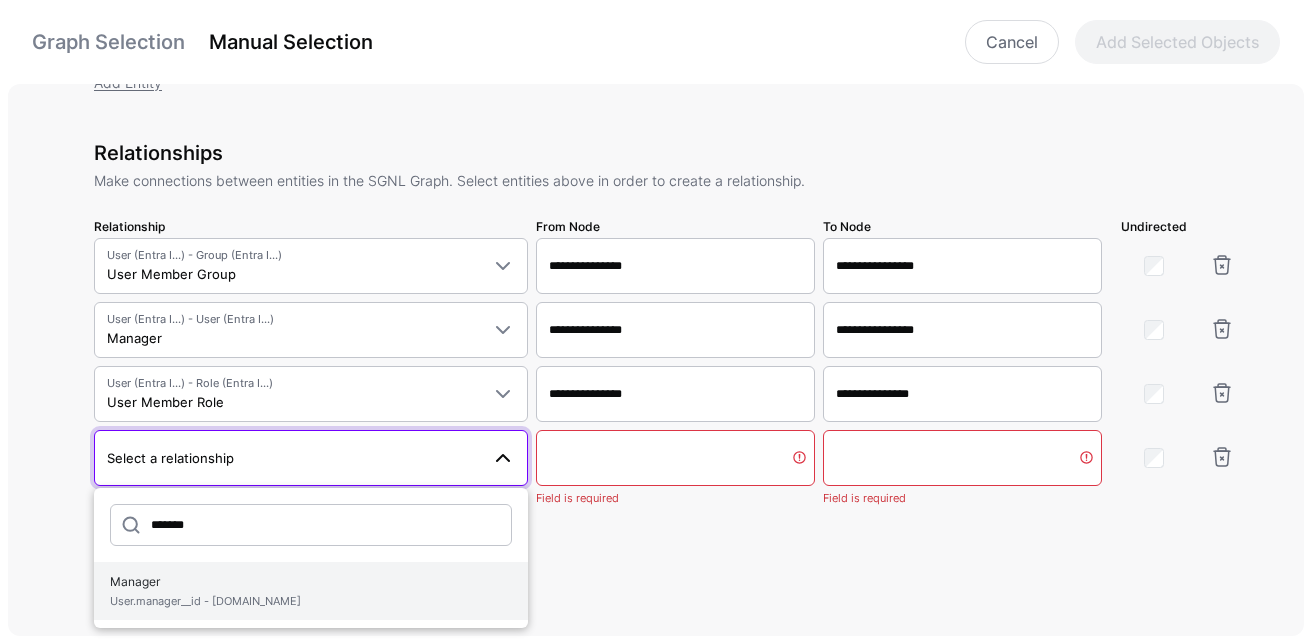 click on "Manager   User.manager__id - User.id" at bounding box center (311, 591) 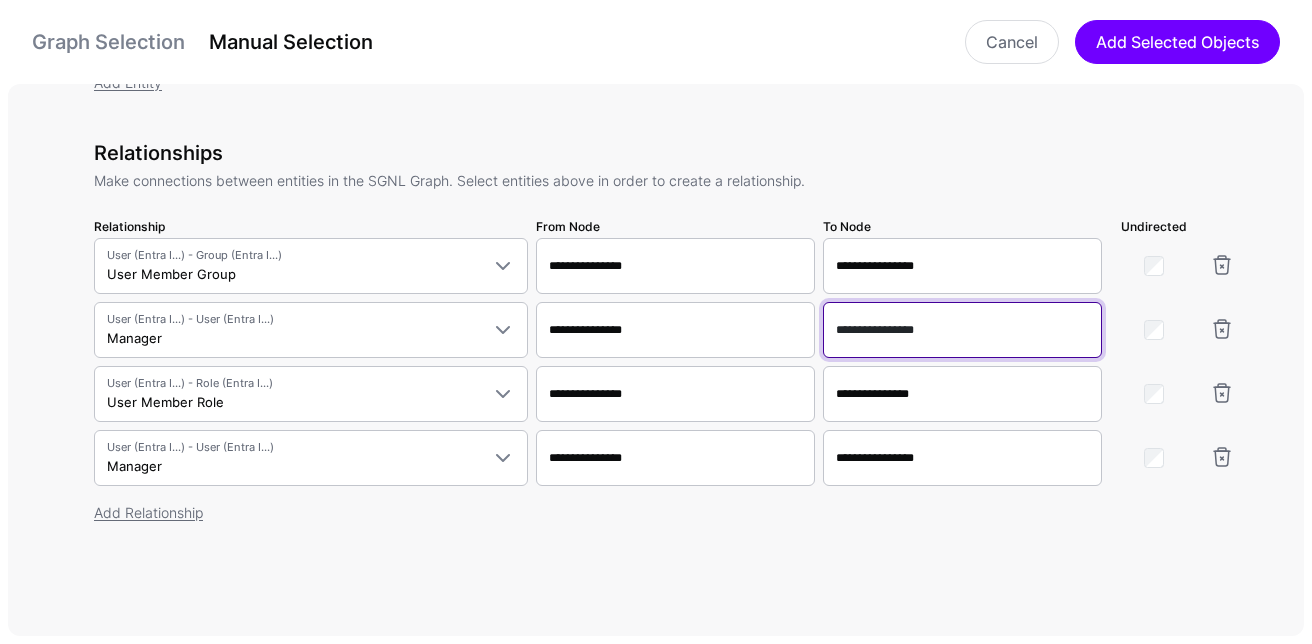 click on "**********" at bounding box center (962, 330) 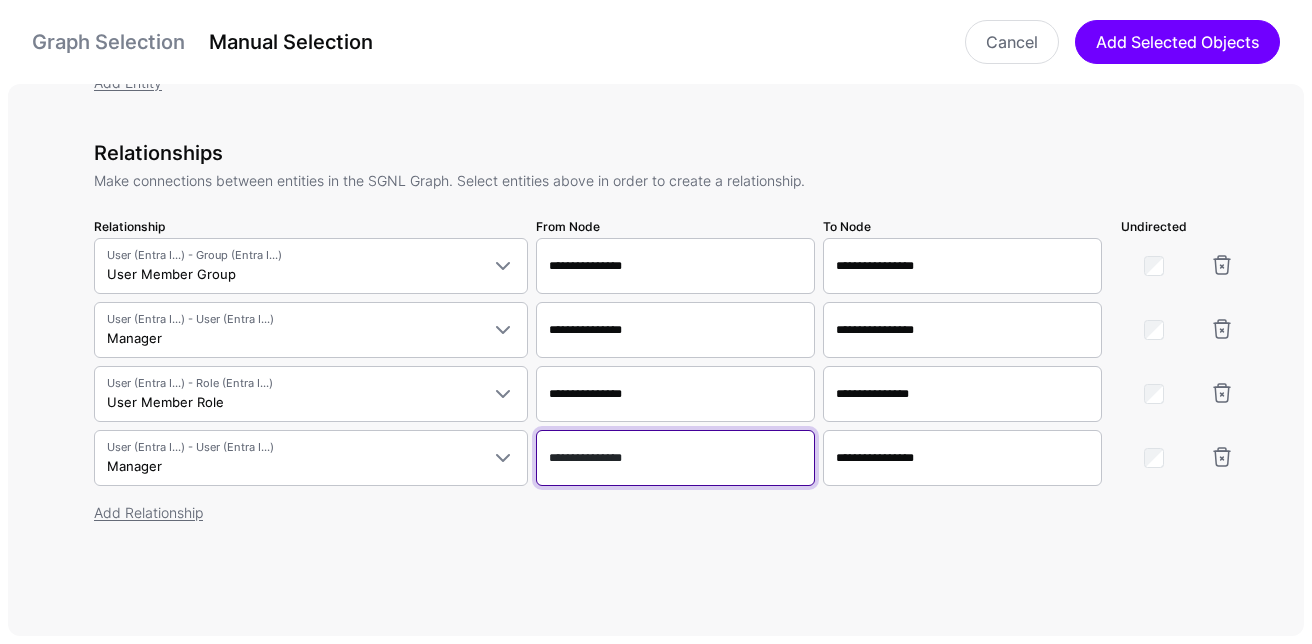 click on "**********" at bounding box center (675, 458) 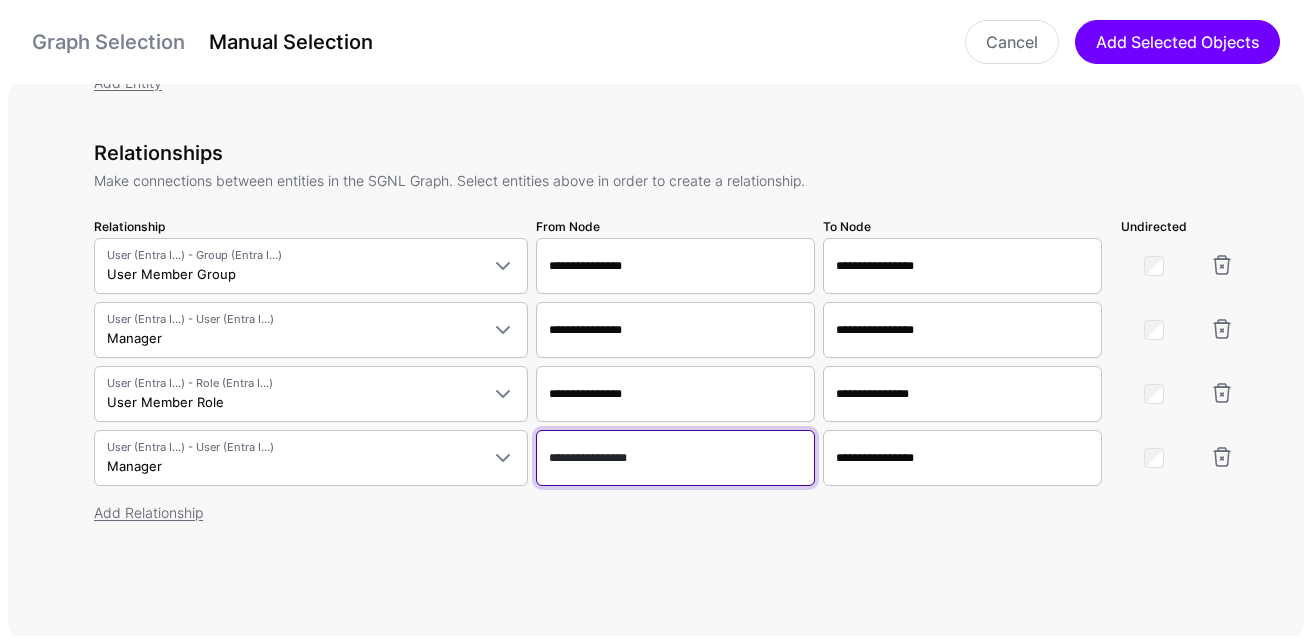 type on "**********" 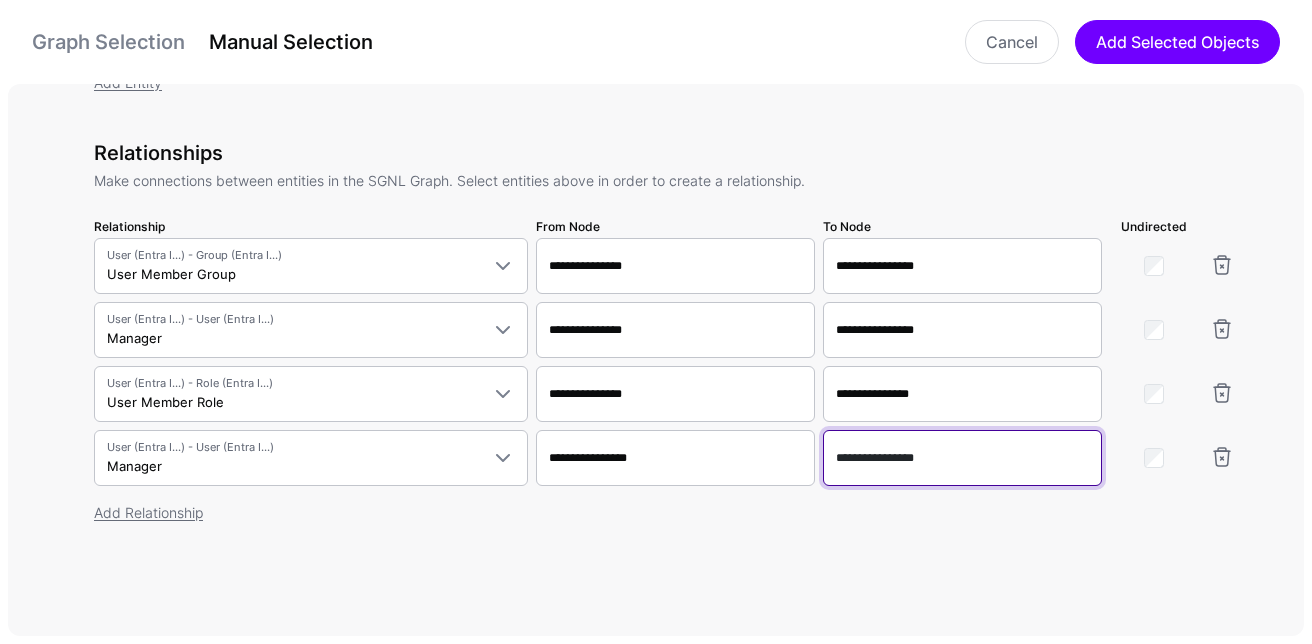 click on "**********" at bounding box center [962, 458] 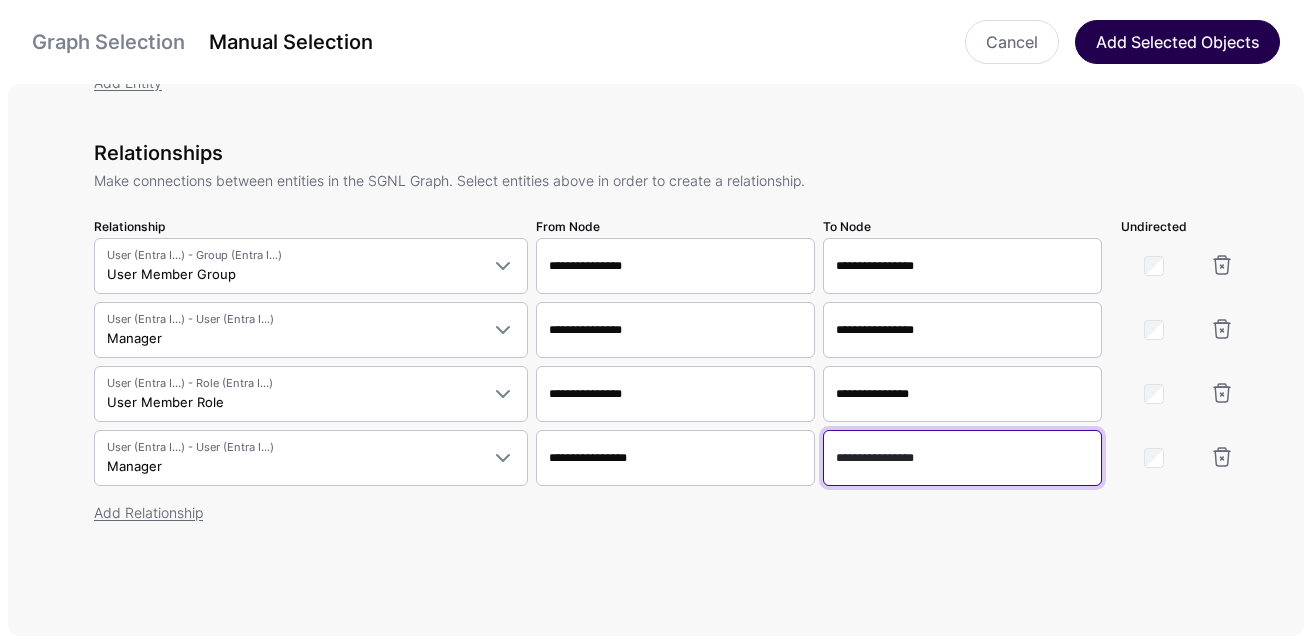 type on "**********" 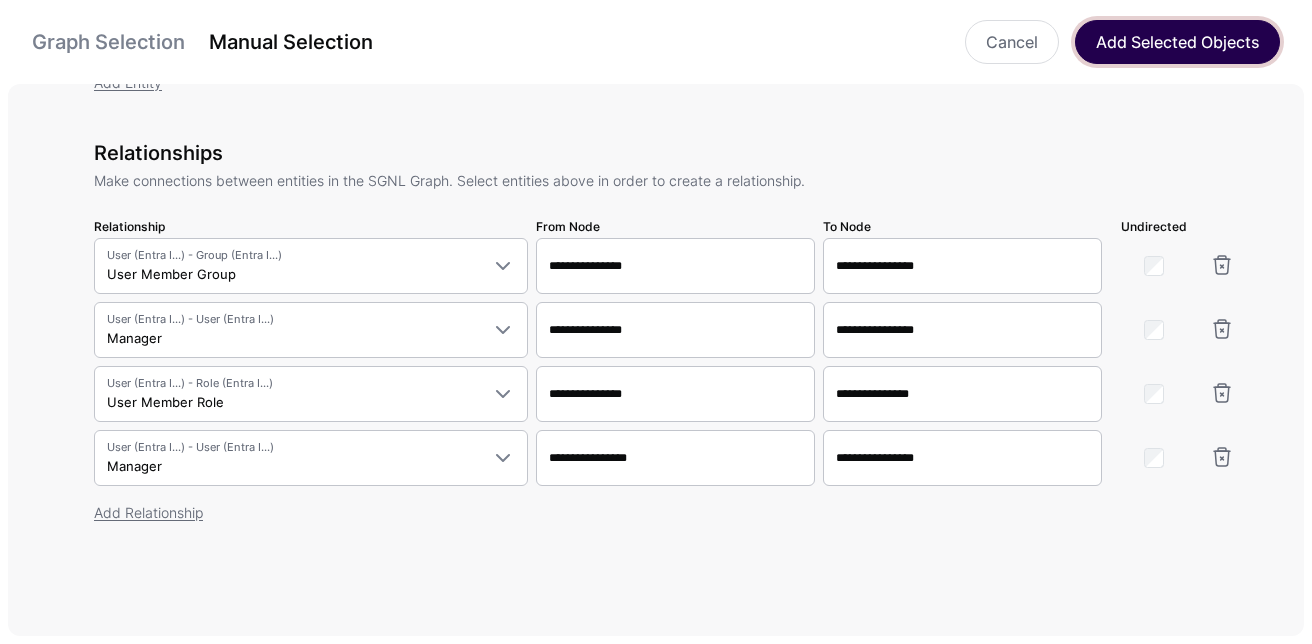 click on "Add Selected Objects" at bounding box center (1177, 42) 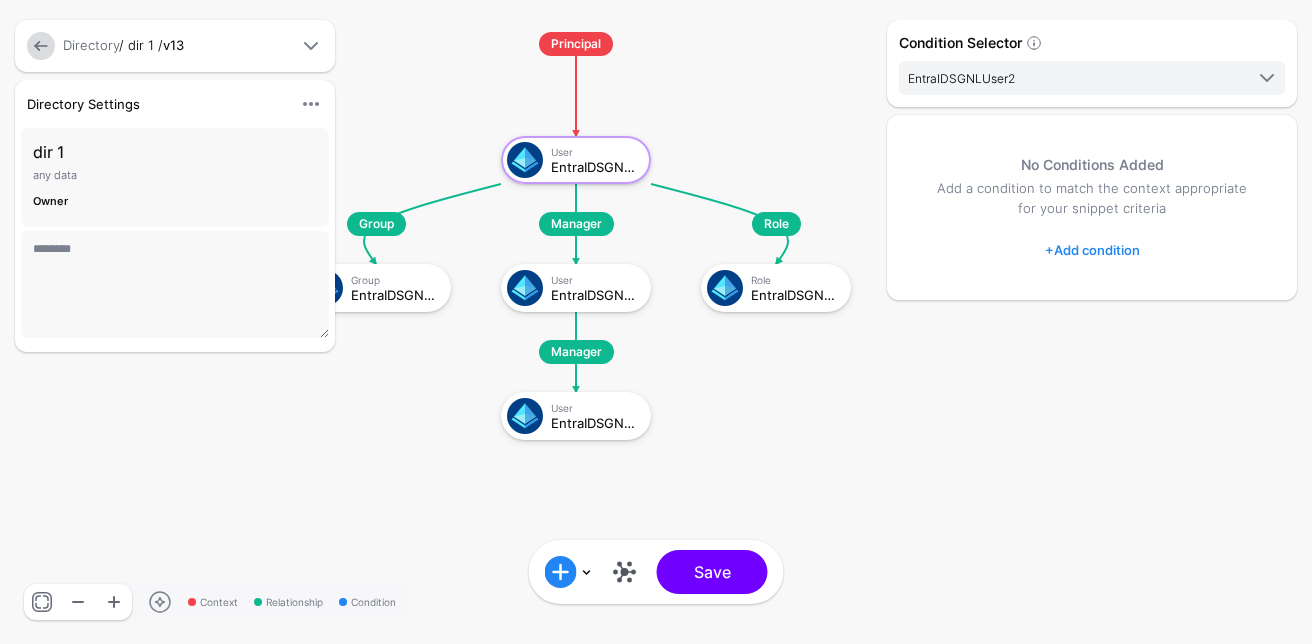 click at bounding box center [625, 572] 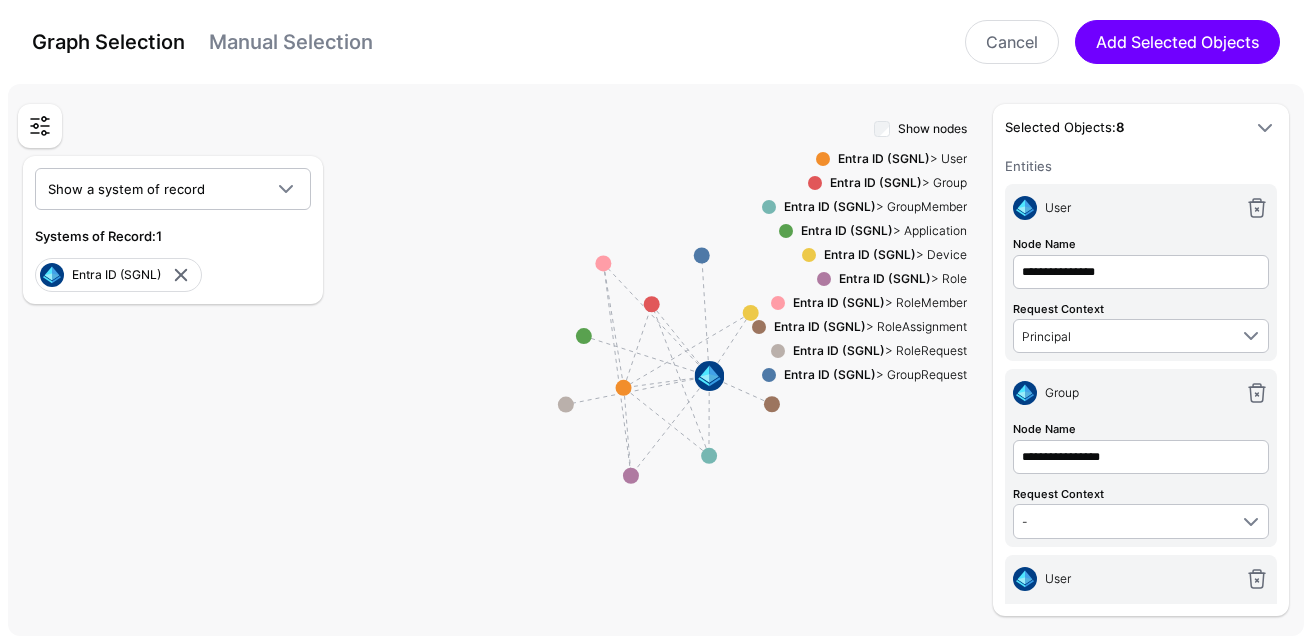 click on "Manual Selection" at bounding box center [291, 42] 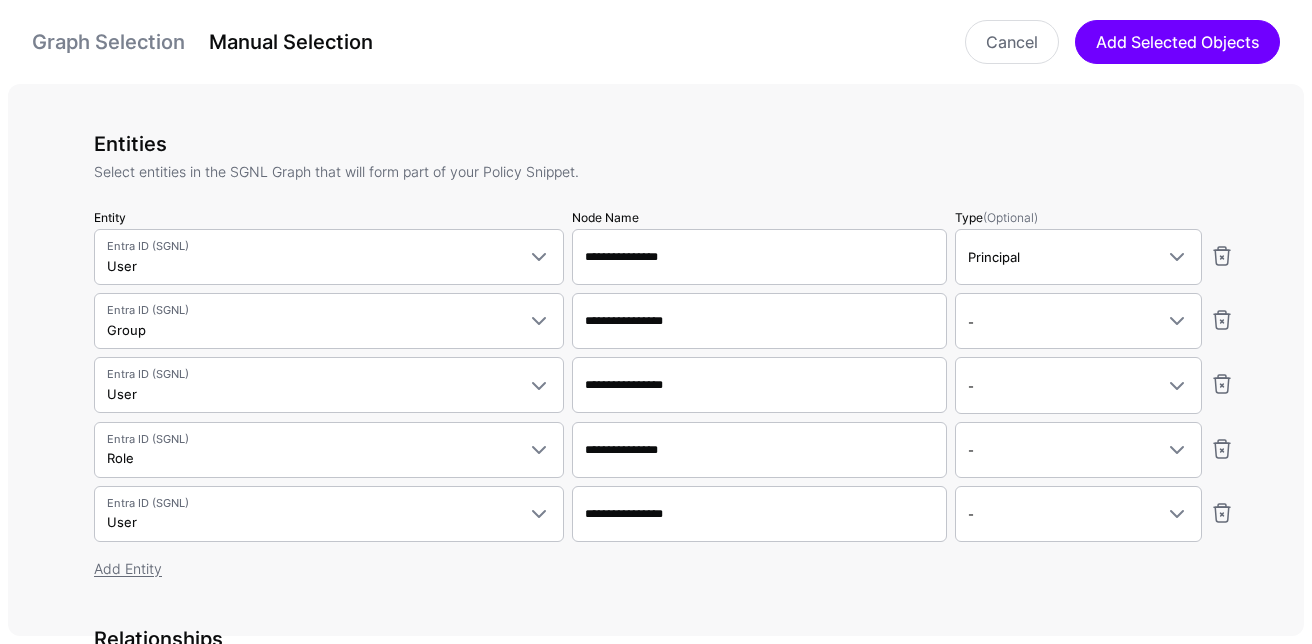 scroll, scrollTop: 431, scrollLeft: 0, axis: vertical 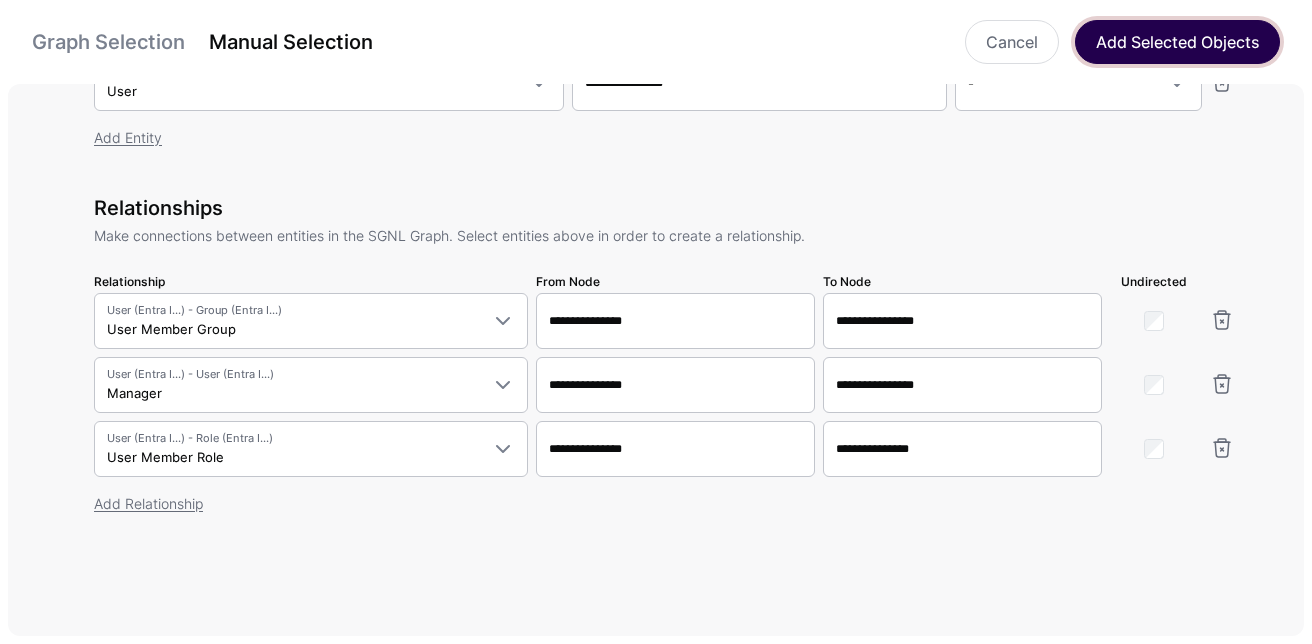 click on "Add Selected Objects" at bounding box center (1177, 42) 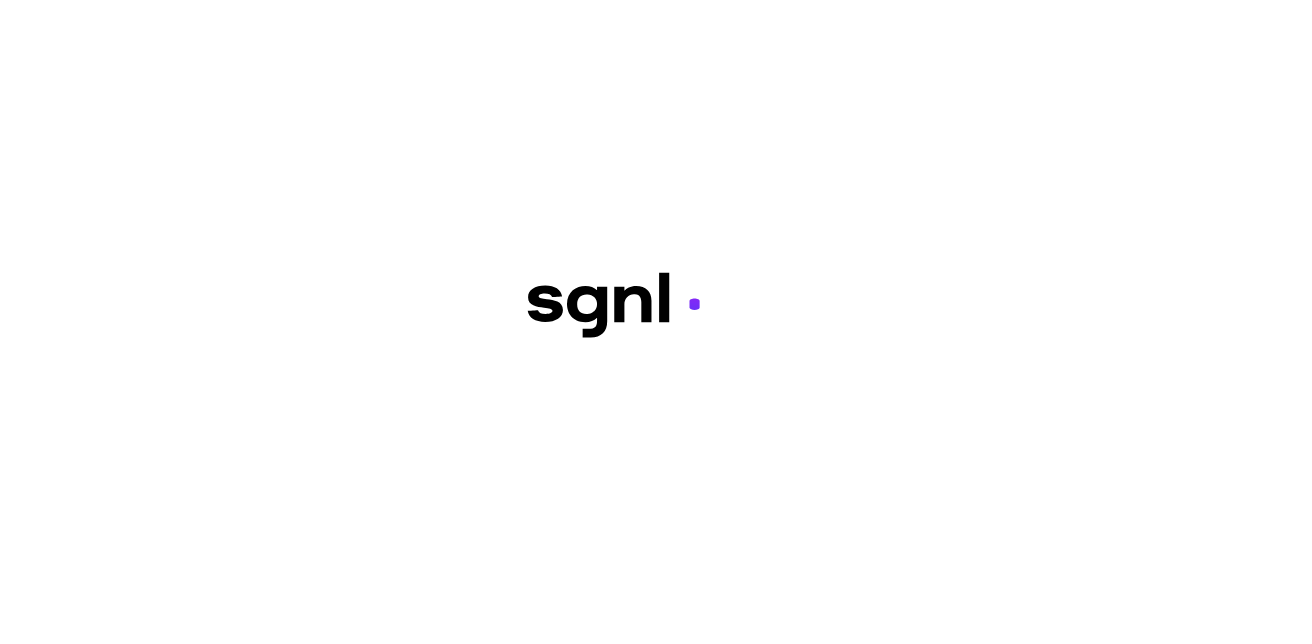 scroll, scrollTop: 0, scrollLeft: 0, axis: both 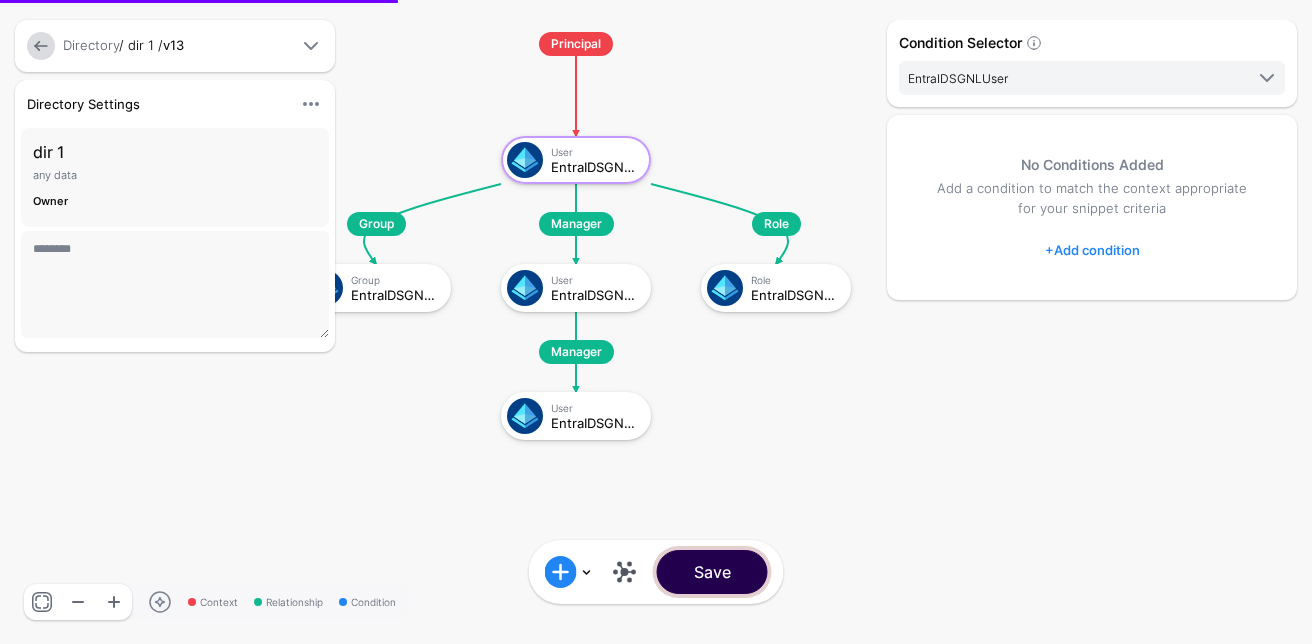 click on "Save" at bounding box center (712, 572) 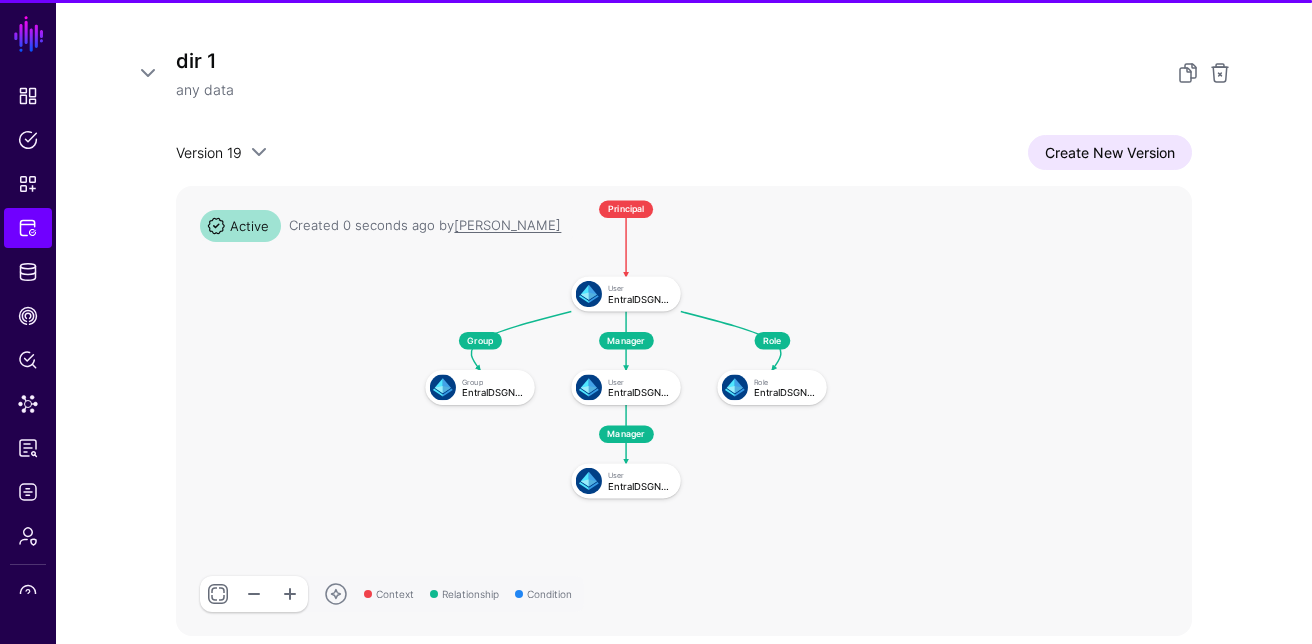 scroll, scrollTop: 313, scrollLeft: 0, axis: vertical 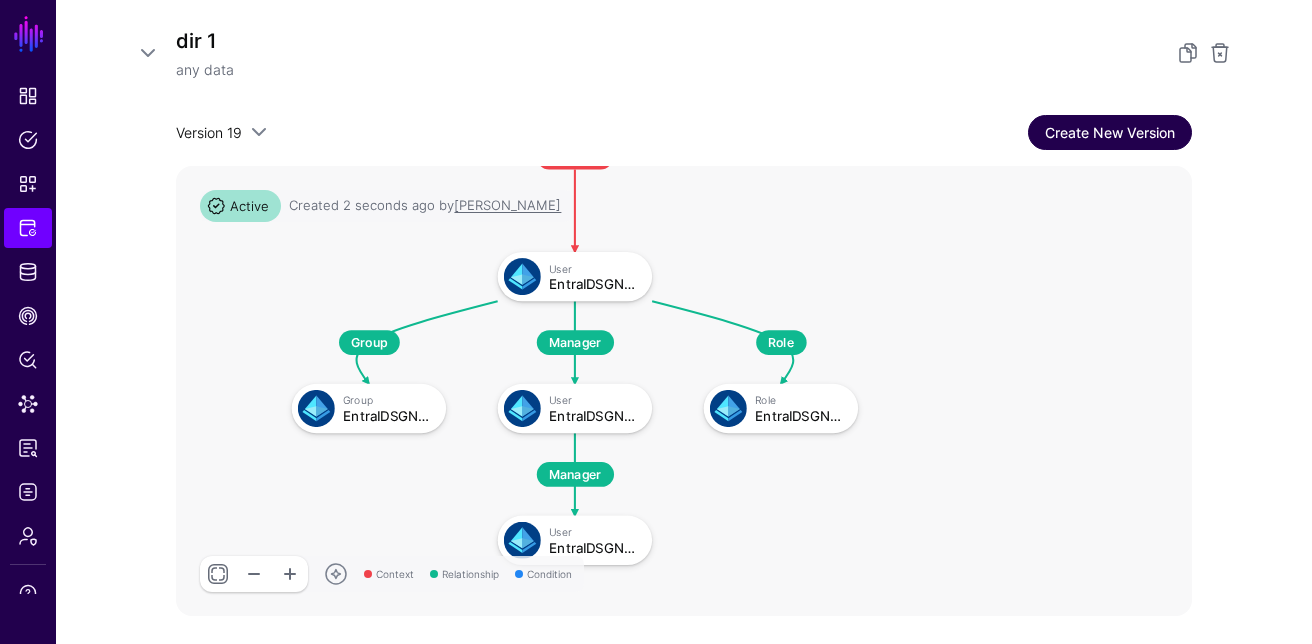 click on "Create New Version" at bounding box center [1110, 132] 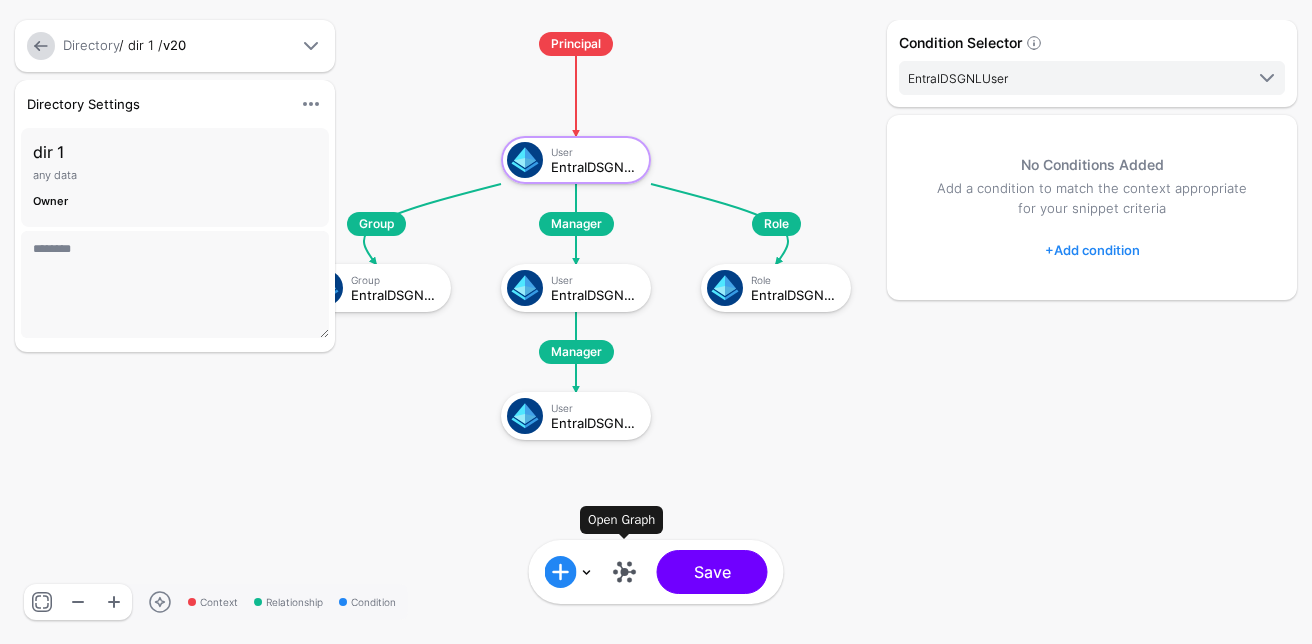 click at bounding box center (625, 572) 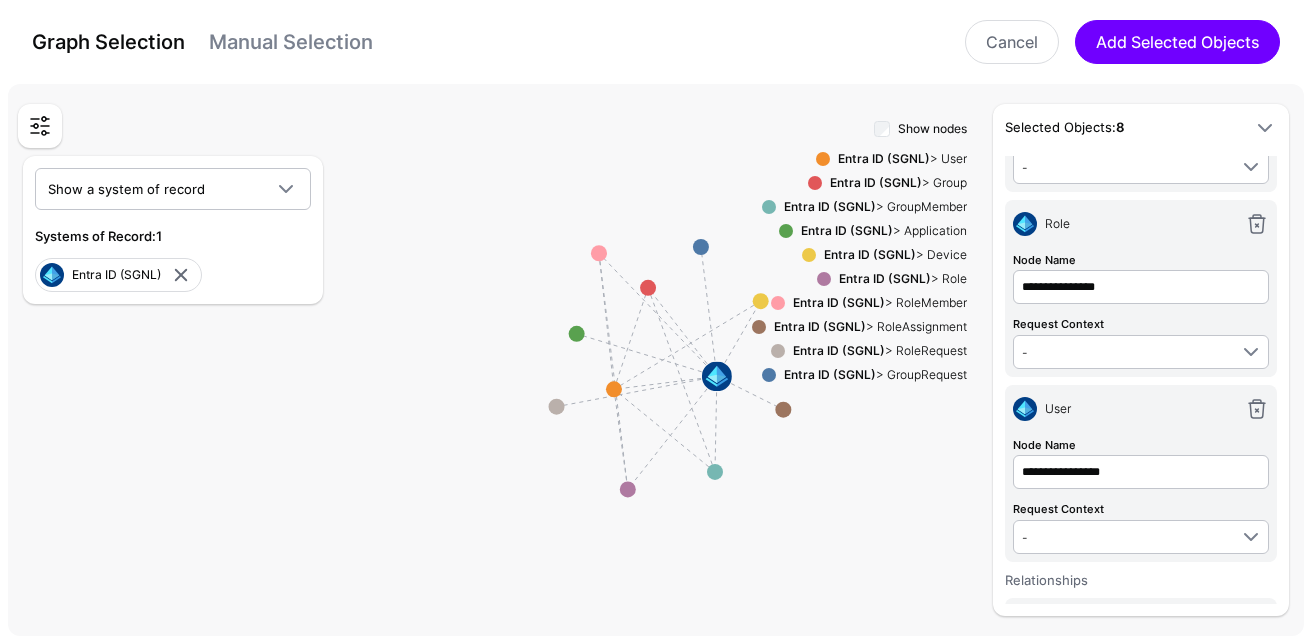 scroll, scrollTop: 589, scrollLeft: 0, axis: vertical 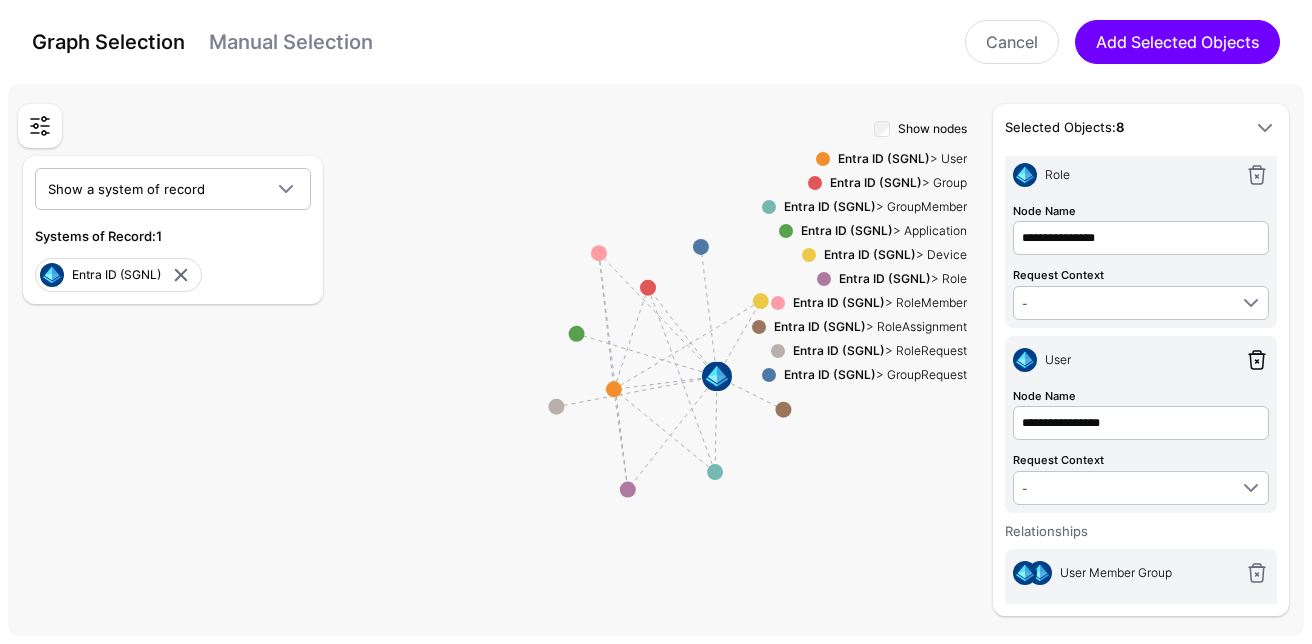 click at bounding box center [1257, 360] 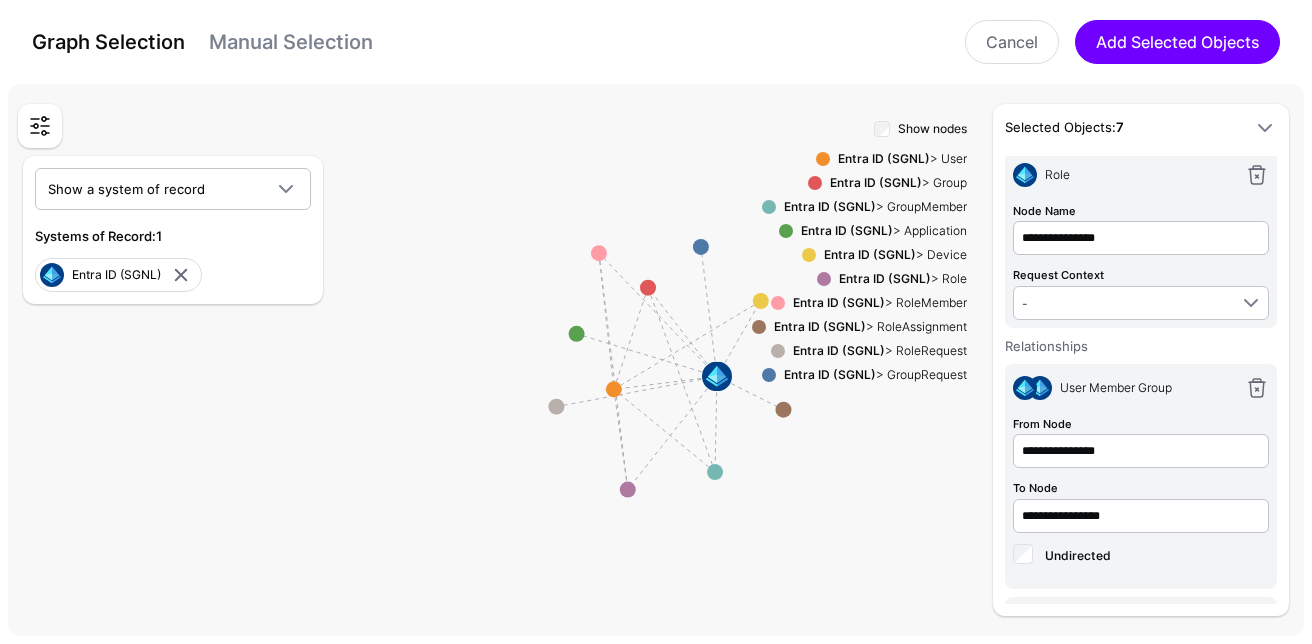 click on "Graph Selection Manual Selection Cancel Add Selected Objects" at bounding box center [656, 42] 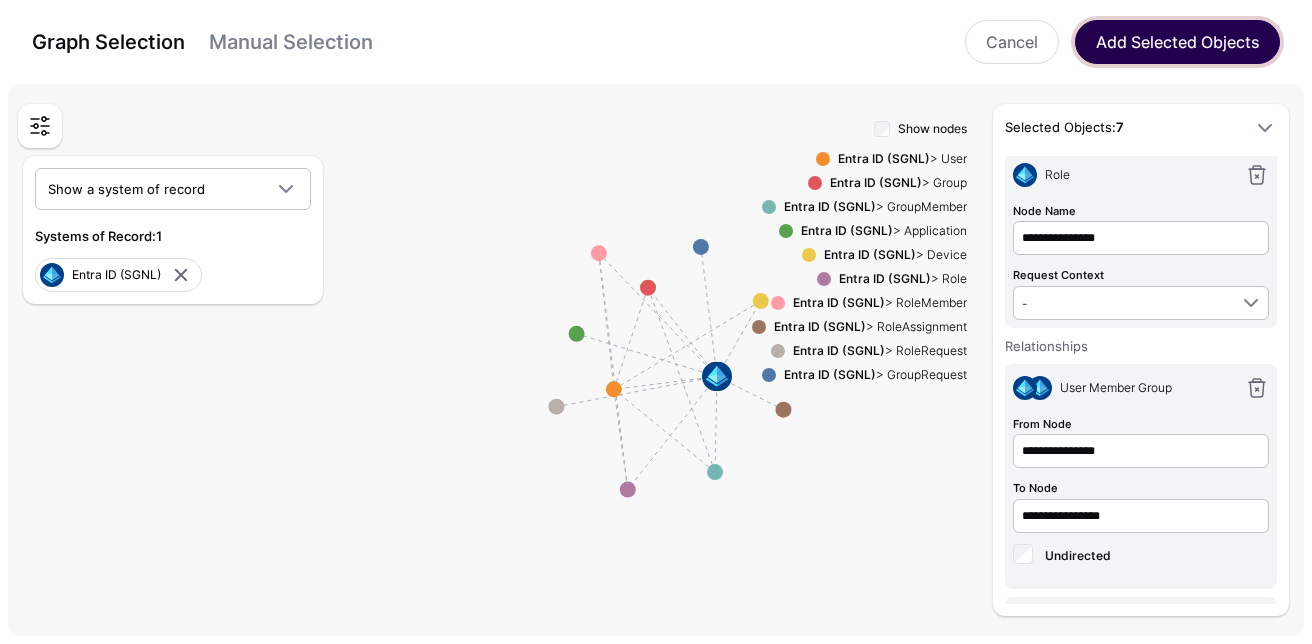 click on "Add Selected Objects" at bounding box center [1177, 42] 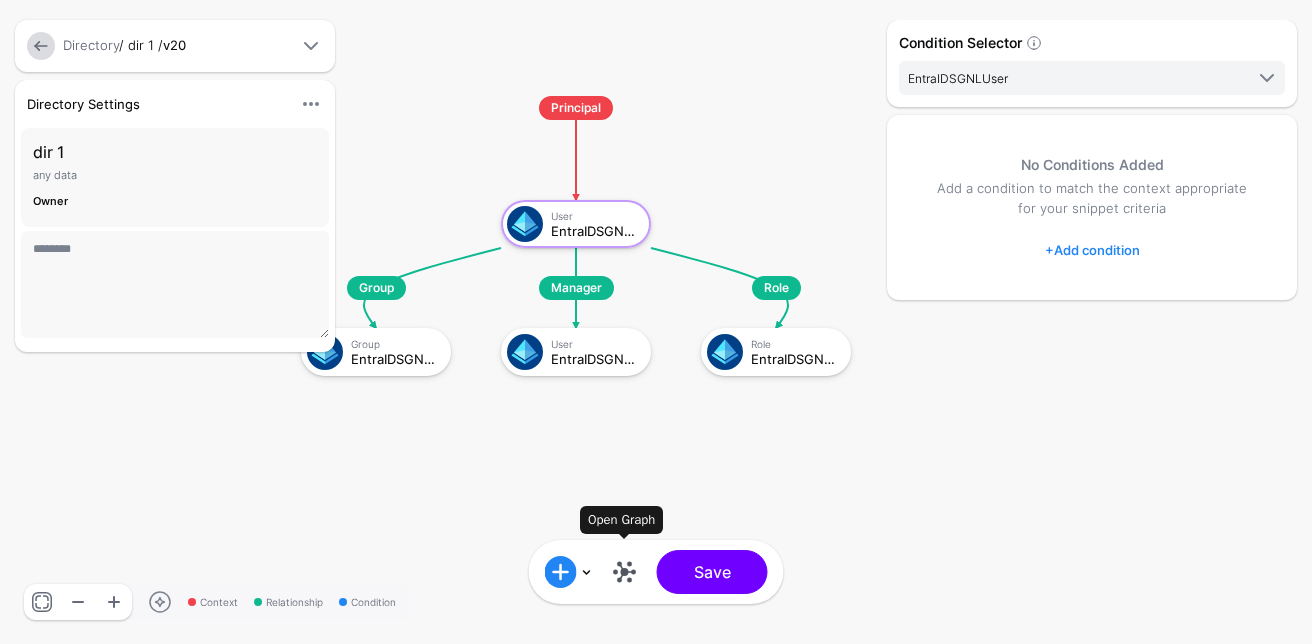 click at bounding box center [625, 572] 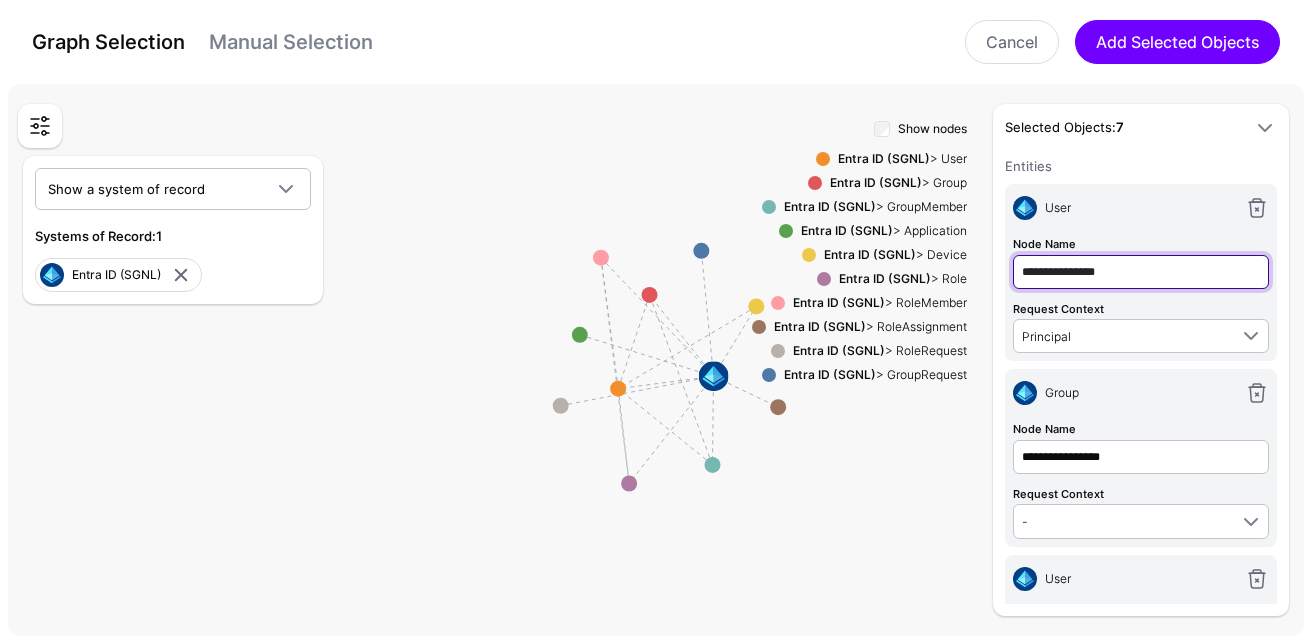 click on "**********" at bounding box center (1141, 272) 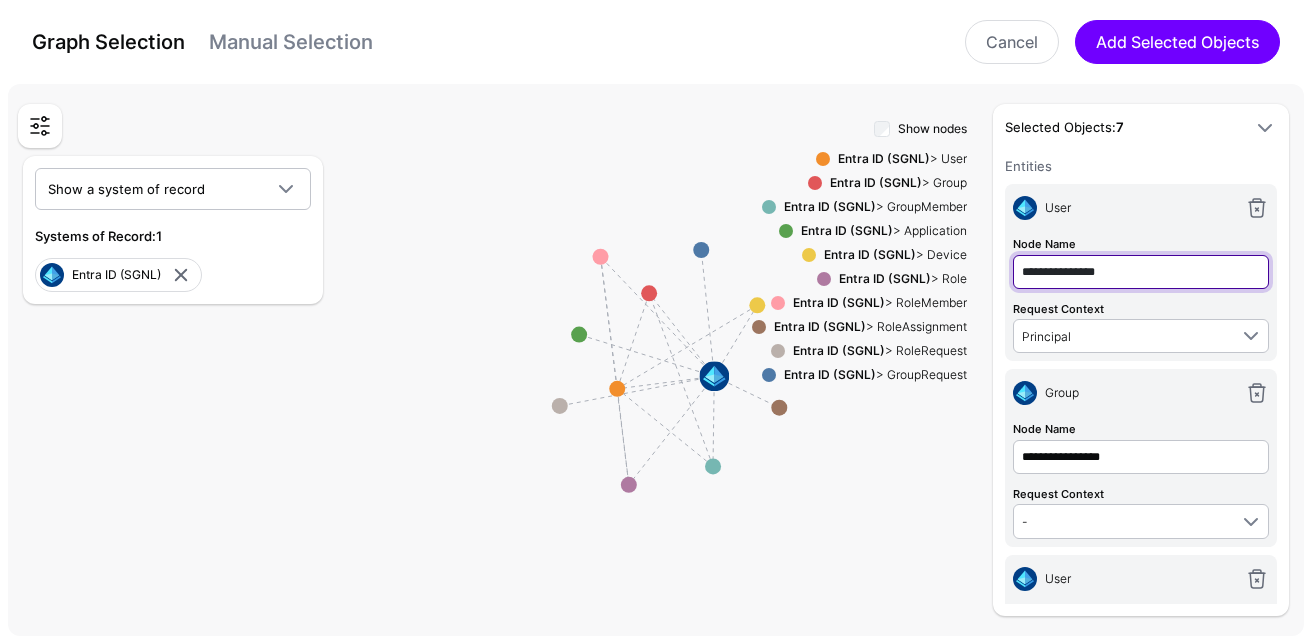 click on "**********" at bounding box center [1141, 272] 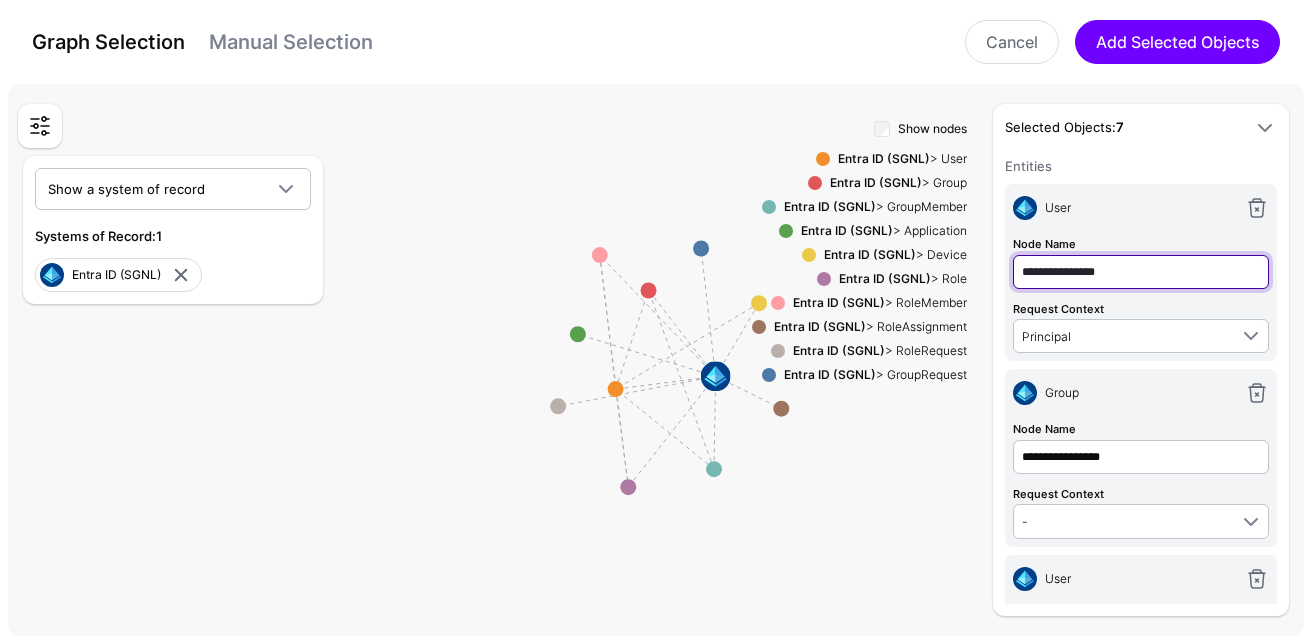 type on "*" 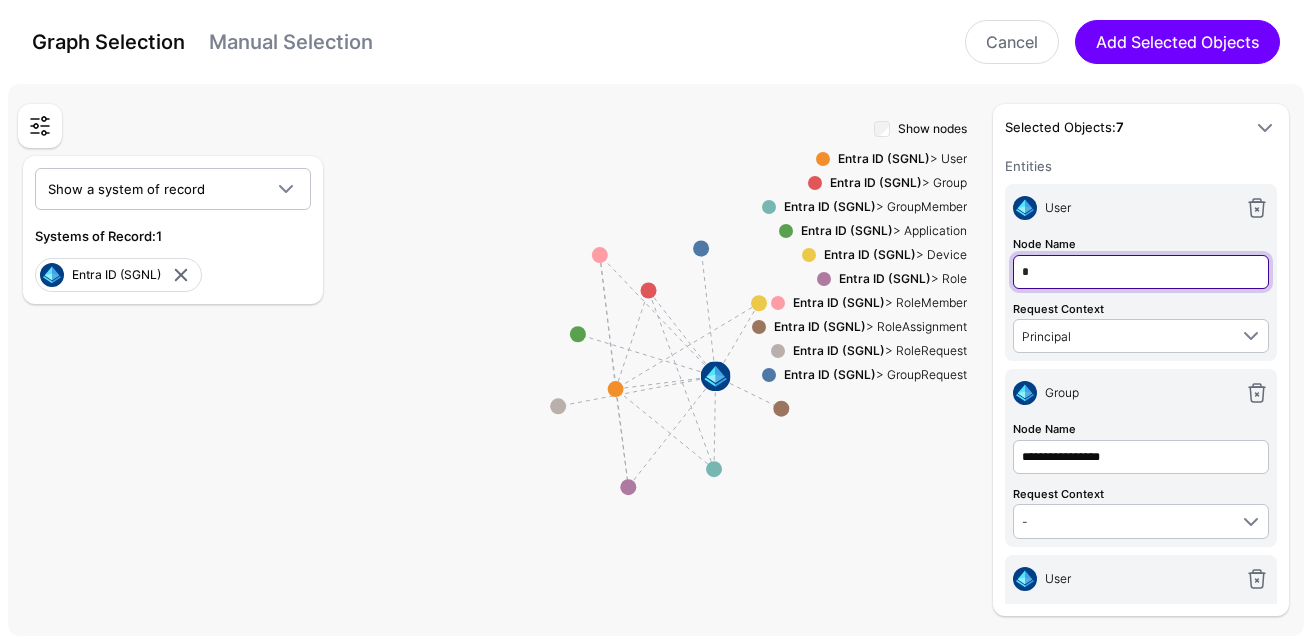 type on "**" 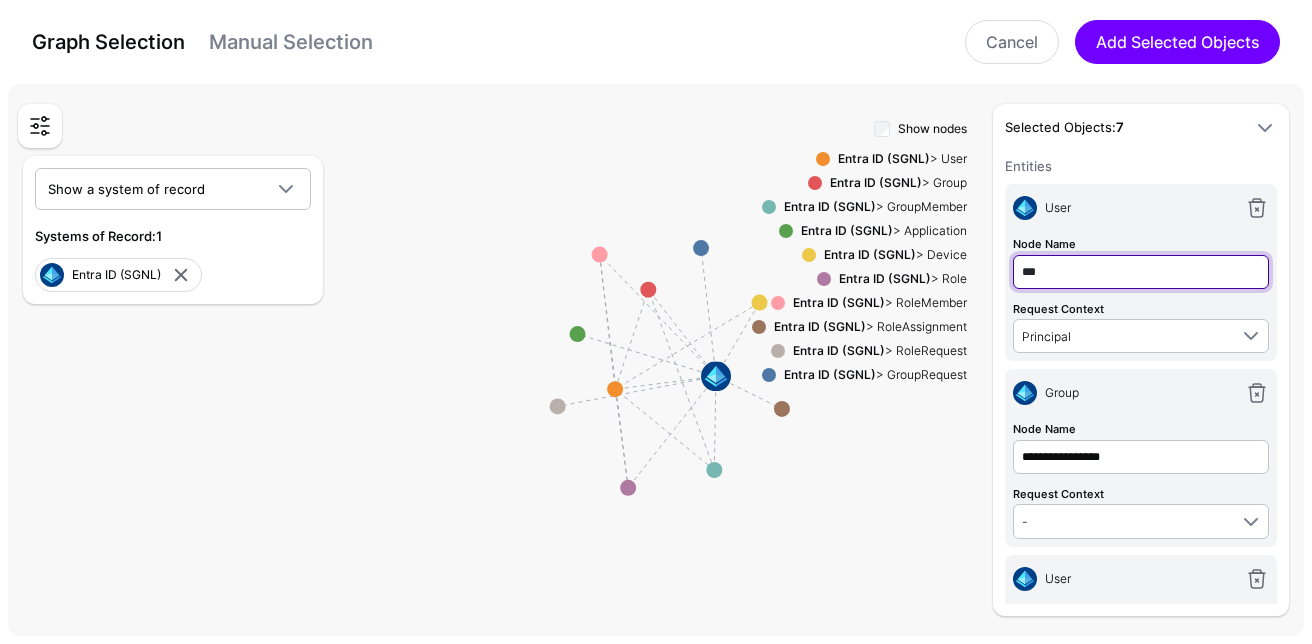 type on "****" 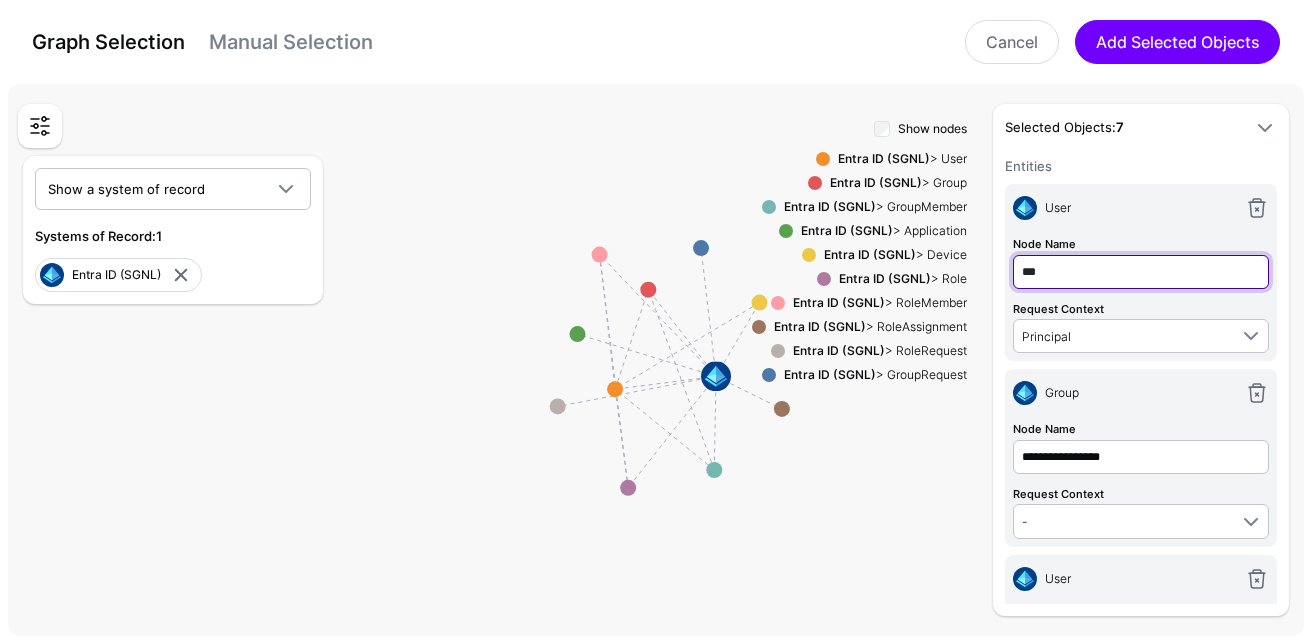 type on "****" 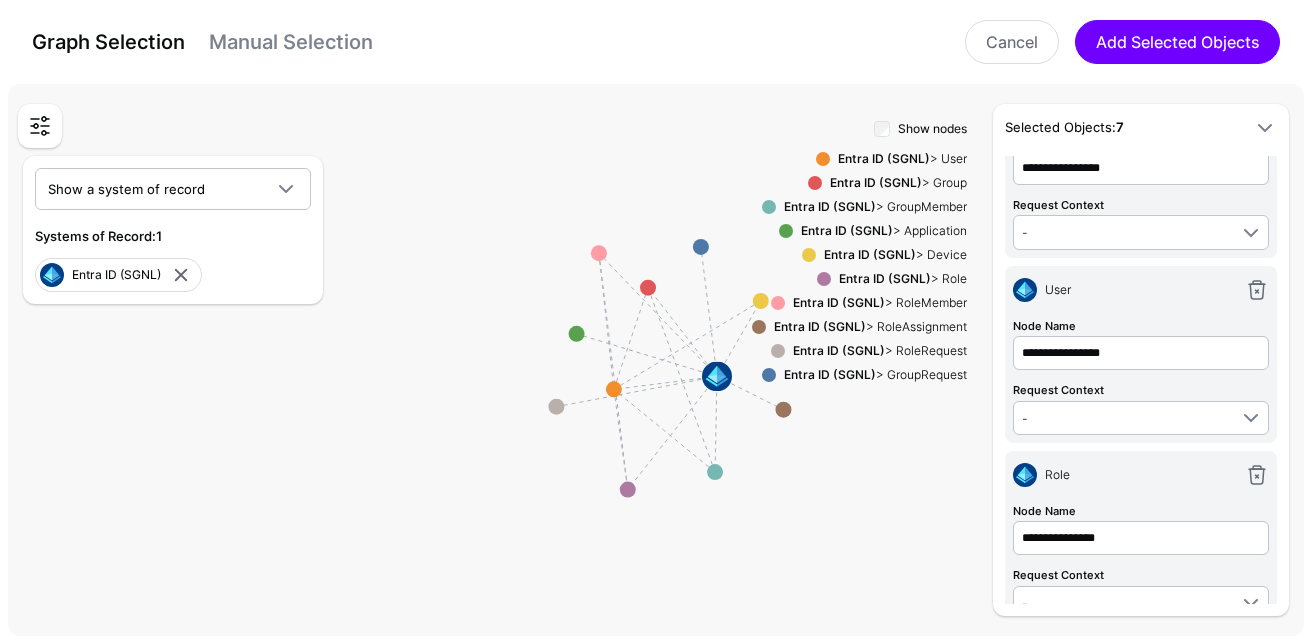 scroll, scrollTop: 0, scrollLeft: 0, axis: both 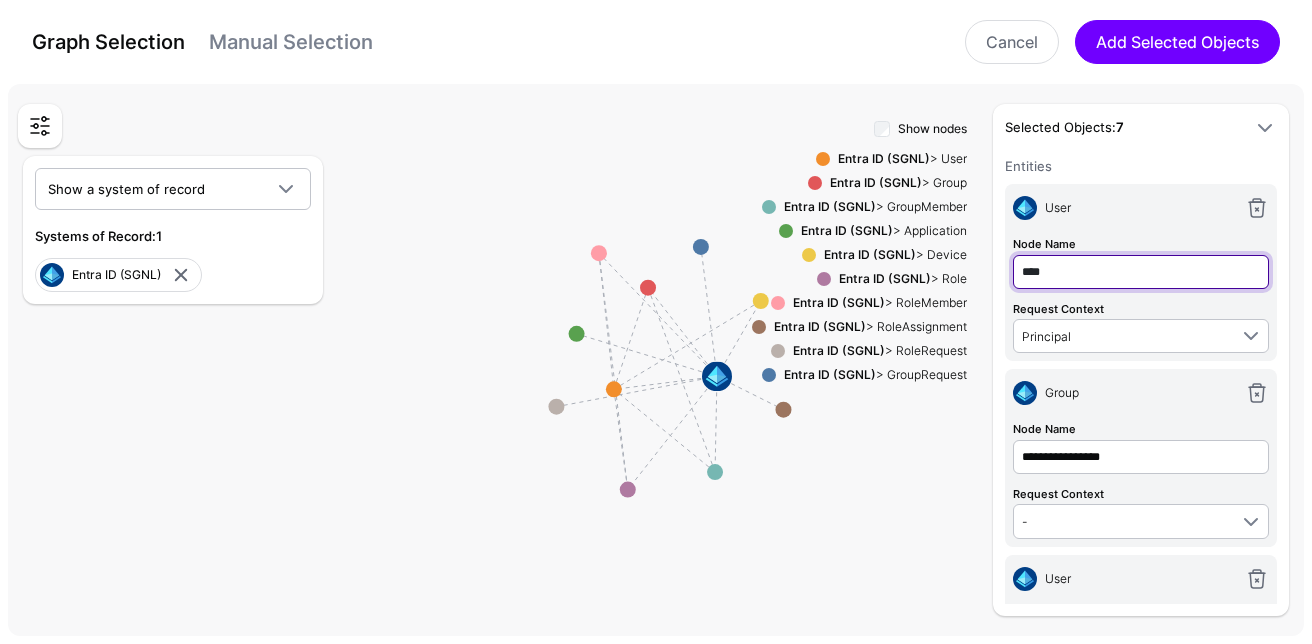 type on "****" 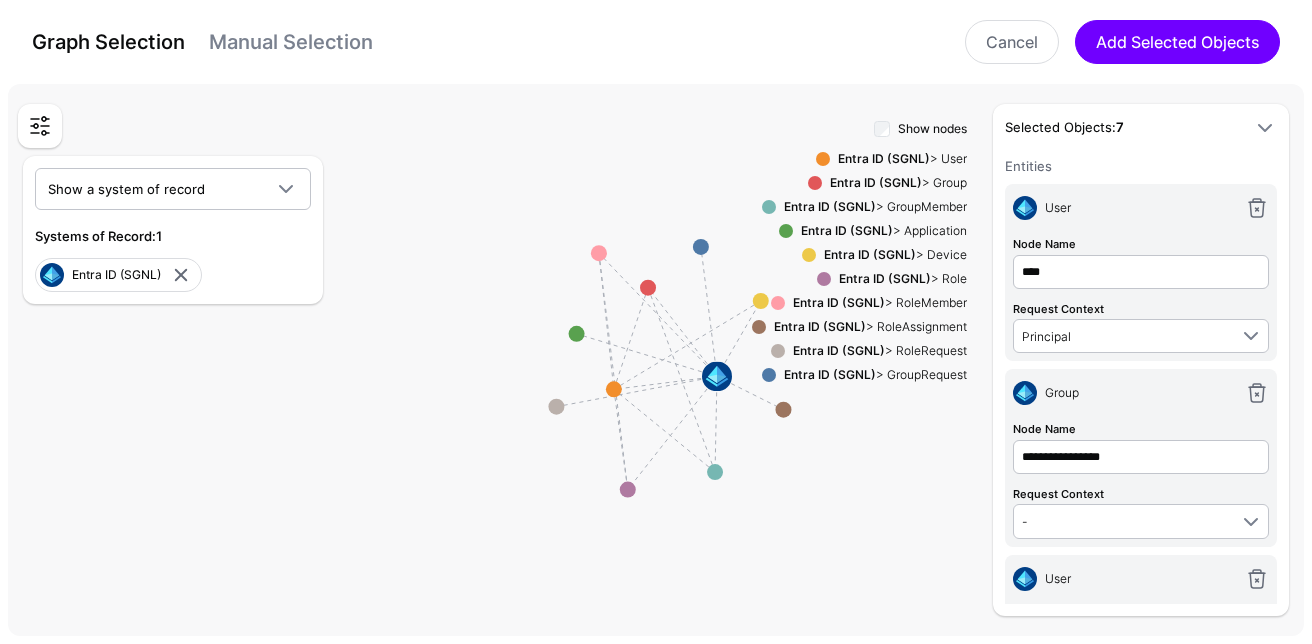 click on "Manual Selection" at bounding box center [291, 42] 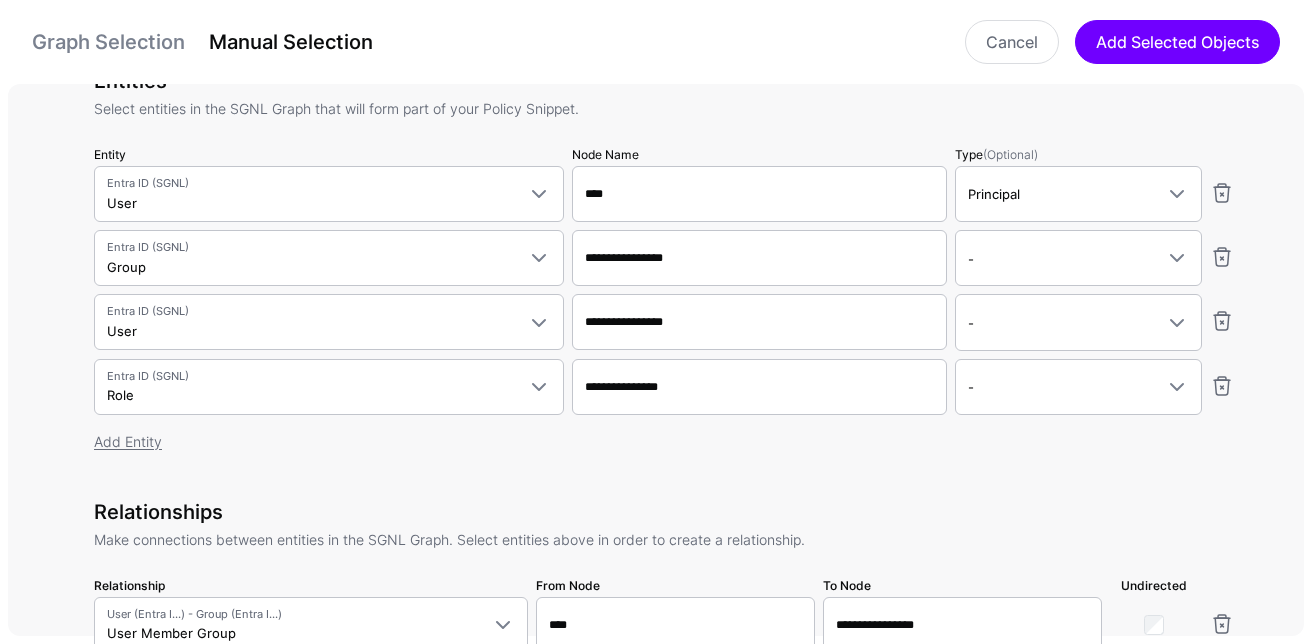 scroll, scrollTop: 0, scrollLeft: 0, axis: both 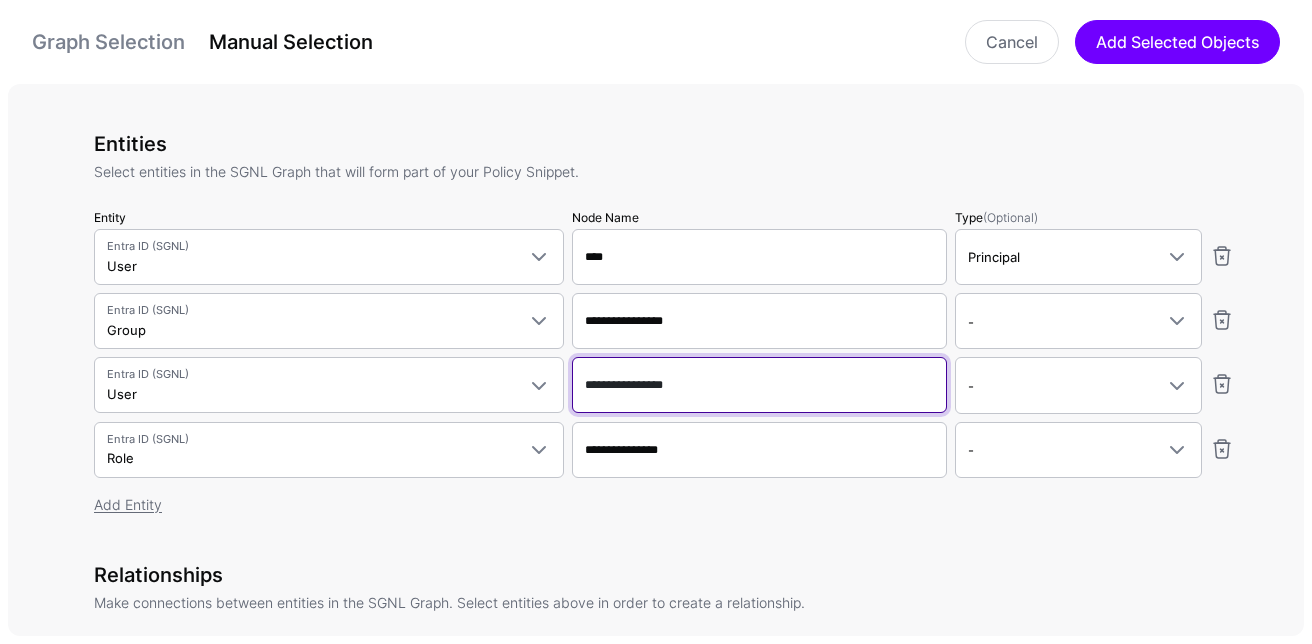 click on "**********" at bounding box center [759, 321] 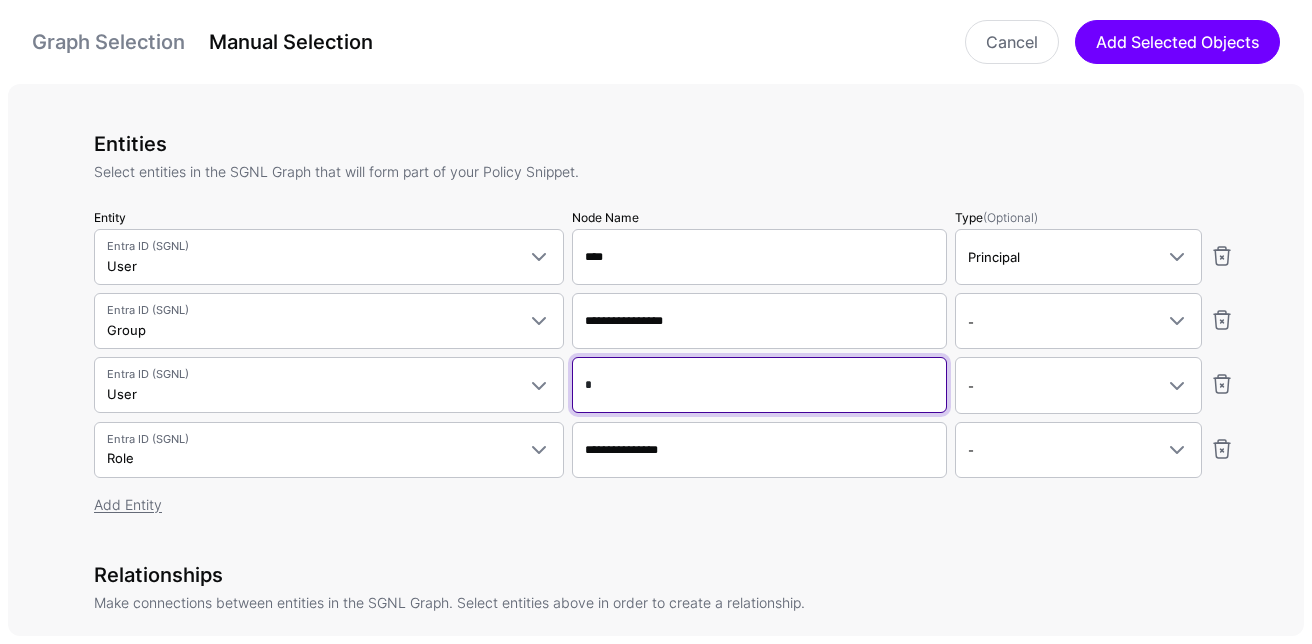 type on "**" 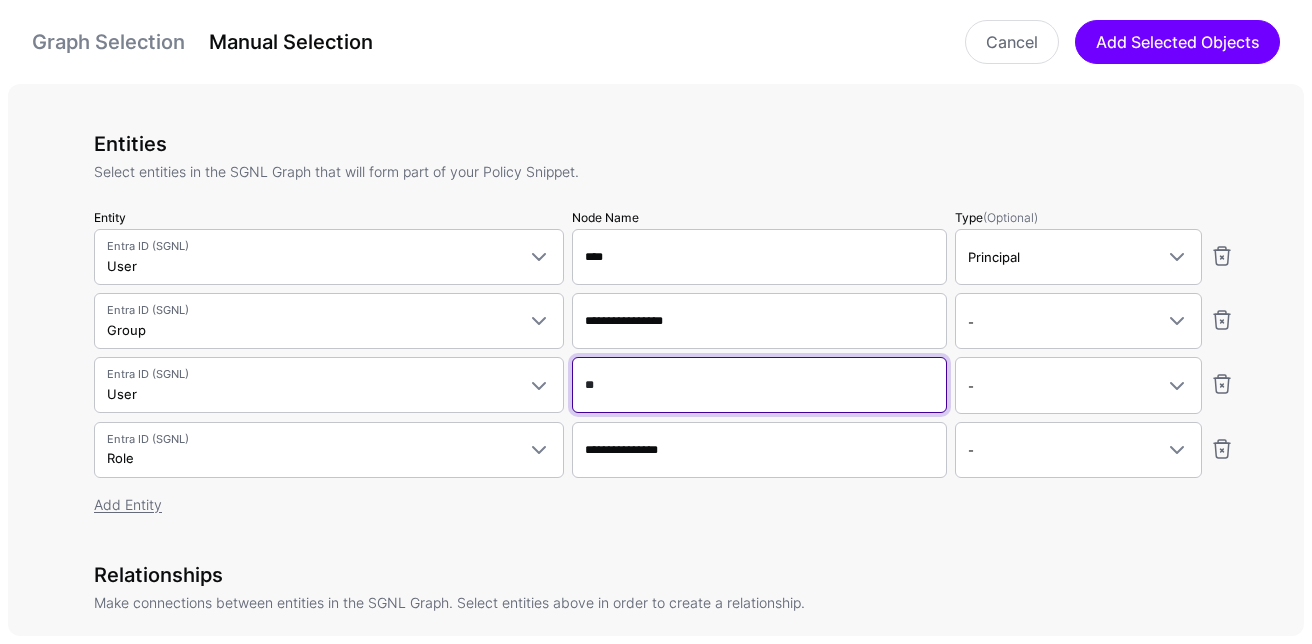 type on "***" 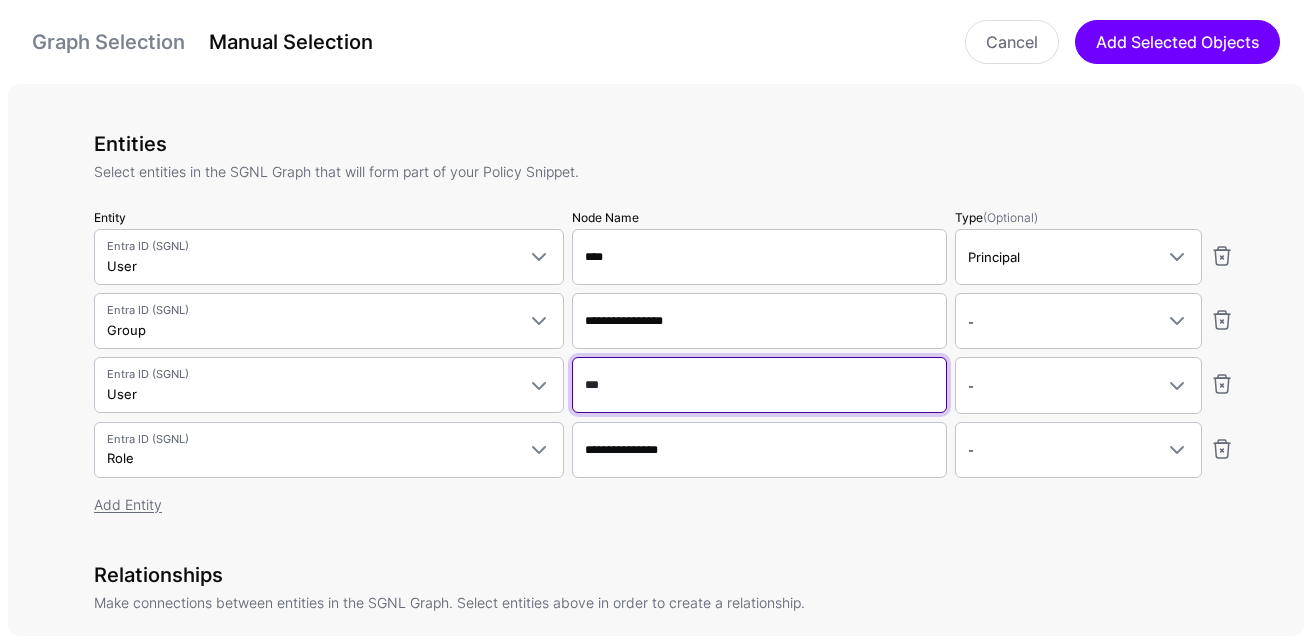 type on "****" 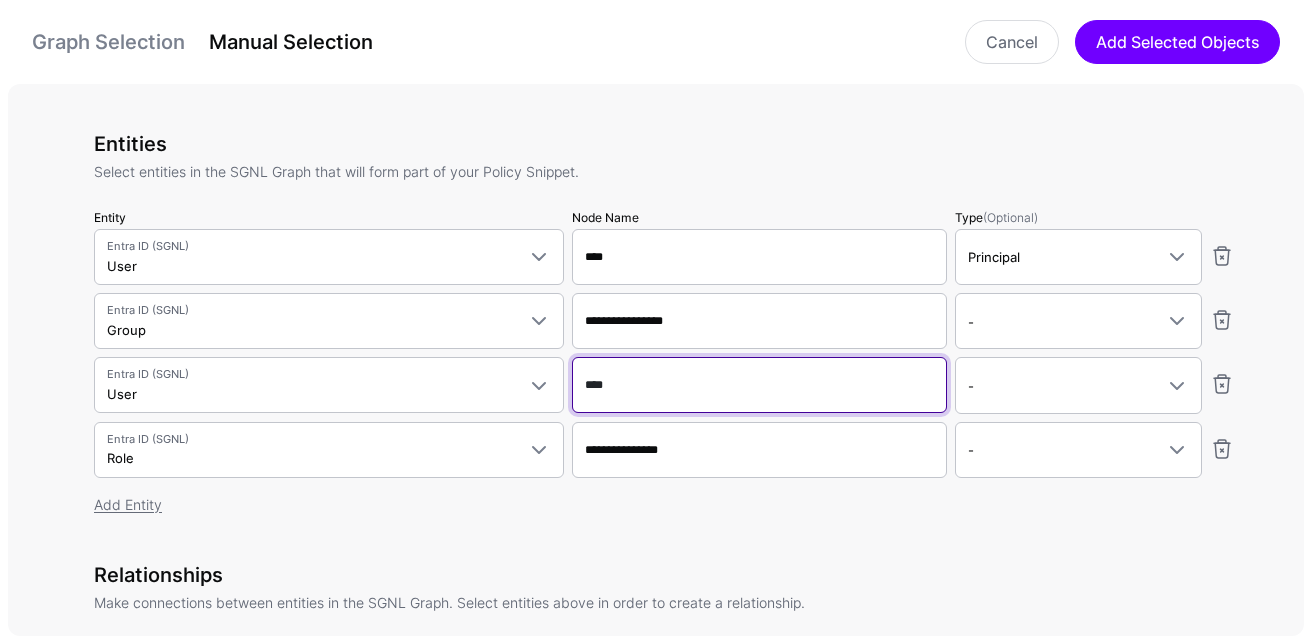 type on "*****" 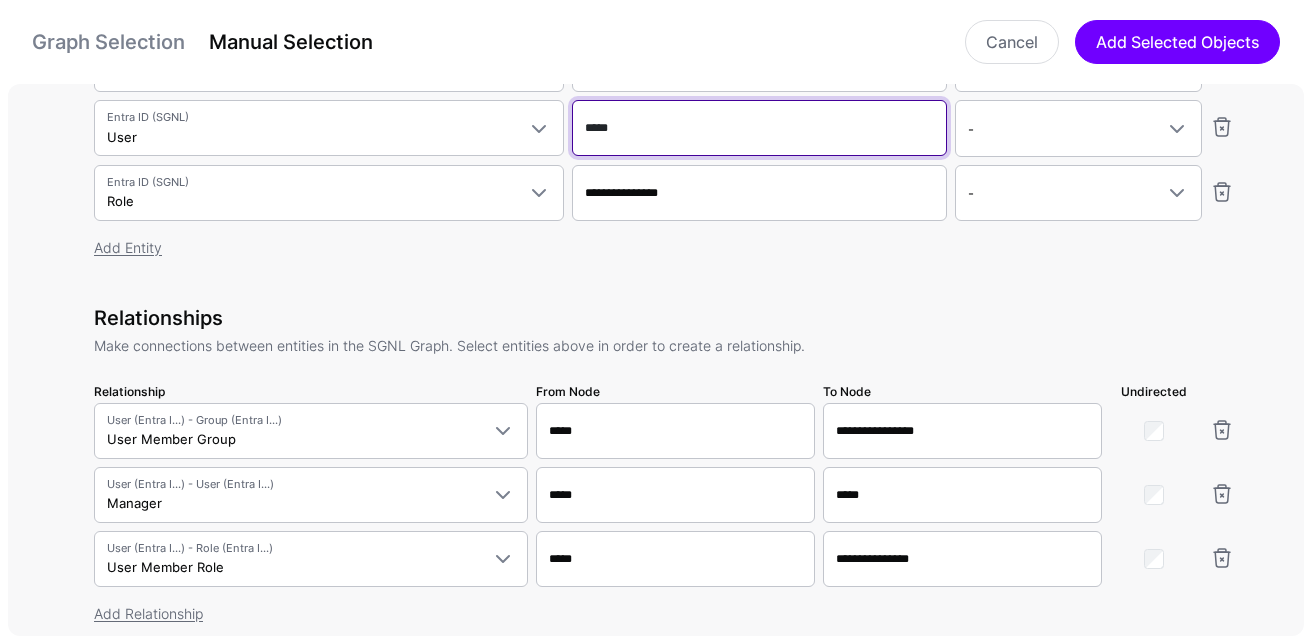 scroll, scrollTop: 367, scrollLeft: 0, axis: vertical 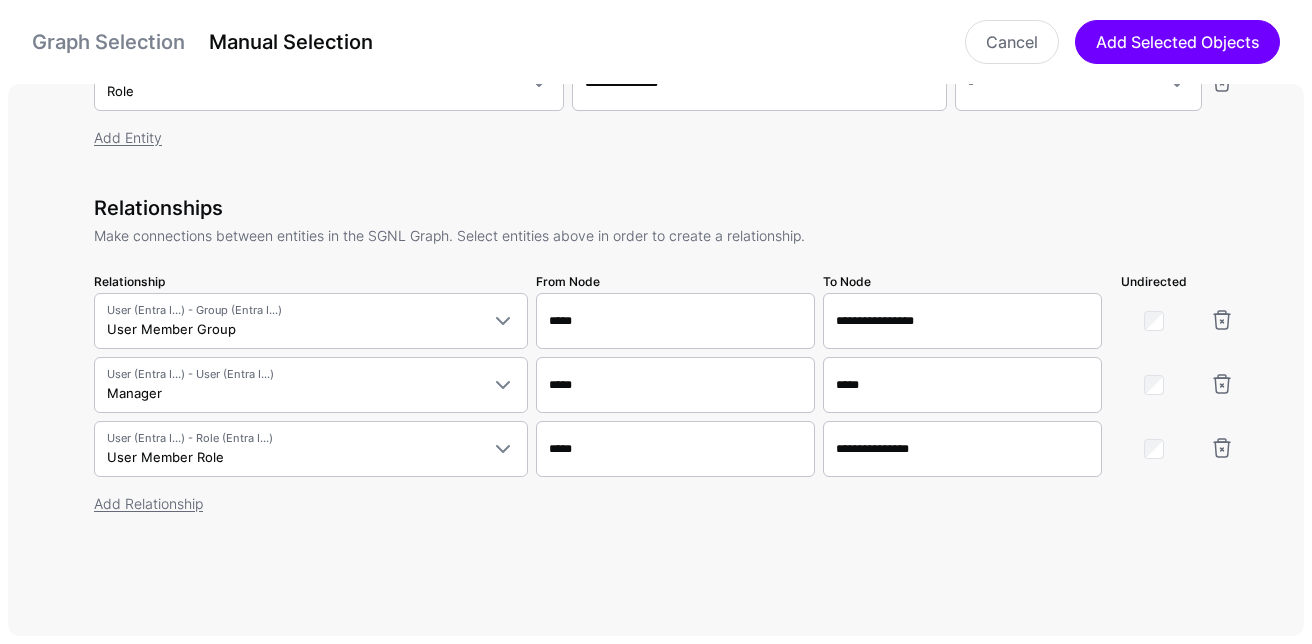 type on "*****" 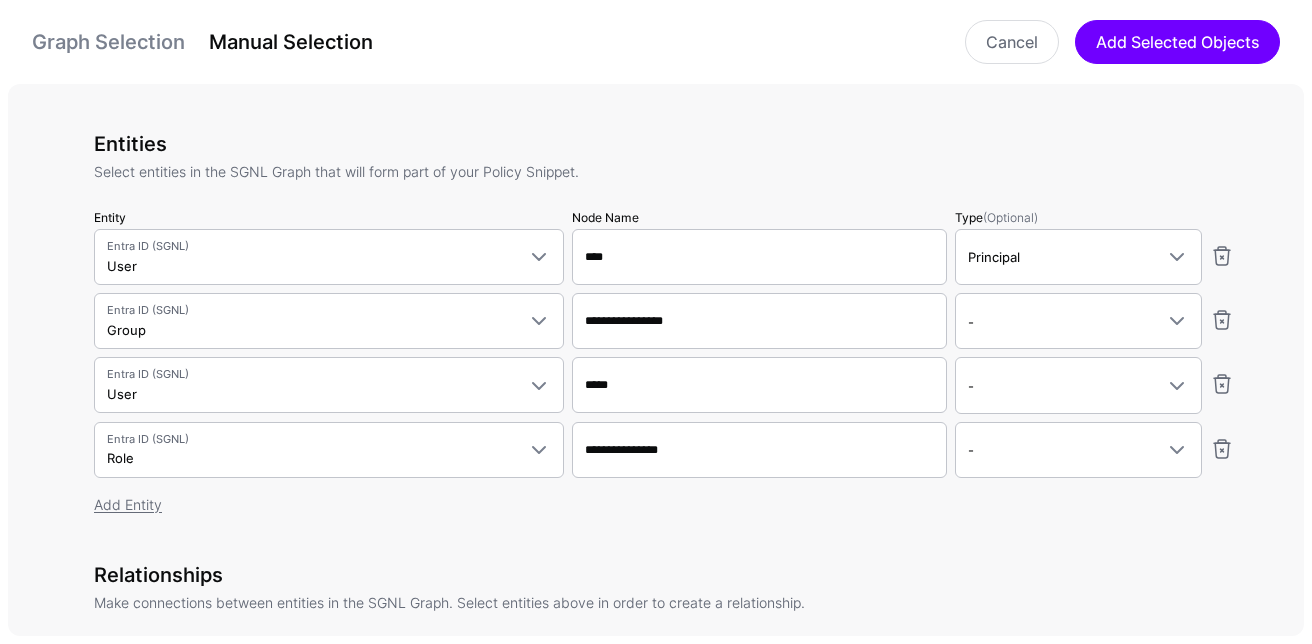 click on "Graph Selection" at bounding box center (108, 42) 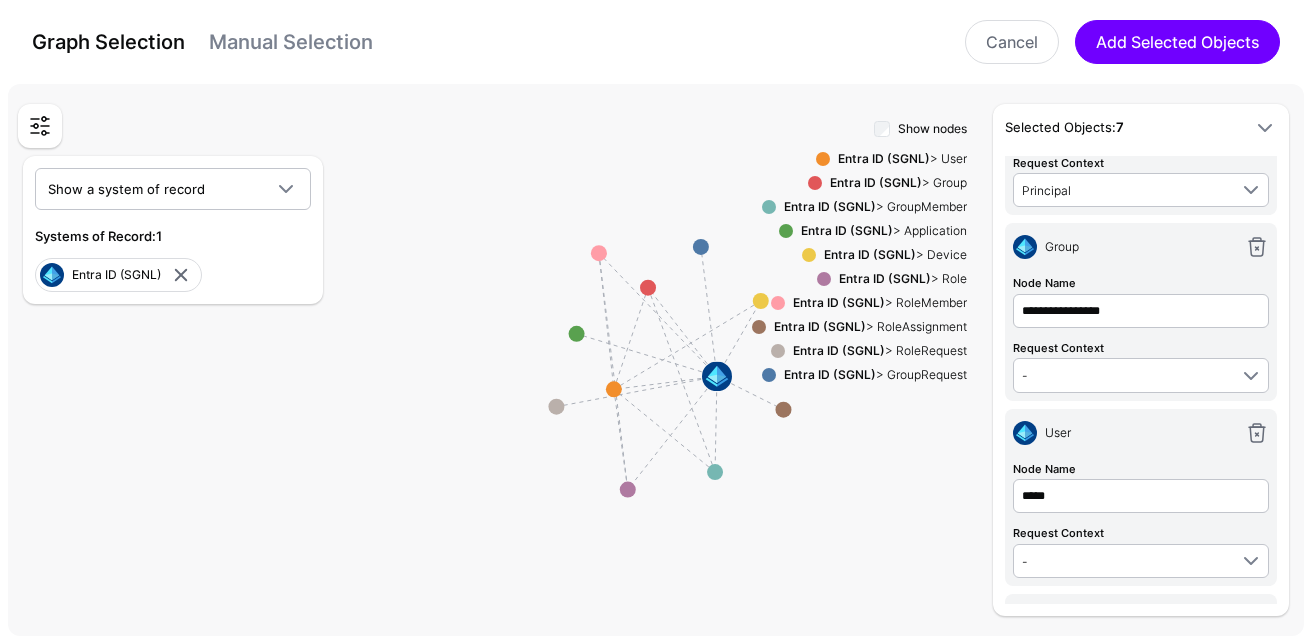 scroll, scrollTop: 0, scrollLeft: 0, axis: both 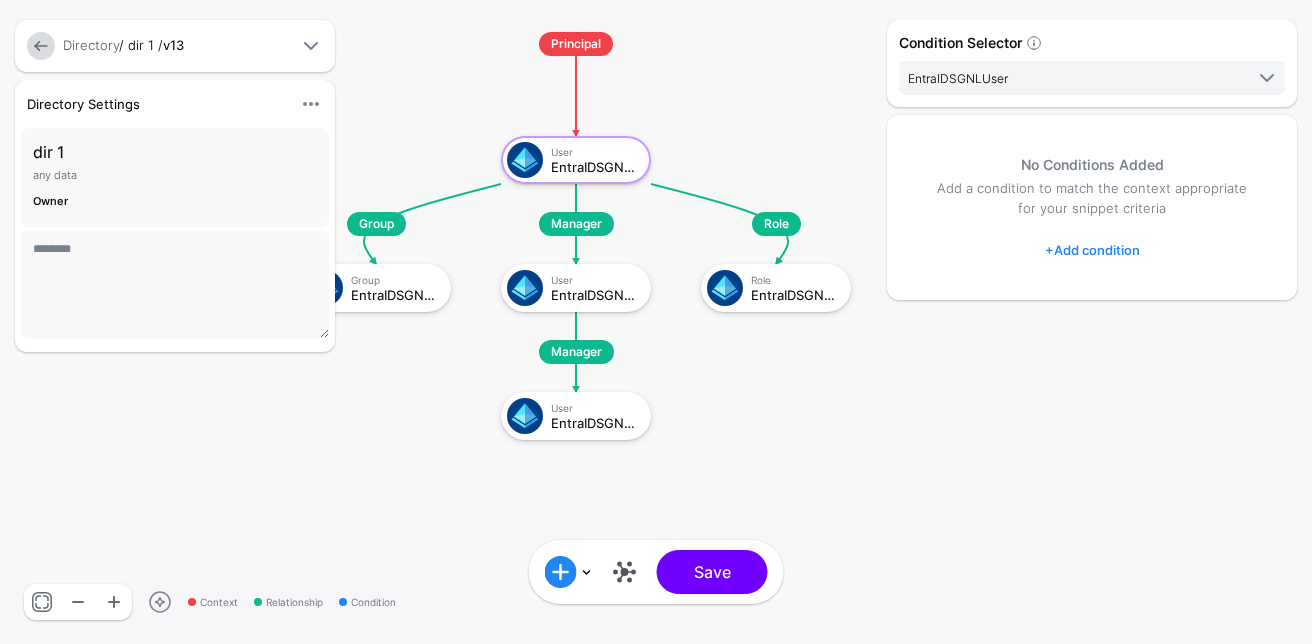 click at bounding box center (625, 572) 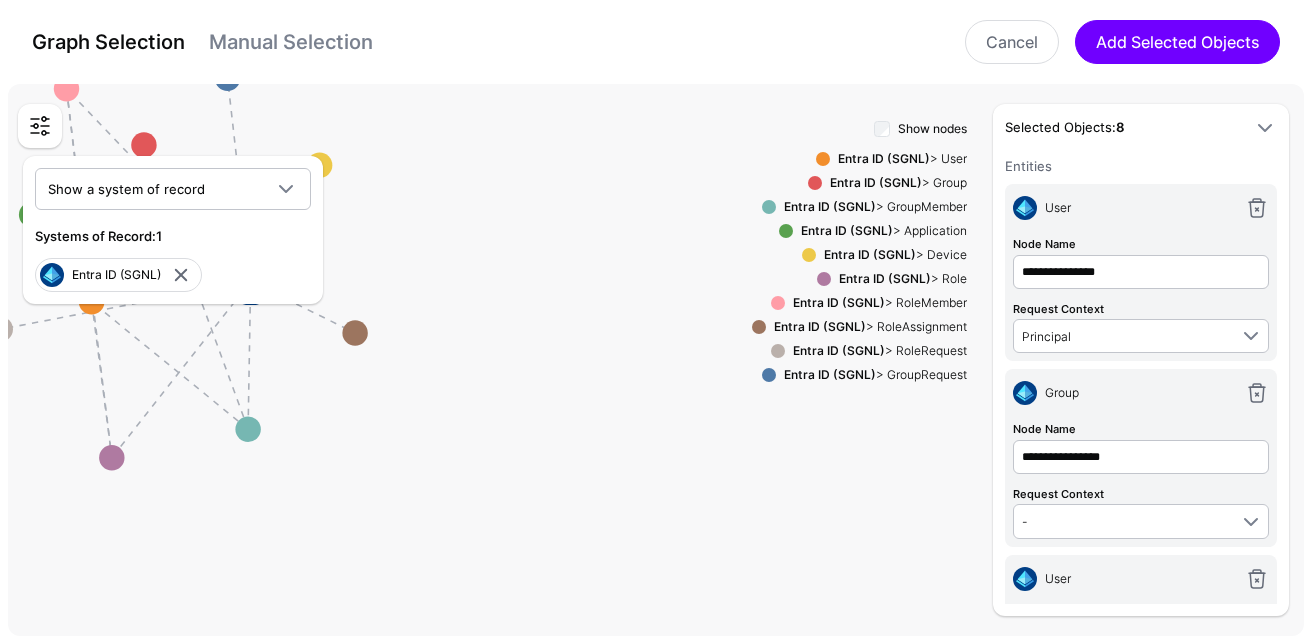 drag, startPoint x: 1294, startPoint y: 461, endPoint x: 1169, endPoint y: 416, distance: 132.8533 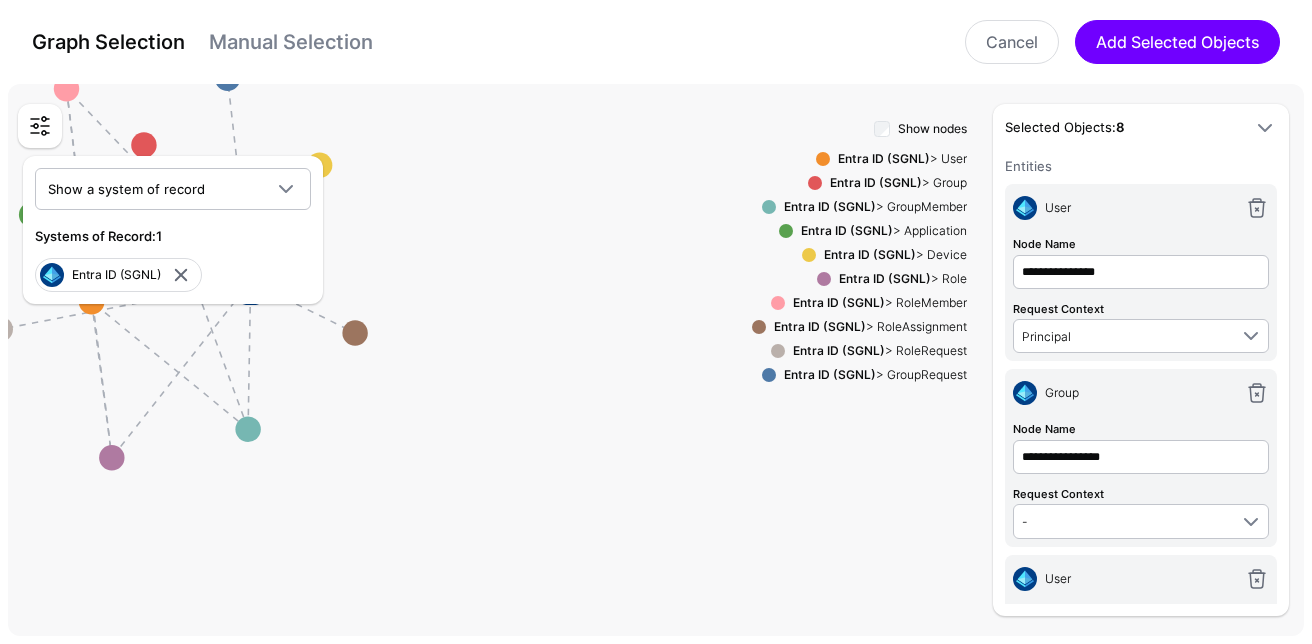click on "Entities Select entities in the SGNL Graph that will form part of your Policy Snippet. Entity Node Name Type  (Optional)  Entra ID (SGNL)  User Entra ID (SGNL)  User   Group   GroupMember   Application   Device   Role   RoleMember   RoleAssignment   RoleRequest   GroupRequest  CrowdStrike  IncidentAlertEventEntity   IncidentAlertEvent   IncidentCompromisedEntity   EndpointAccountActiveDirectory   EndpointRiskFactor   UserAccountActiveDirectory   UserRiskFactor   User   Endpoint   Incident   Device   Detection   Endpoint Incident  AWS S3  User  SGNL MCP Server  ResourceTemplates   Resources   Tools   Prompts  SGNL MCP Server  Tools   ResourceTemplates   Prompts   Resources  Okta  User   Group   GroupMember  Test Entity Push Datasource  Emails   Users  SCIM 2.0  UserPhotoTags   UserCertificate   UserPhoto   UserRole   UserEntitlement   UserIMS   UserPhoneNumber   UserAddress   UserEmail   GroupMember   User   Group  Curity  UserPhoneNumber   UserAddress   UserEmail   User  Perf Test Datasource 500K  User  Jira" at bounding box center [656, 360] 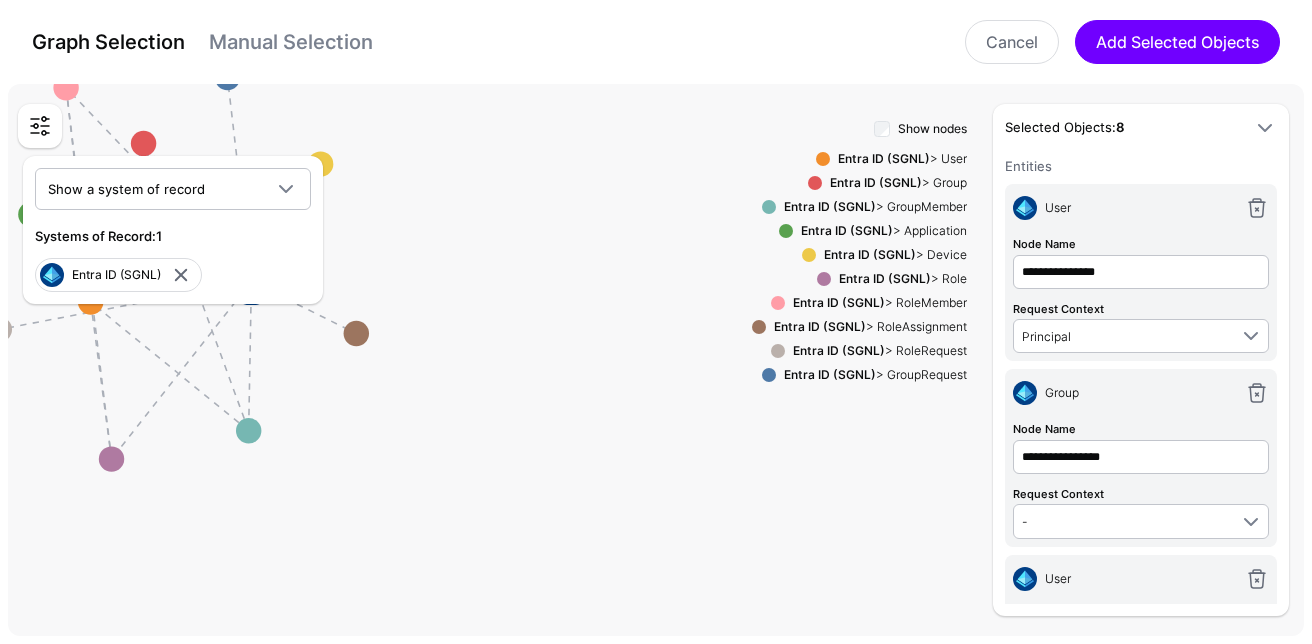 drag, startPoint x: 1169, startPoint y: 416, endPoint x: 1311, endPoint y: 518, distance: 174.83707 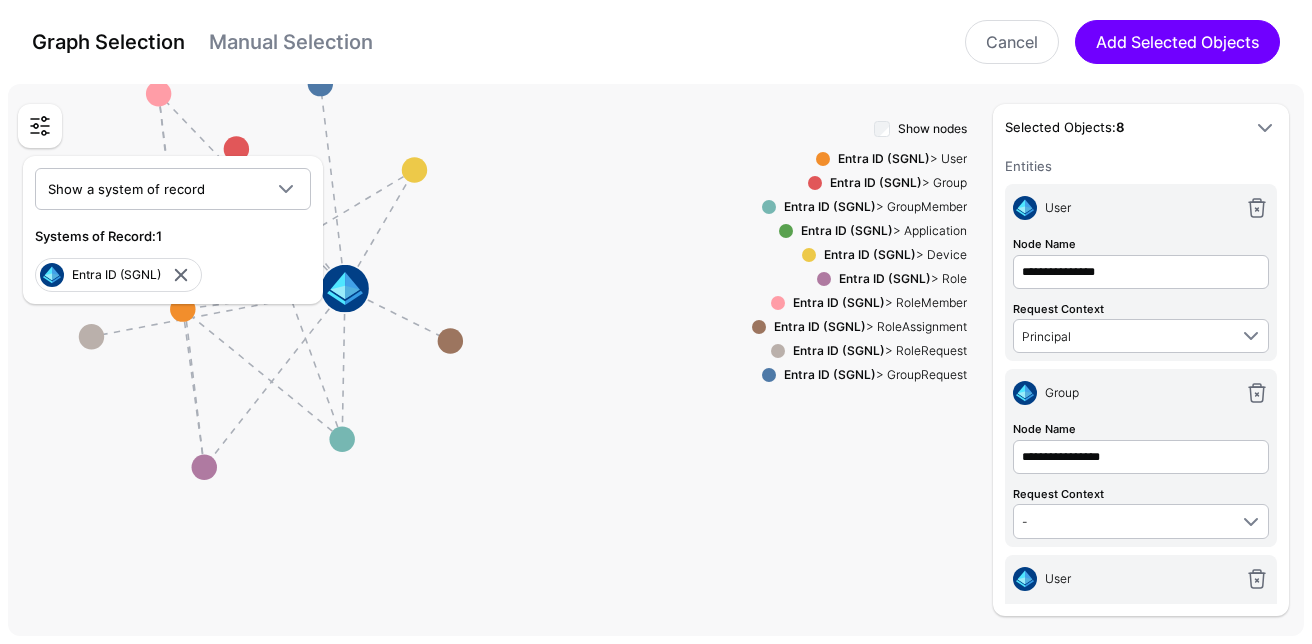 drag, startPoint x: 376, startPoint y: 385, endPoint x: 724, endPoint y: 510, distance: 369.76886 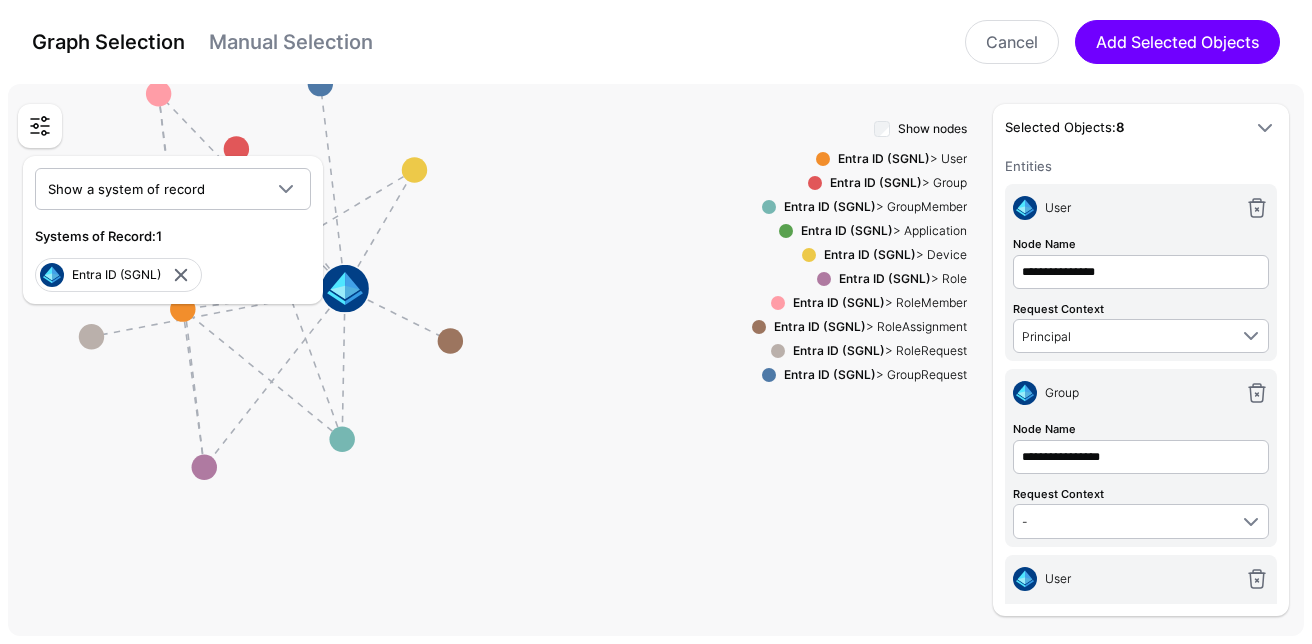 click 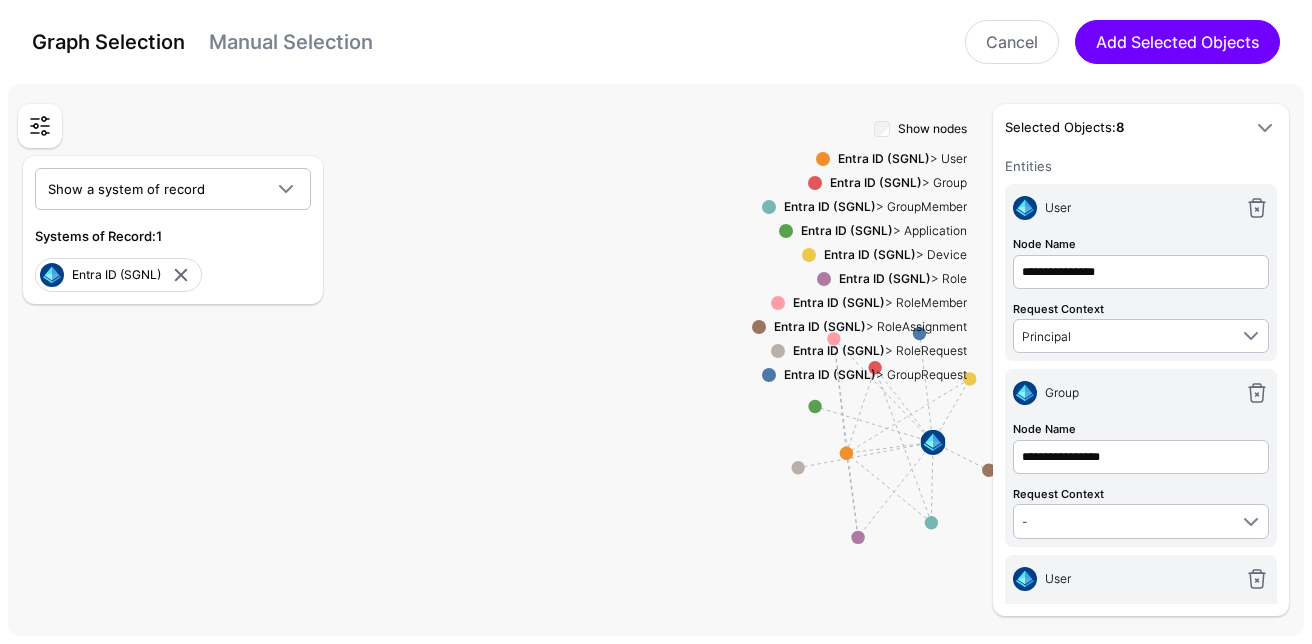 drag, startPoint x: 882, startPoint y: 451, endPoint x: 623, endPoint y: 420, distance: 260.8486 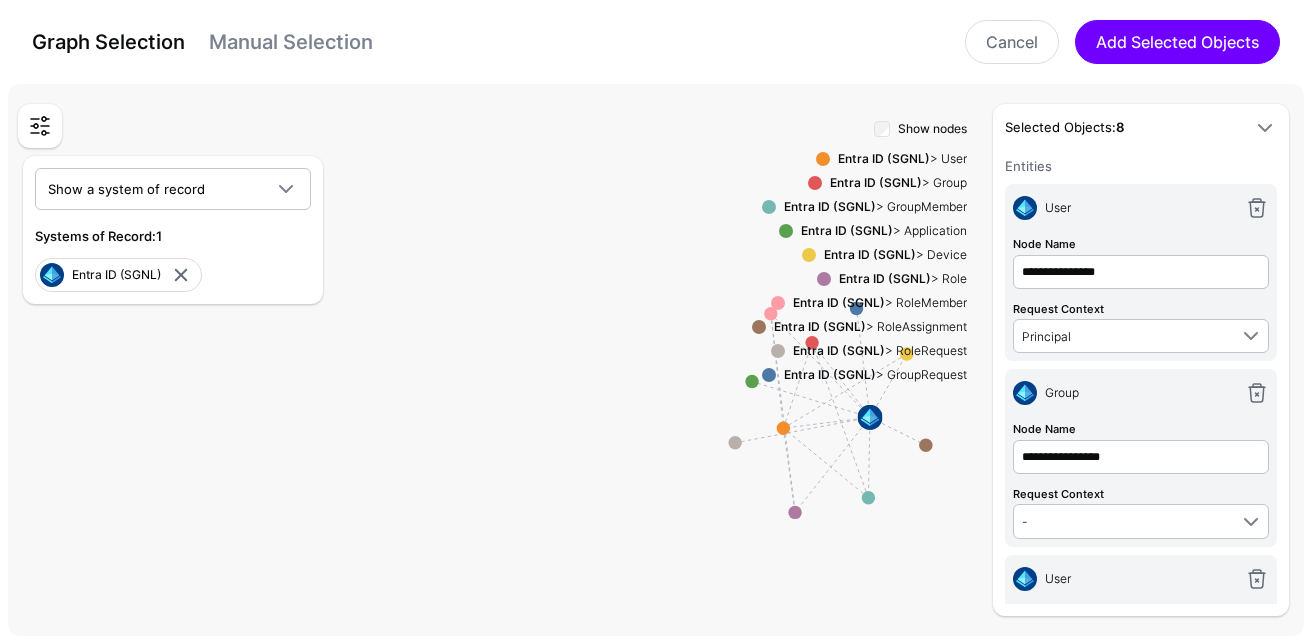 drag, startPoint x: 623, startPoint y: 420, endPoint x: 395, endPoint y: 323, distance: 247.77611 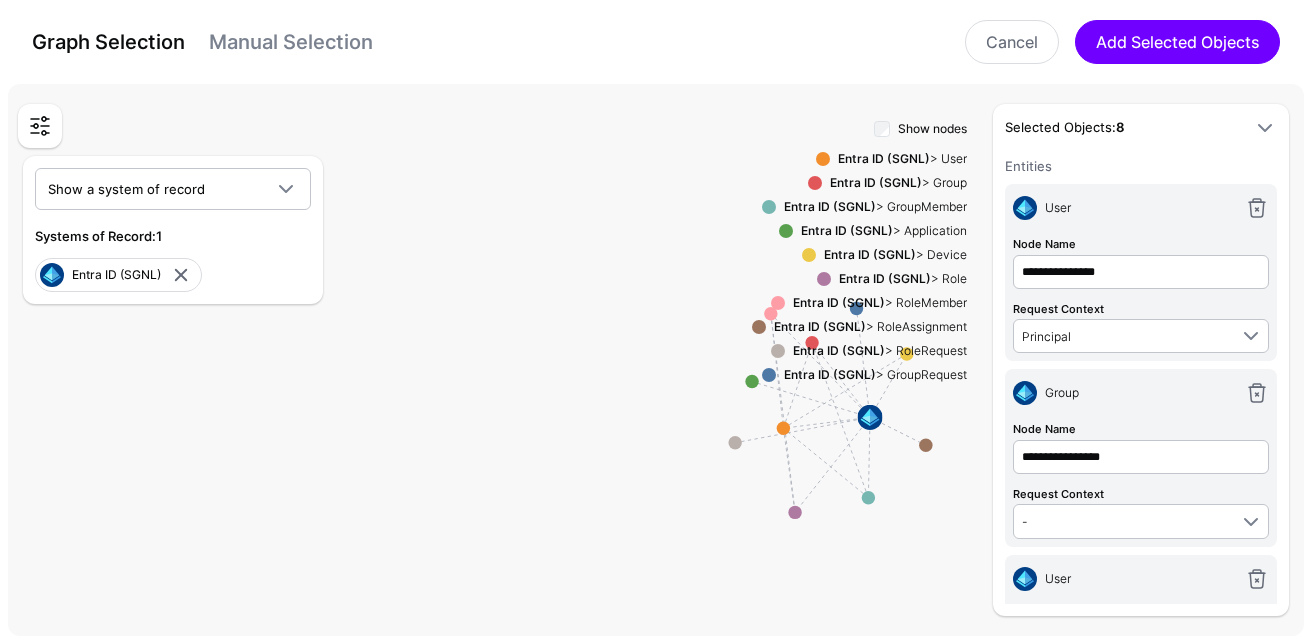 click 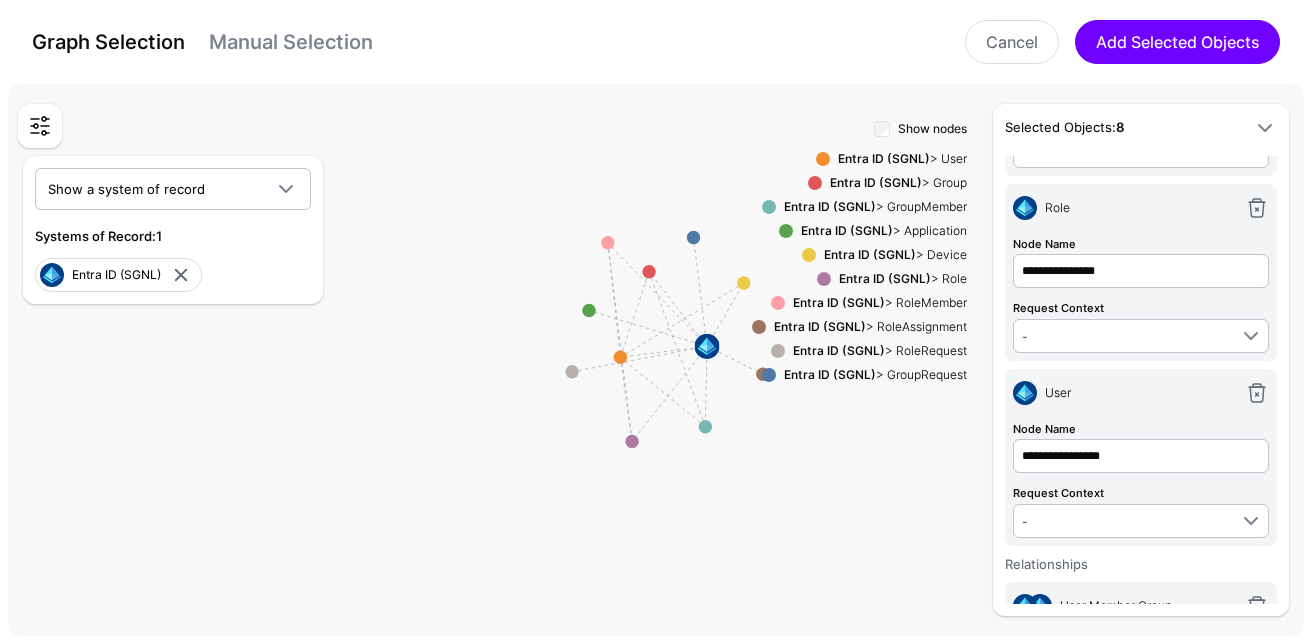 scroll, scrollTop: 605, scrollLeft: 0, axis: vertical 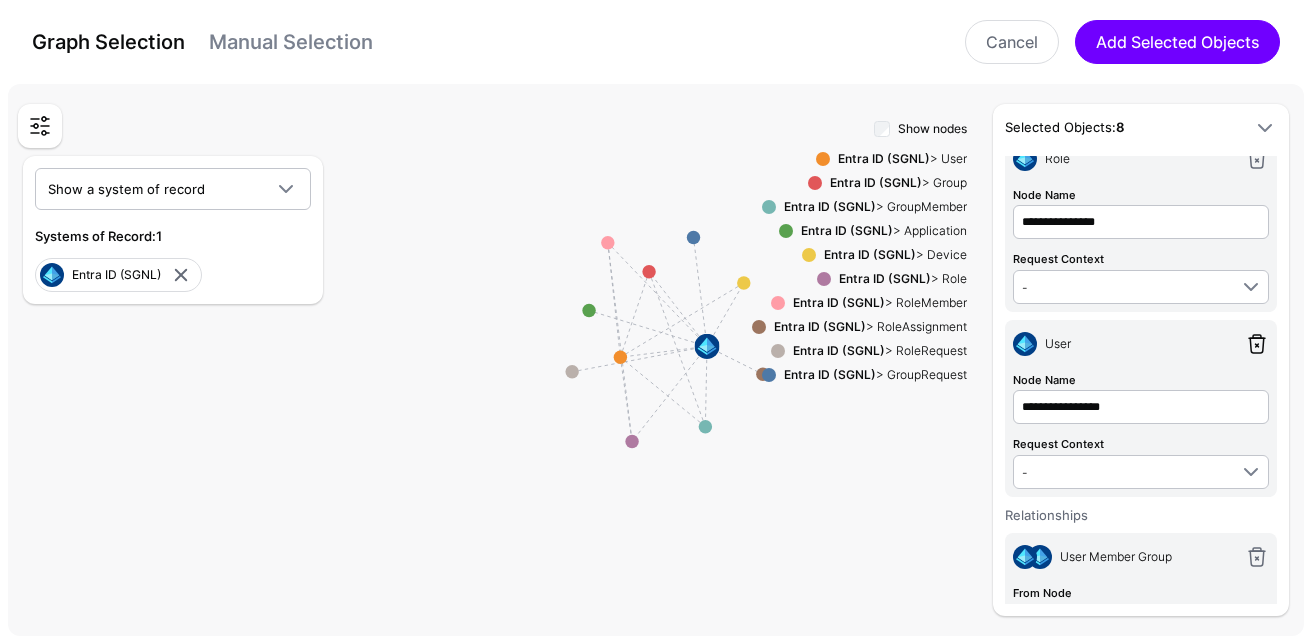 click at bounding box center [1257, 344] 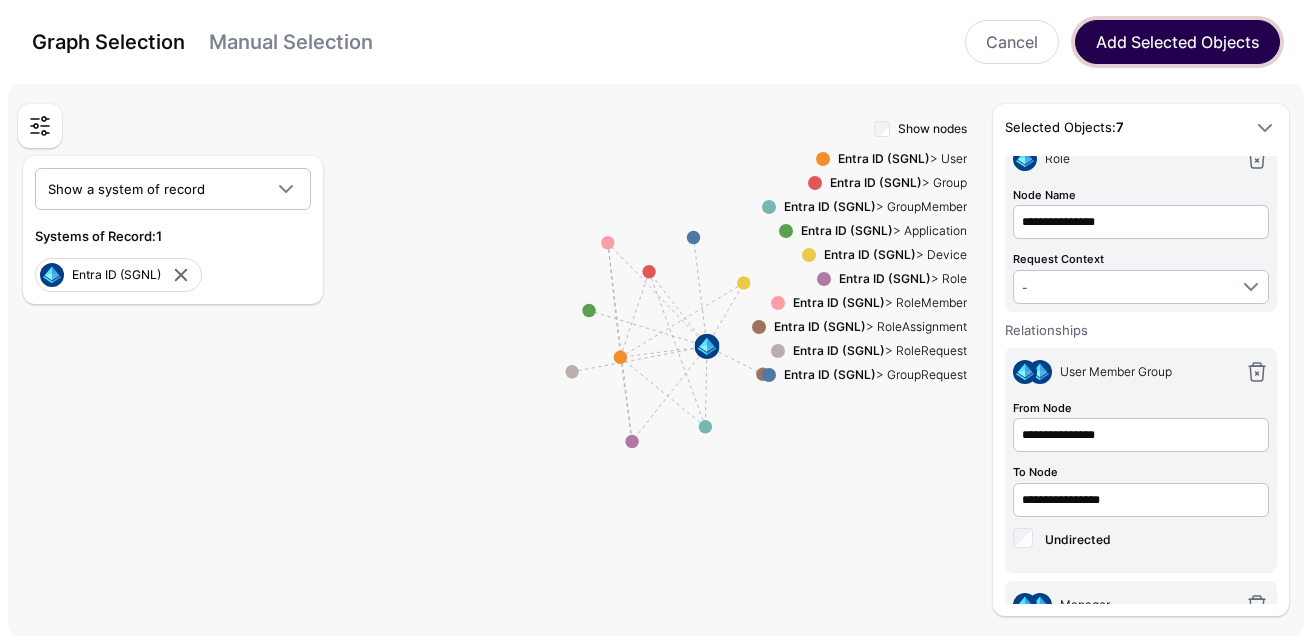 click on "Add Selected Objects" at bounding box center (1177, 42) 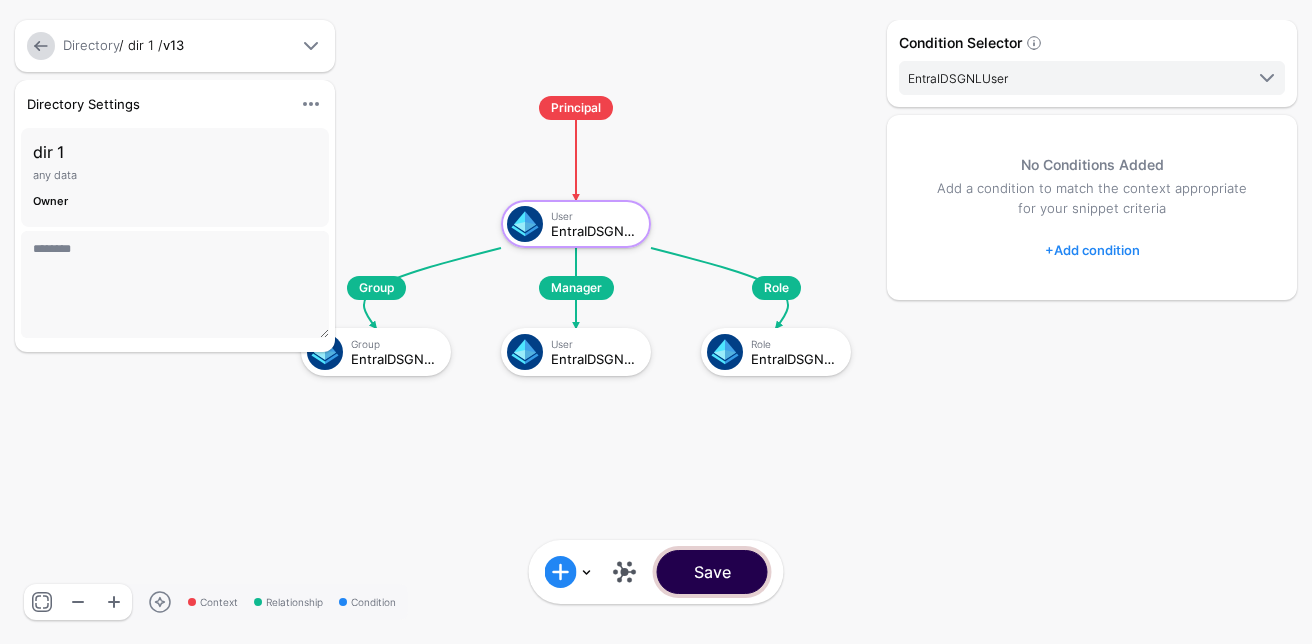 click on "Save" at bounding box center (712, 572) 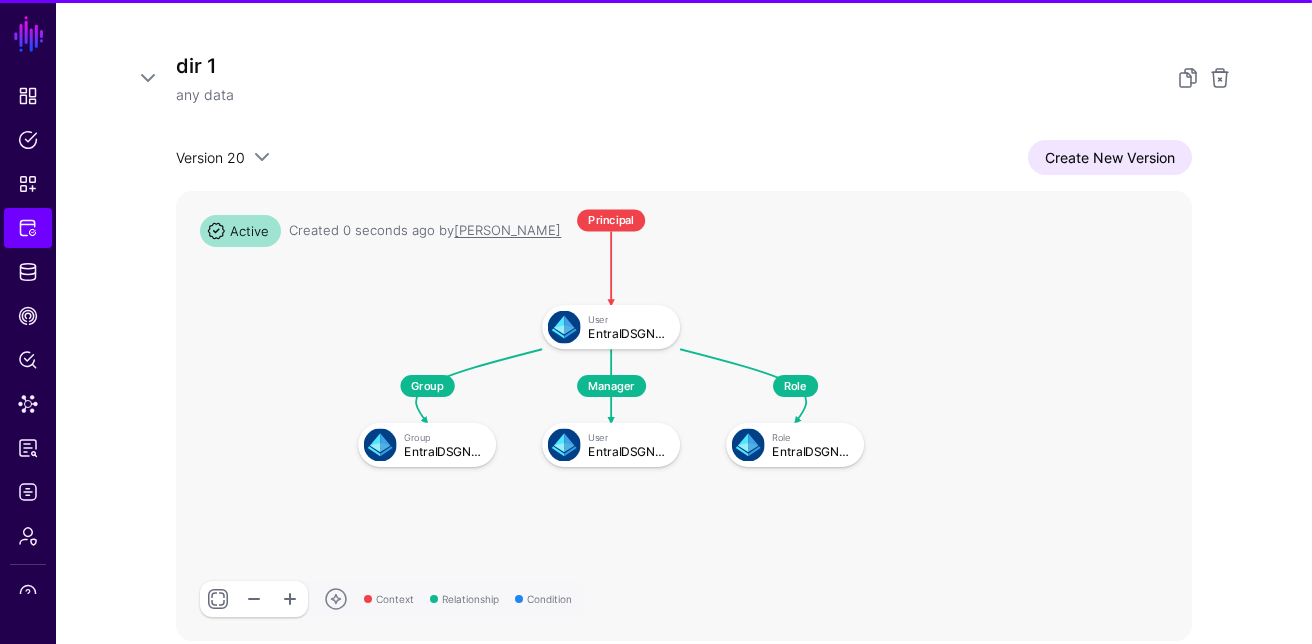 scroll, scrollTop: 313, scrollLeft: 0, axis: vertical 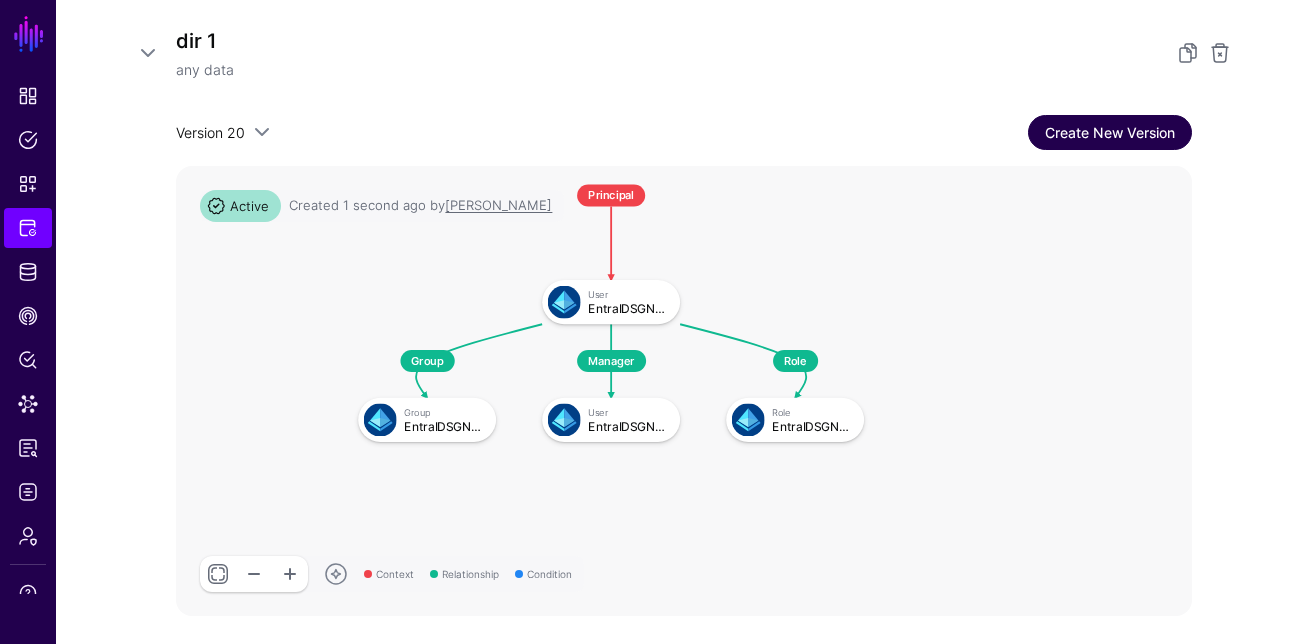 click on "Create New Version" at bounding box center [1110, 132] 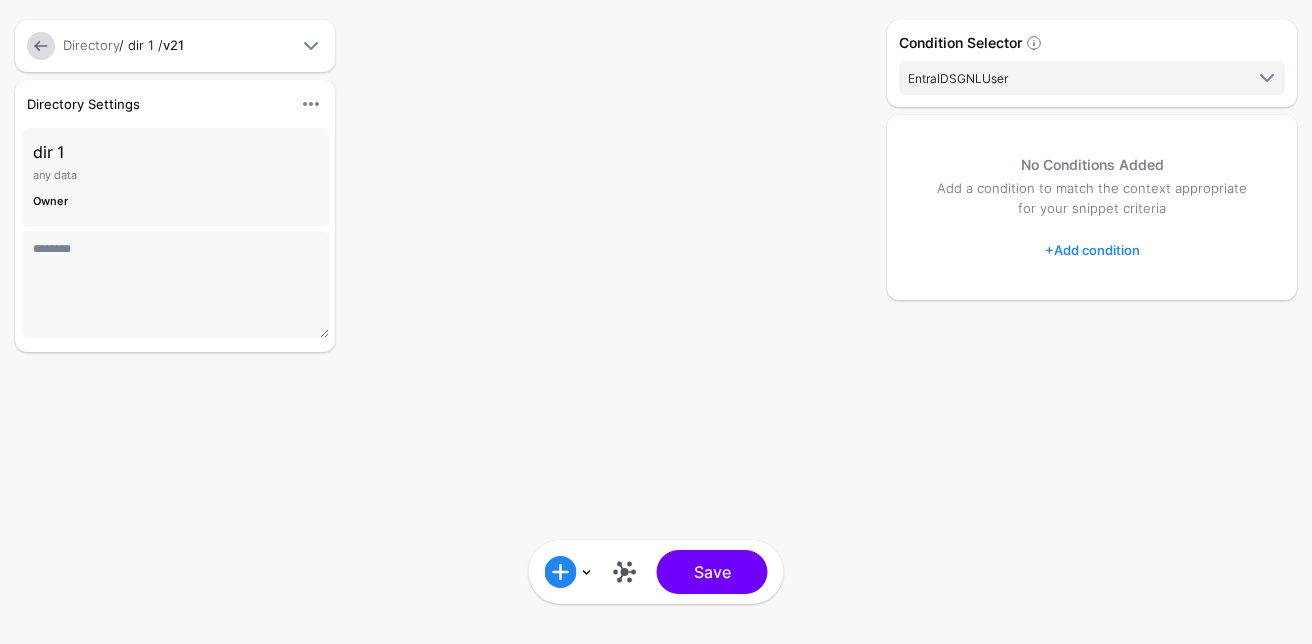 scroll, scrollTop: 0, scrollLeft: 0, axis: both 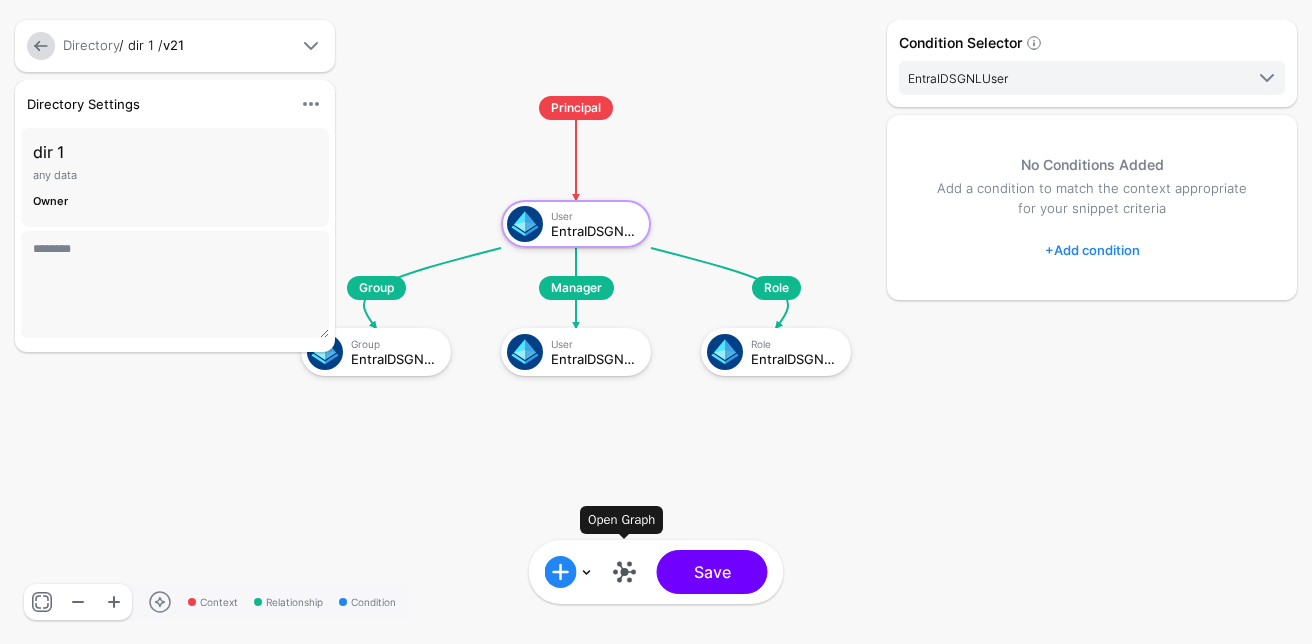 click on "Open Graph" at bounding box center (625, 572) 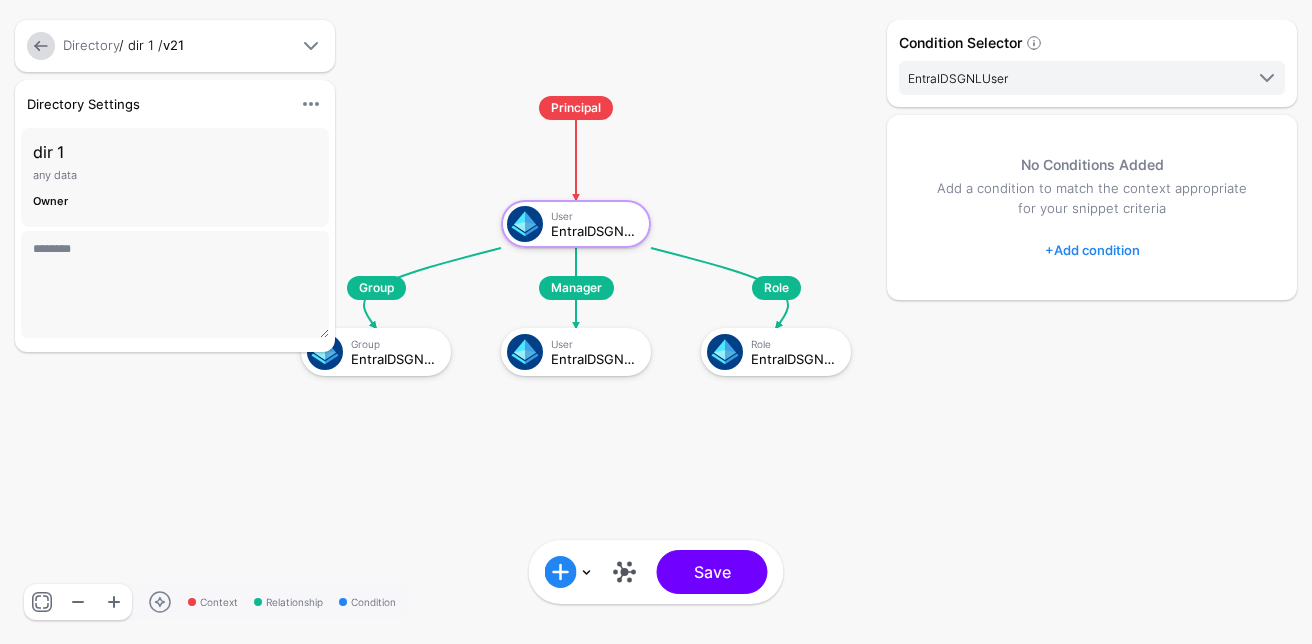 click at bounding box center (625, 572) 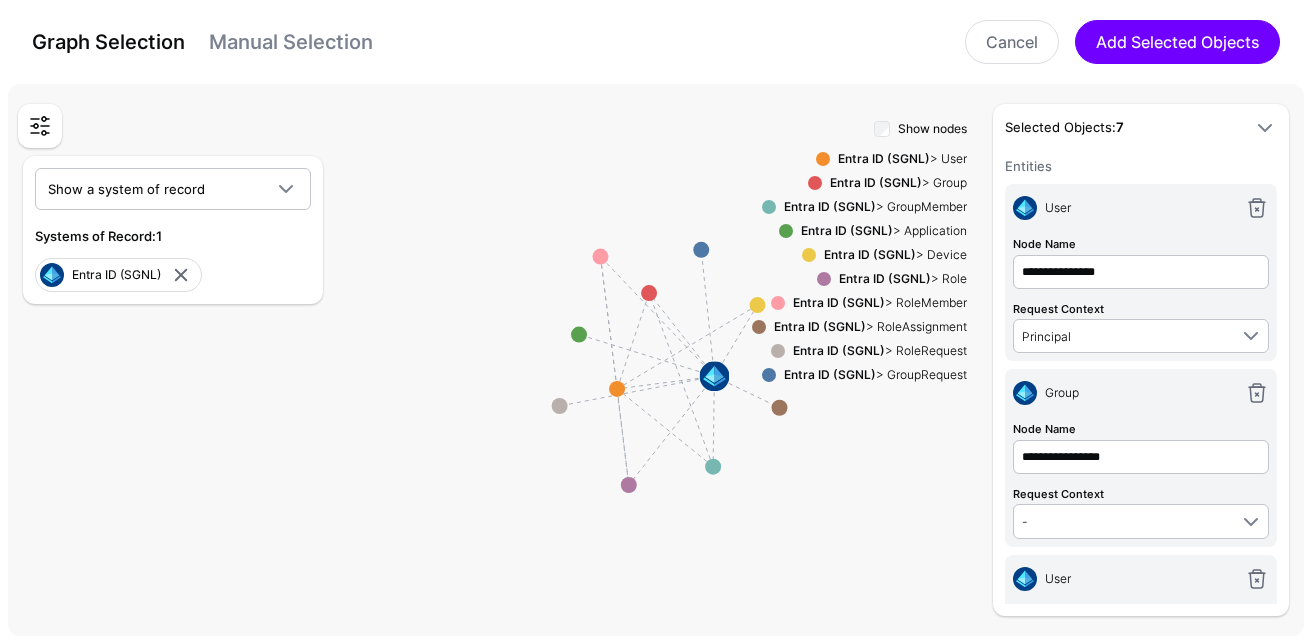 drag, startPoint x: 894, startPoint y: 506, endPoint x: 790, endPoint y: 484, distance: 106.30146 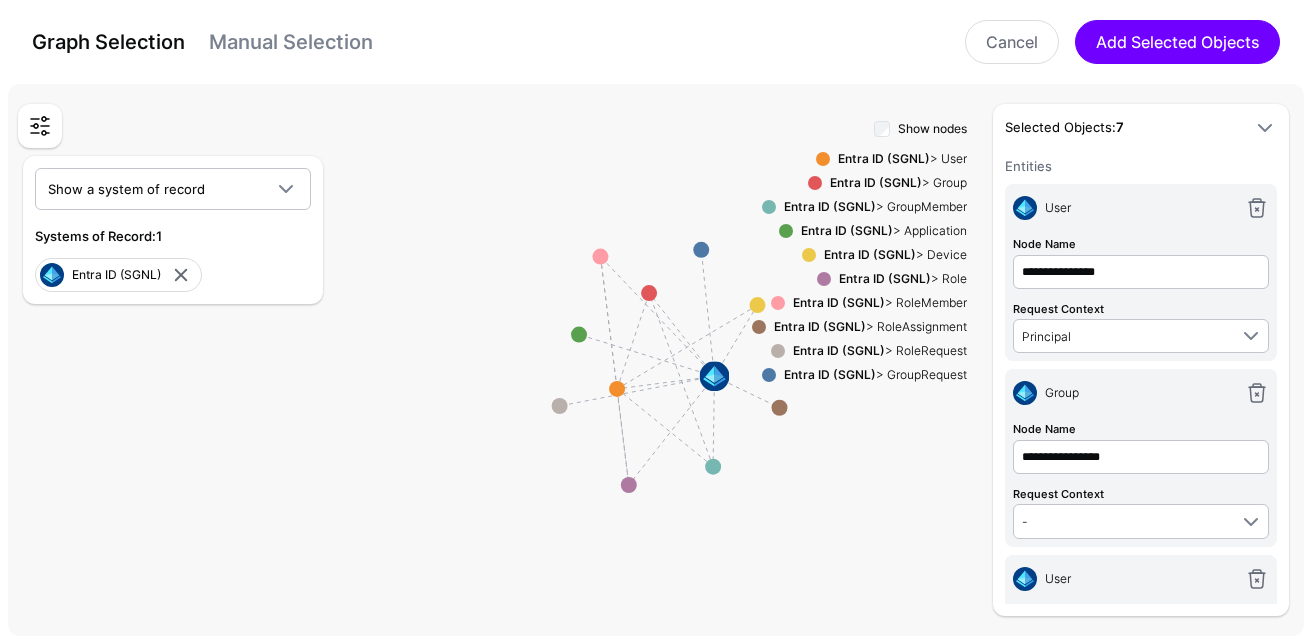 click on "Show nodes Entra ID (SGNL)  > User  Entra ID (SGNL)  > Group  Entra ID (SGNL)  > GroupMember  Entra ID (SGNL)  > Application  Entra ID (SGNL)  > Device  Entra ID (SGNL)  > Role  Entra ID (SGNL)  > RoleMember  Entra ID (SGNL)  > RoleAssignment  Entra ID (SGNL)  > RoleRequest  Entra ID (SGNL)  > GroupRequest" at bounding box center (859, 366) 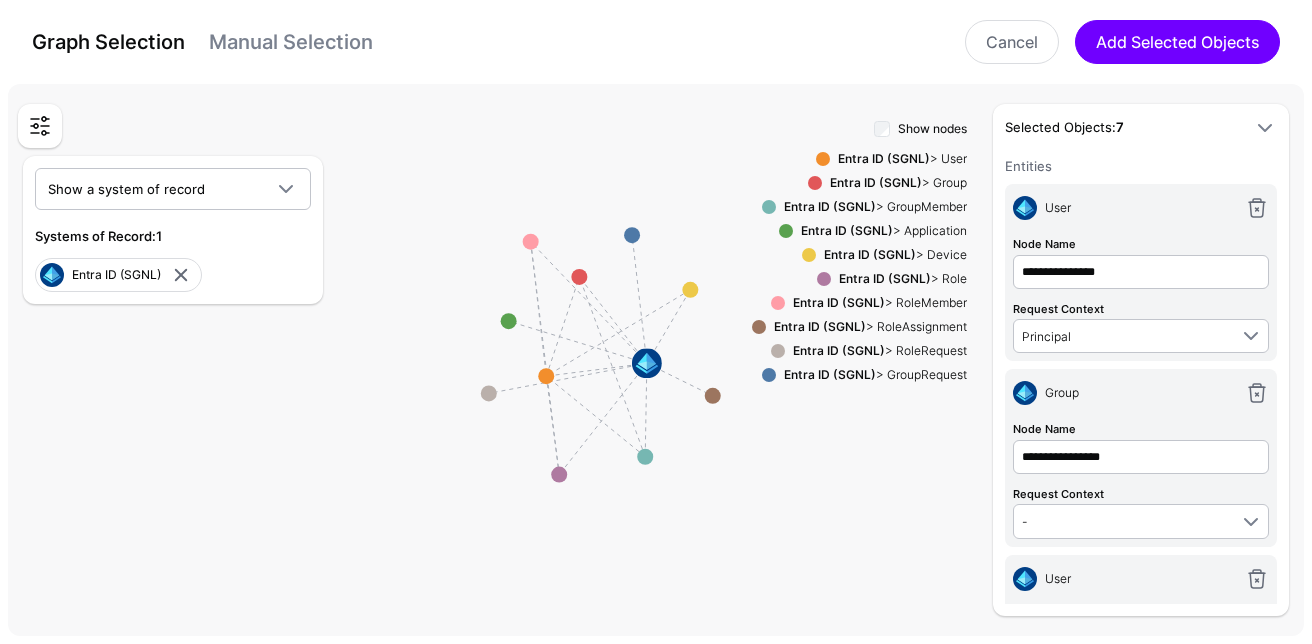 drag, startPoint x: 723, startPoint y: 461, endPoint x: 654, endPoint y: 448, distance: 70.21396 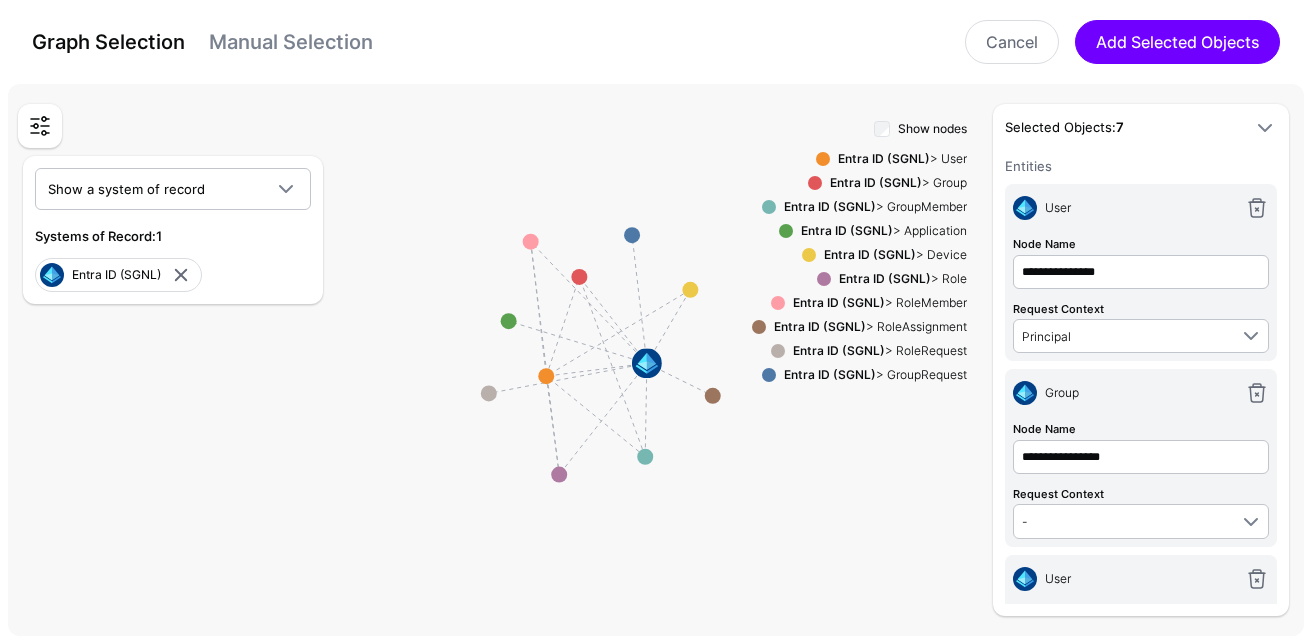 click 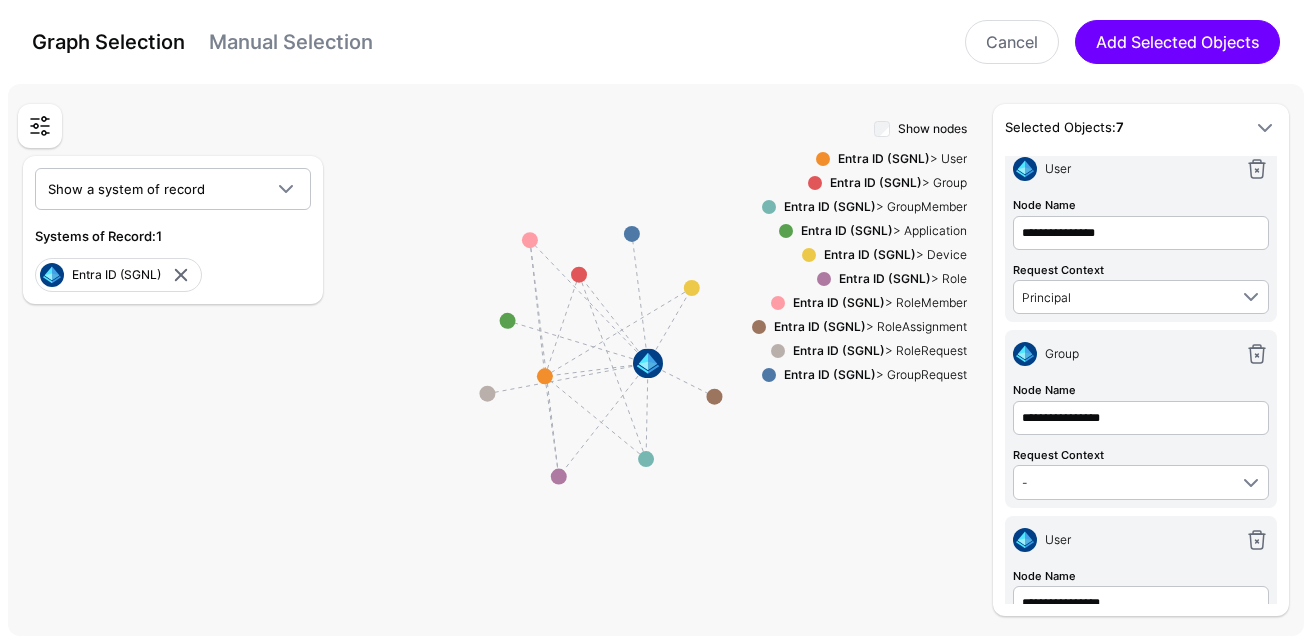 scroll, scrollTop: 37, scrollLeft: 0, axis: vertical 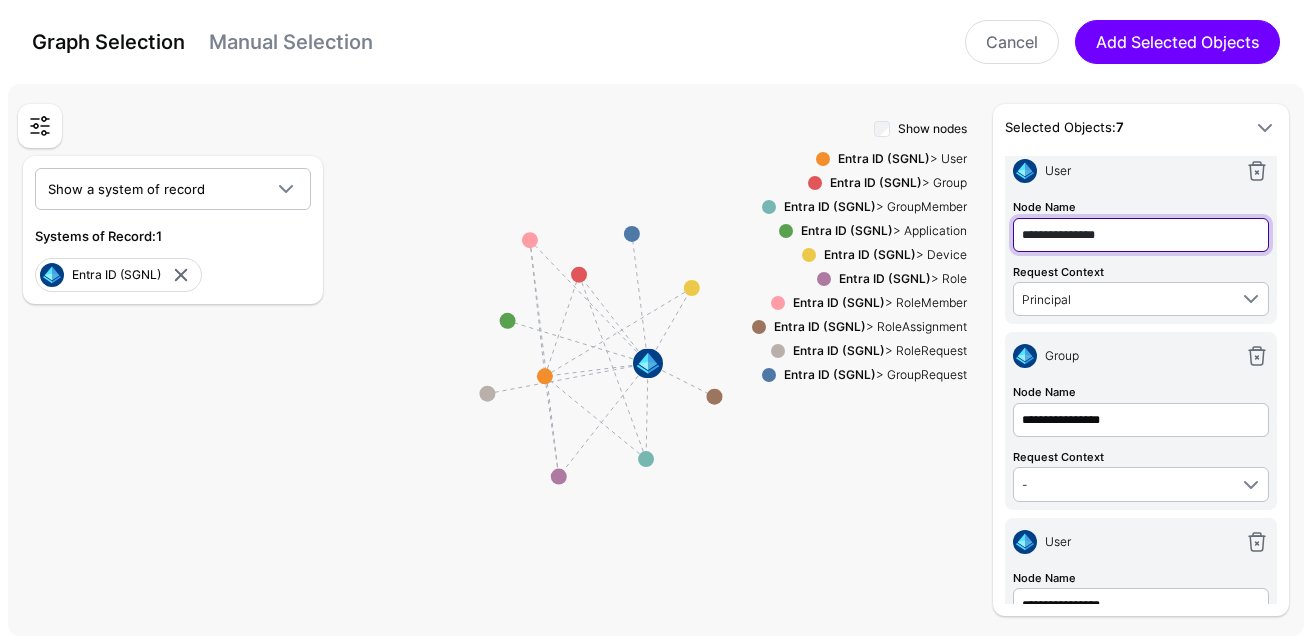click on "**********" at bounding box center (1141, 235) 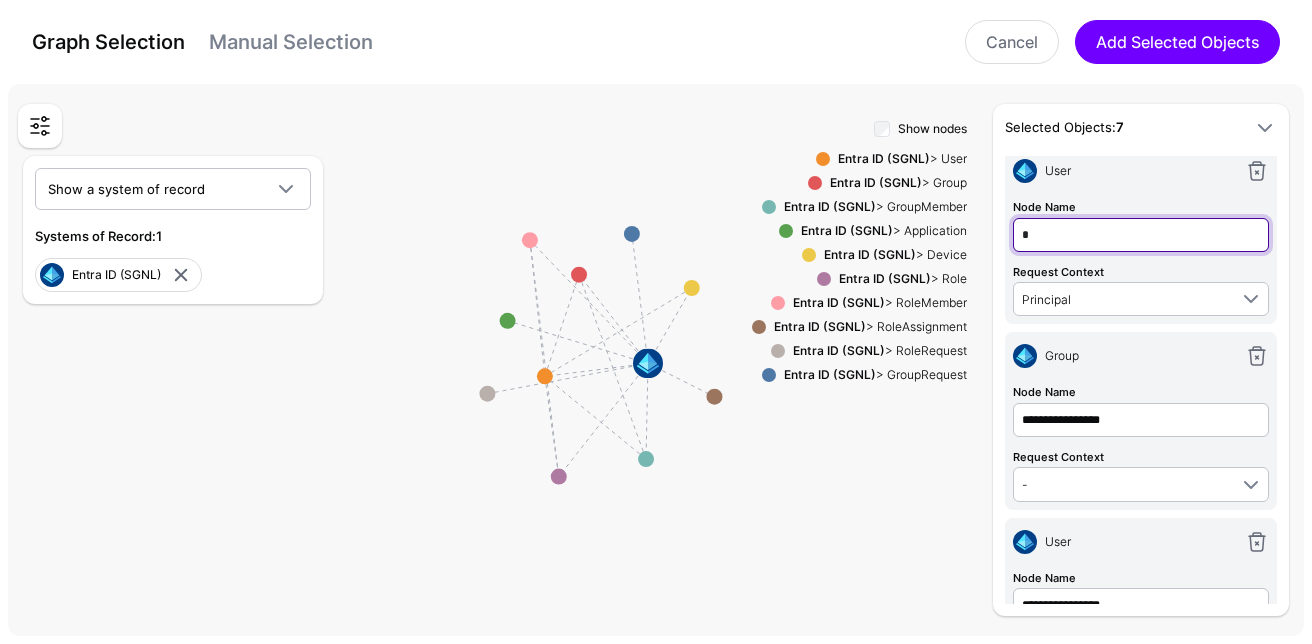 type on "*" 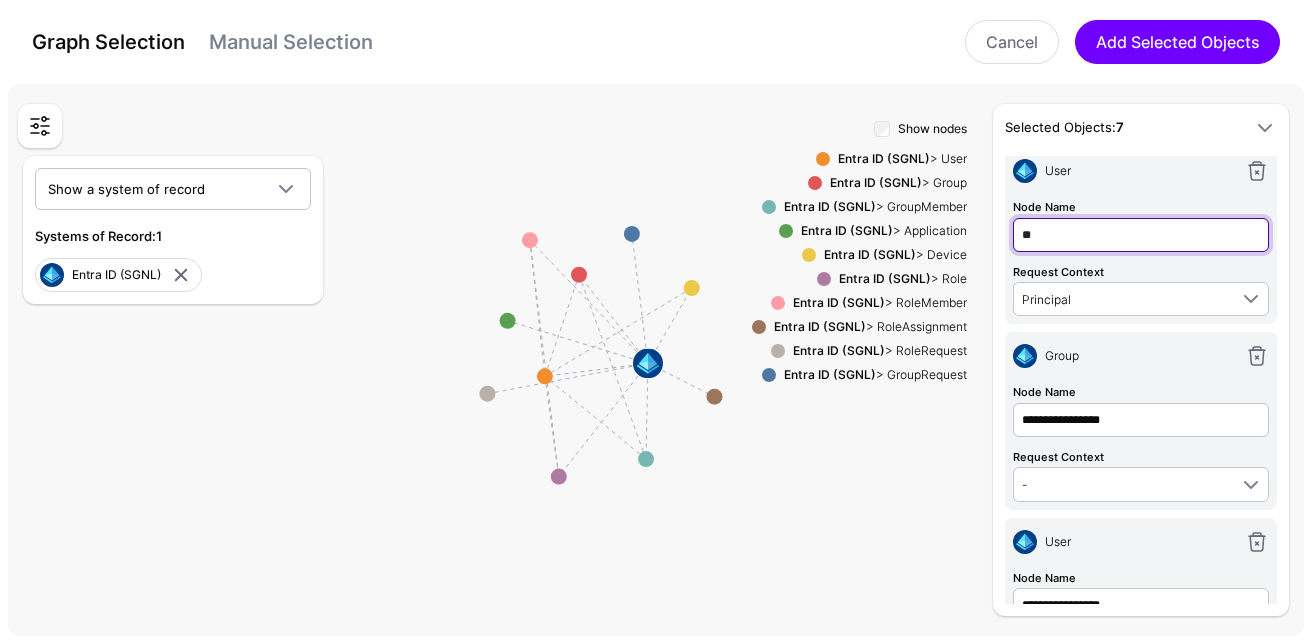 type on "***" 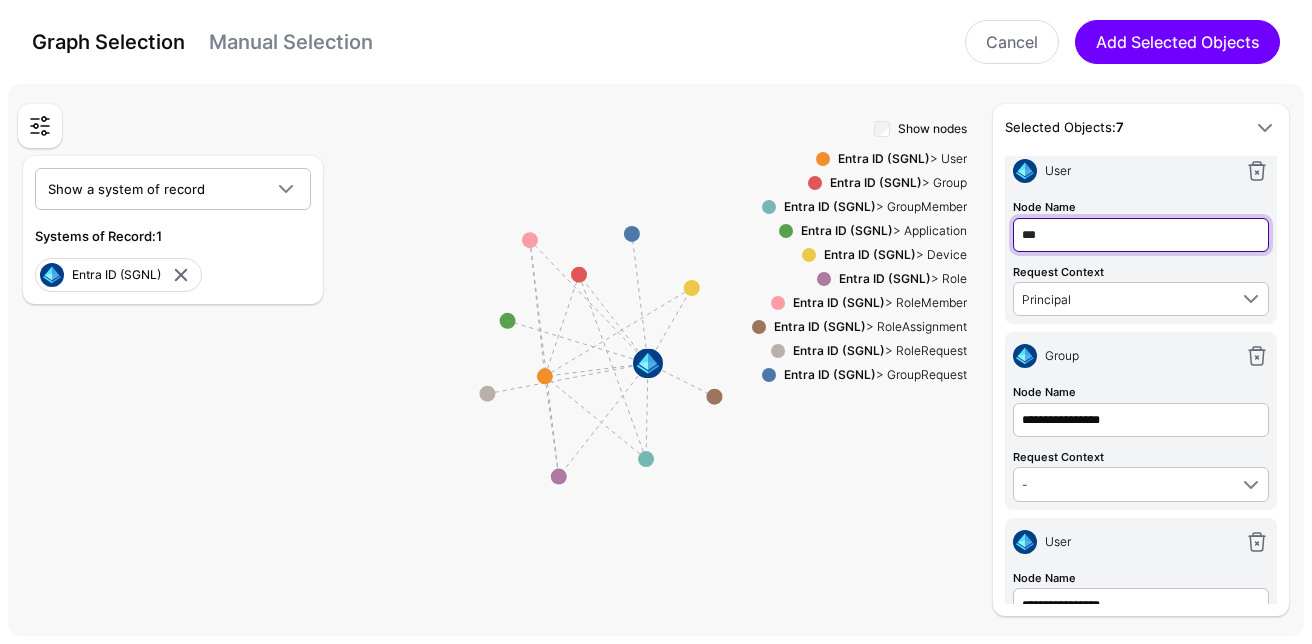 type on "****" 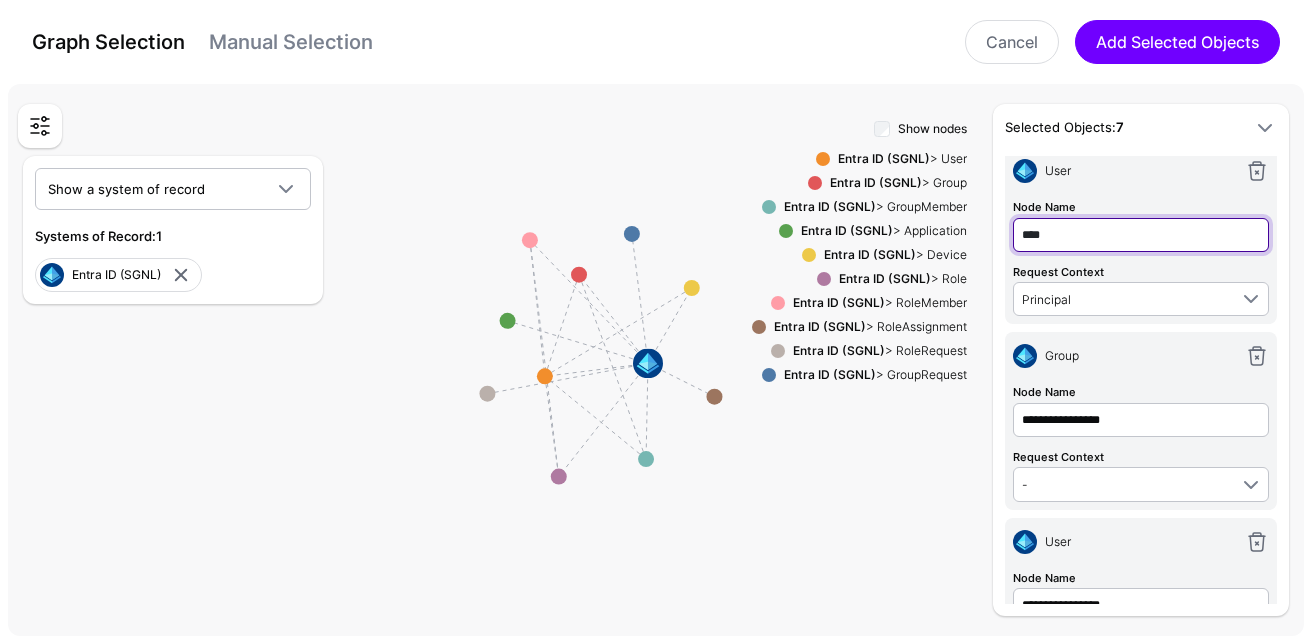 type on "****" 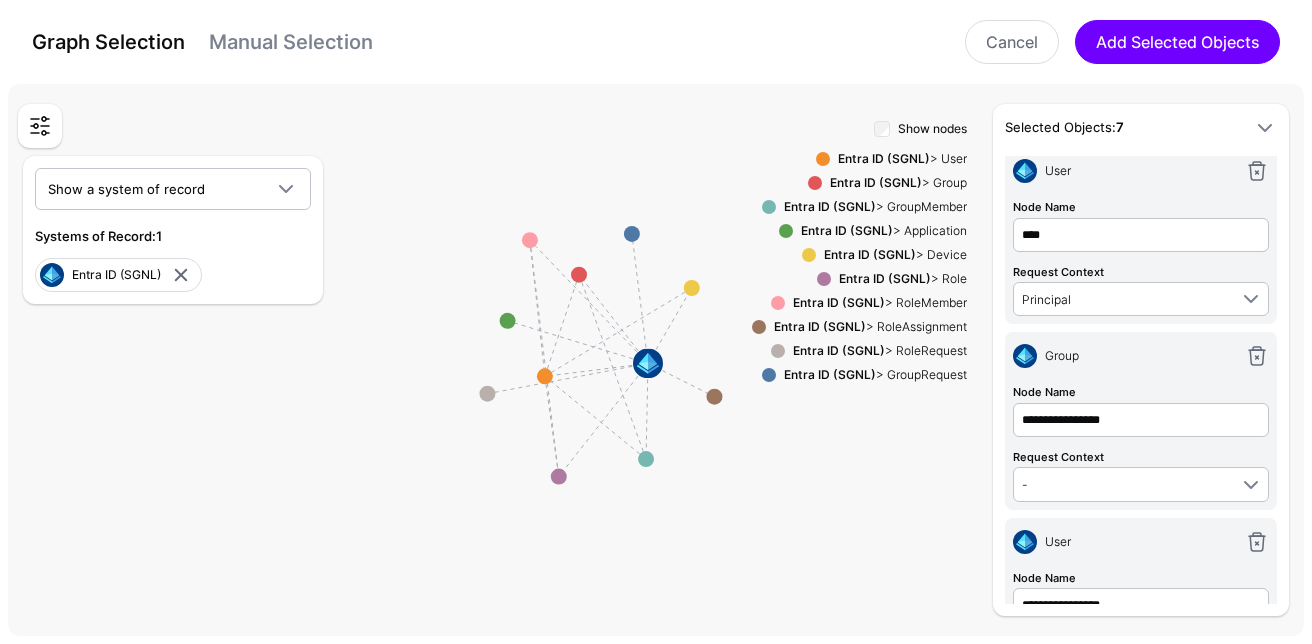 click on "User" at bounding box center [1141, 175] 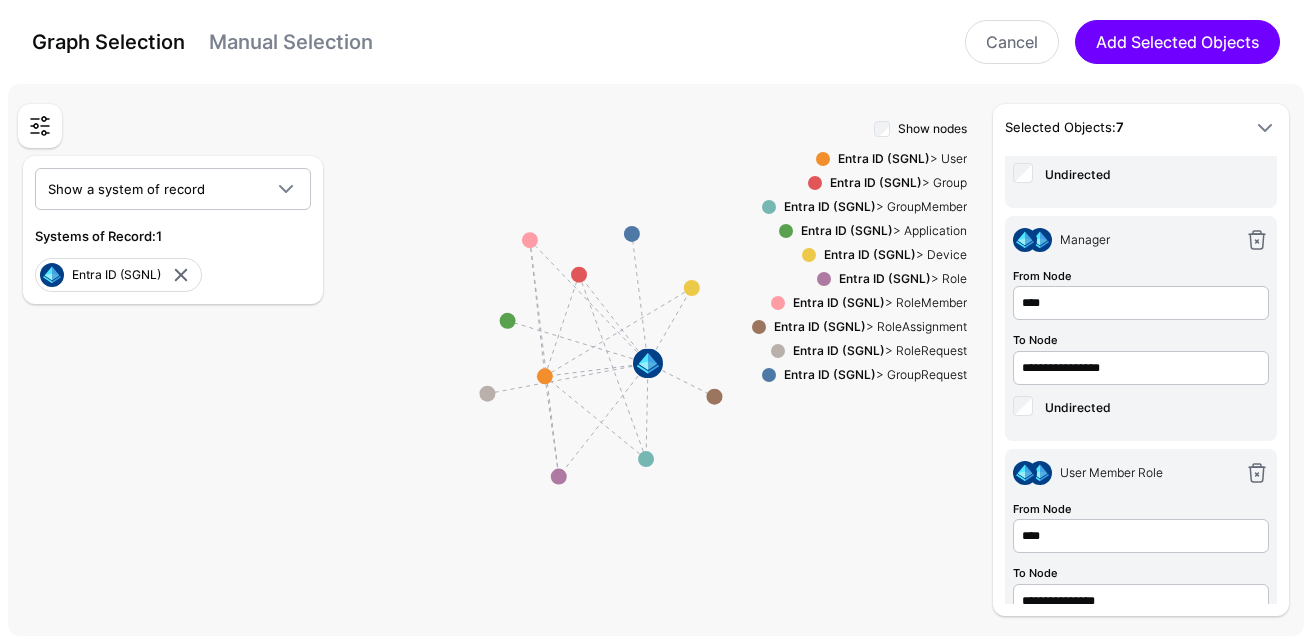 scroll, scrollTop: 927, scrollLeft: 0, axis: vertical 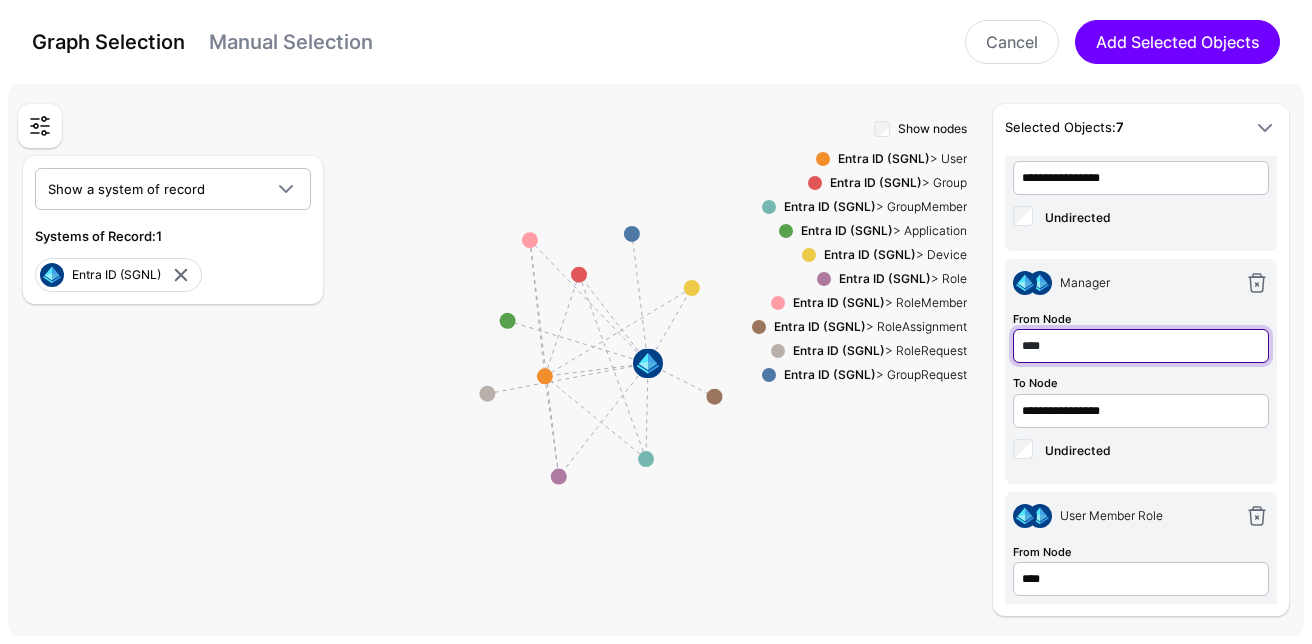 click on "****" at bounding box center (1141, 113) 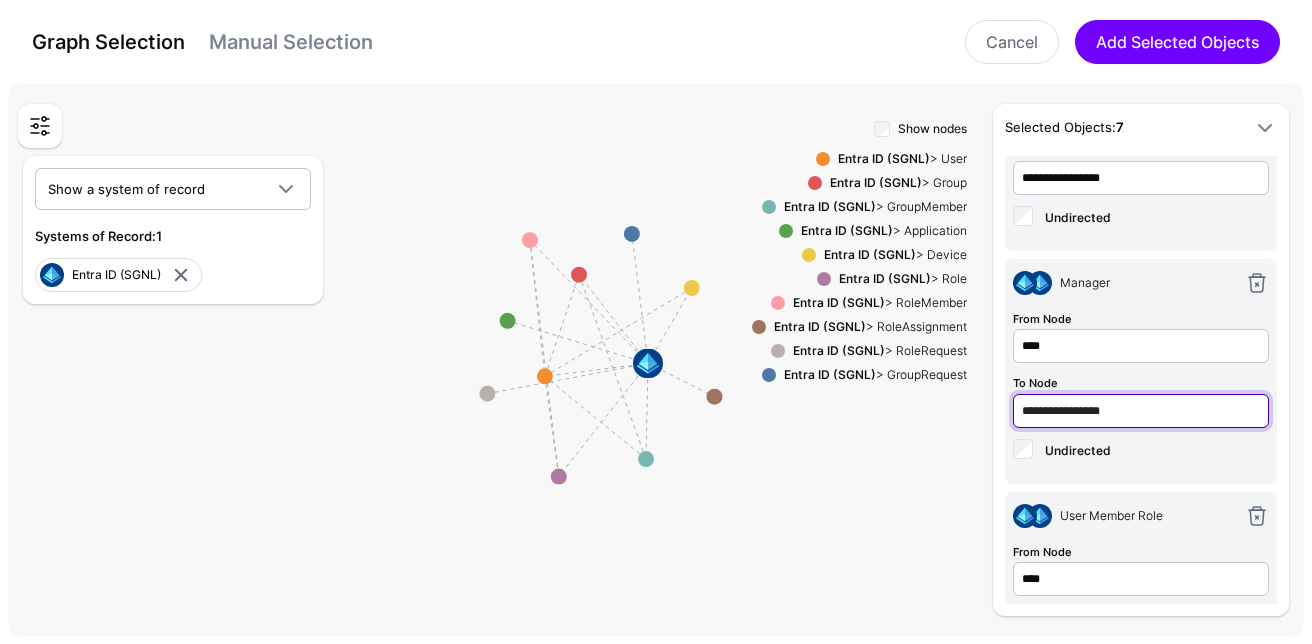 click on "**********" at bounding box center [1141, 178] 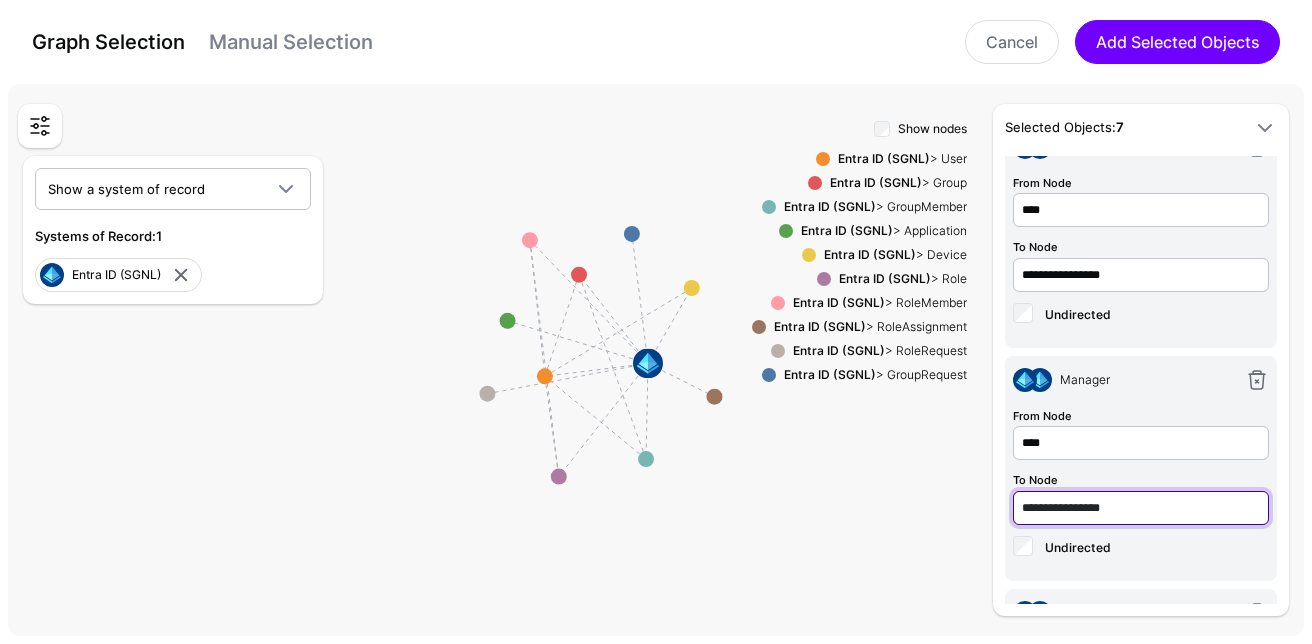 scroll, scrollTop: 0, scrollLeft: 0, axis: both 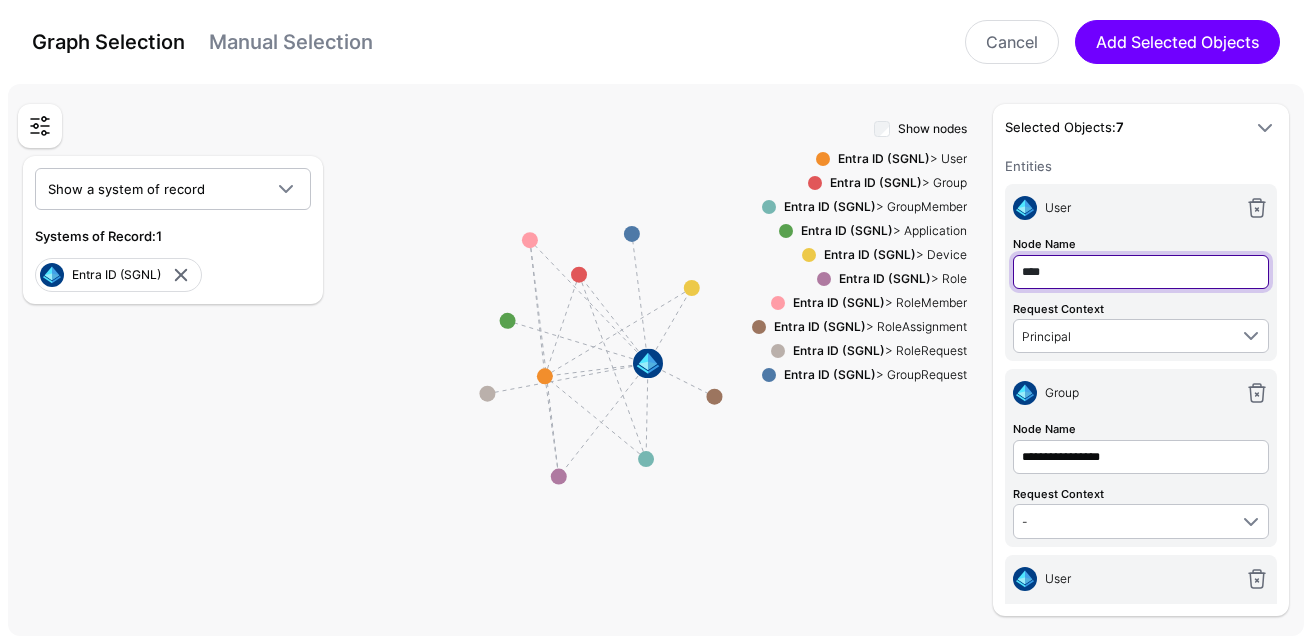 click on "****" at bounding box center [1141, 272] 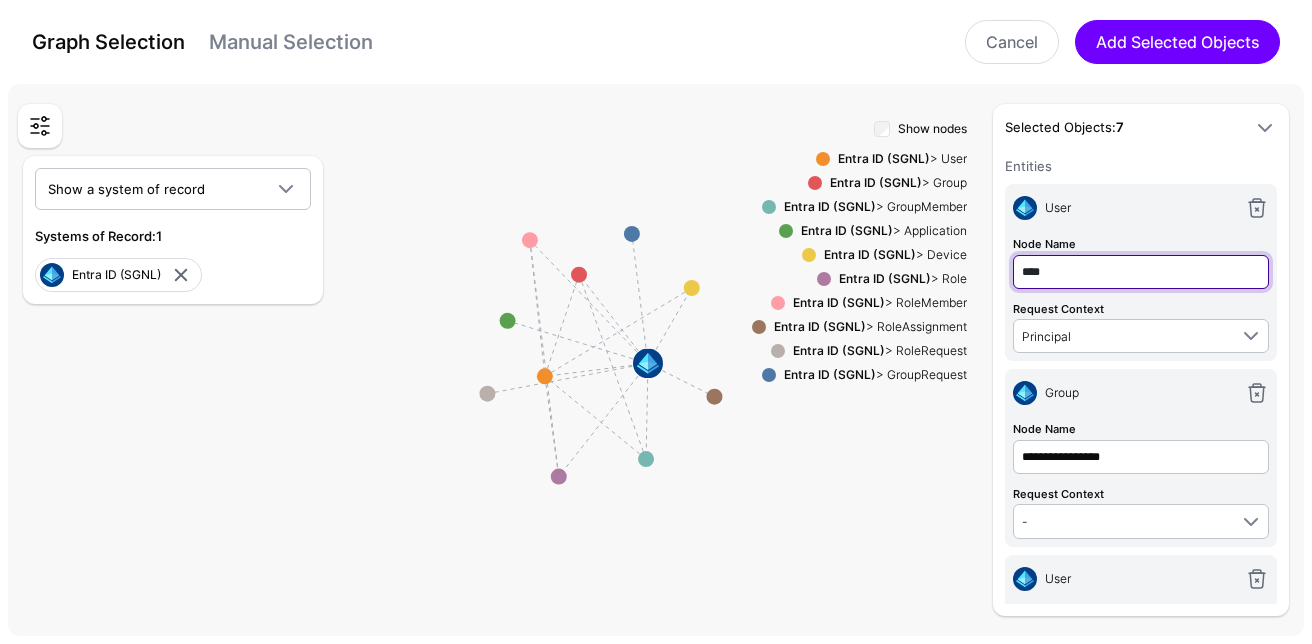 click on "****" at bounding box center (1141, 272) 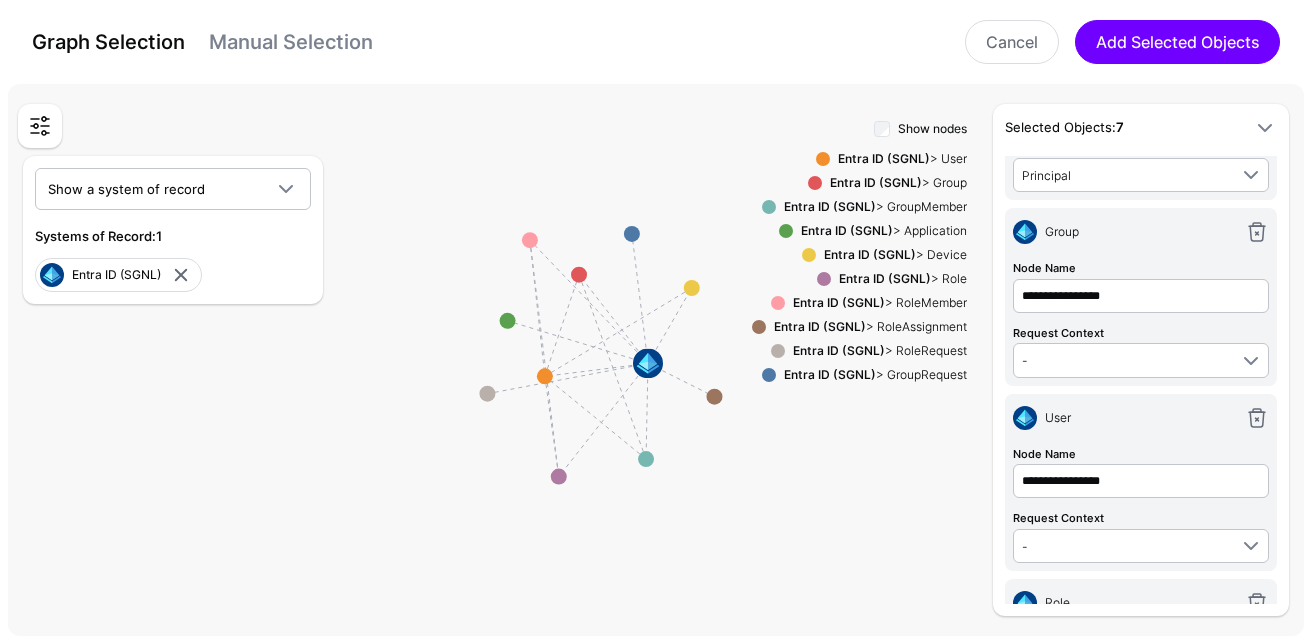 scroll, scrollTop: 199, scrollLeft: 0, axis: vertical 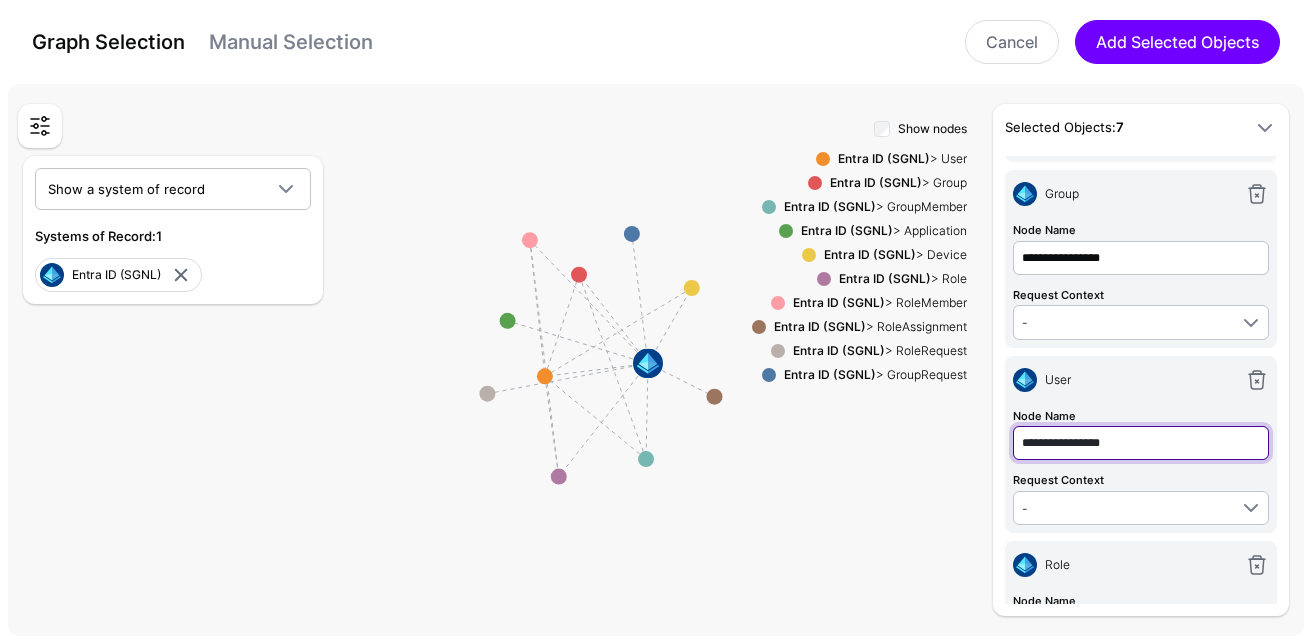 click on "**********" at bounding box center [1141, 258] 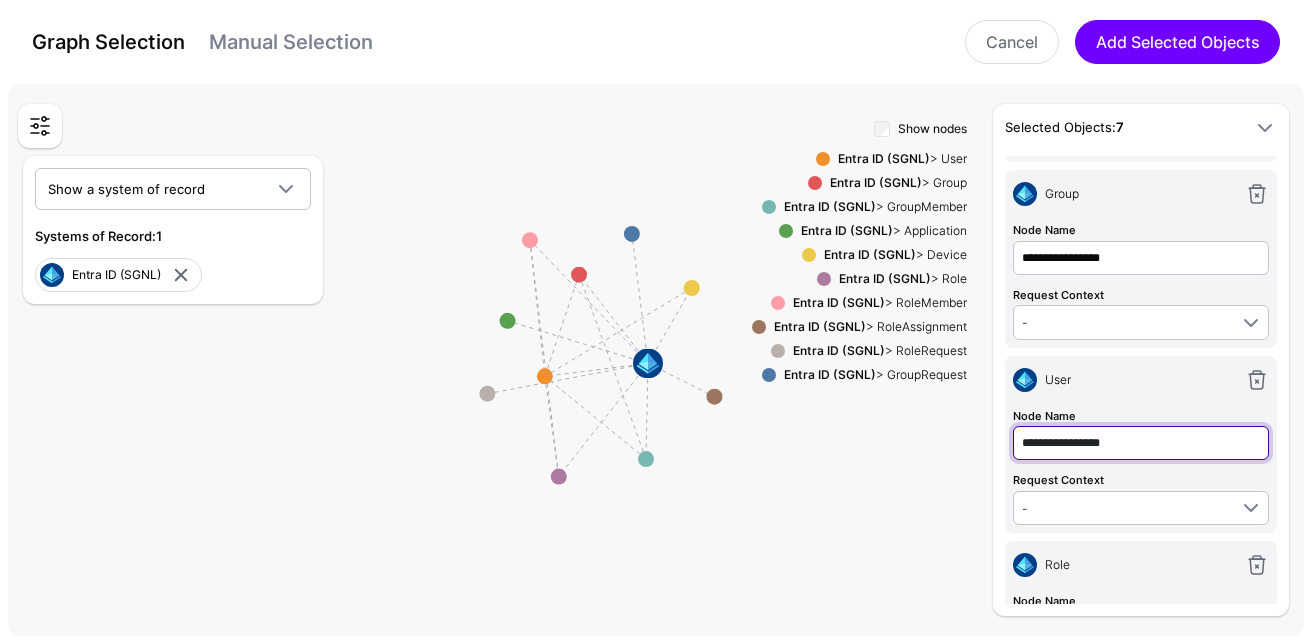 click on "**********" at bounding box center [1141, 258] 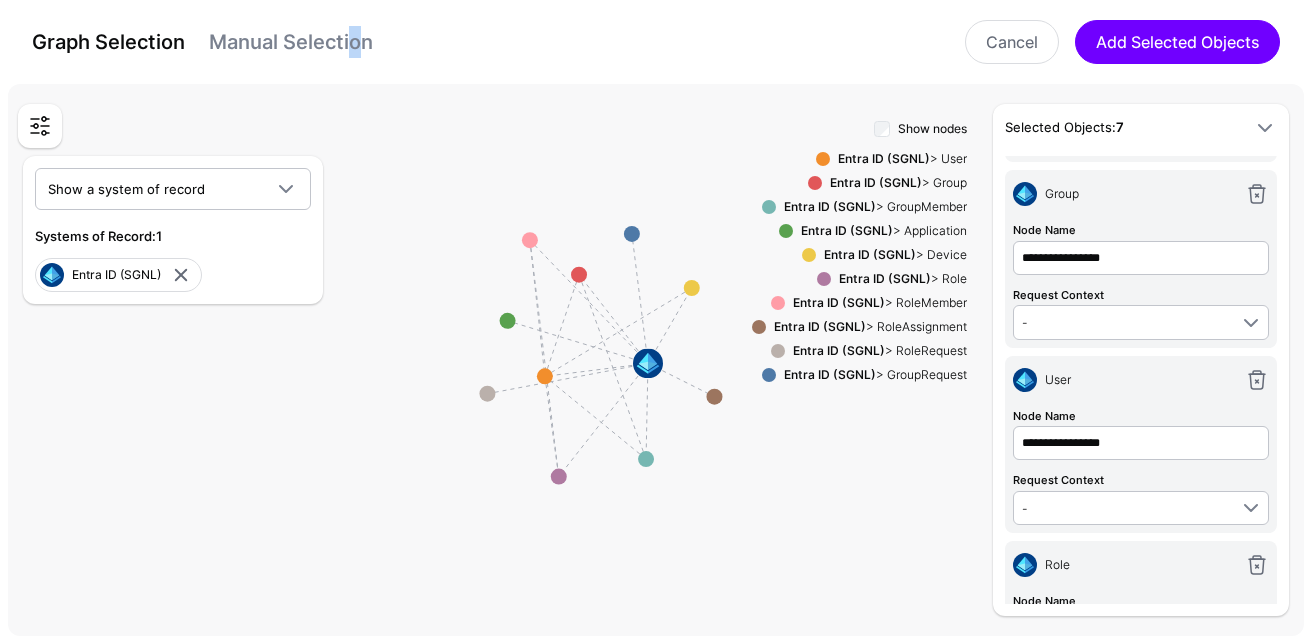 click on "Manual Selection" at bounding box center [291, 42] 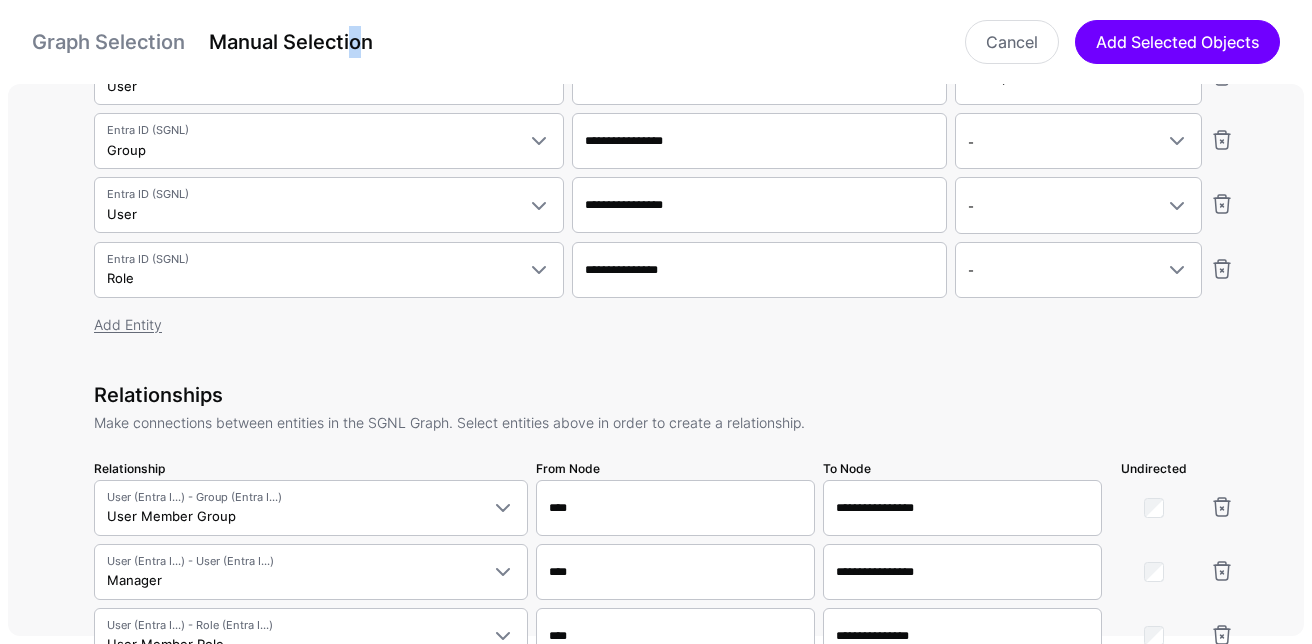 scroll, scrollTop: 367, scrollLeft: 0, axis: vertical 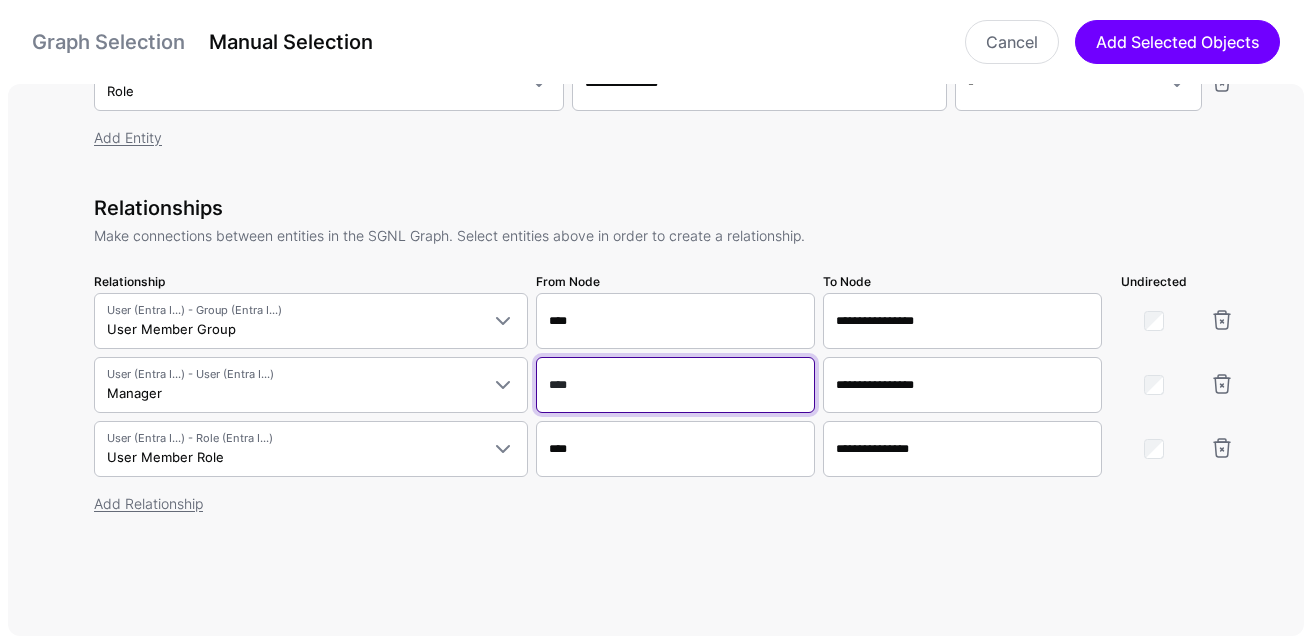 click on "****" at bounding box center (675, 385) 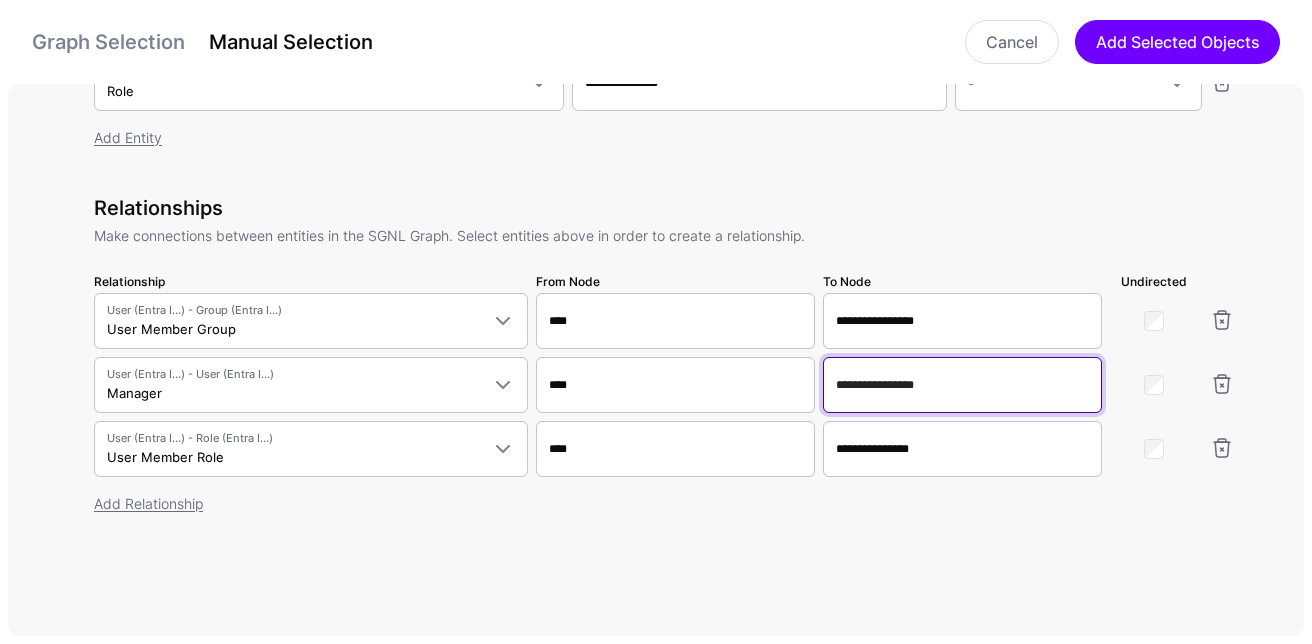 click on "**********" at bounding box center (962, 385) 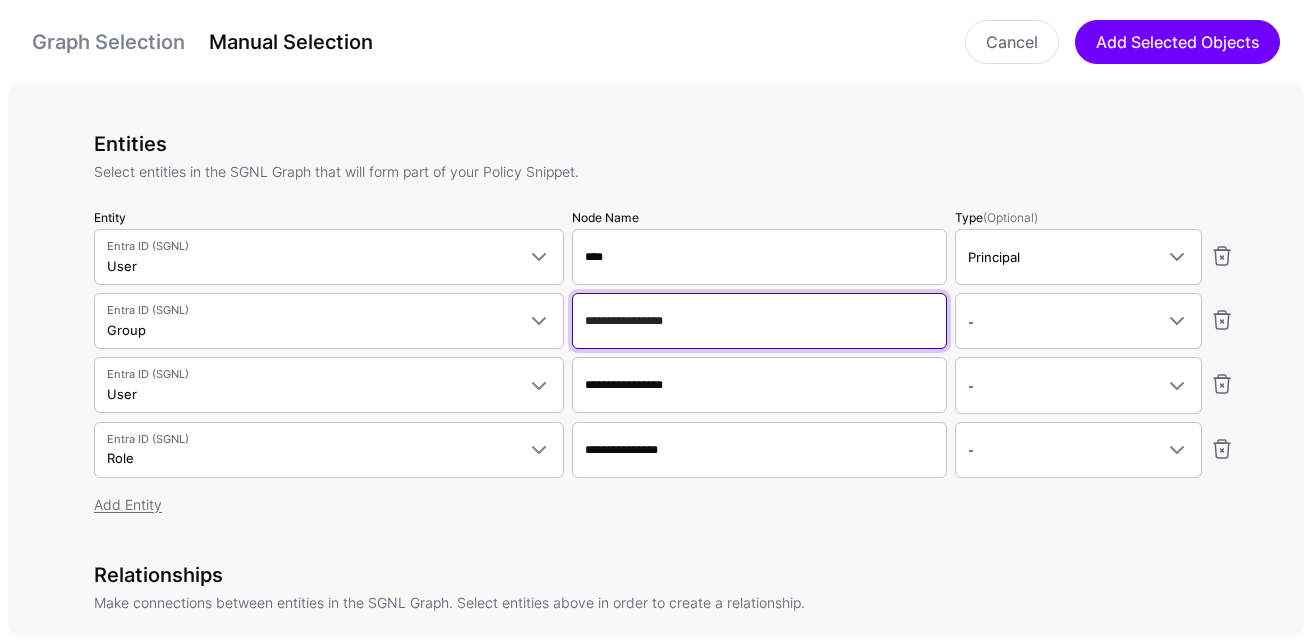 click on "**********" at bounding box center (759, 321) 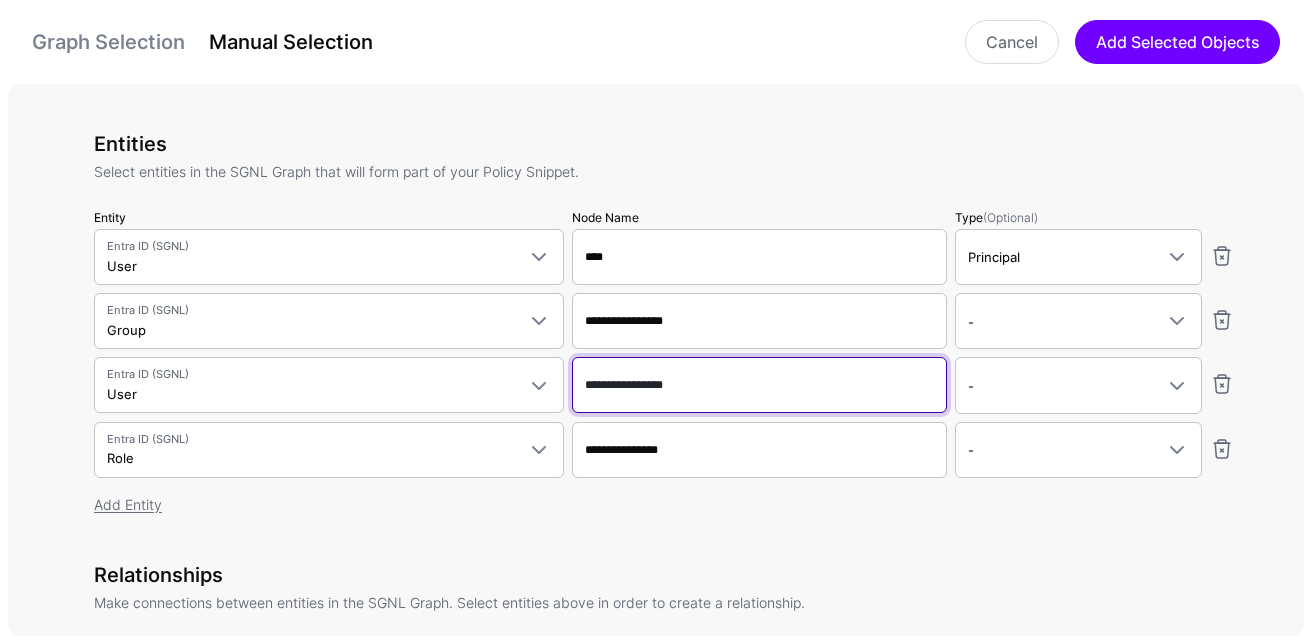 click on "**********" at bounding box center [759, 385] 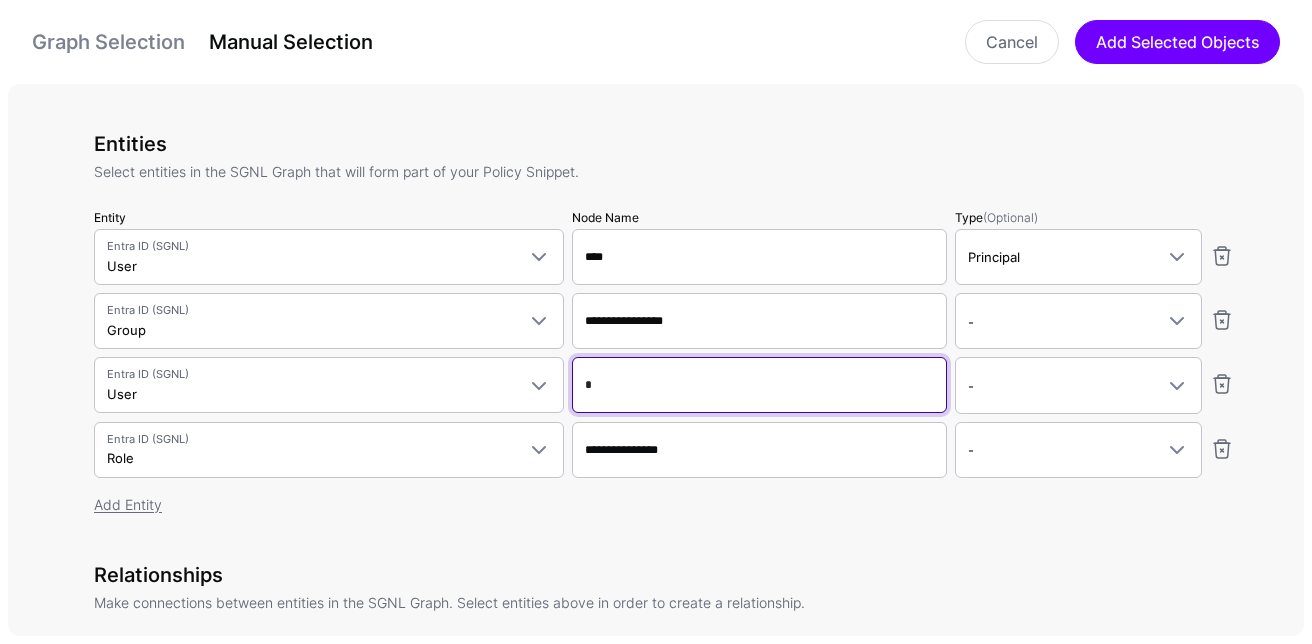 type on "**" 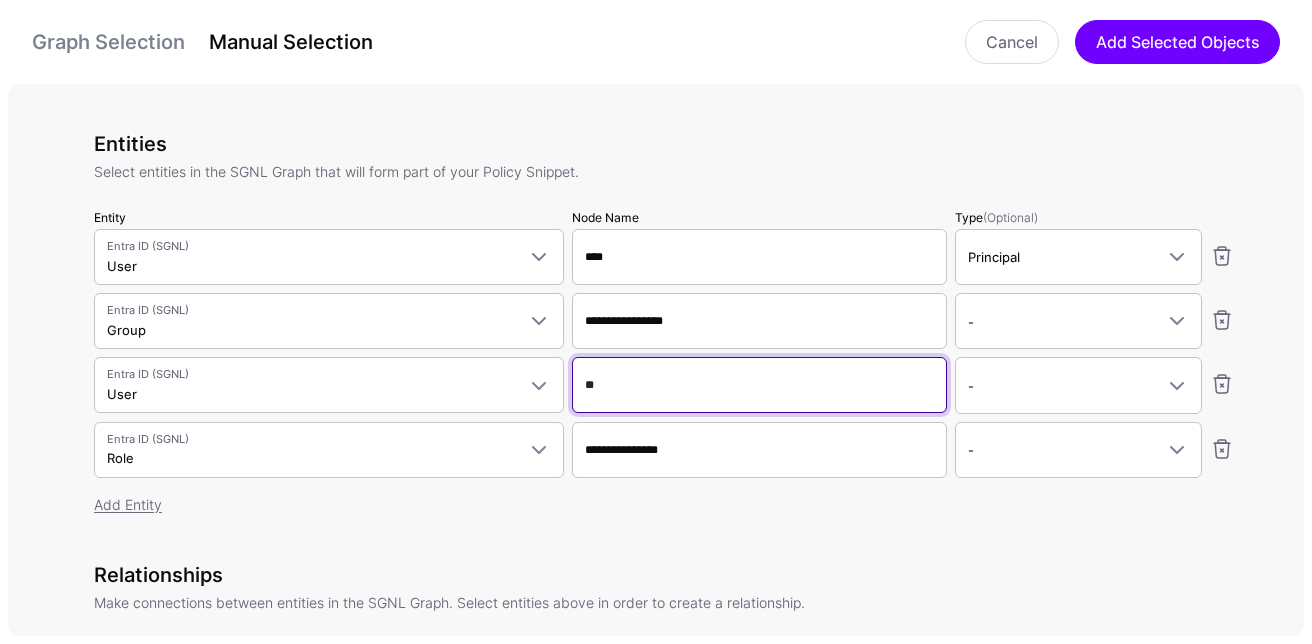 type on "***" 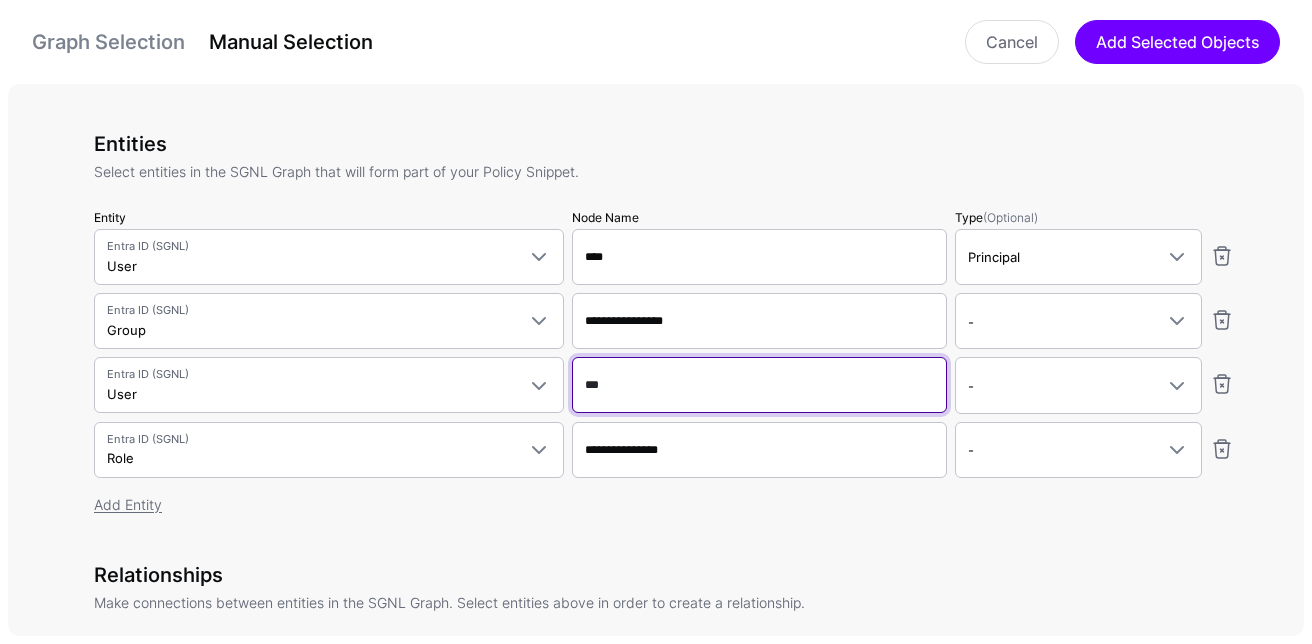 type on "****" 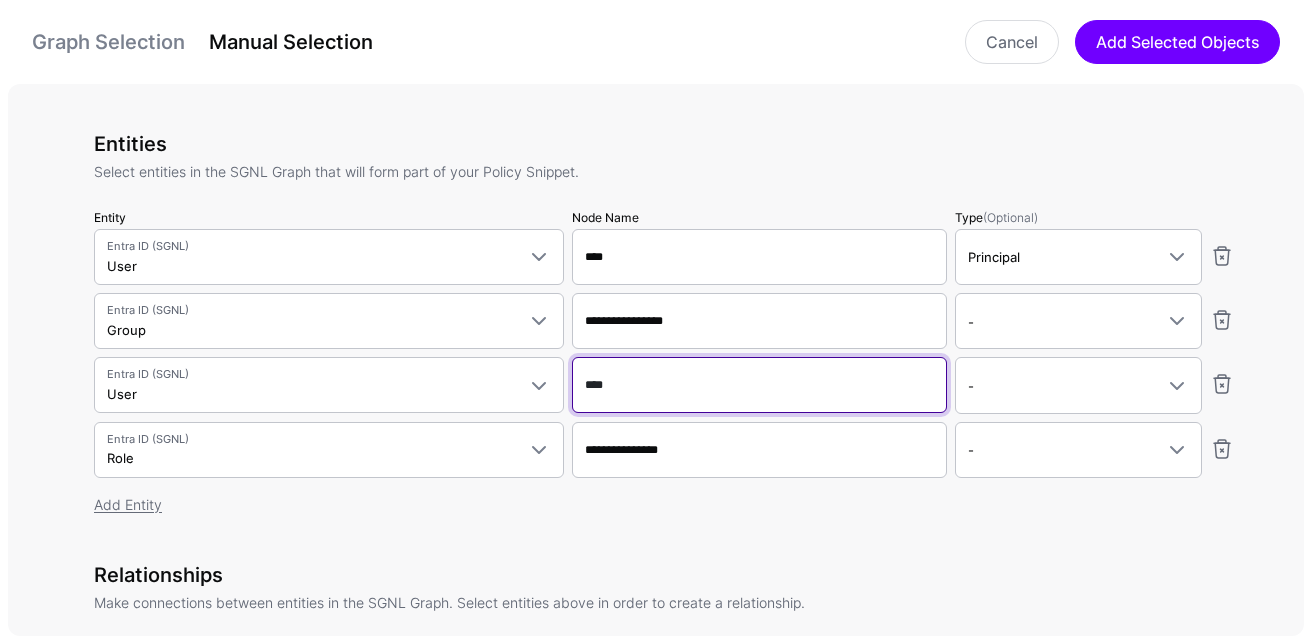 type on "*****" 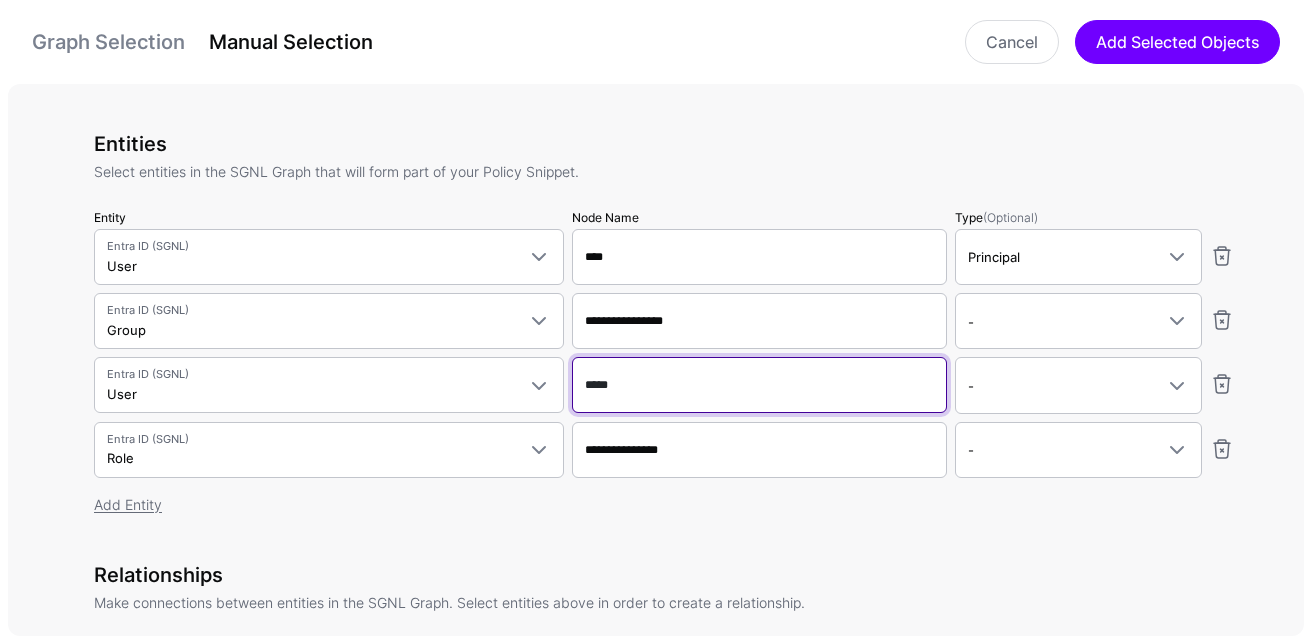 type on "*****" 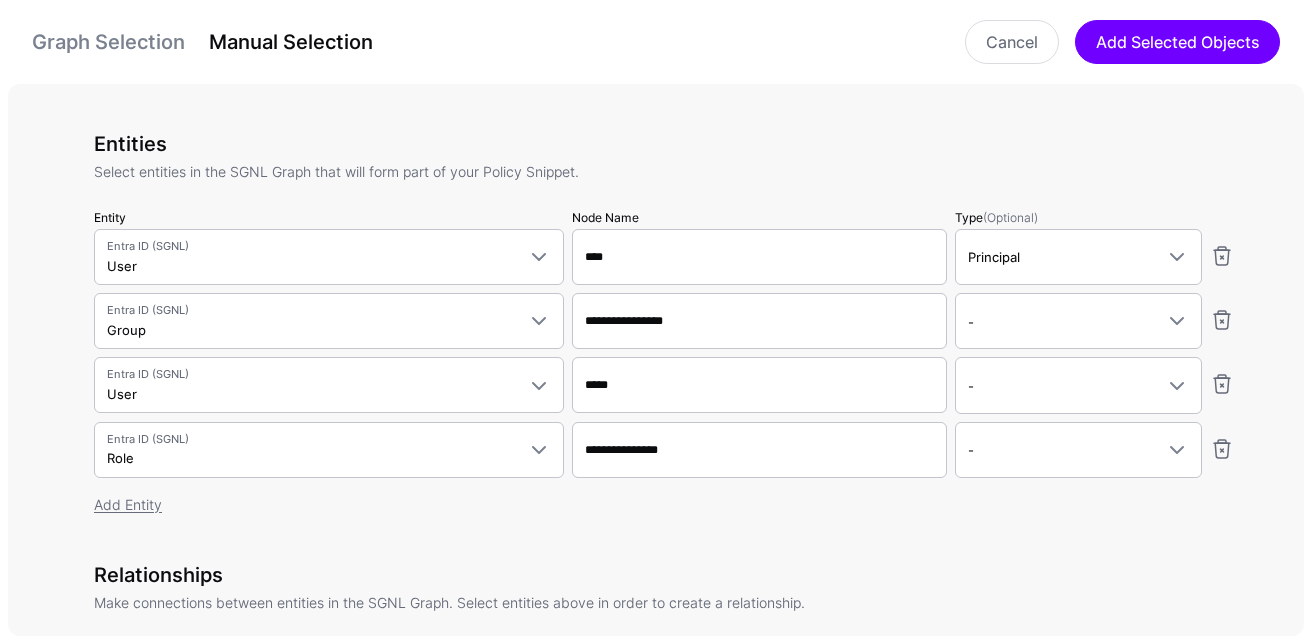 click on "Entities Select entities in the SGNL Graph that will form part of your Policy Snippet. Entity Node Name Type  (Optional)  Entra ID (SGNL)  User Entra ID (SGNL)  User   Group   GroupMember   Application   Device   Role   RoleMember   RoleAssignment   RoleRequest   GroupRequest  CrowdStrike  IncidentAlertEventEntity   IncidentAlertEvent   IncidentCompromisedEntity   EndpointAccountActiveDirectory   EndpointRiskFactor   UserAccountActiveDirectory   UserRiskFactor   User   Endpoint   Incident   Device   Detection   Endpoint Incident  AWS S3  User  SGNL MCP Server  ResourceTemplates   Resources   Tools   Prompts  SGNL MCP Server  Tools   ResourceTemplates   Prompts   Resources  Okta  User   Group   GroupMember  Test Entity Push Datasource  Emails   Users  SCIM 2.0  UserPhotoTags   UserCertificate   UserPhoto   UserRole   UserEntitlement   UserIMS   UserPhoneNumber   UserAddress   UserEmail   GroupMember   User   Group  Curity  UserPhoneNumber   UserAddress   UserEmail   User  Perf Test Datasource 500K  User  Jira" at bounding box center [664, 335] 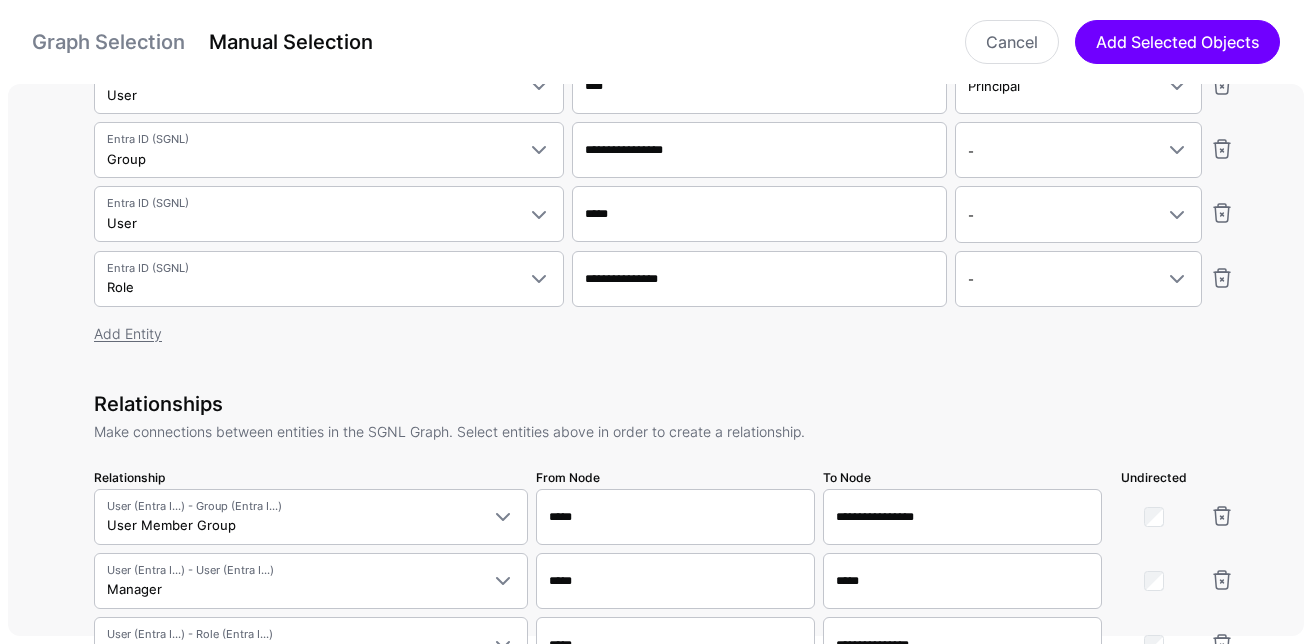 scroll, scrollTop: 302, scrollLeft: 0, axis: vertical 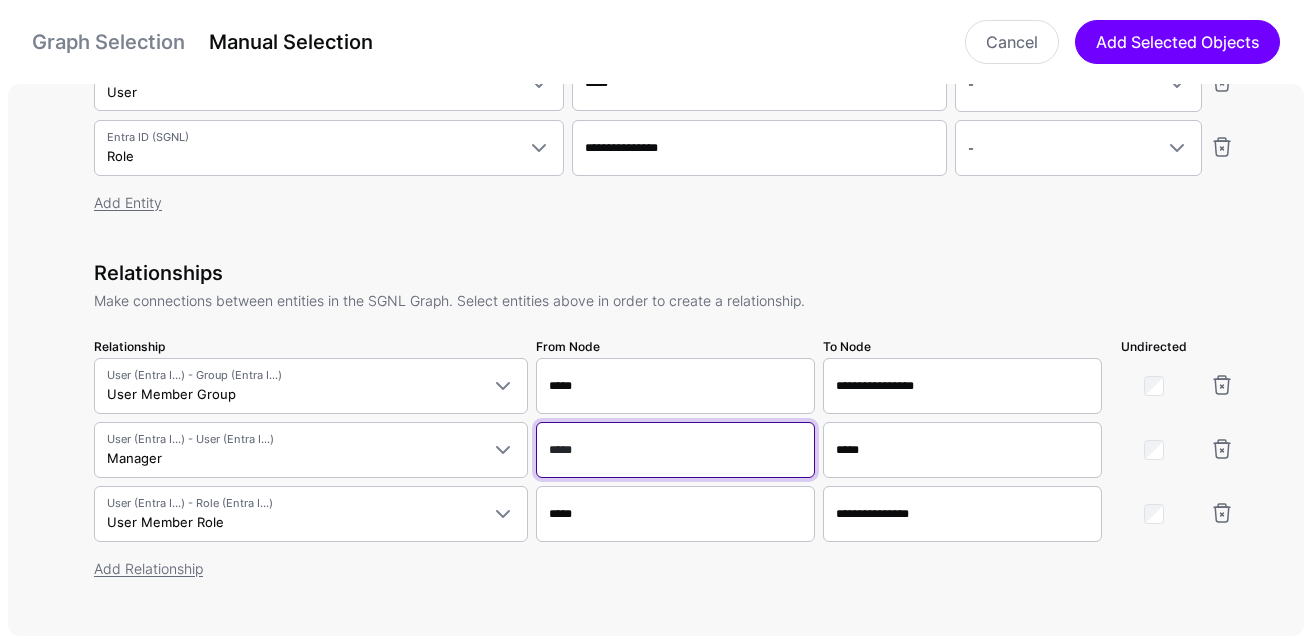 click on "*****" at bounding box center [675, 450] 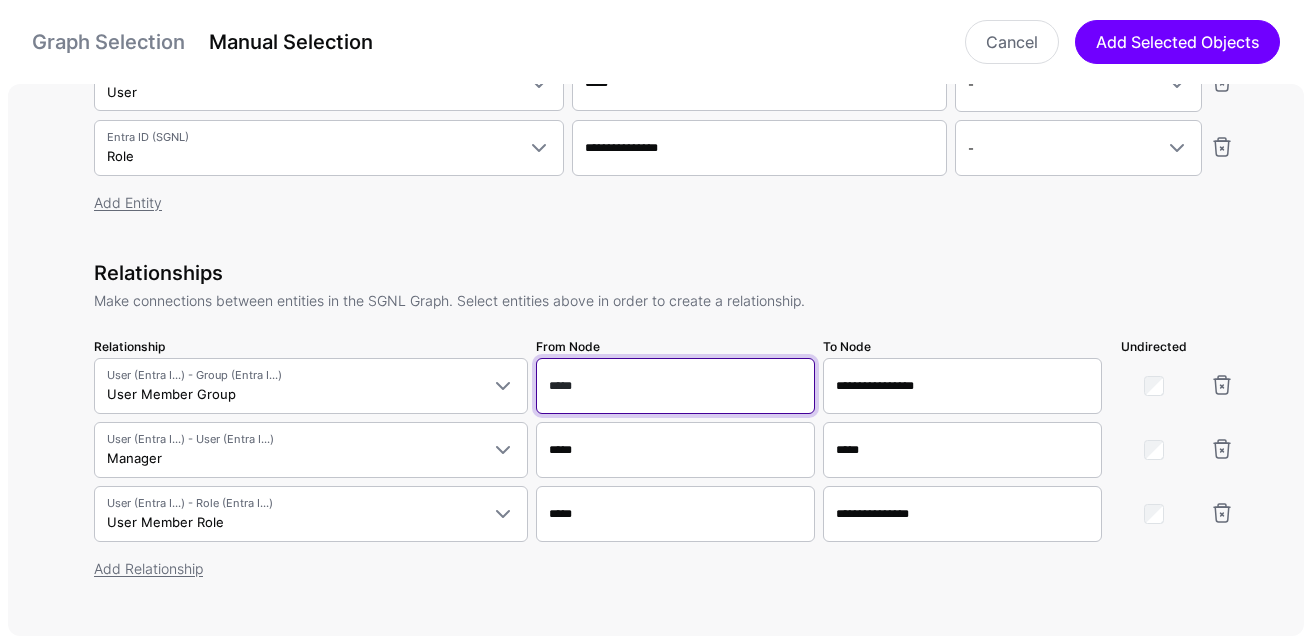 click on "*****" at bounding box center [675, 386] 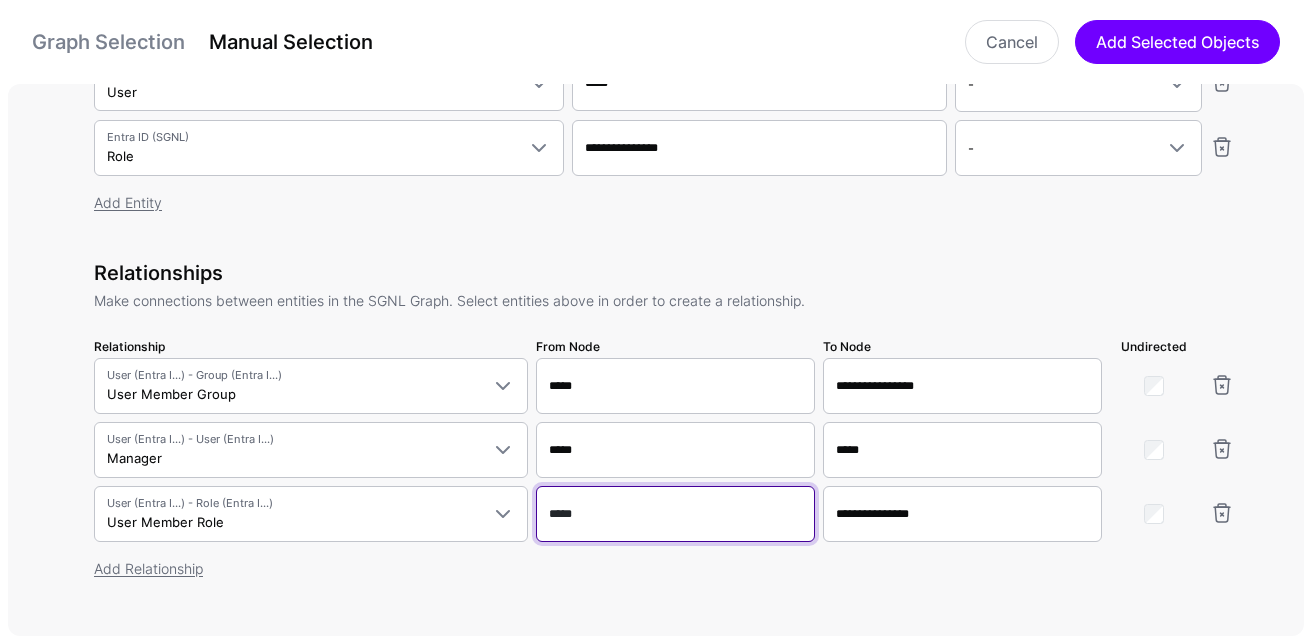 click on "*****" at bounding box center [675, 514] 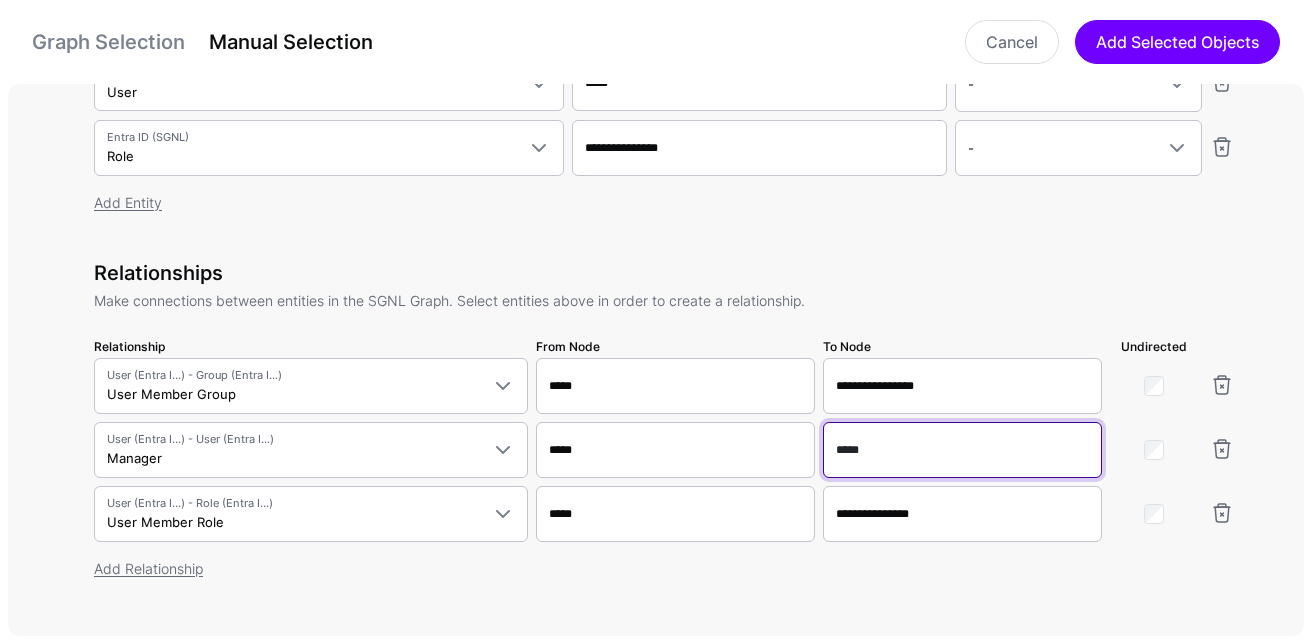 click on "*****" at bounding box center (962, 450) 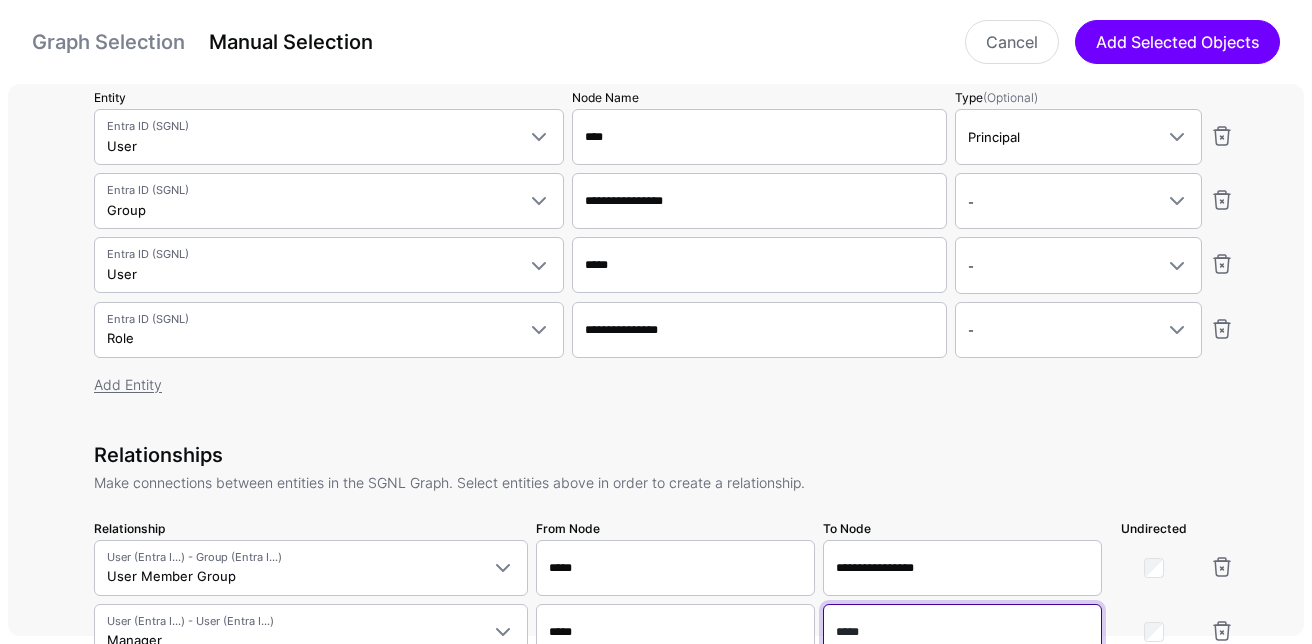 scroll, scrollTop: 0, scrollLeft: 0, axis: both 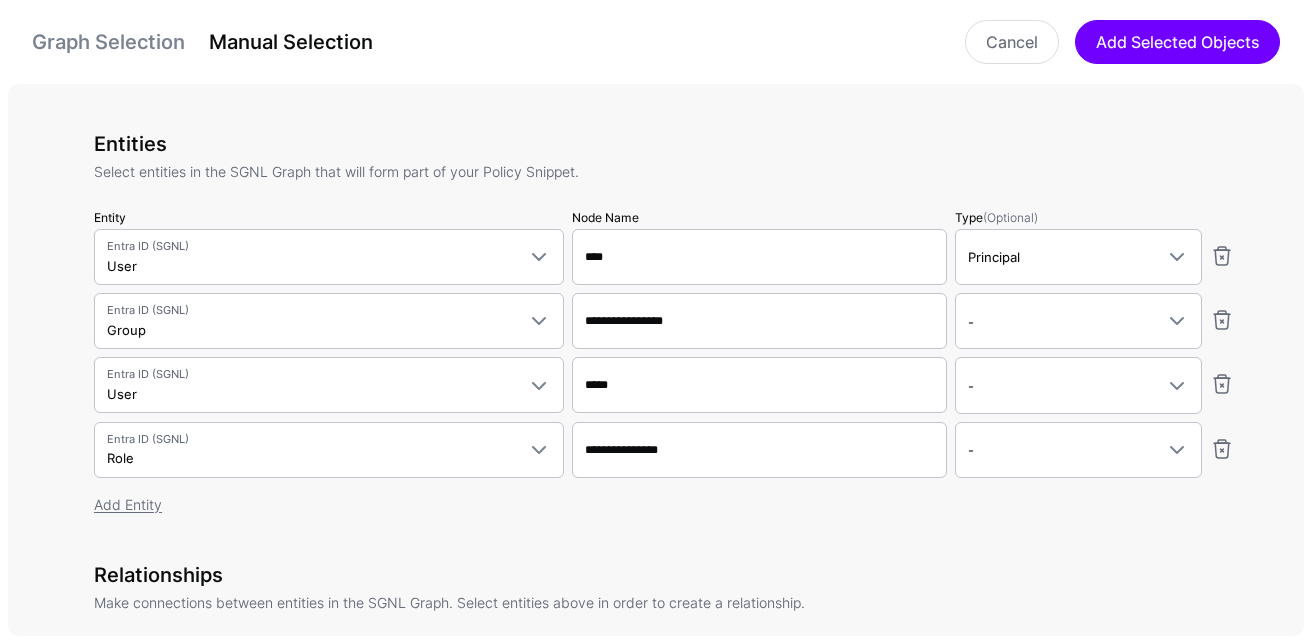 click on "Graph Selection" at bounding box center [108, 42] 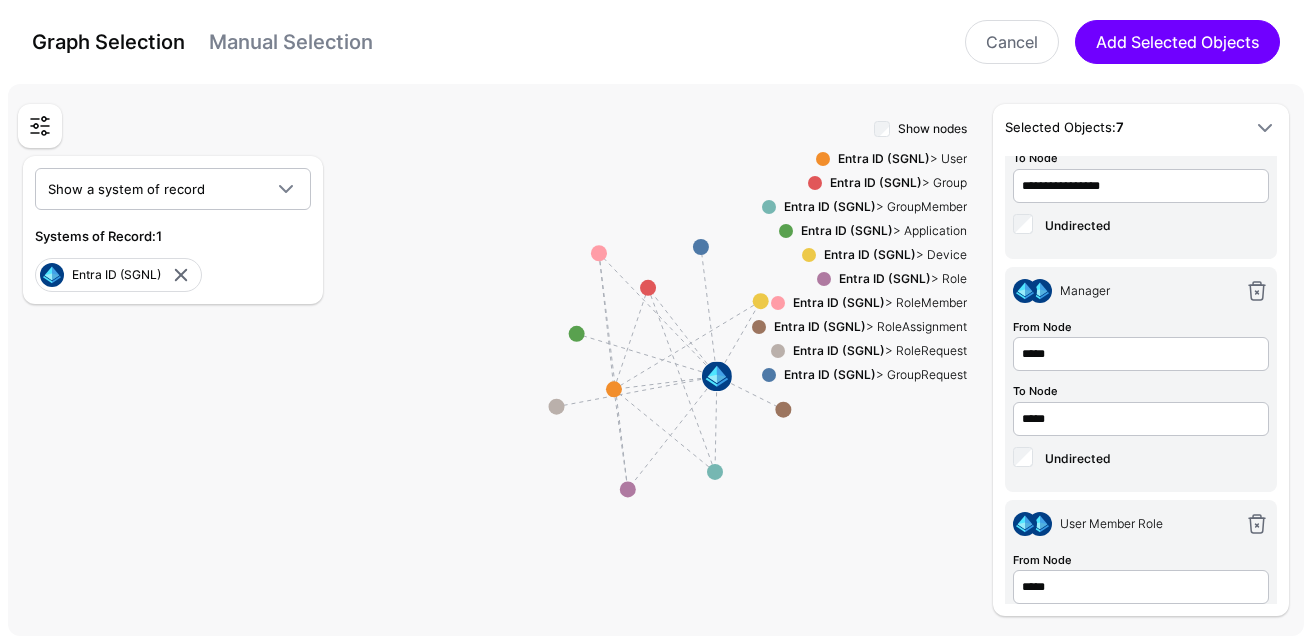 scroll, scrollTop: 908, scrollLeft: 0, axis: vertical 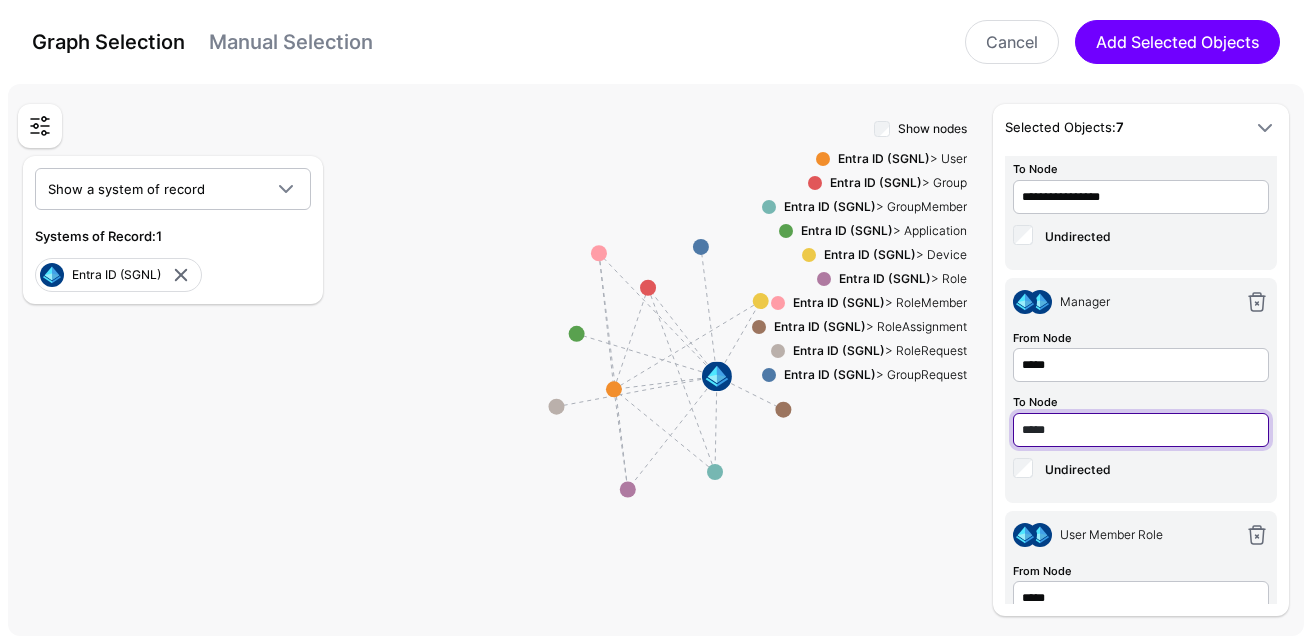 click on "*****" at bounding box center (1141, 430) 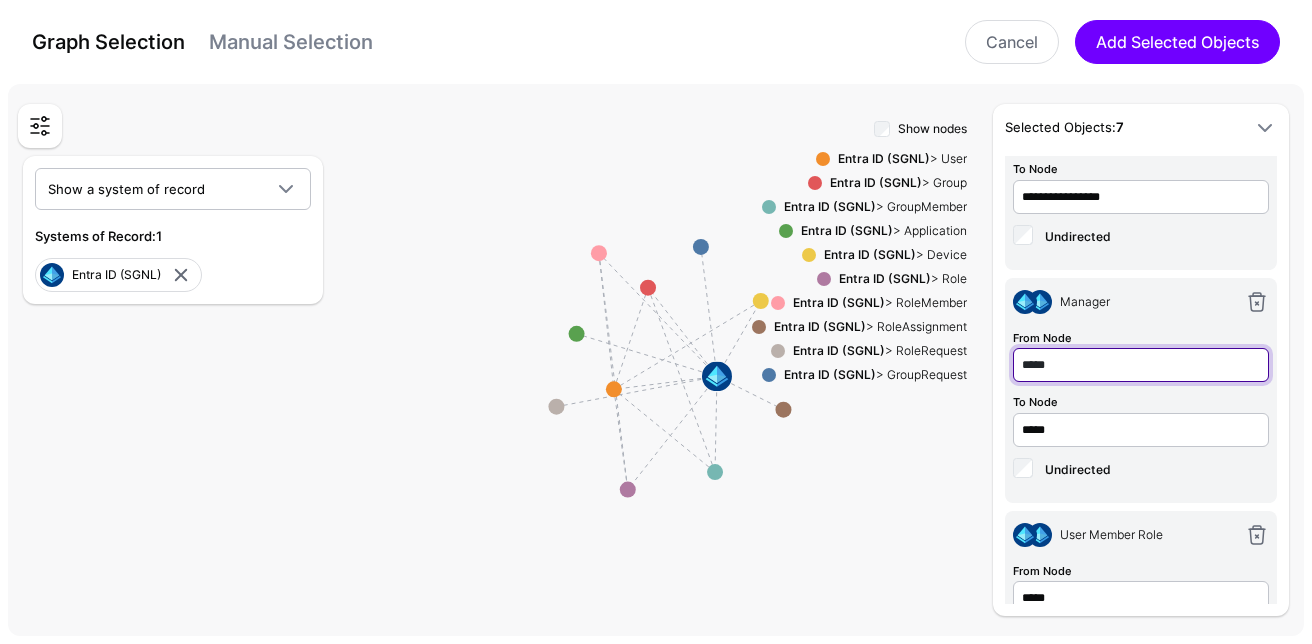 click on "*****" at bounding box center [1141, 132] 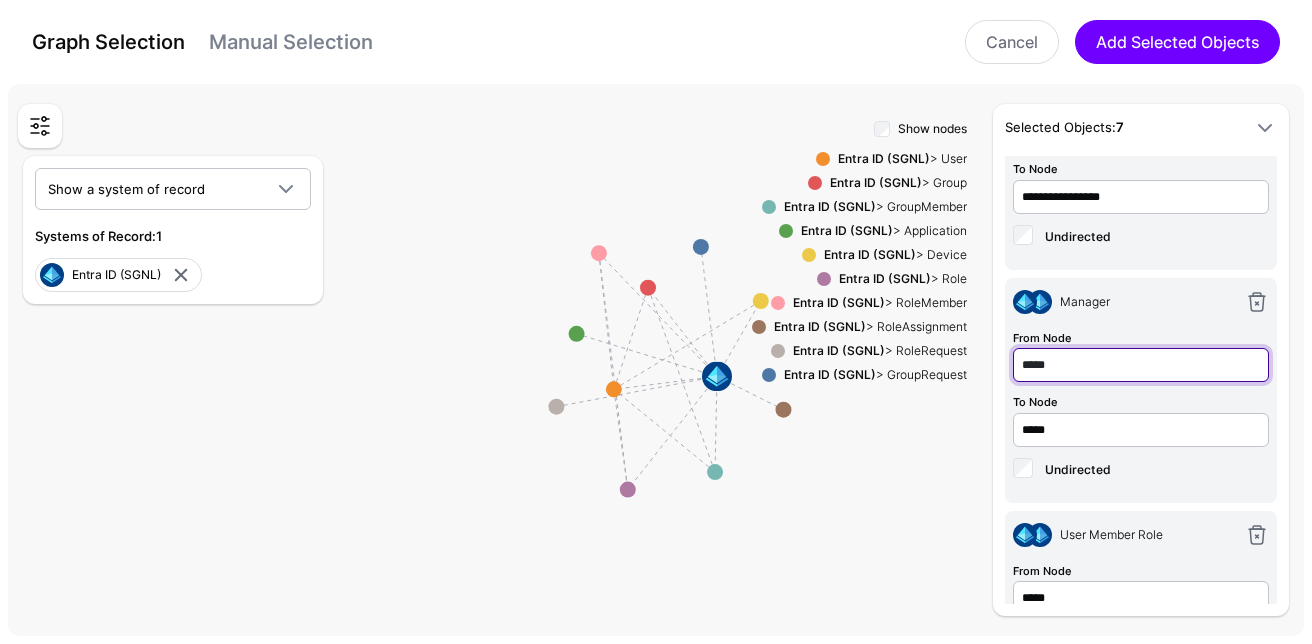 click on "*****" at bounding box center (1141, 132) 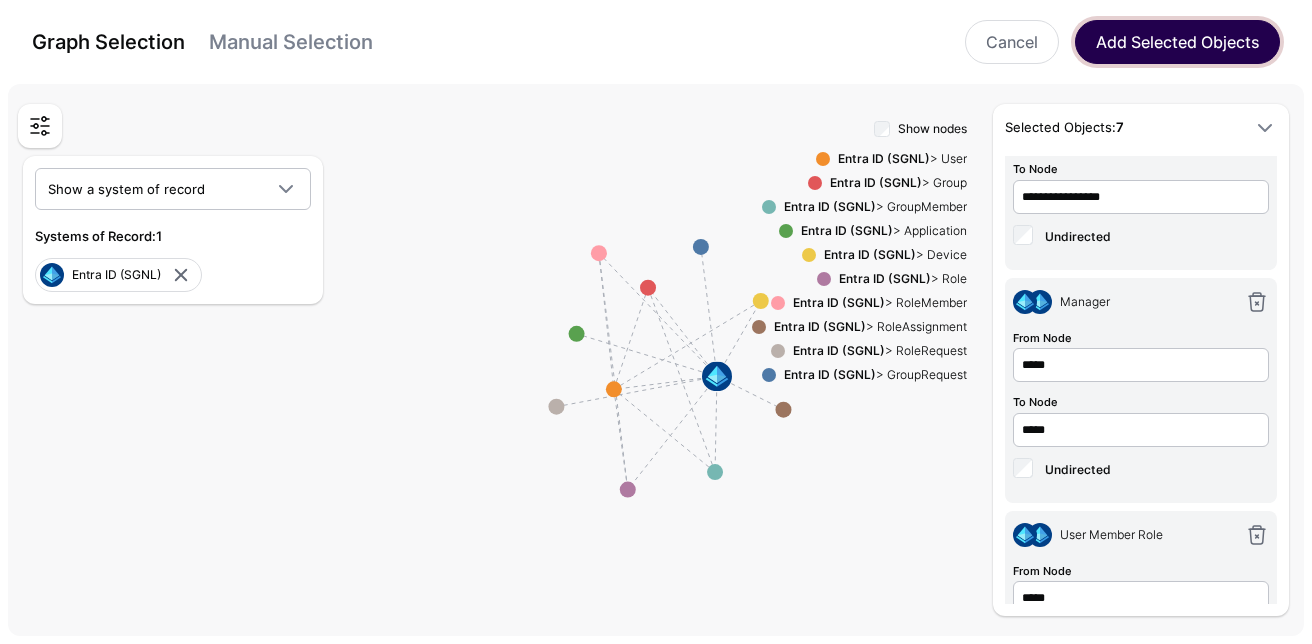 click on "Add Selected Objects" at bounding box center [1177, 42] 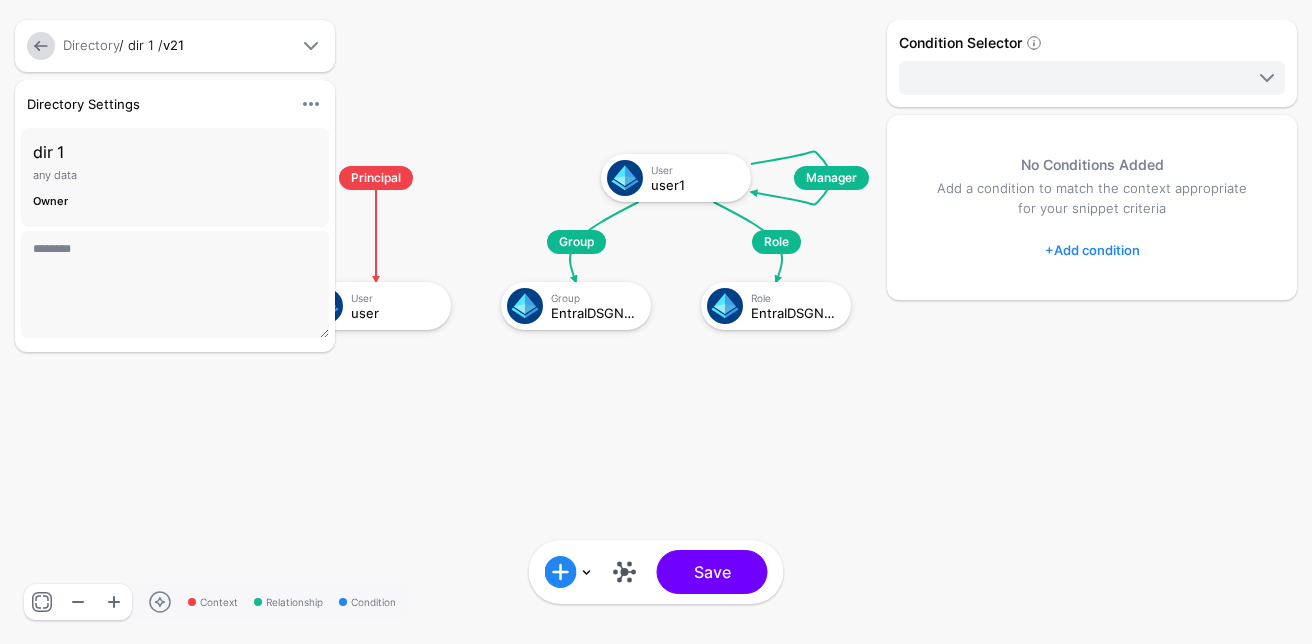 scroll, scrollTop: 1644, scrollLeft: 0, axis: vertical 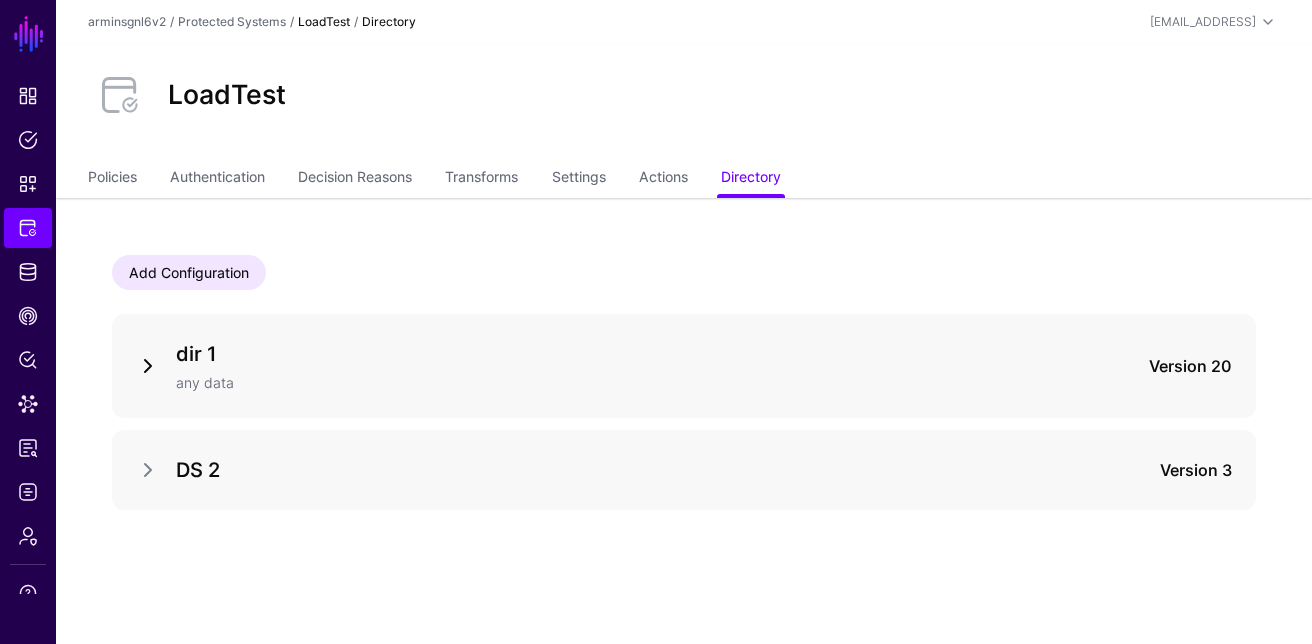 click at bounding box center (148, 366) 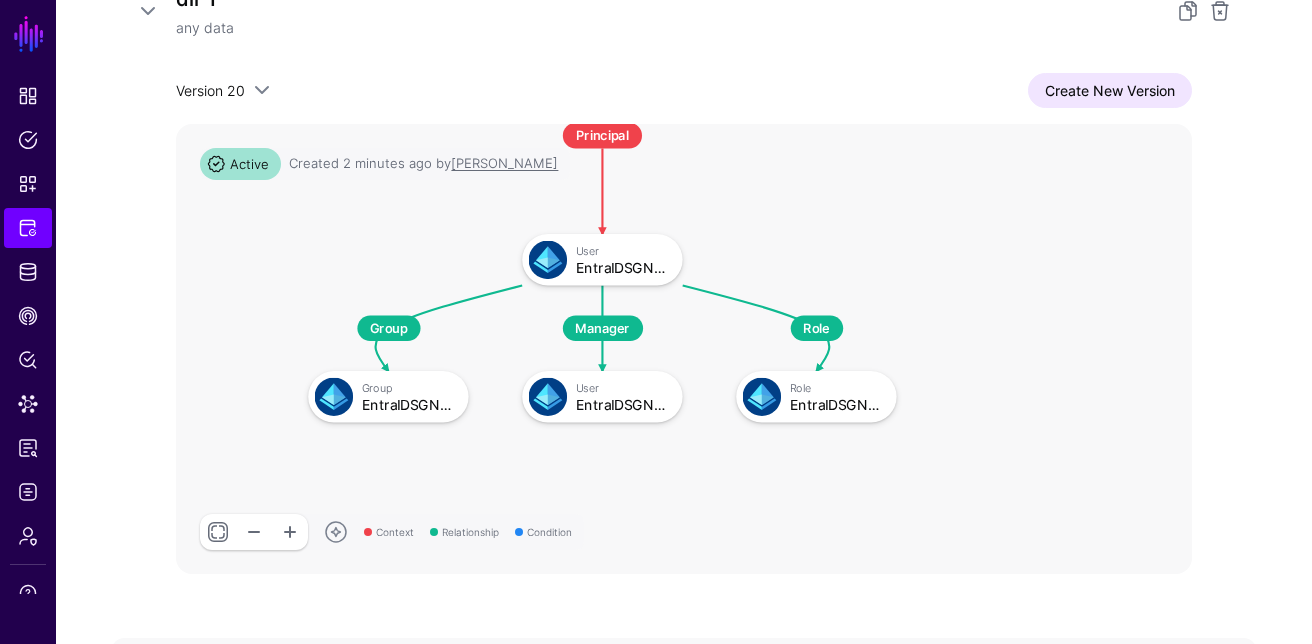 scroll, scrollTop: 392, scrollLeft: 0, axis: vertical 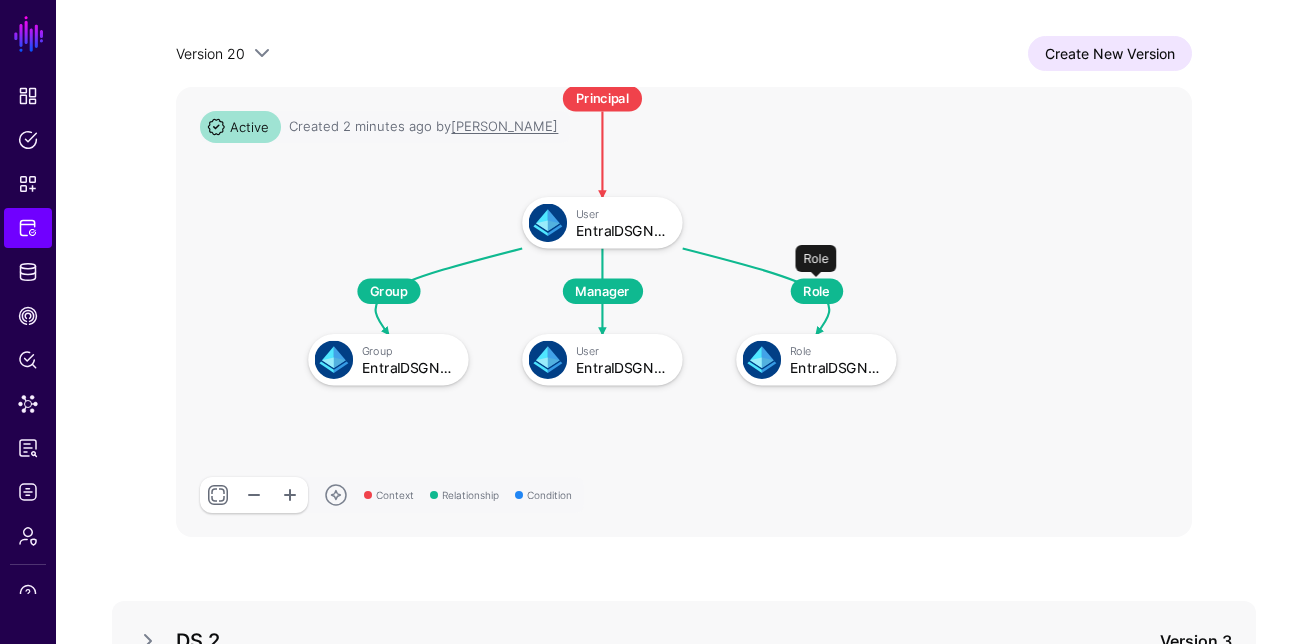 drag, startPoint x: 615, startPoint y: 237, endPoint x: 825, endPoint y: 302, distance: 219.82948 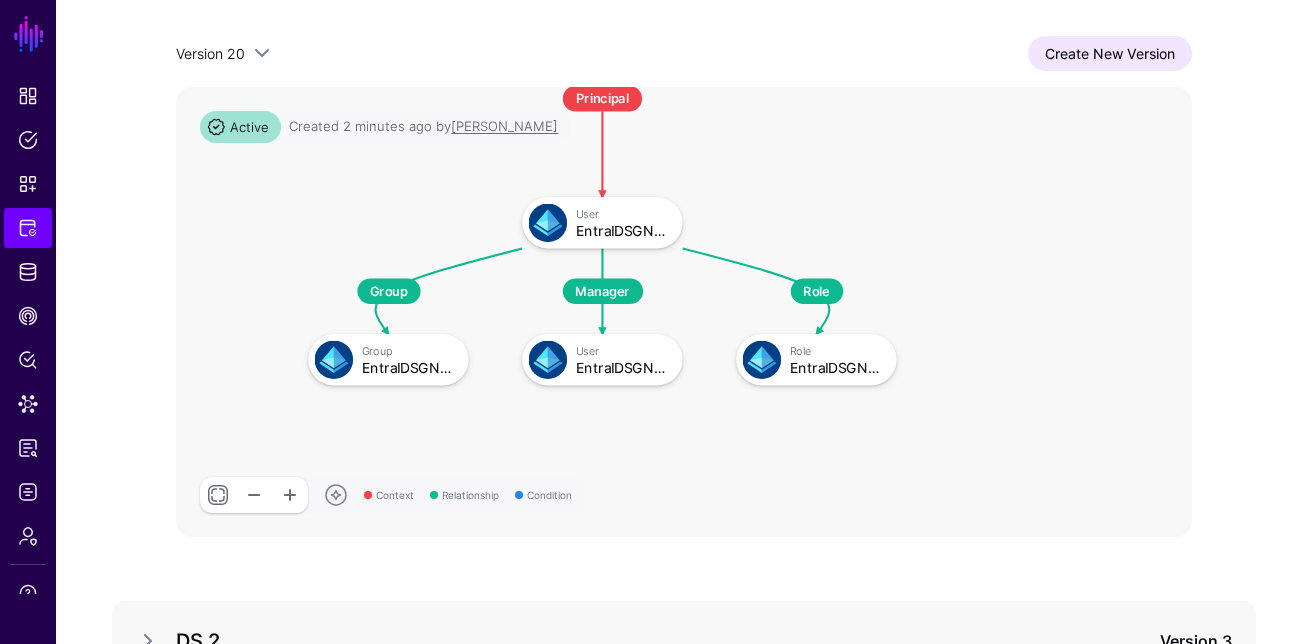 click 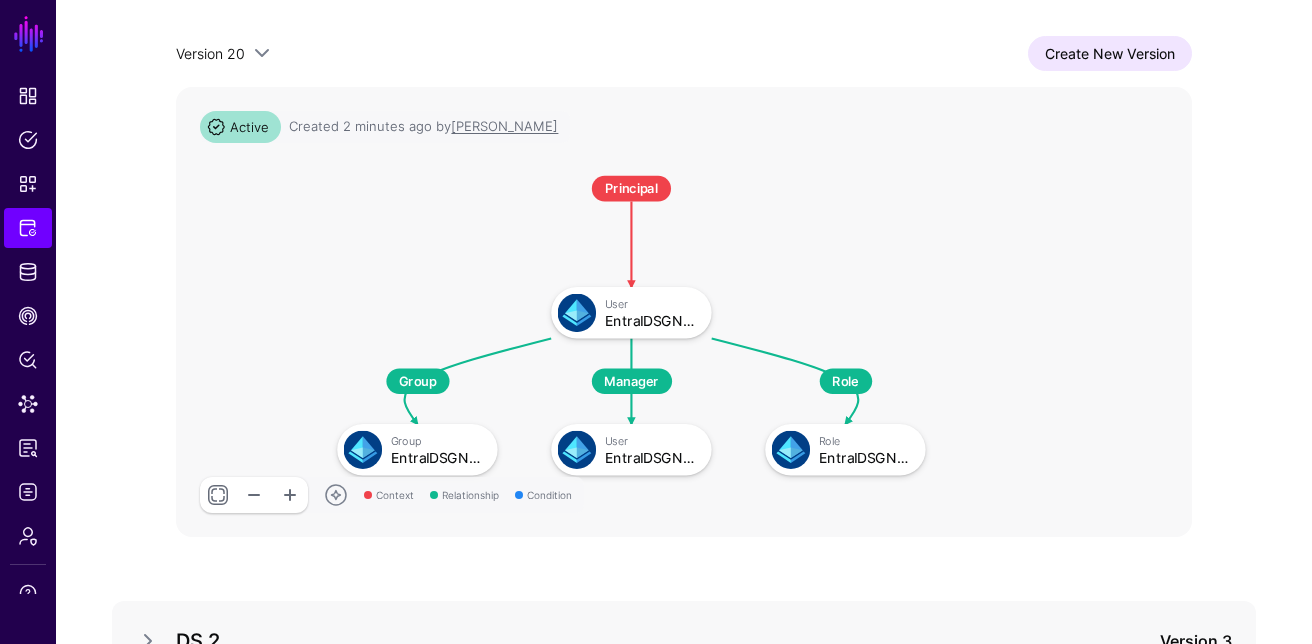 drag, startPoint x: 676, startPoint y: 305, endPoint x: 719, endPoint y: 374, distance: 81.3019 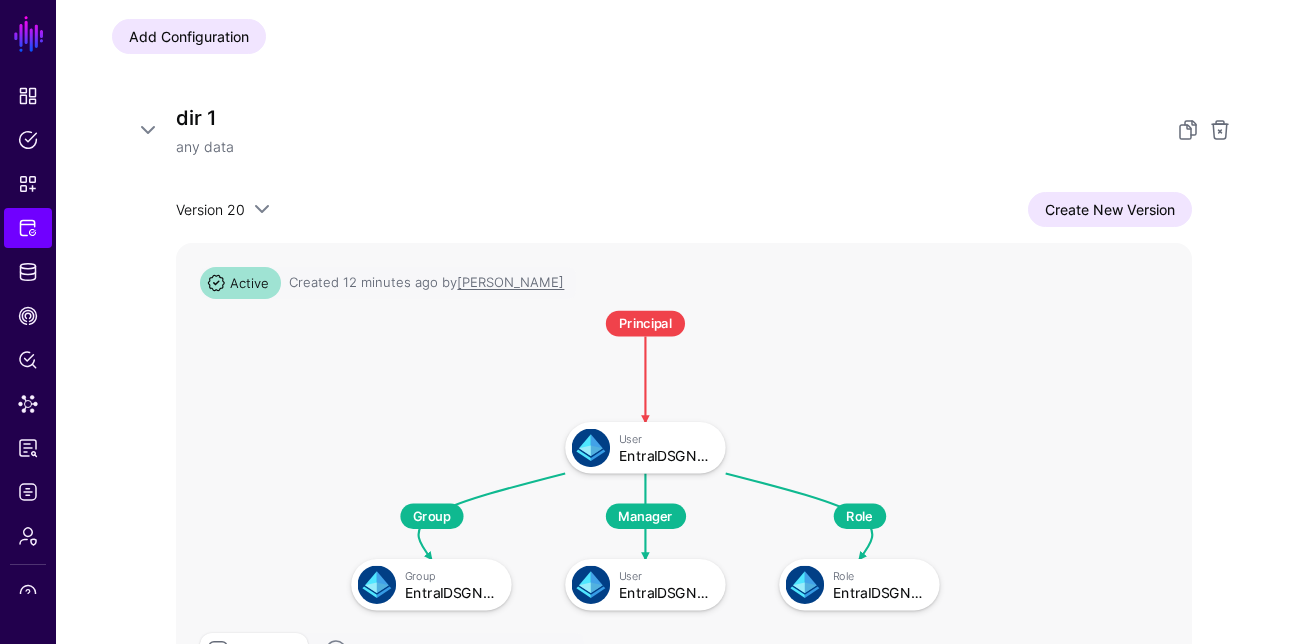 scroll, scrollTop: 244, scrollLeft: 0, axis: vertical 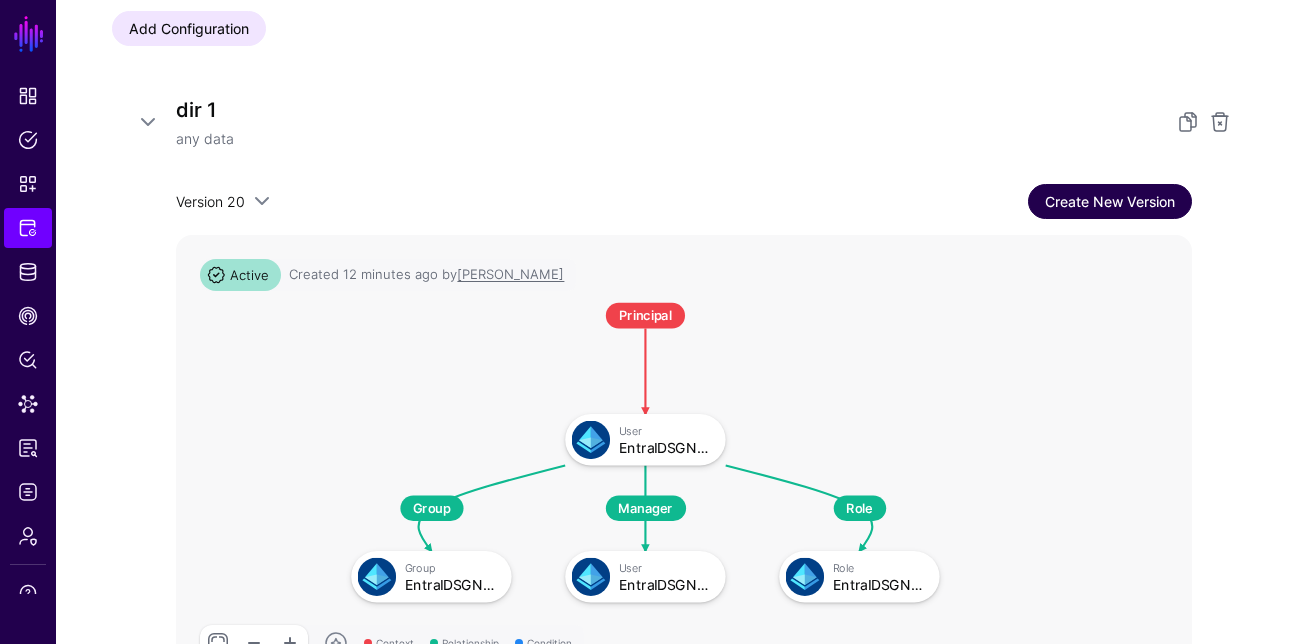 click on "Create New Version" at bounding box center (1110, 201) 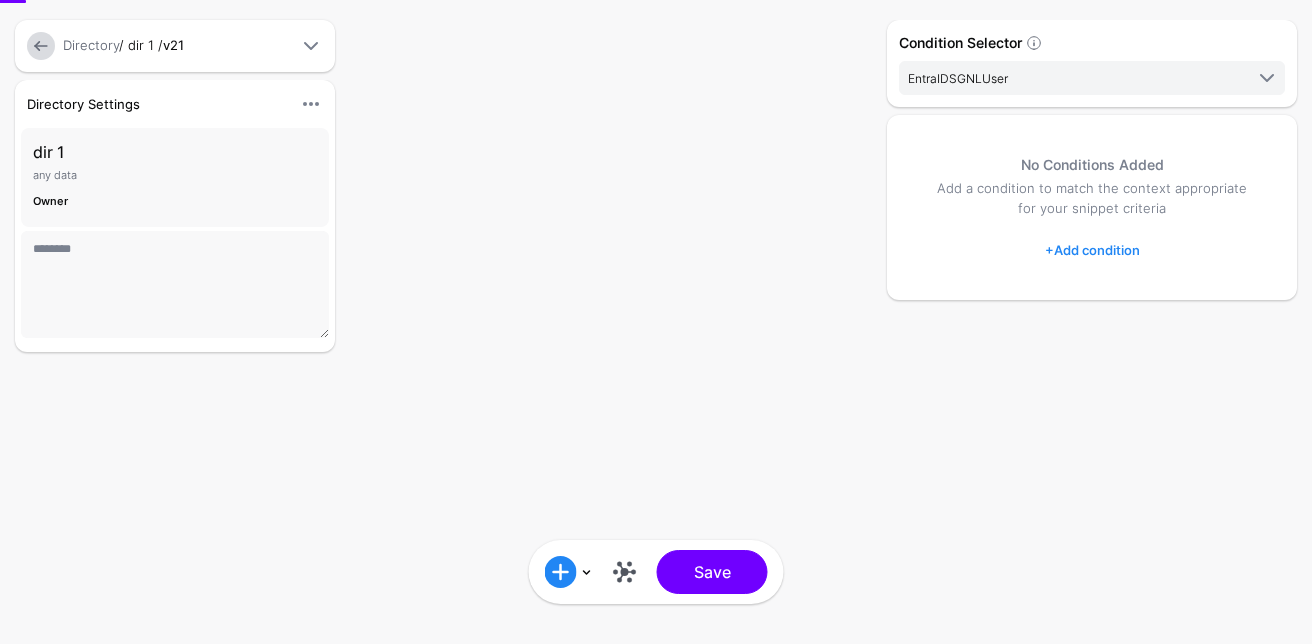 scroll, scrollTop: 0, scrollLeft: 0, axis: both 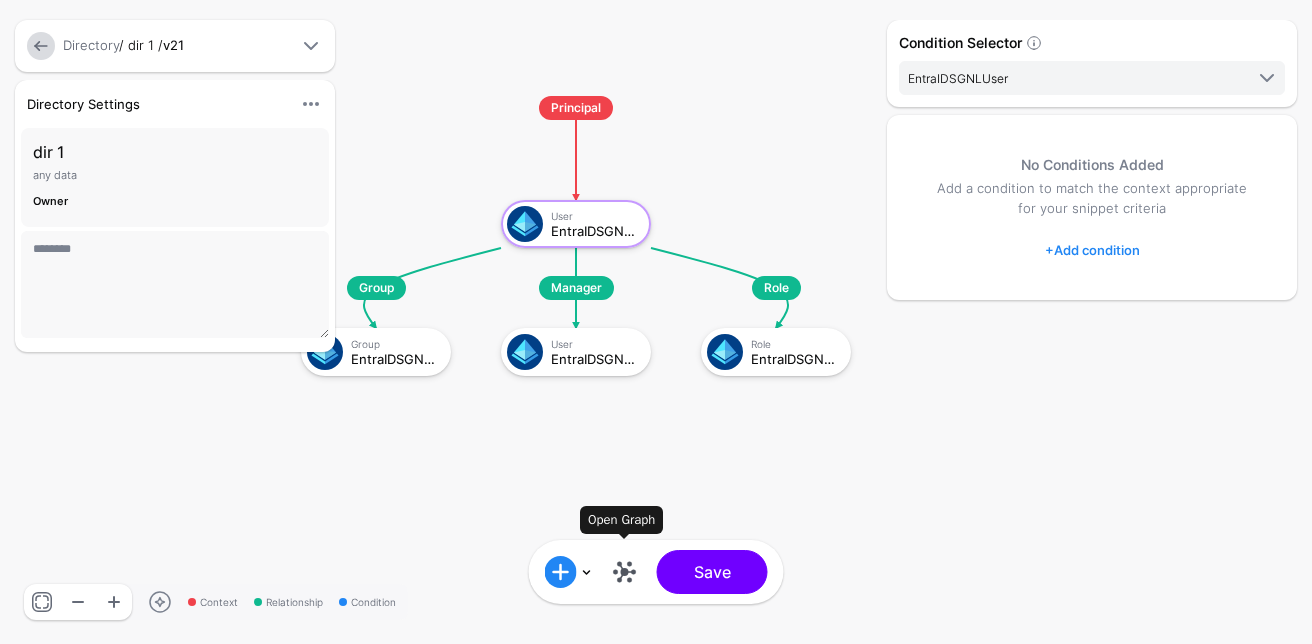 click at bounding box center [625, 572] 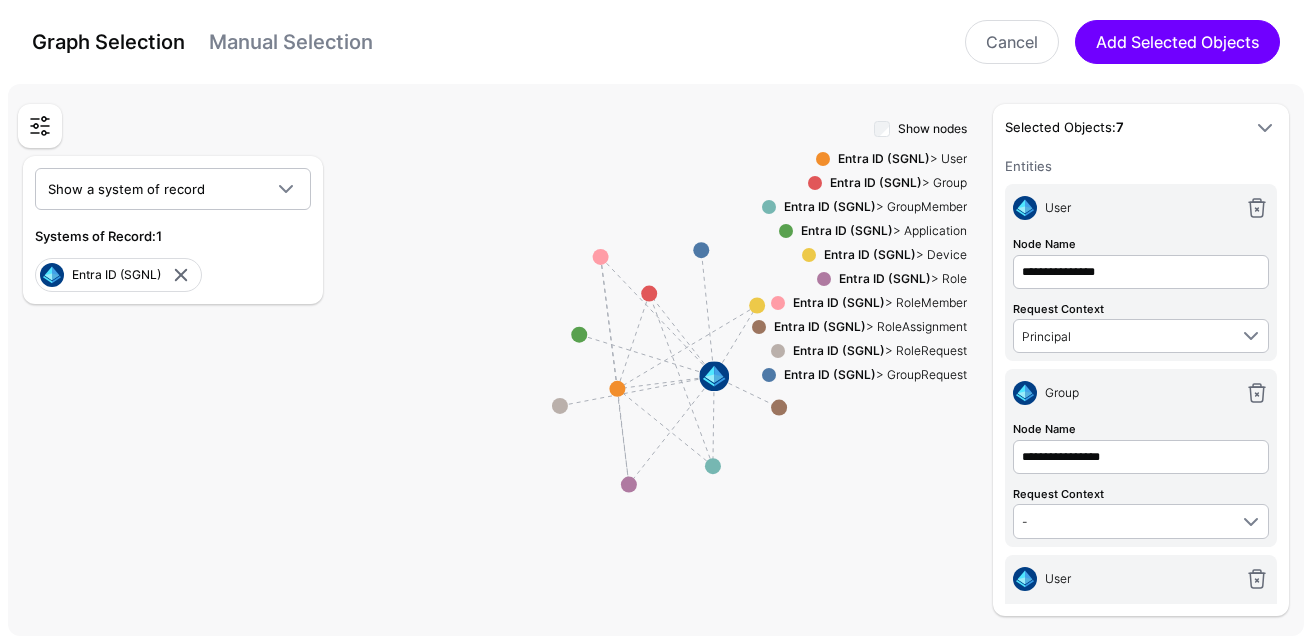 drag, startPoint x: 786, startPoint y: 529, endPoint x: 673, endPoint y: 529, distance: 113 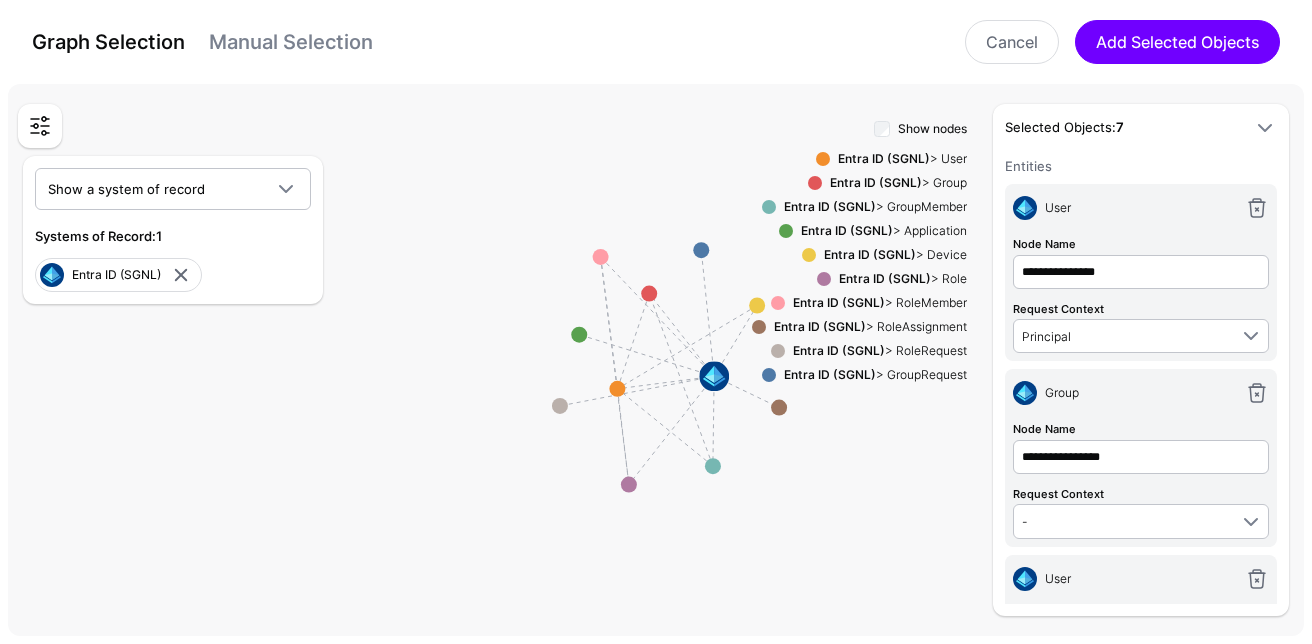 click on "Entities Select entities in the SGNL Graph that will form part of your Policy Snippet. Entity Node Name Type  (Optional)  Entra ID (SGNL)  User Entra ID (SGNL)  User   Group   GroupMember   Application   Device   Role   RoleMember   RoleAssignment   RoleRequest   GroupRequest  CrowdStrike  IncidentAlertEventEntity   IncidentAlertEvent   IncidentCompromisedEntity   EndpointAccountActiveDirectory   EndpointRiskFactor   UserAccountActiveDirectory   UserRiskFactor   User   Endpoint   Incident   Device   Detection   Endpoint Incident  AWS S3  User  SGNL MCP Server  ResourceTemplates   Resources   Tools   Prompts  SGNL MCP Server  Tools   ResourceTemplates   Prompts   Resources  Okta  User   Group   GroupMember  Test Entity Push Datasource  Emails   Users  SCIM 2.0  UserPhotoTags   UserCertificate   UserPhoto   UserRole   UserEntitlement   UserIMS   UserPhoneNumber   UserAddress   UserEmail   GroupMember   User   Group  Curity  UserPhoneNumber   UserAddress   UserEmail   User  Perf Test Datasource 500K  User  Jira" at bounding box center [656, 360] 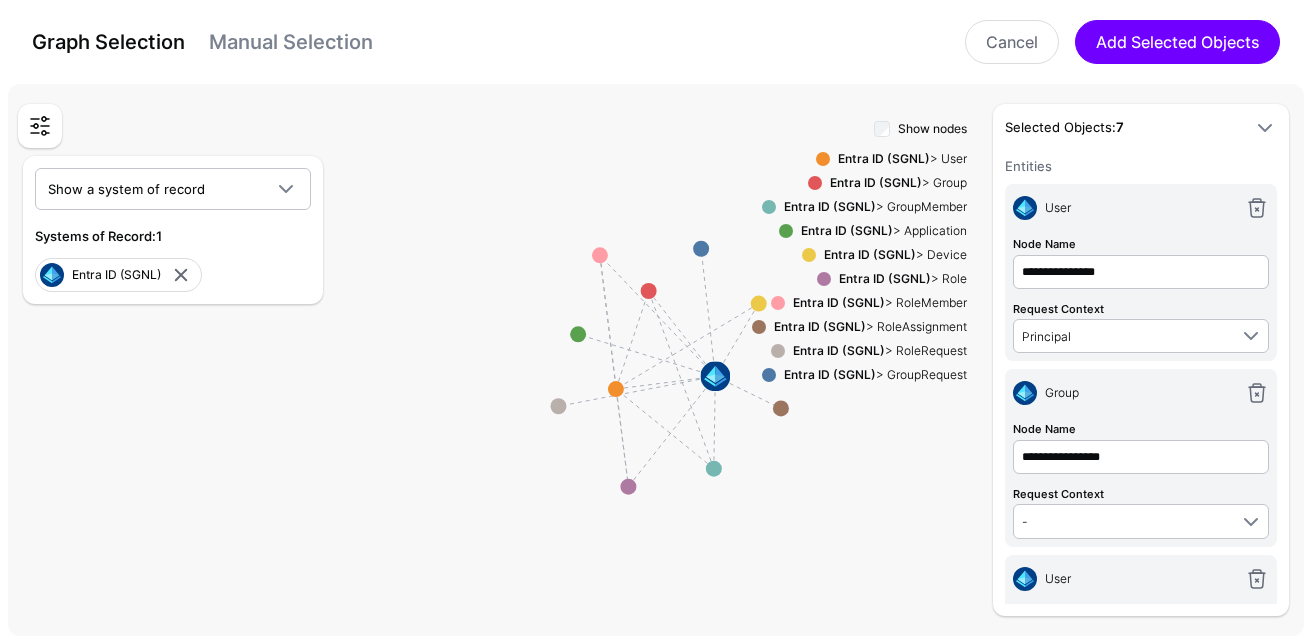 click 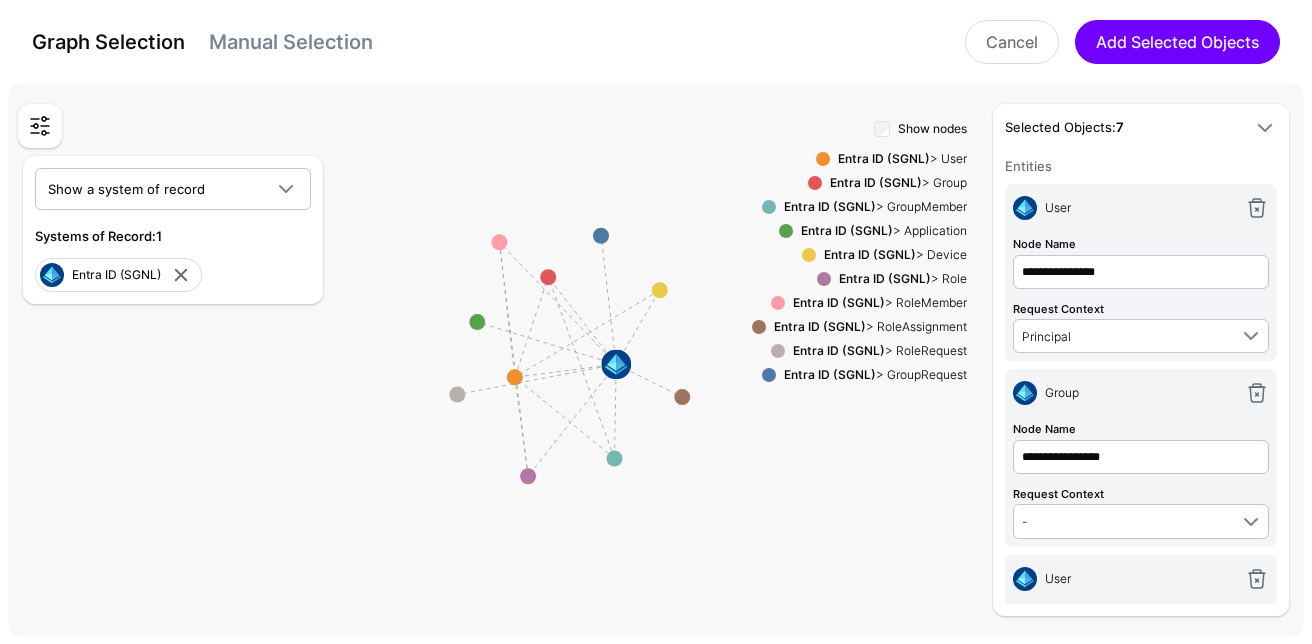 drag, startPoint x: 663, startPoint y: 529, endPoint x: 532, endPoint y: 477, distance: 140.94325 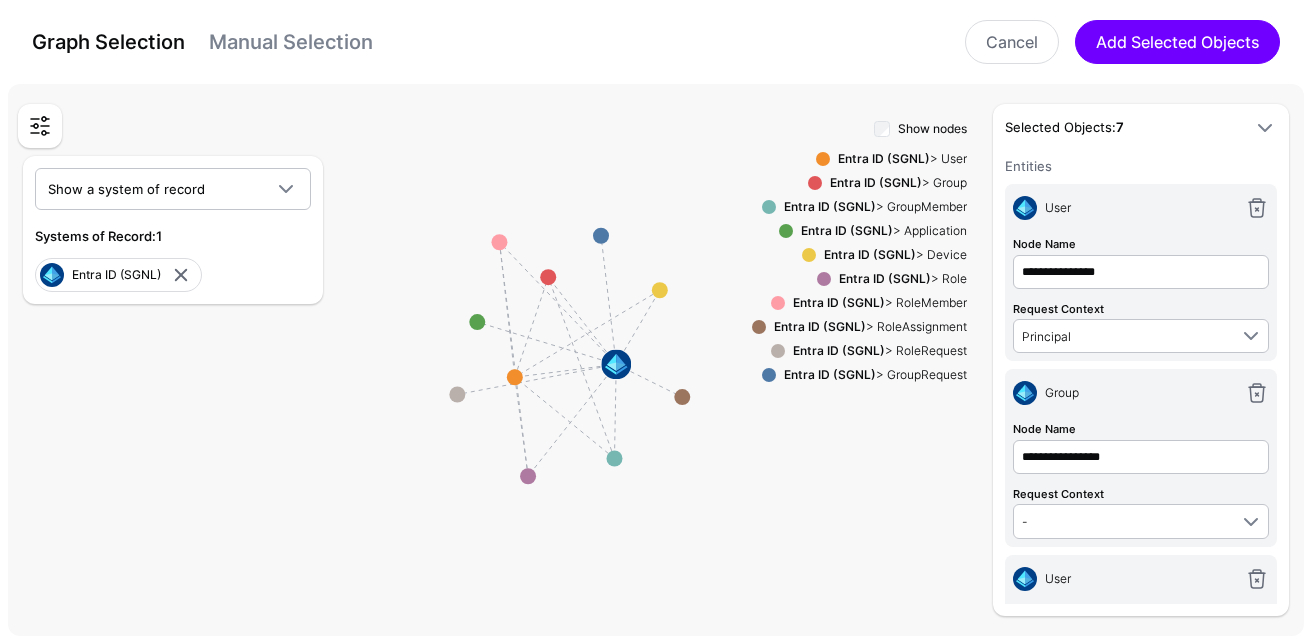 click 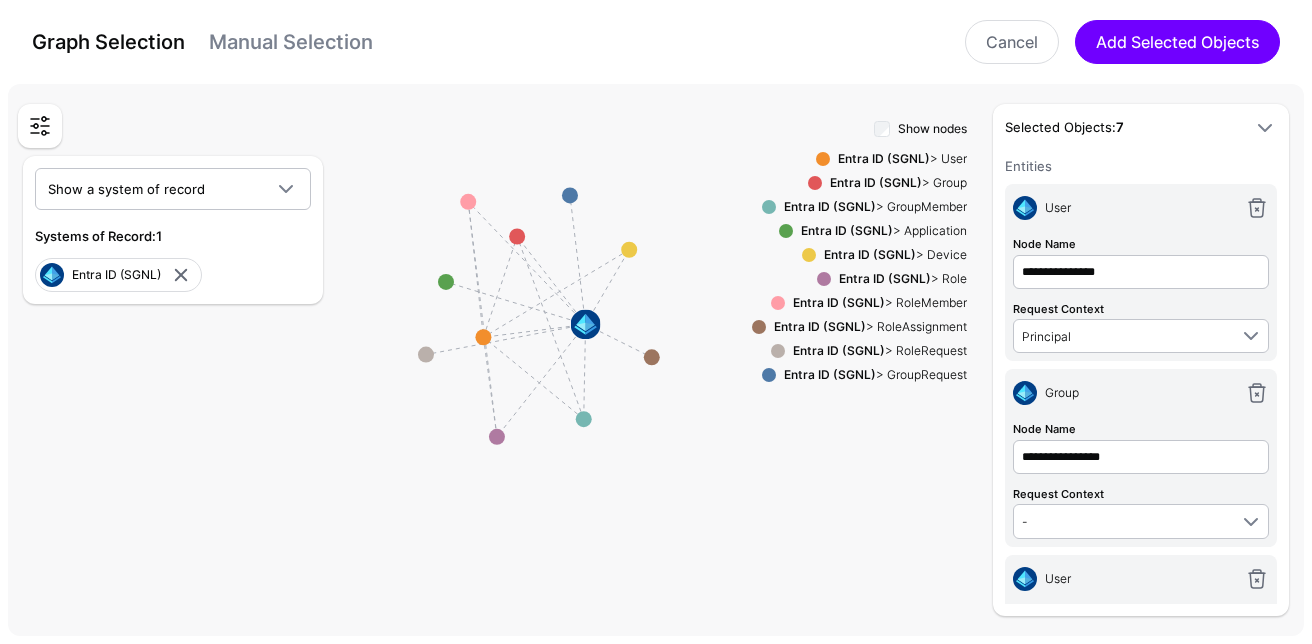 click 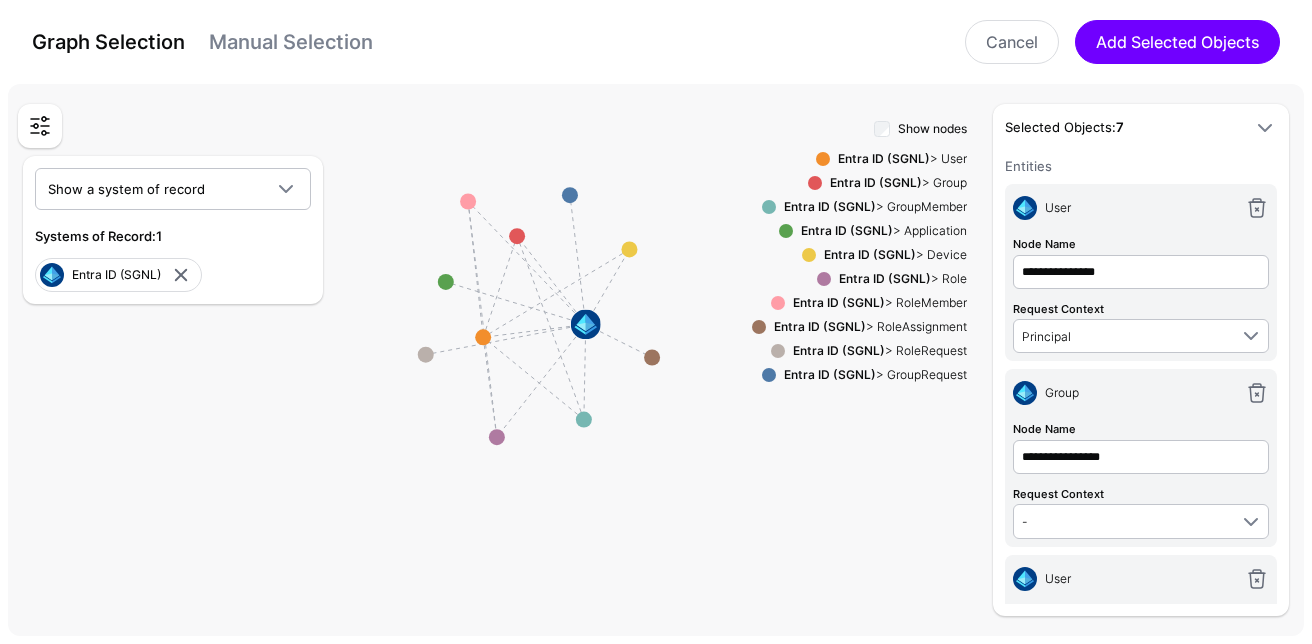 click 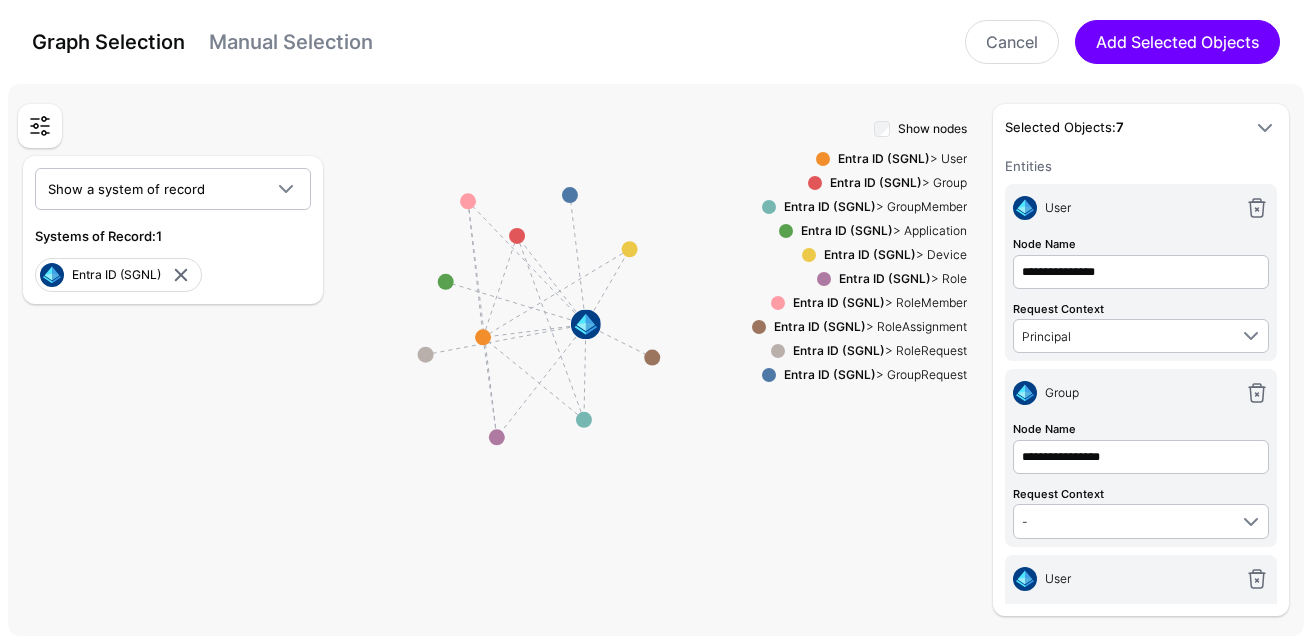 click 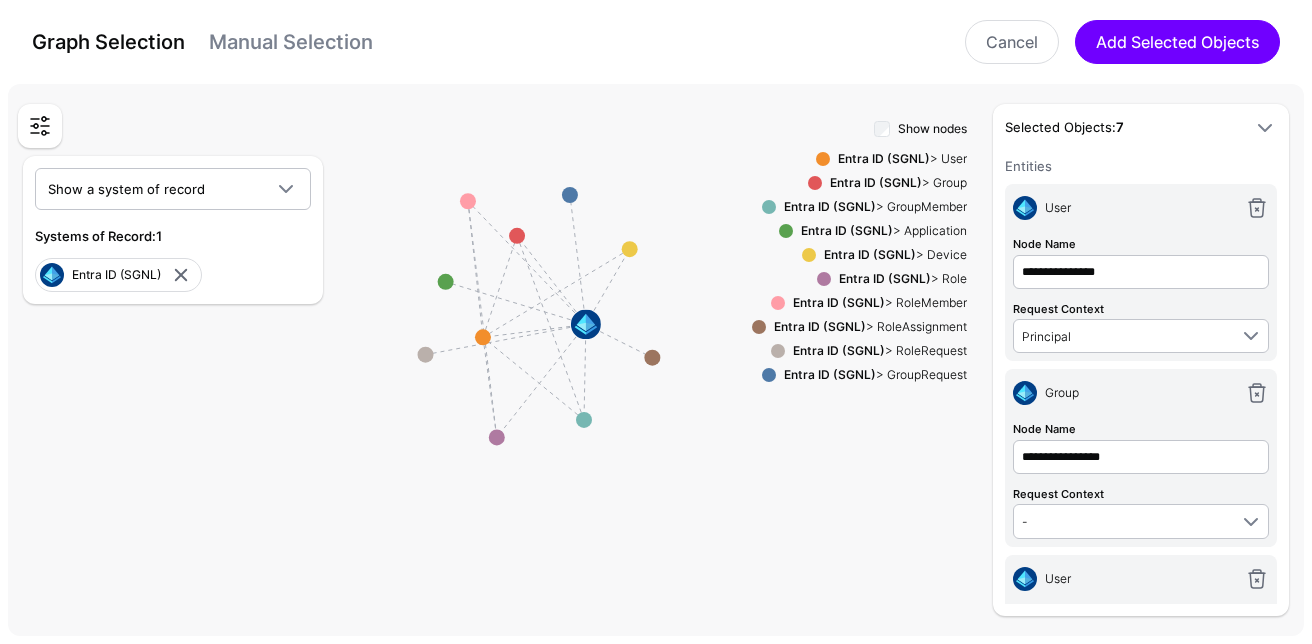 click 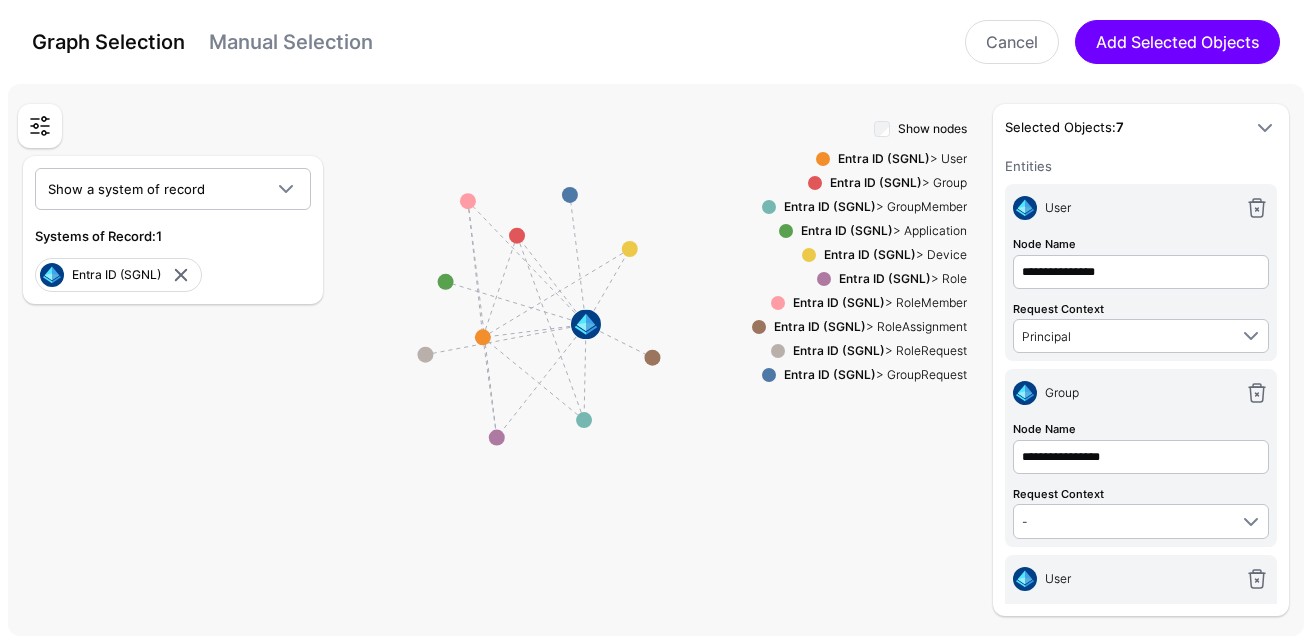 click on "Show nodes Entra ID (SGNL)  > User  Entra ID (SGNL)  > Group  Entra ID (SGNL)  > GroupMember  Entra ID (SGNL)  > Application  Entra ID (SGNL)  > Device  Entra ID (SGNL)  > Role  Entra ID (SGNL)  > RoleMember  Entra ID (SGNL)  > RoleAssignment  Entra ID (SGNL)  > RoleRequest  Entra ID (SGNL)  > GroupRequest" at bounding box center (859, 366) 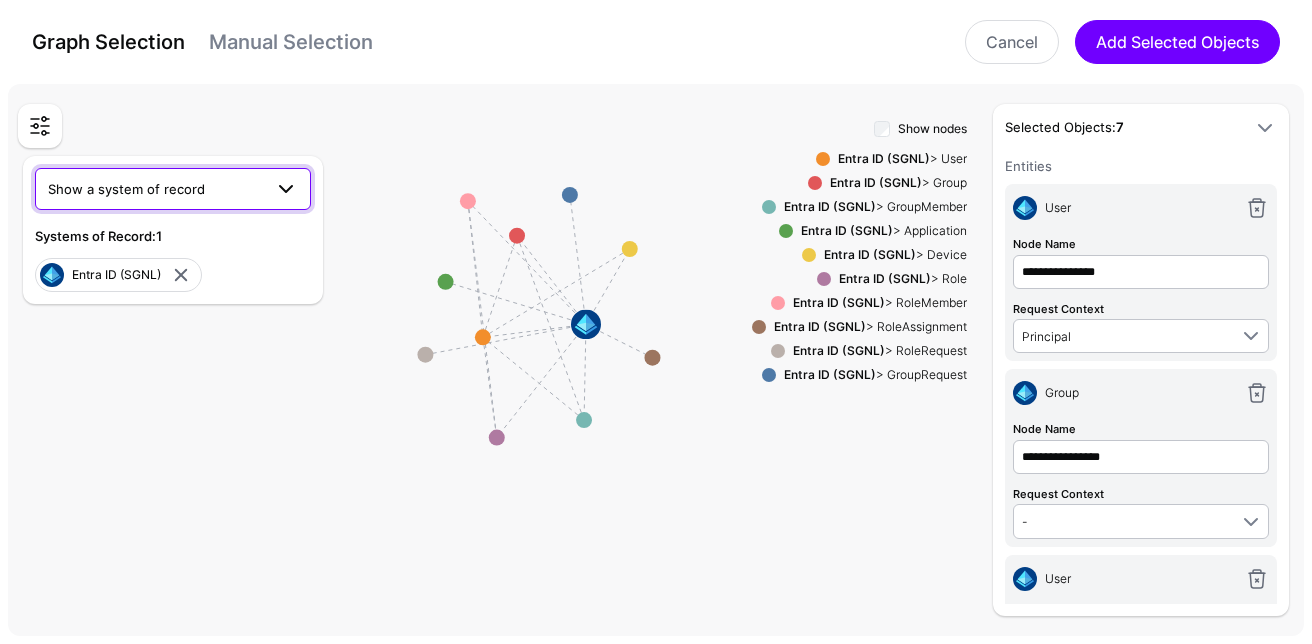 click on "Show a system of record" at bounding box center [173, 189] 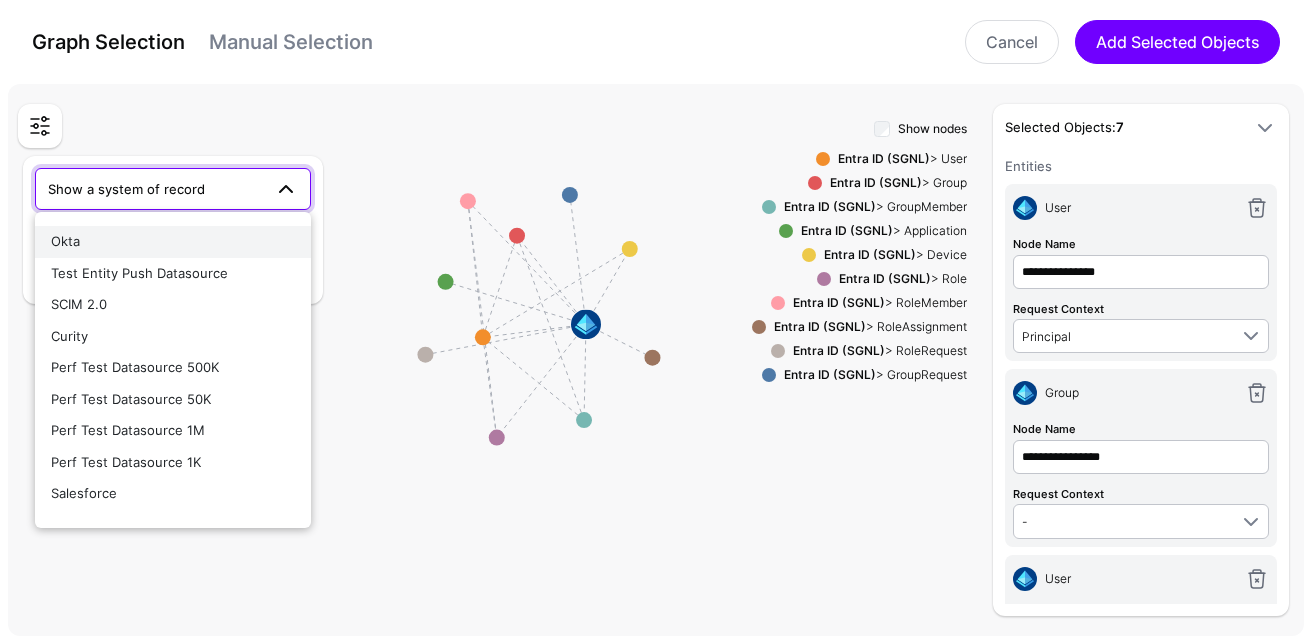 scroll, scrollTop: 235, scrollLeft: 0, axis: vertical 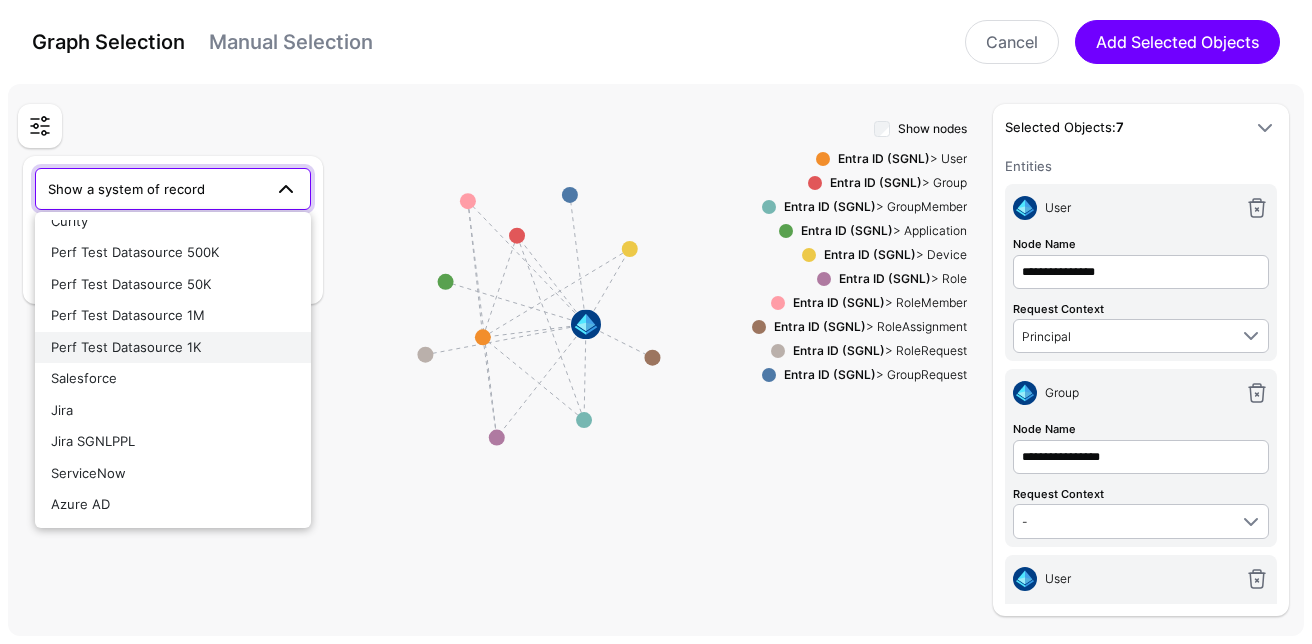 click on "Perf Test Datasource 1K" at bounding box center (173, 348) 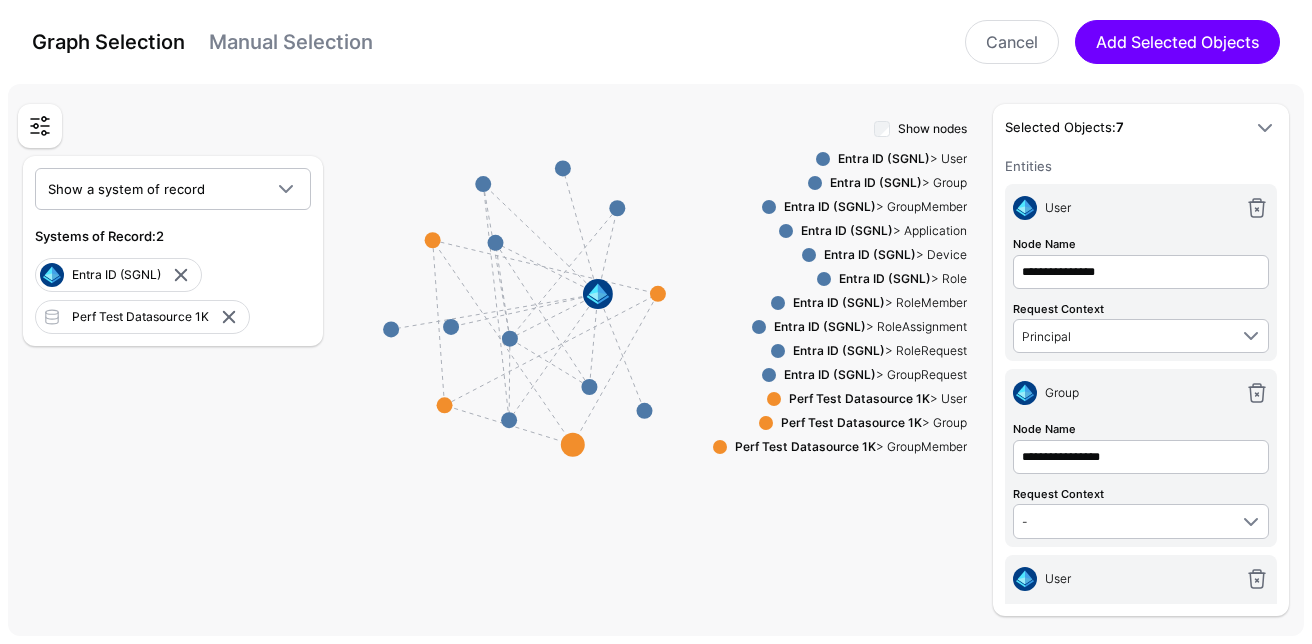 click on "Perf Test Datasource 1K" at bounding box center [859, 398] 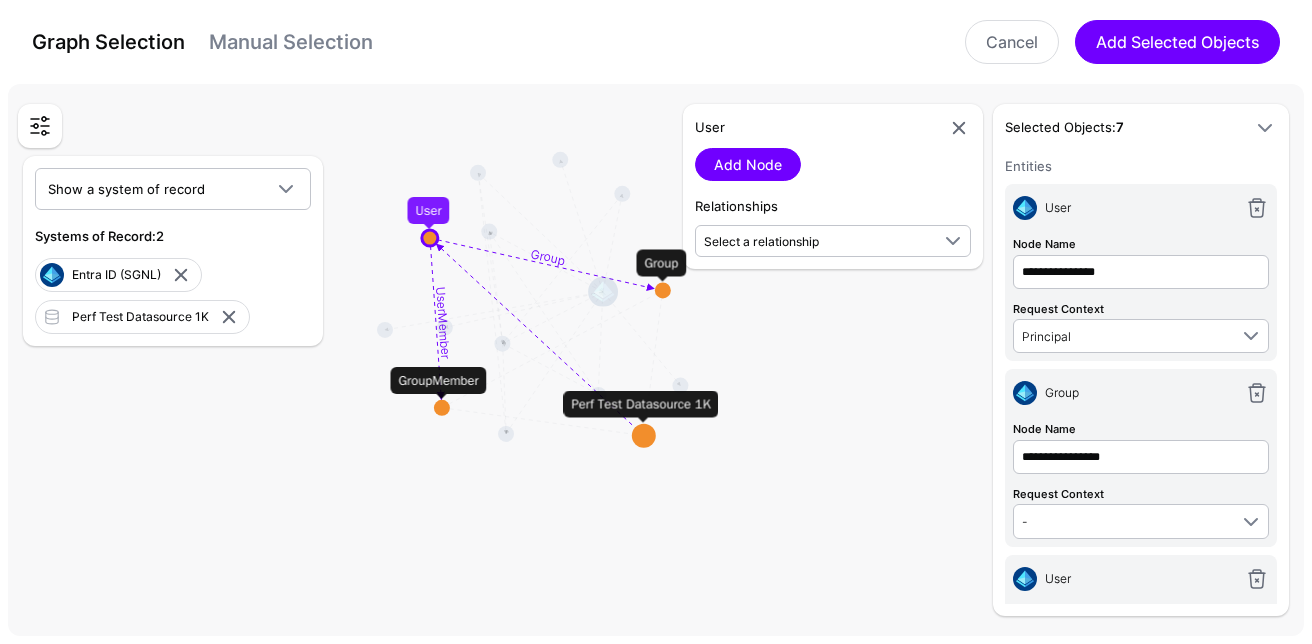 drag, startPoint x: 572, startPoint y: 445, endPoint x: 642, endPoint y: 436, distance: 70.5762 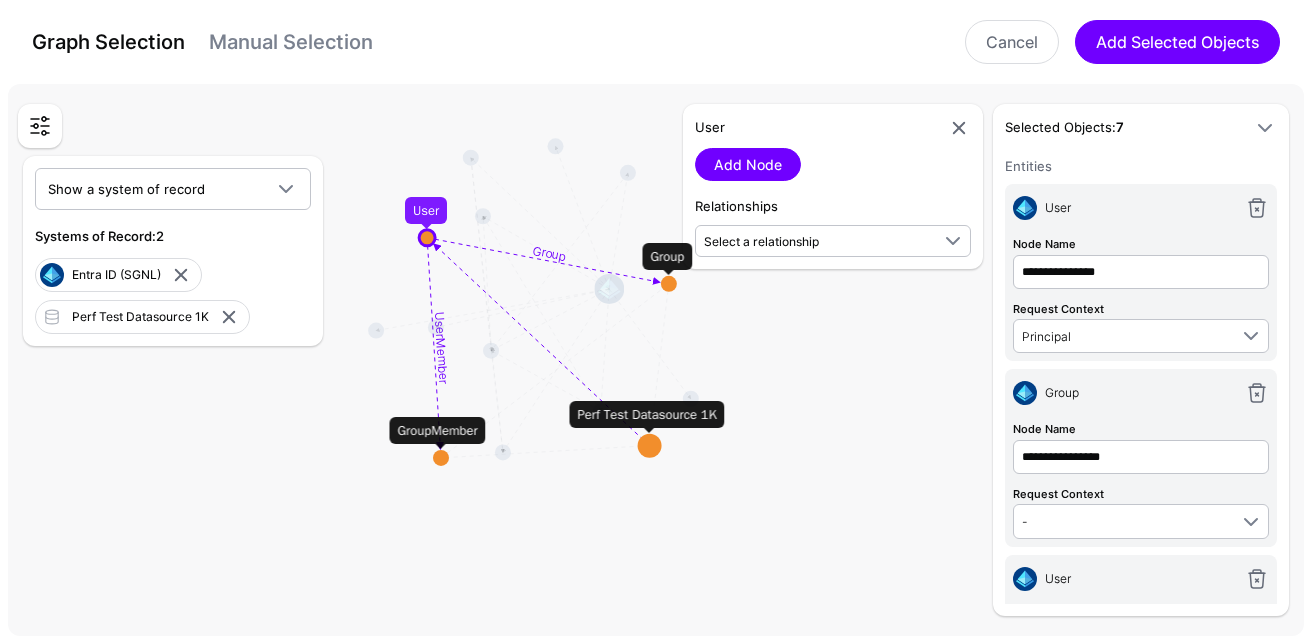 drag, startPoint x: 440, startPoint y: 417, endPoint x: 439, endPoint y: 472, distance: 55.00909 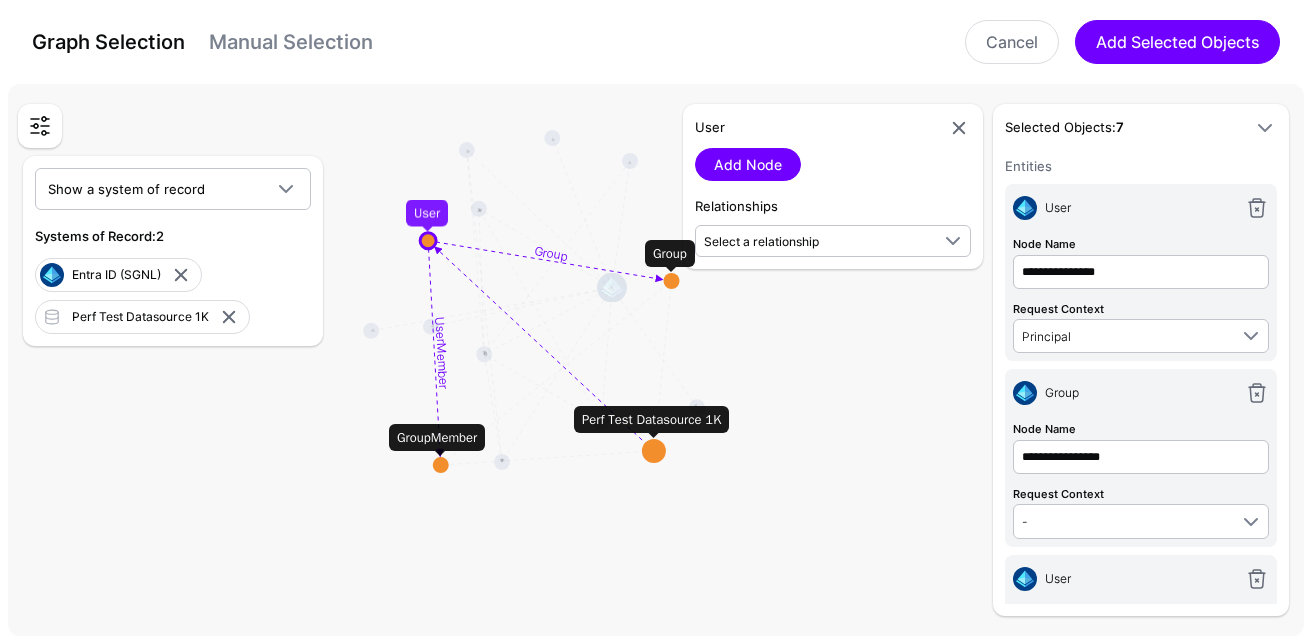click 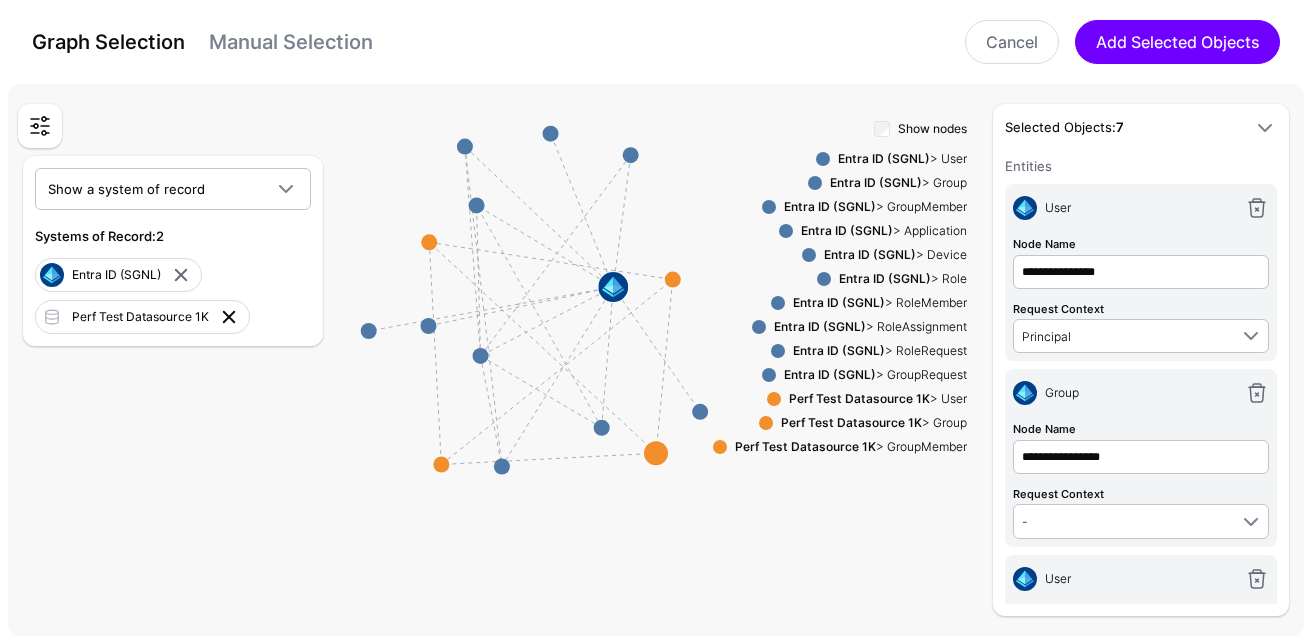 click at bounding box center (229, 317) 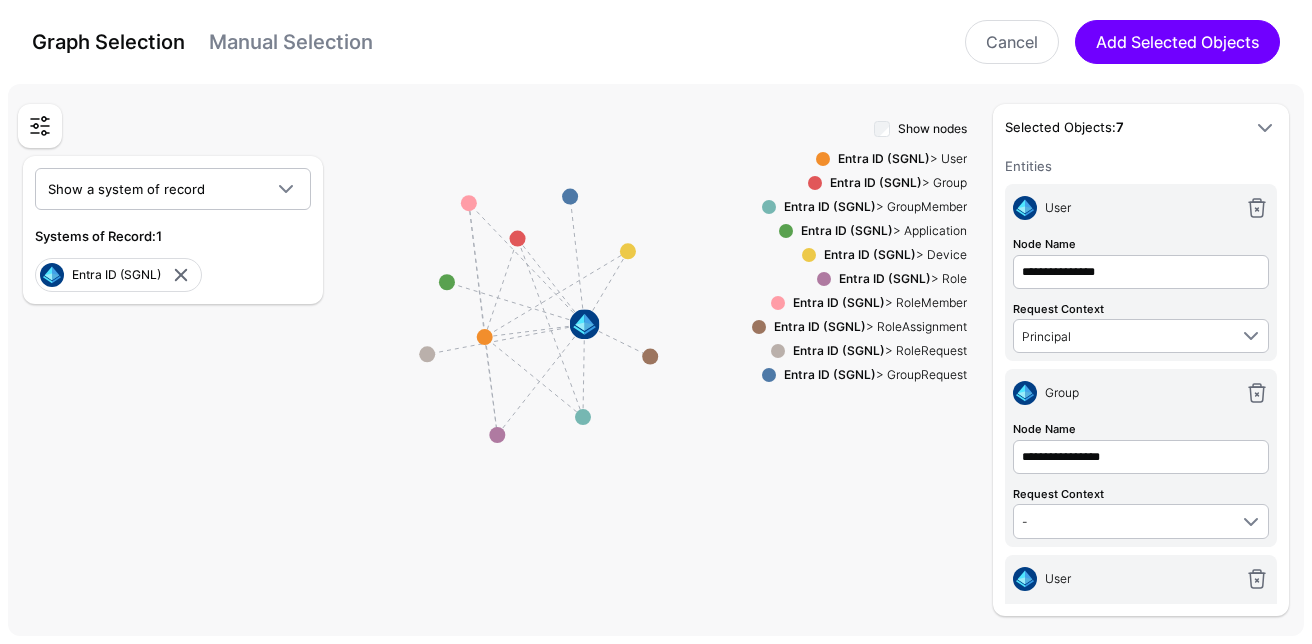 click on "Entra ID (SGNL)" at bounding box center (876, 182) 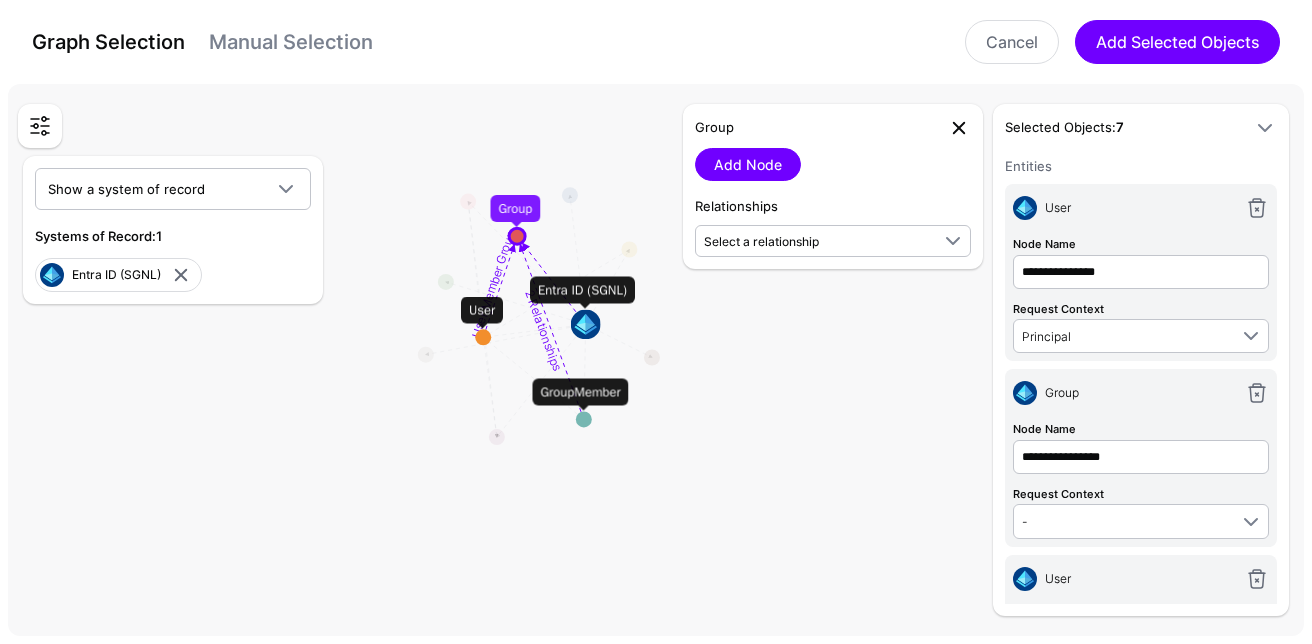 click at bounding box center (959, 128) 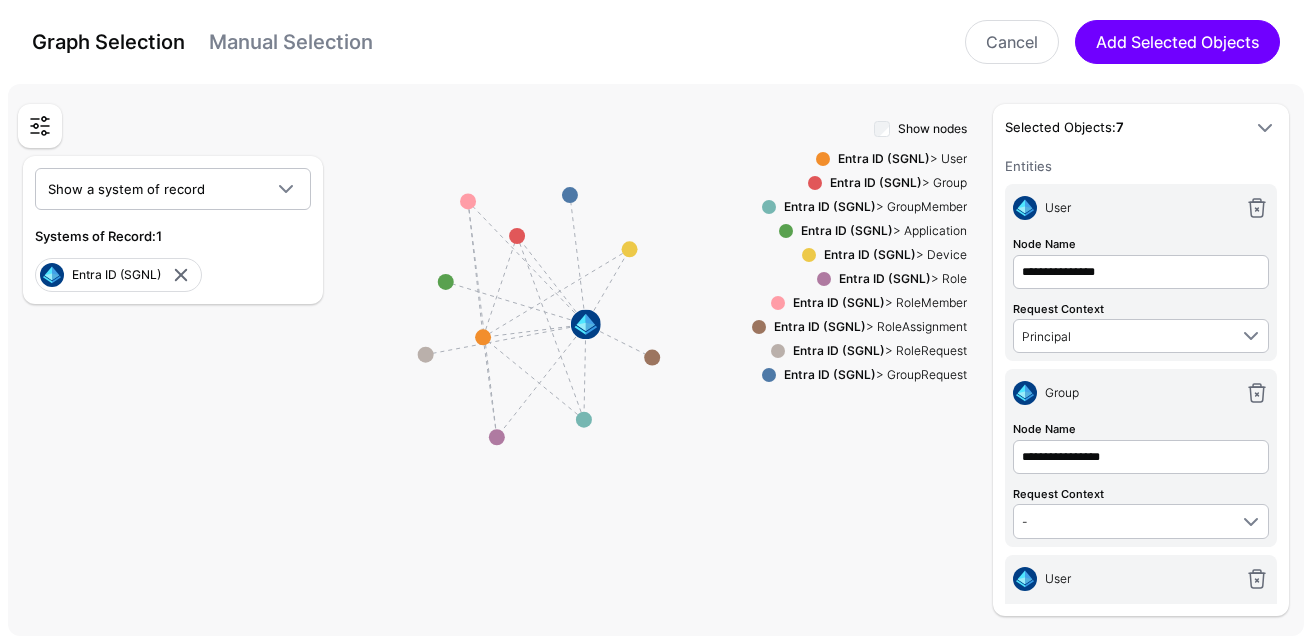 click on "Entra ID (SGNL)" at bounding box center (884, 158) 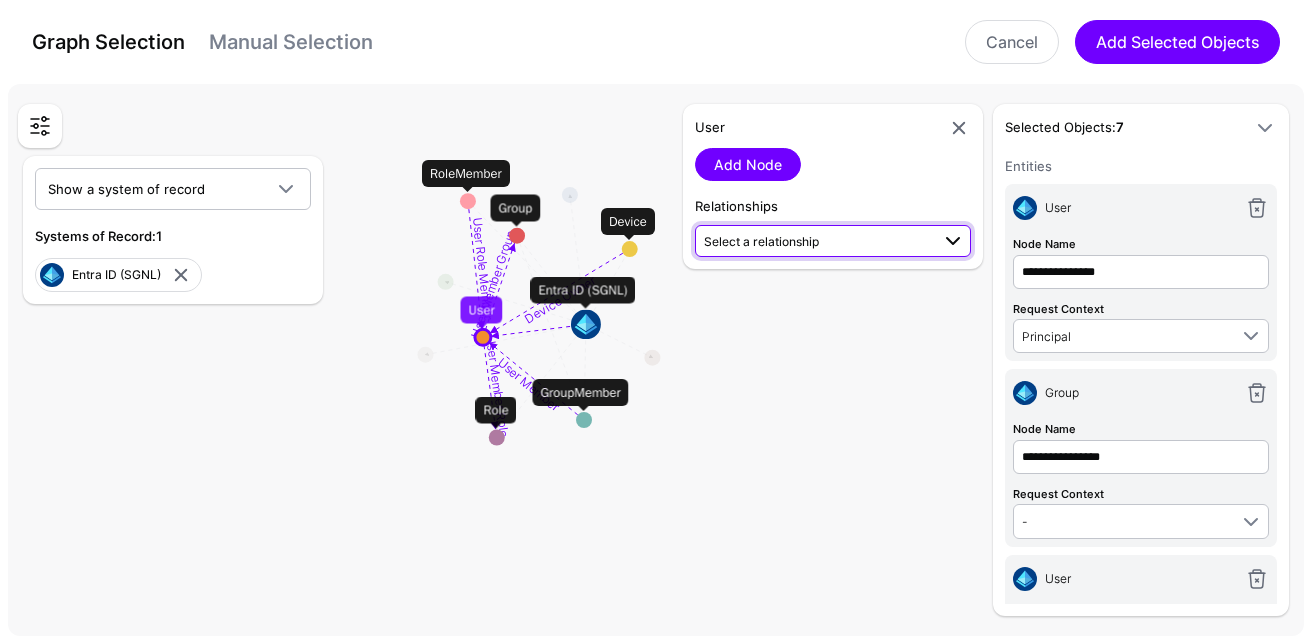 click on "Select a relationship" at bounding box center [834, 241] 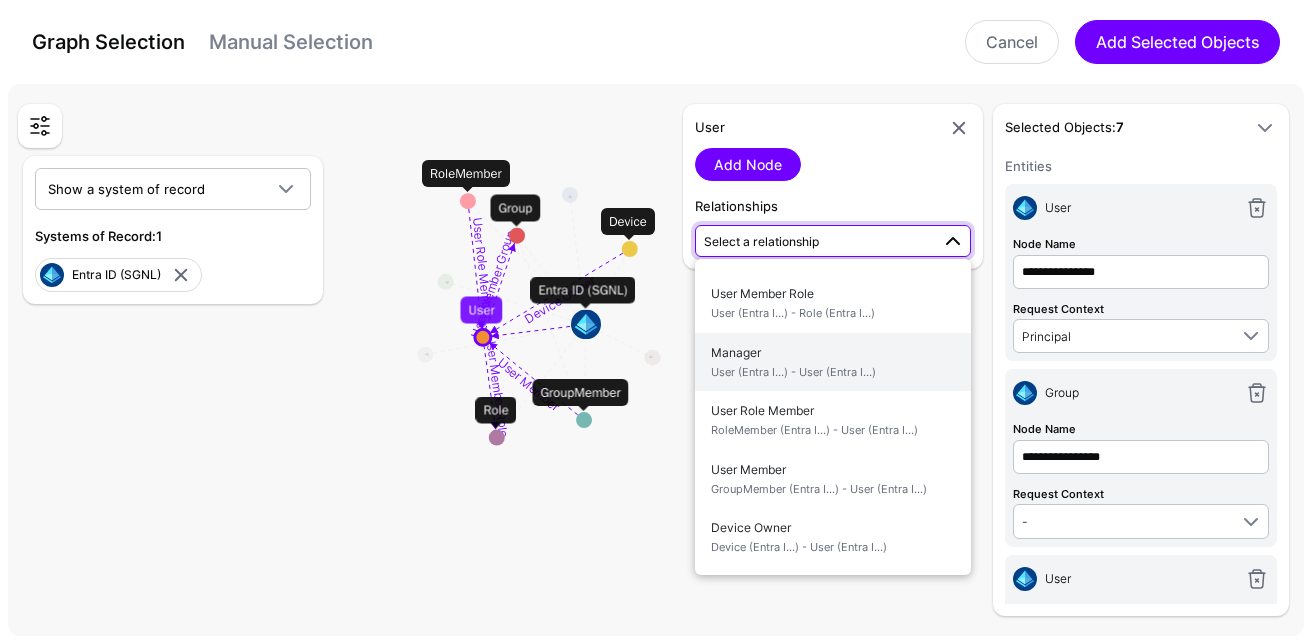 scroll, scrollTop: 0, scrollLeft: 0, axis: both 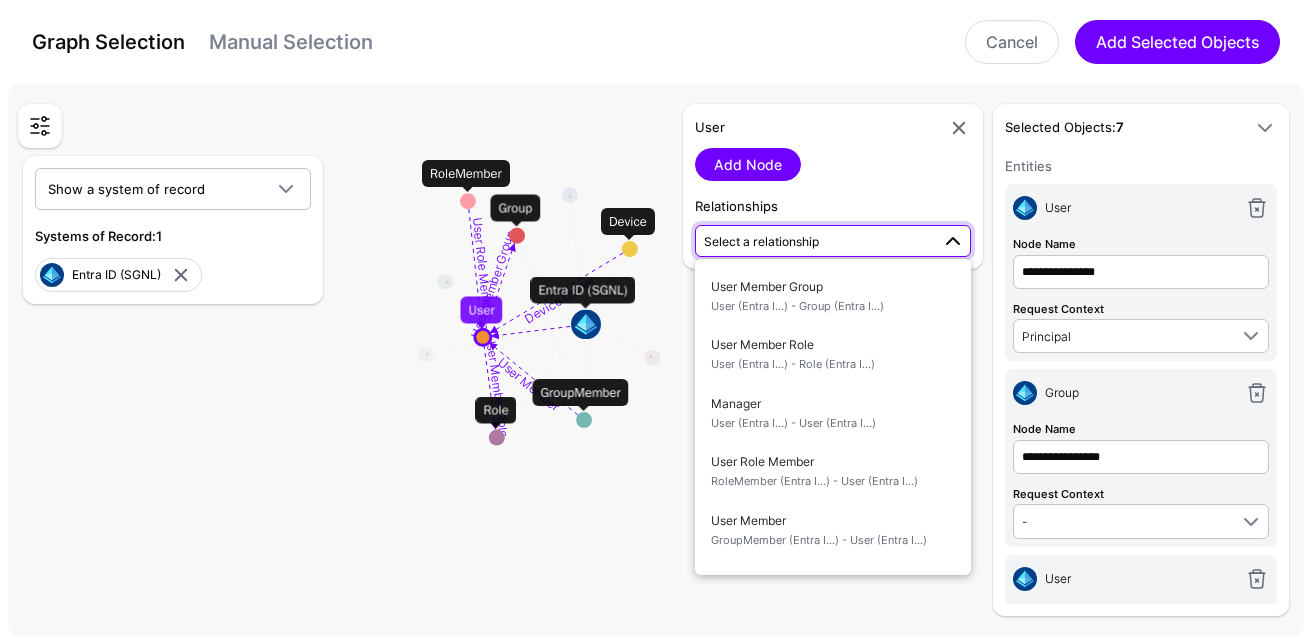 click 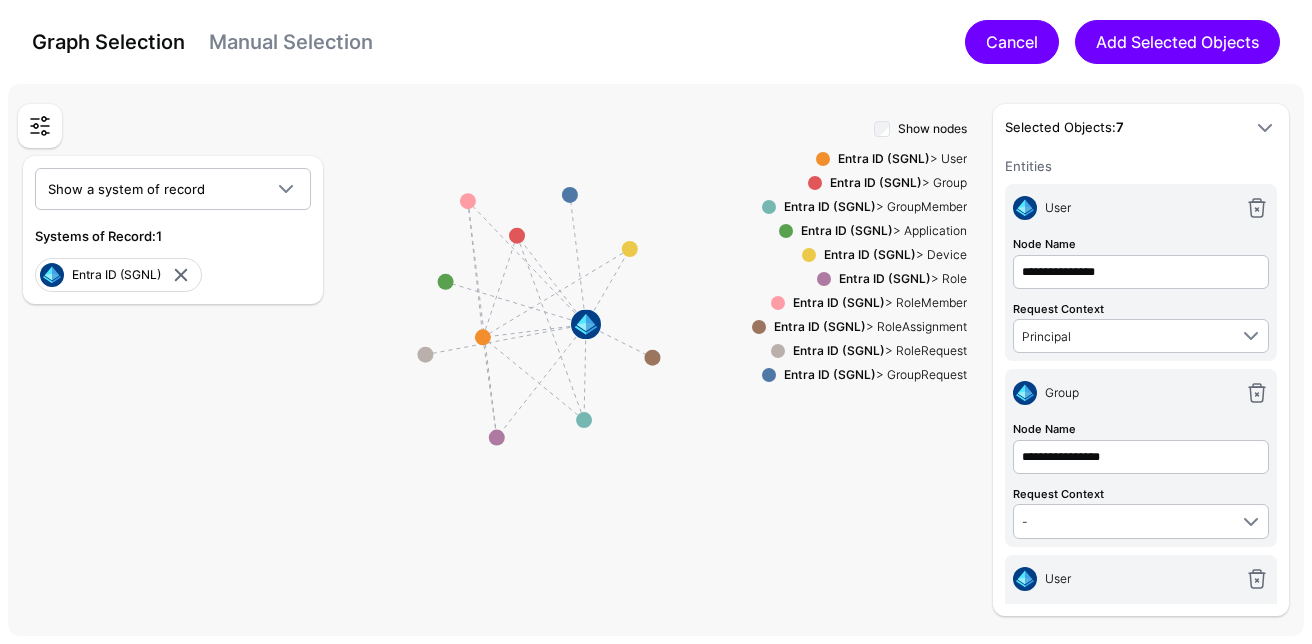 click on "Cancel" at bounding box center (1012, 42) 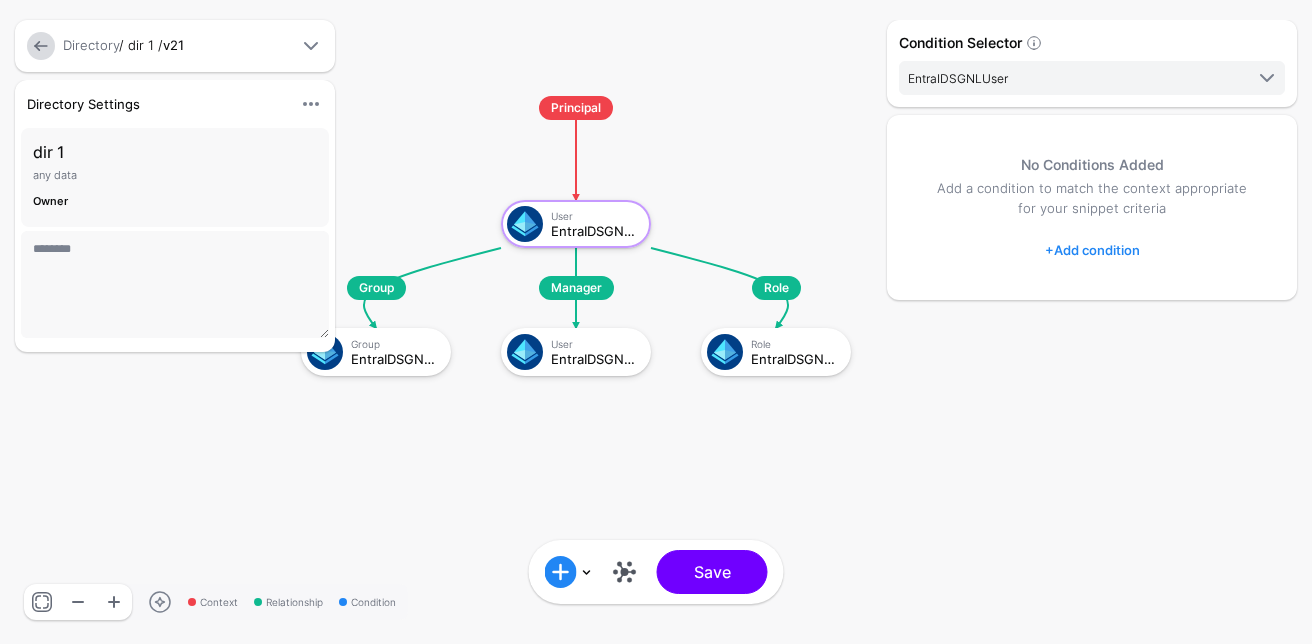 click on "Directory  / dir 1 /  v21" at bounding box center [175, 46] 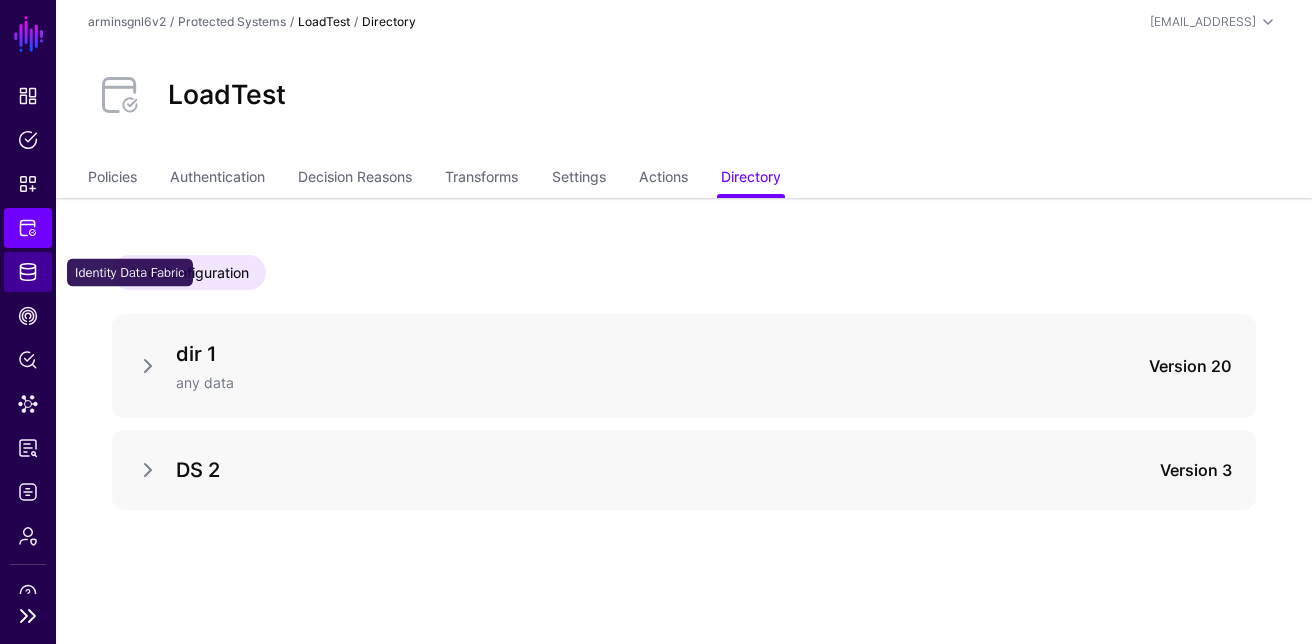 click on "Identity Data Fabric" 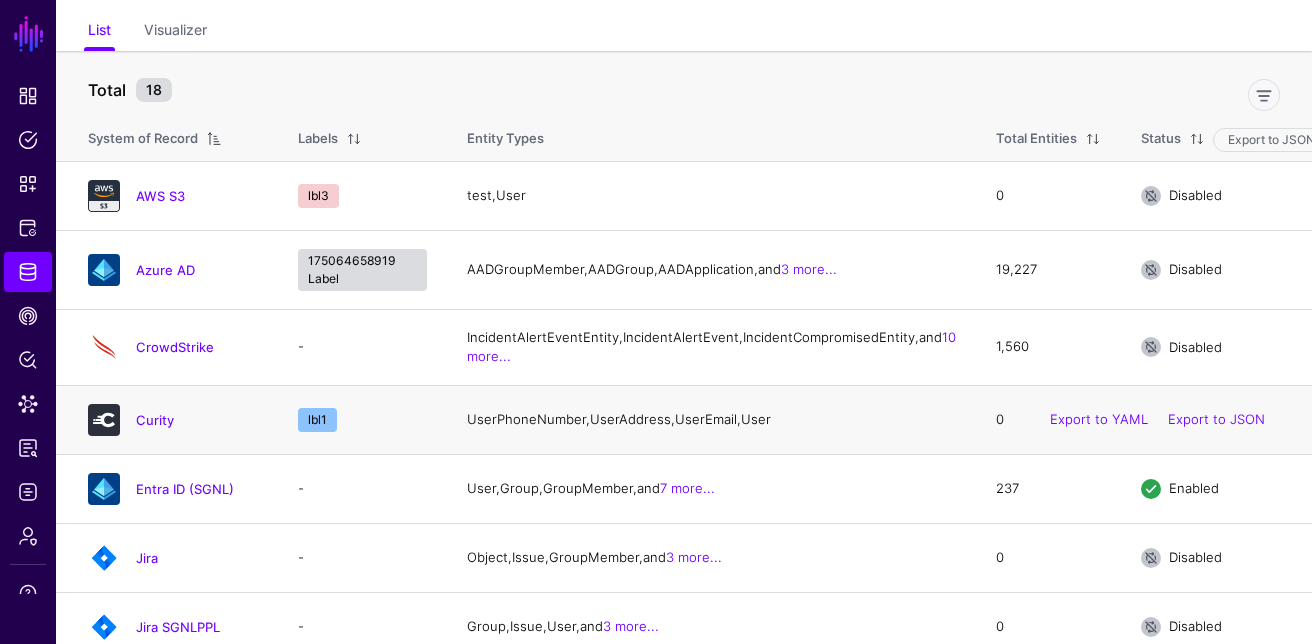 scroll, scrollTop: 191, scrollLeft: 0, axis: vertical 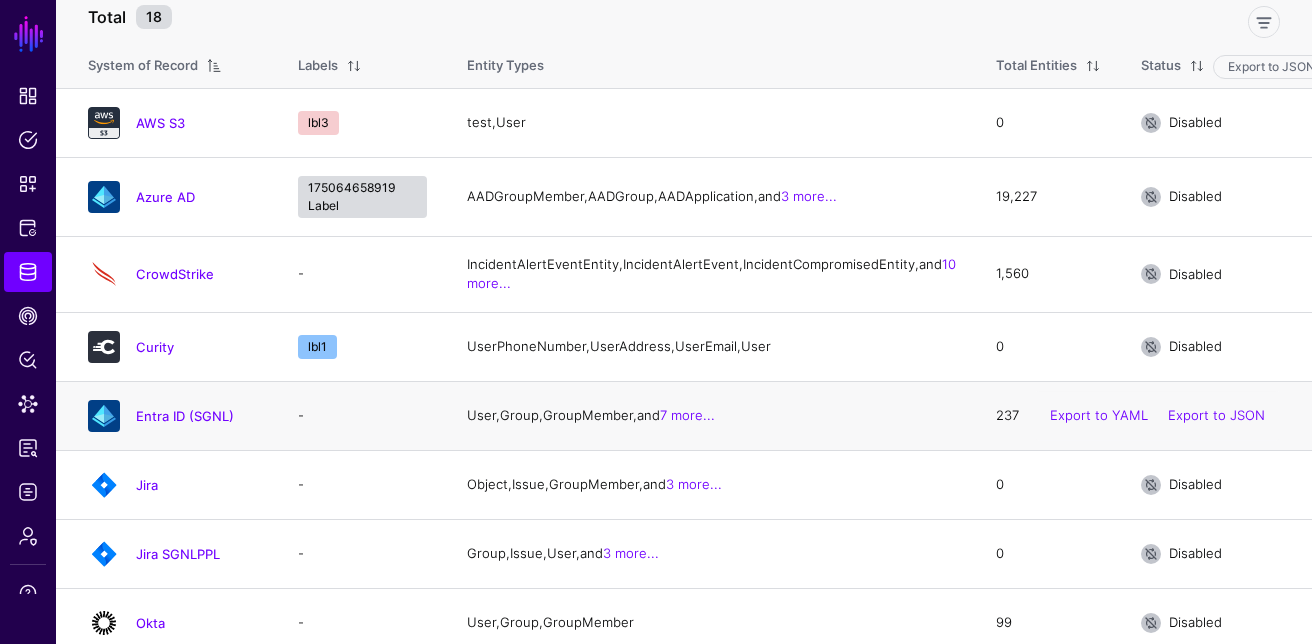 click on "Entra ID (SGNL)" 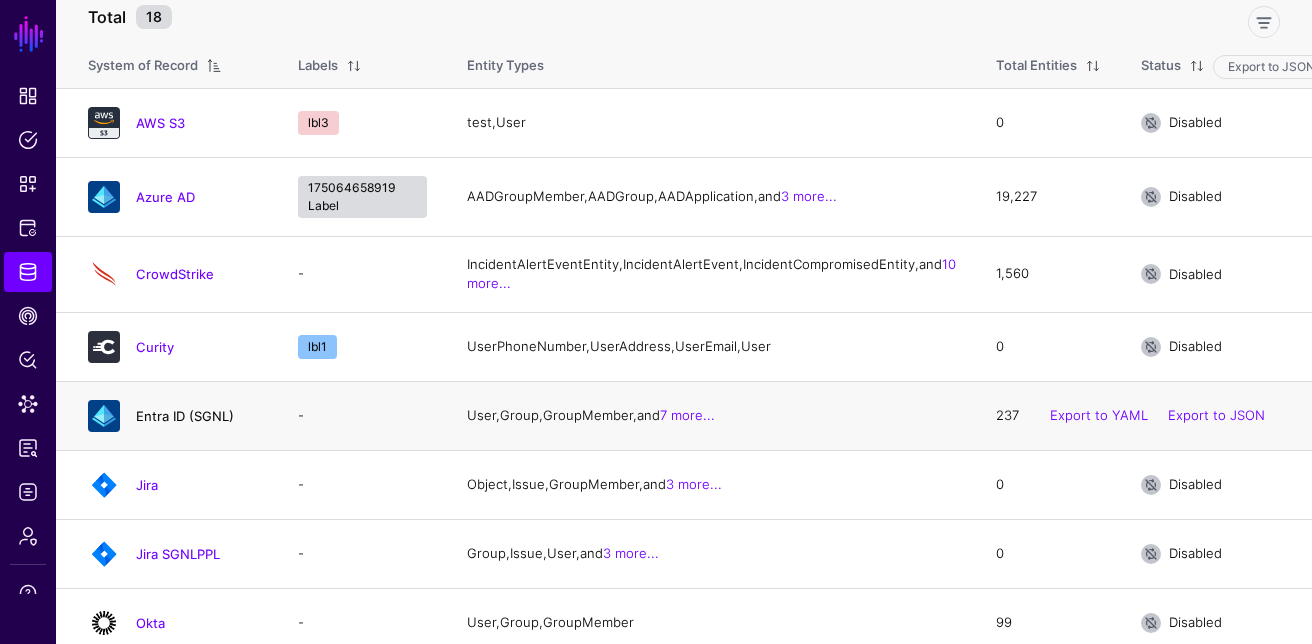 click on "Entra ID (SGNL)" 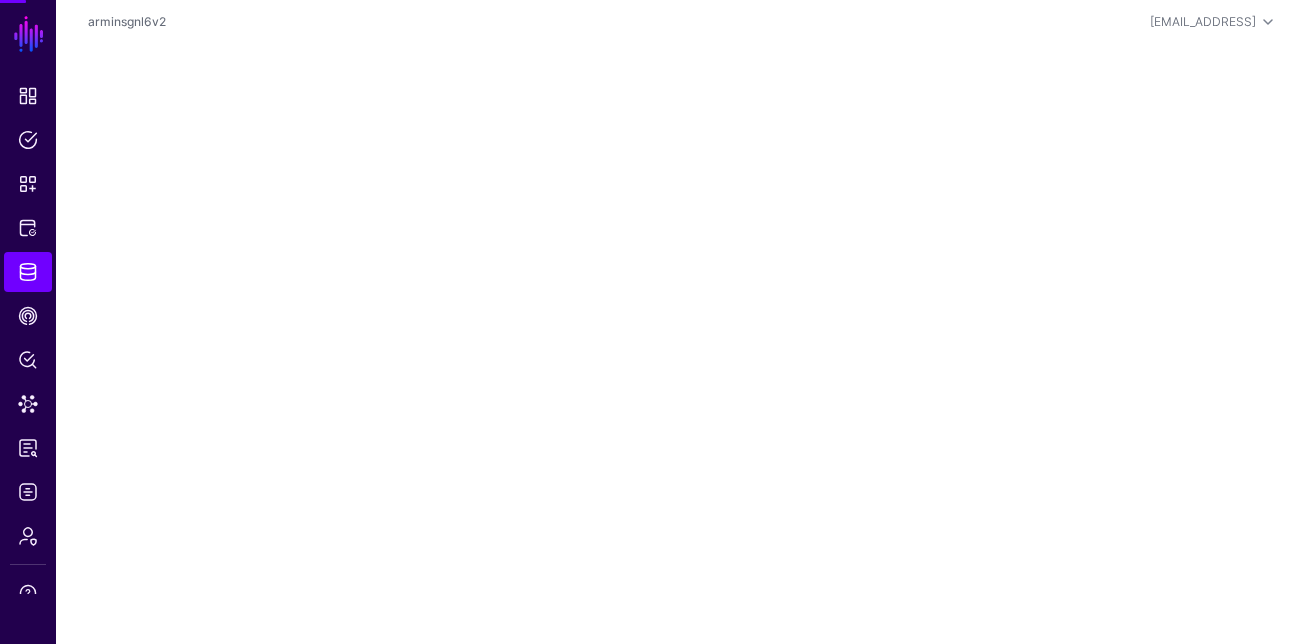 scroll, scrollTop: 0, scrollLeft: 0, axis: both 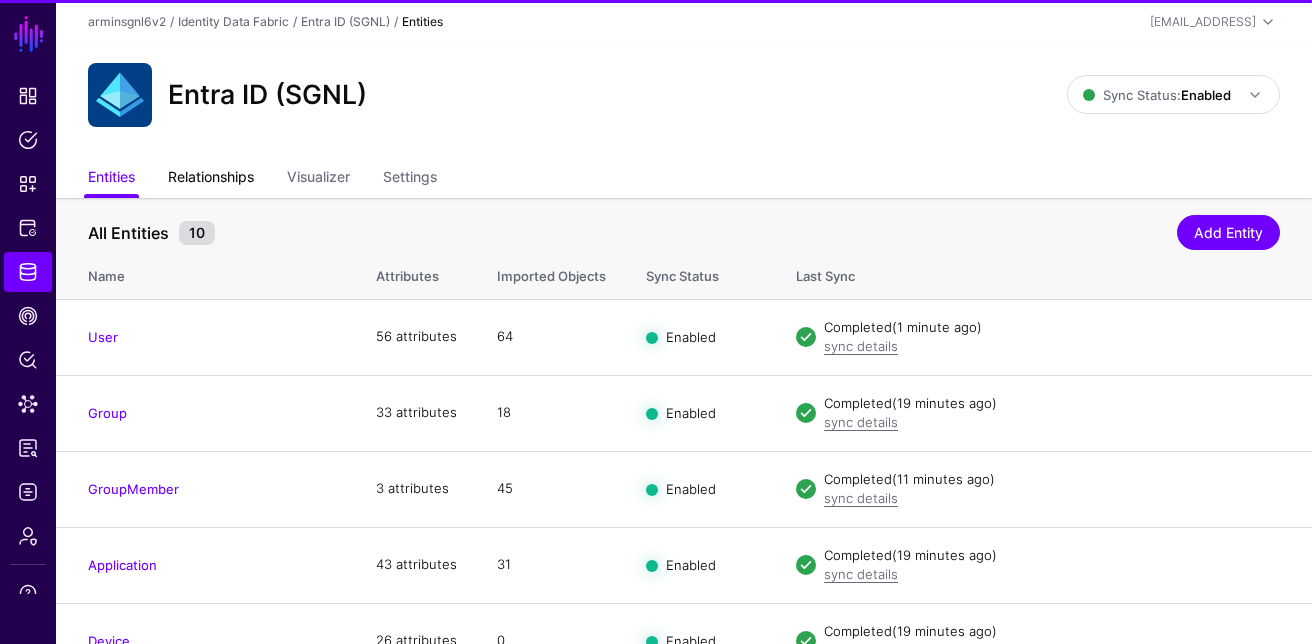click on "Relationships" 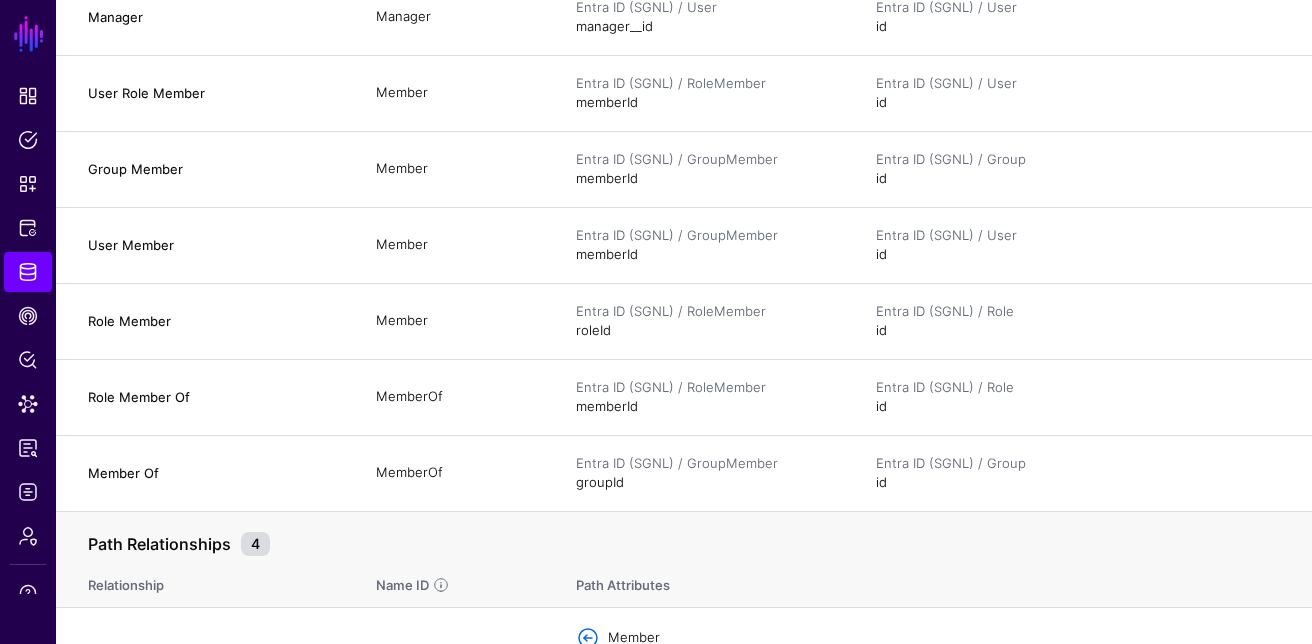 scroll, scrollTop: 0, scrollLeft: 0, axis: both 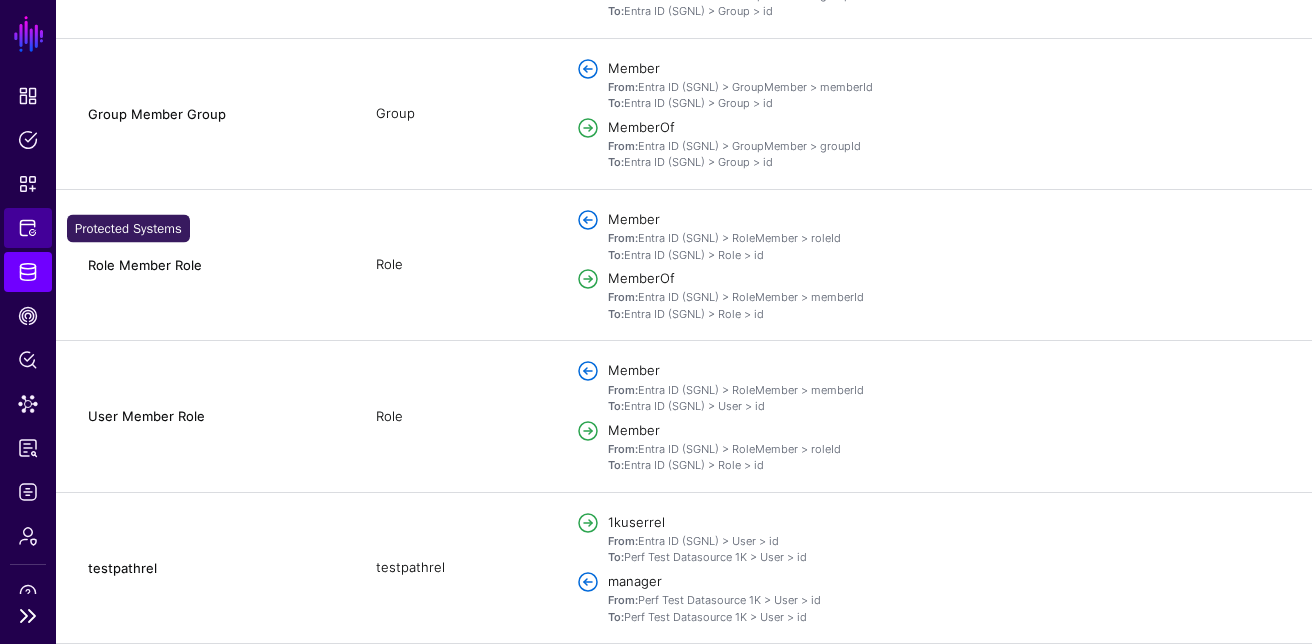 click on "Protected Systems" 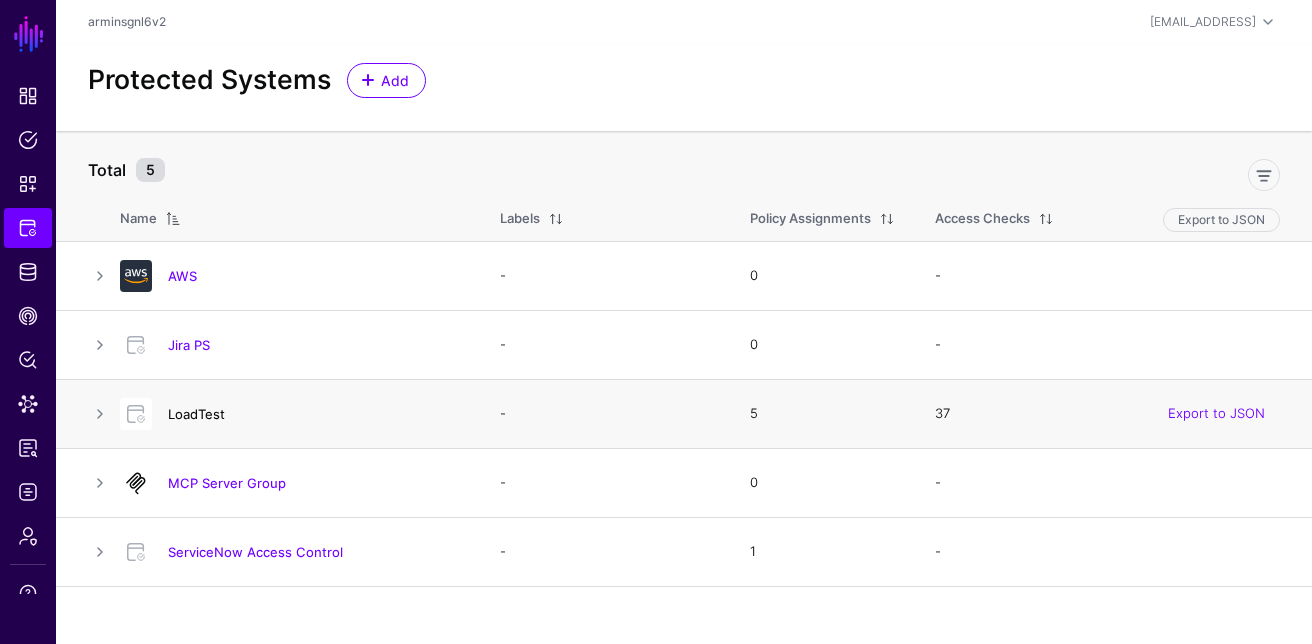 click on "LoadTest" 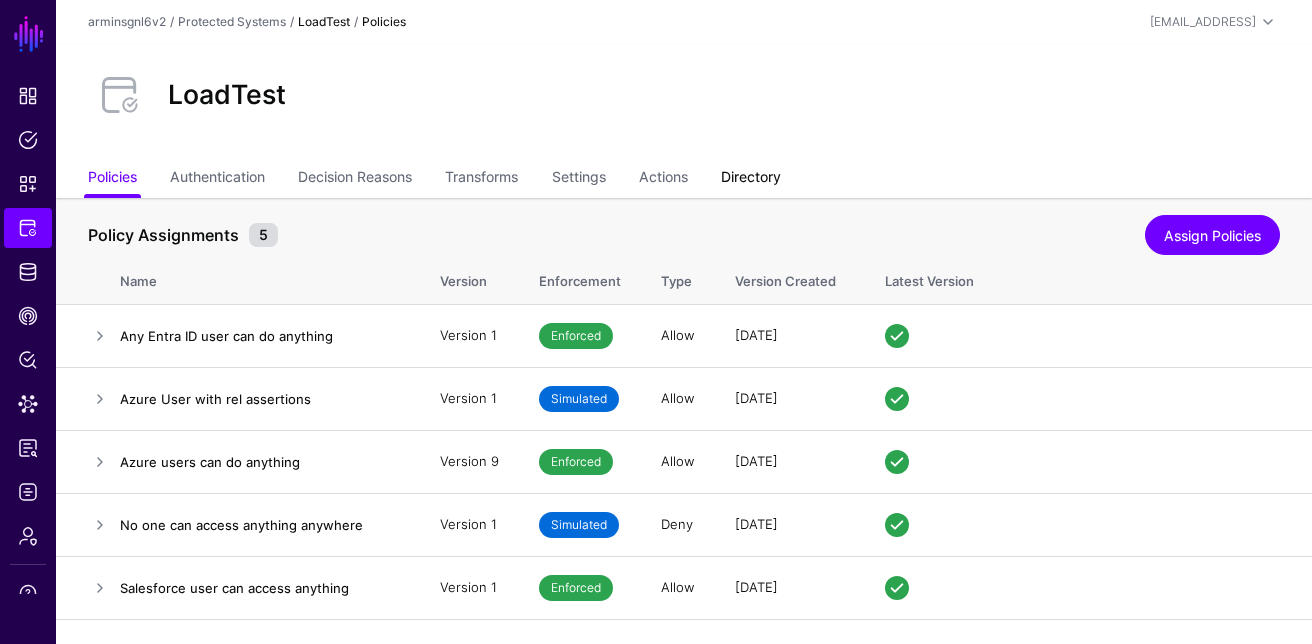click on "Directory" 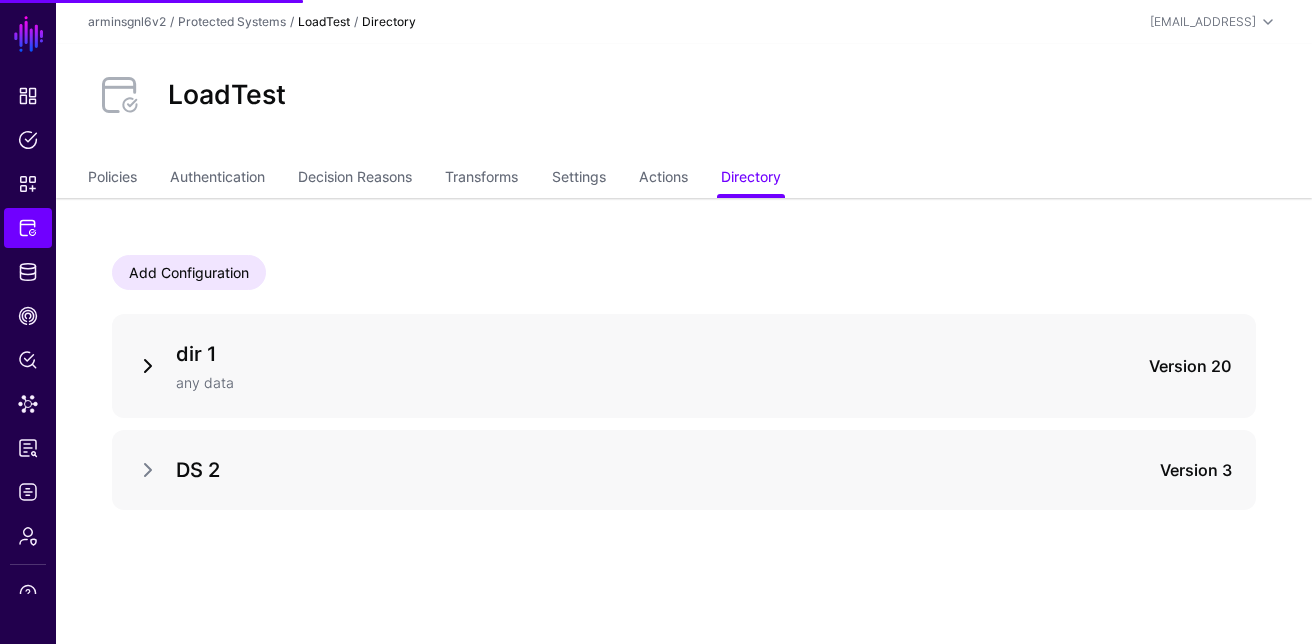 click at bounding box center [148, 366] 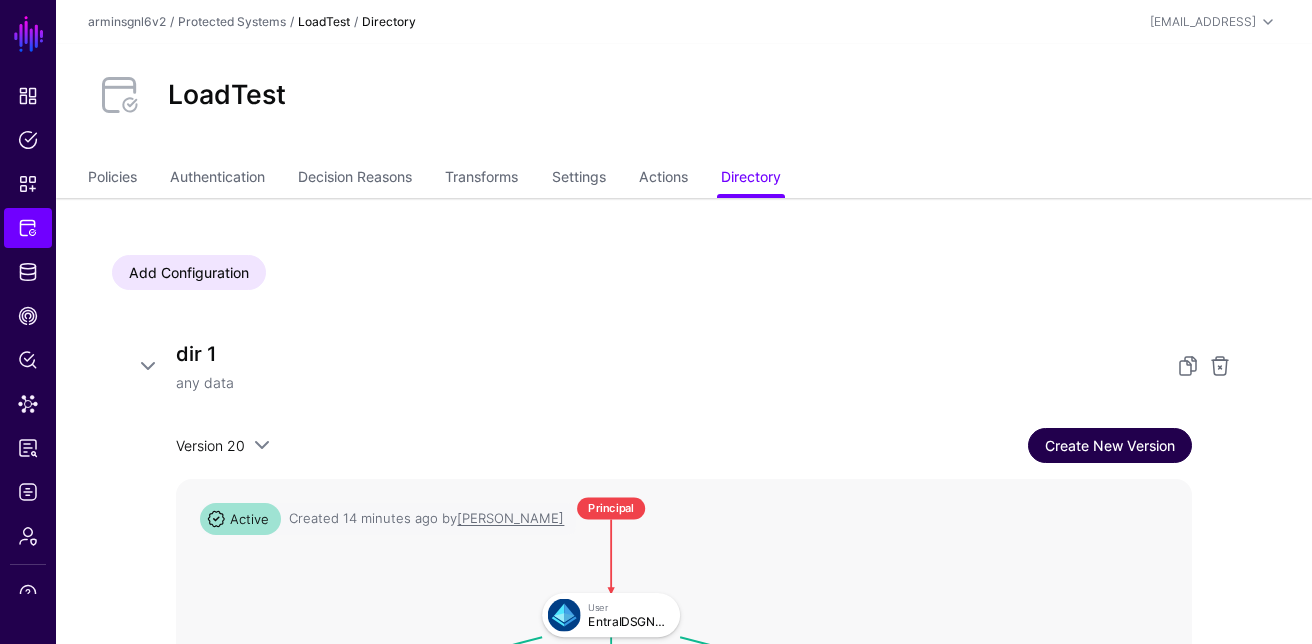 click on "Create New Version" at bounding box center [1110, 445] 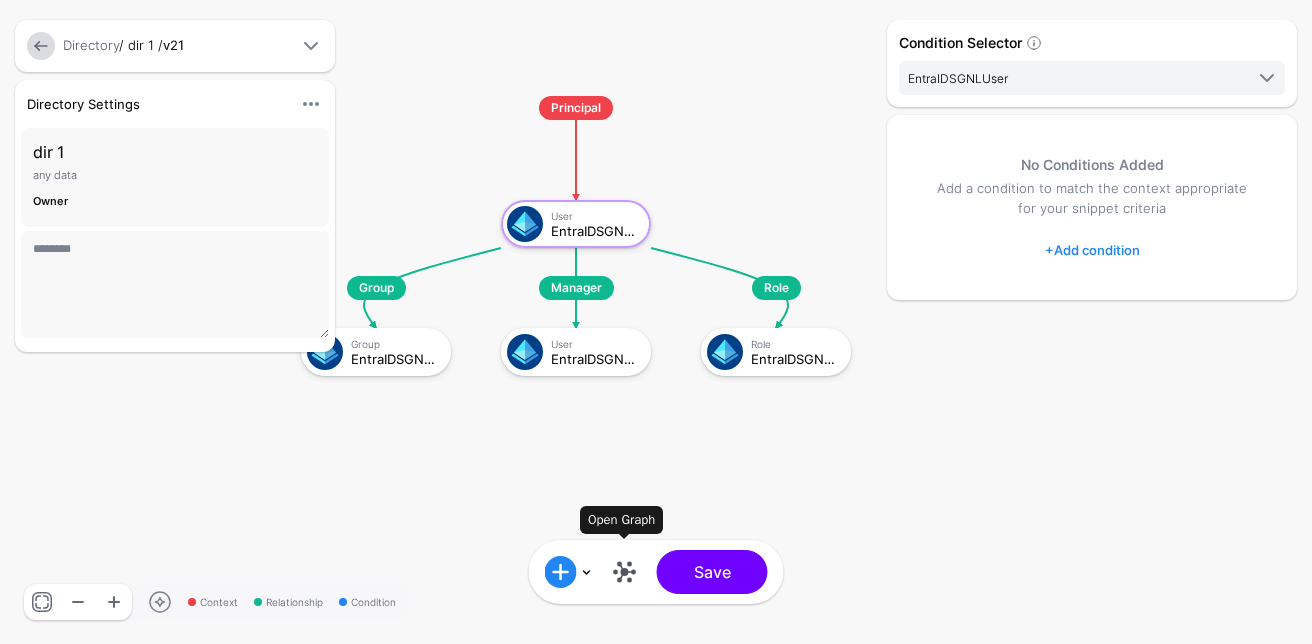 click at bounding box center (625, 572) 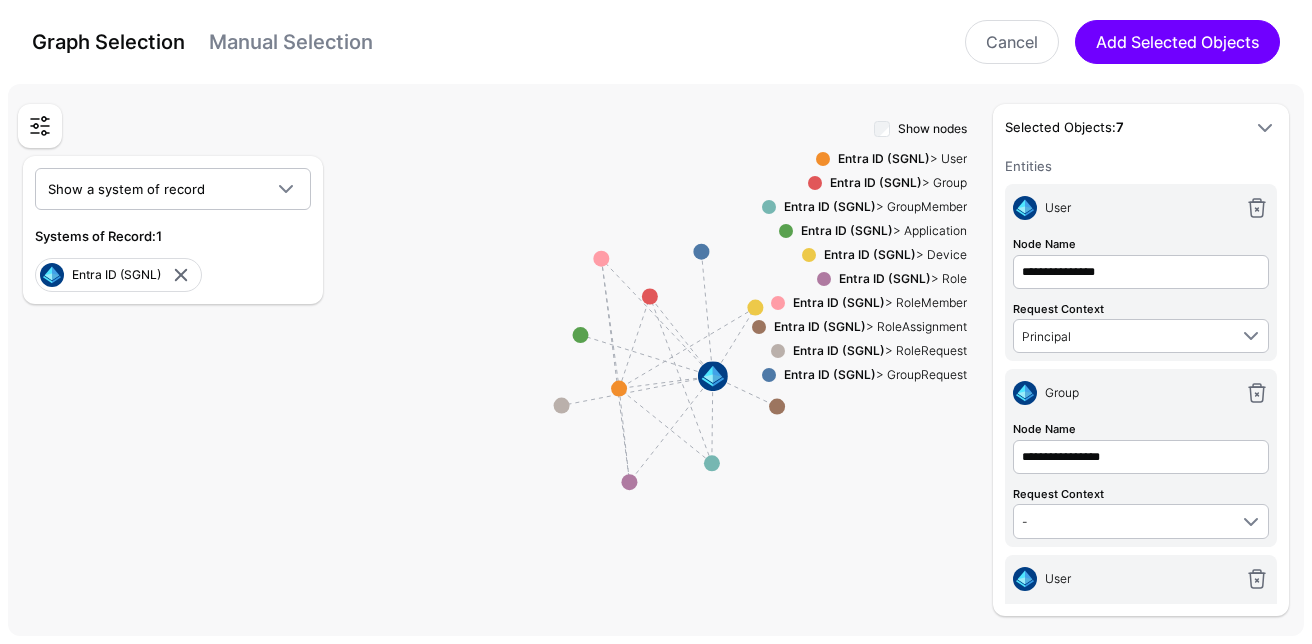 drag, startPoint x: 848, startPoint y: 485, endPoint x: 818, endPoint y: 485, distance: 30 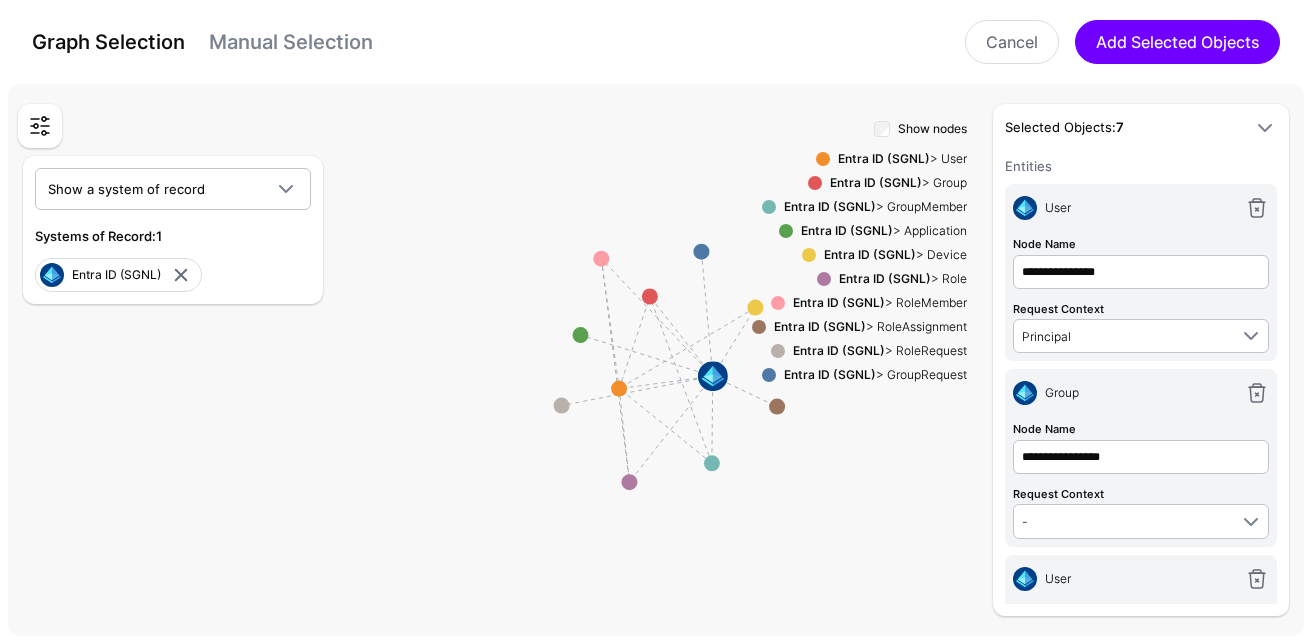 click on "Show nodes Entra ID (SGNL)  > User  Entra ID (SGNL)  > Group  Entra ID (SGNL)  > GroupMember  Entra ID (SGNL)  > Application  Entra ID (SGNL)  > Device  Entra ID (SGNL)  > Role  Entra ID (SGNL)  > RoleMember  Entra ID (SGNL)  > RoleAssignment  Entra ID (SGNL)  > RoleRequest  Entra ID (SGNL)  > GroupRequest" at bounding box center [859, 366] 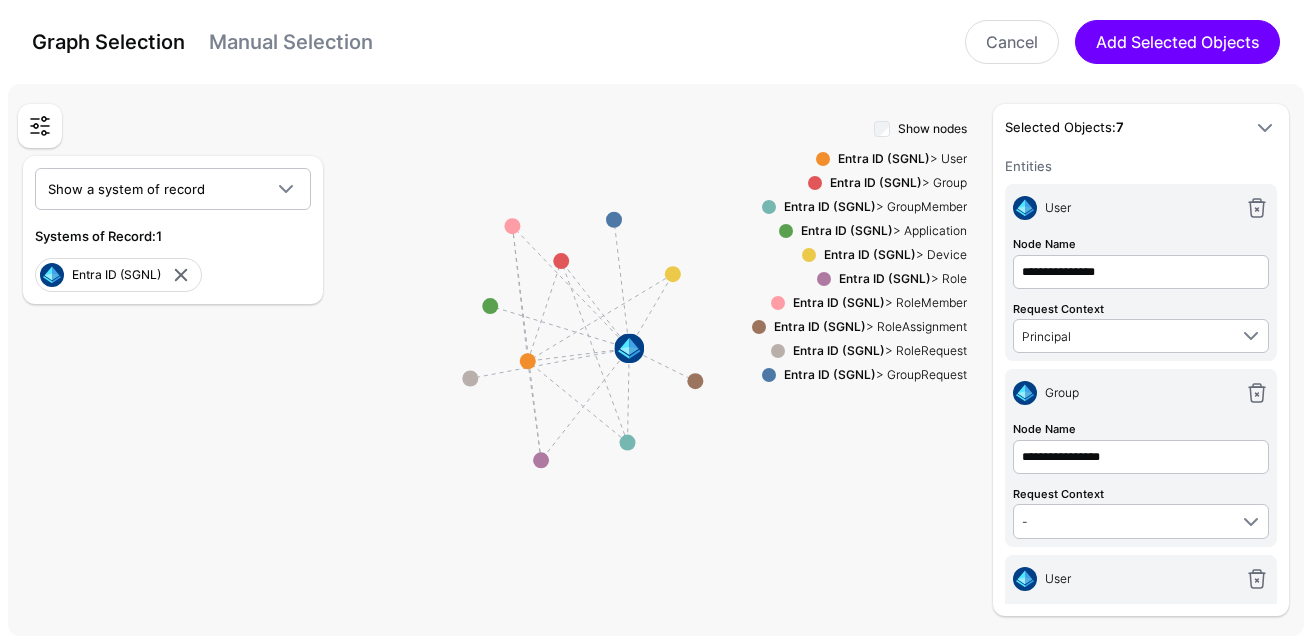 drag, startPoint x: 742, startPoint y: 490, endPoint x: 655, endPoint y: 462, distance: 91.394745 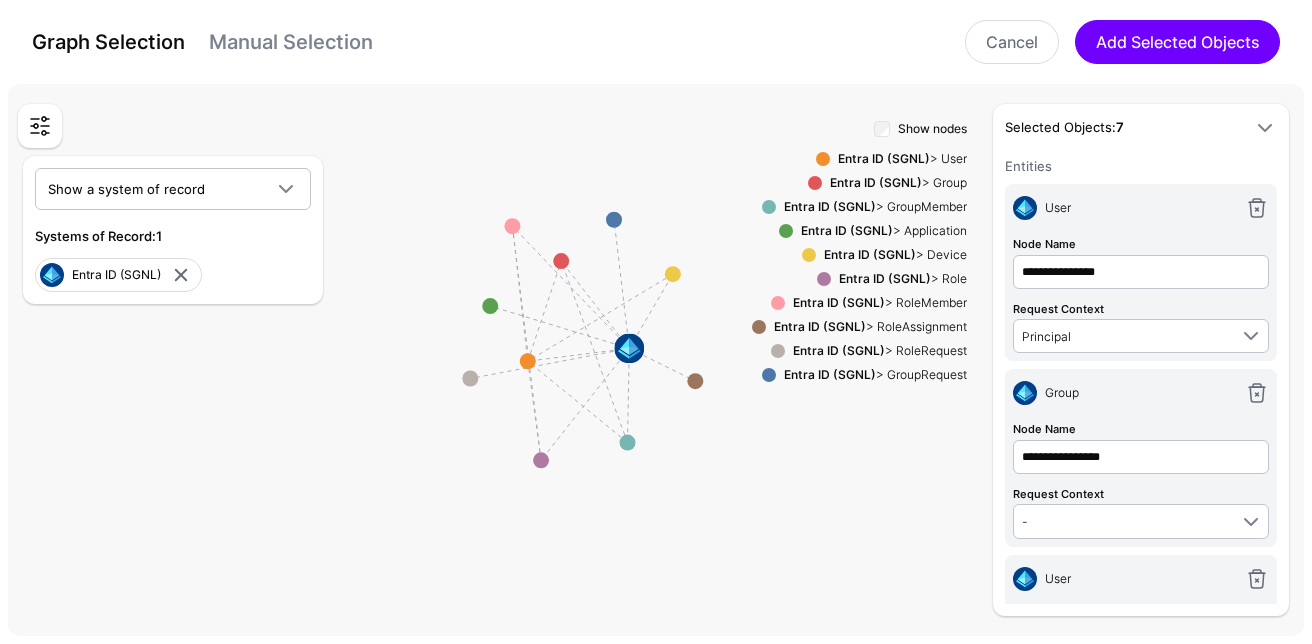 click 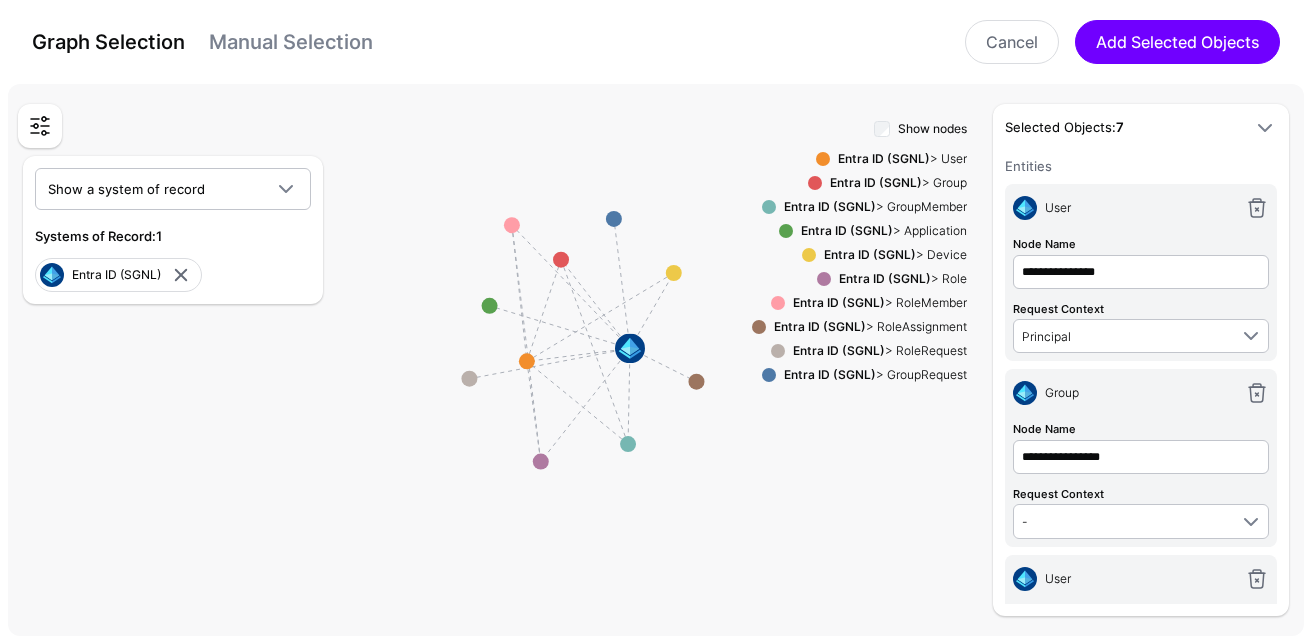 click on "Entra ID (SGNL)  > User" at bounding box center [898, 159] 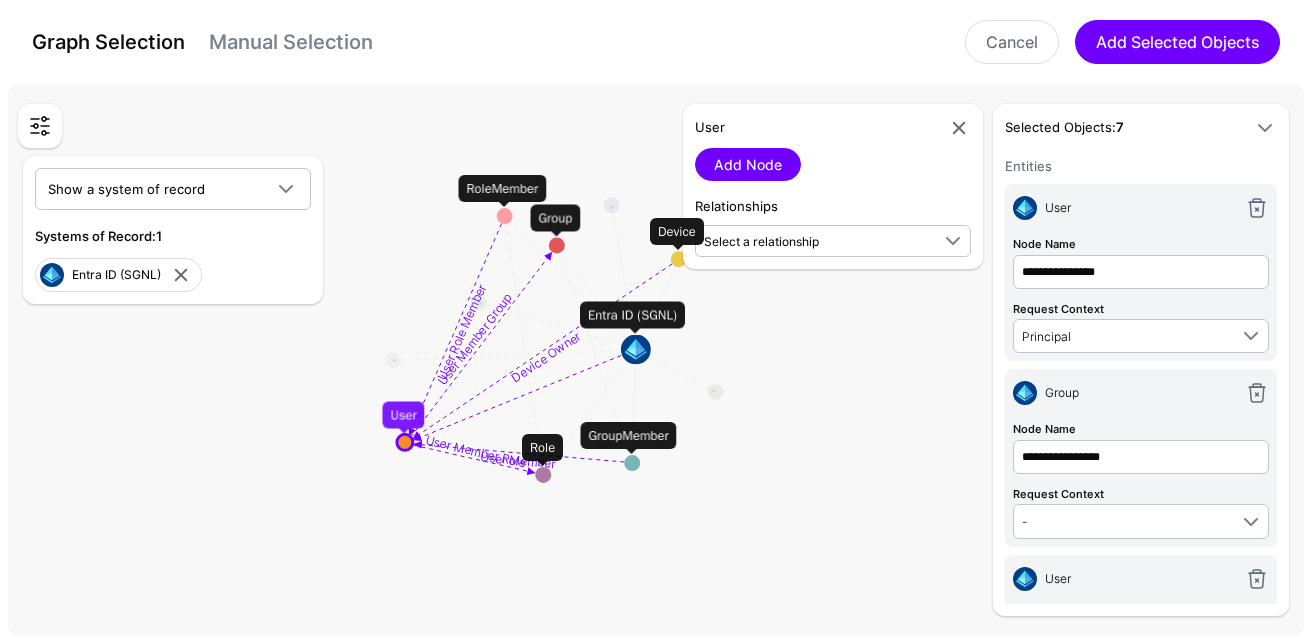 drag, startPoint x: 525, startPoint y: 362, endPoint x: 399, endPoint y: 440, distance: 148.18907 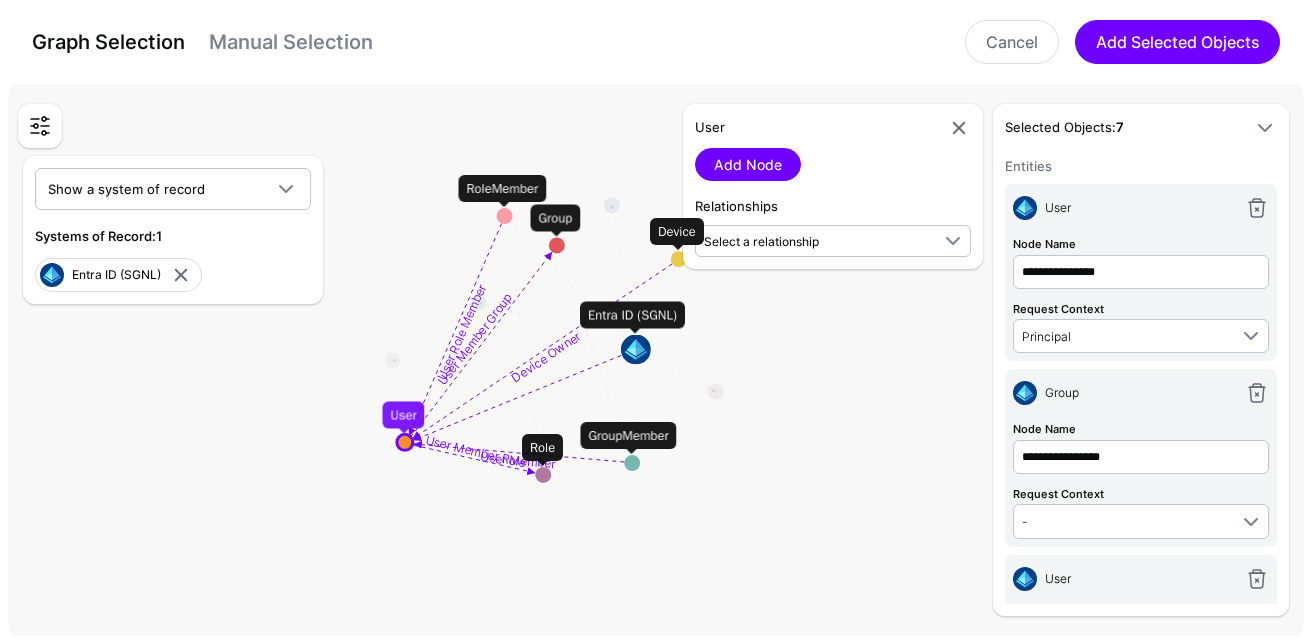 click 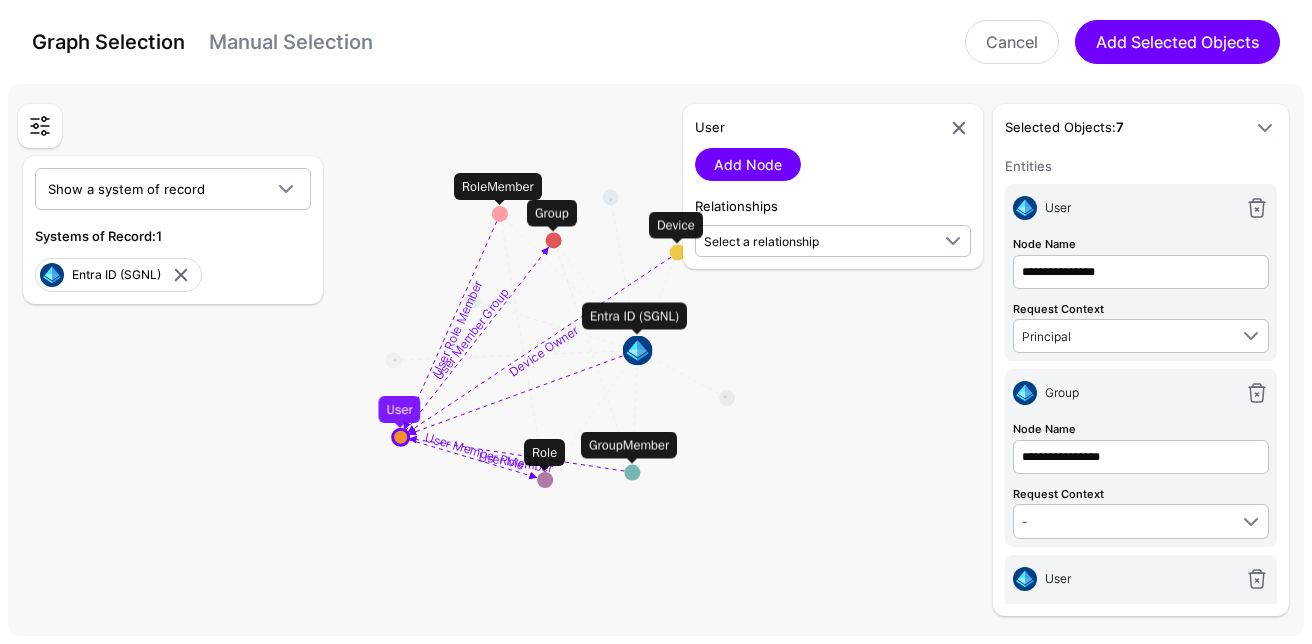 drag, startPoint x: 543, startPoint y: 486, endPoint x: 468, endPoint y: 555, distance: 101.91173 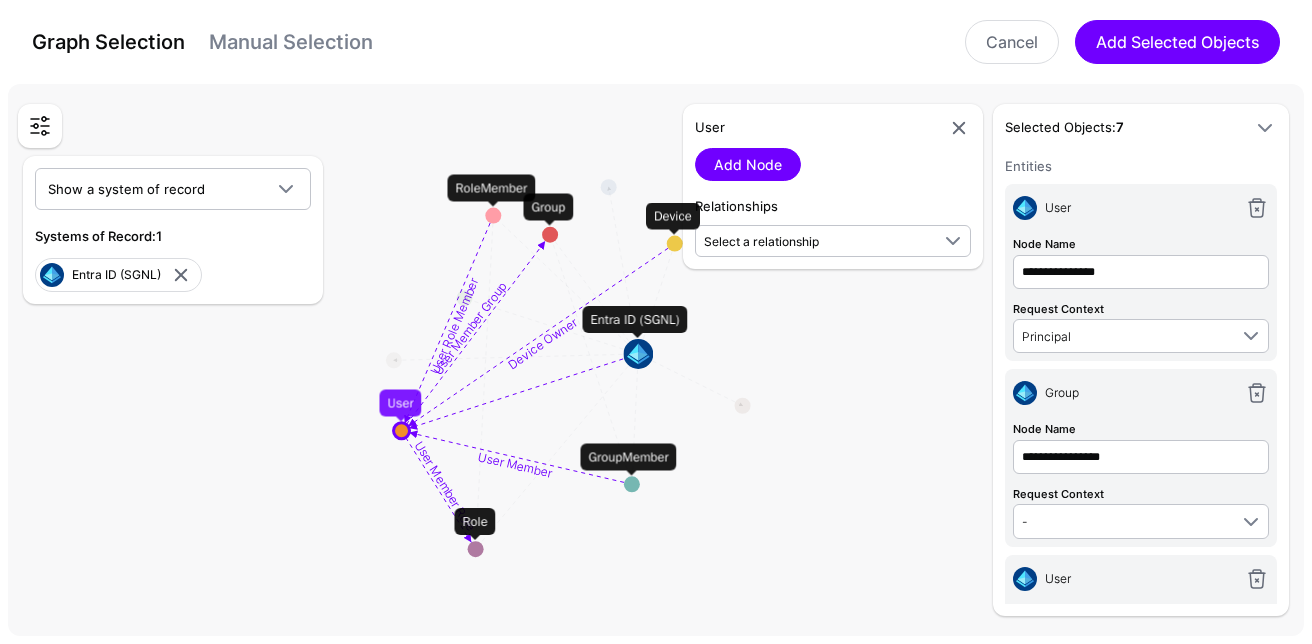 drag, startPoint x: 492, startPoint y: 218, endPoint x: 441, endPoint y: 216, distance: 51.0392 